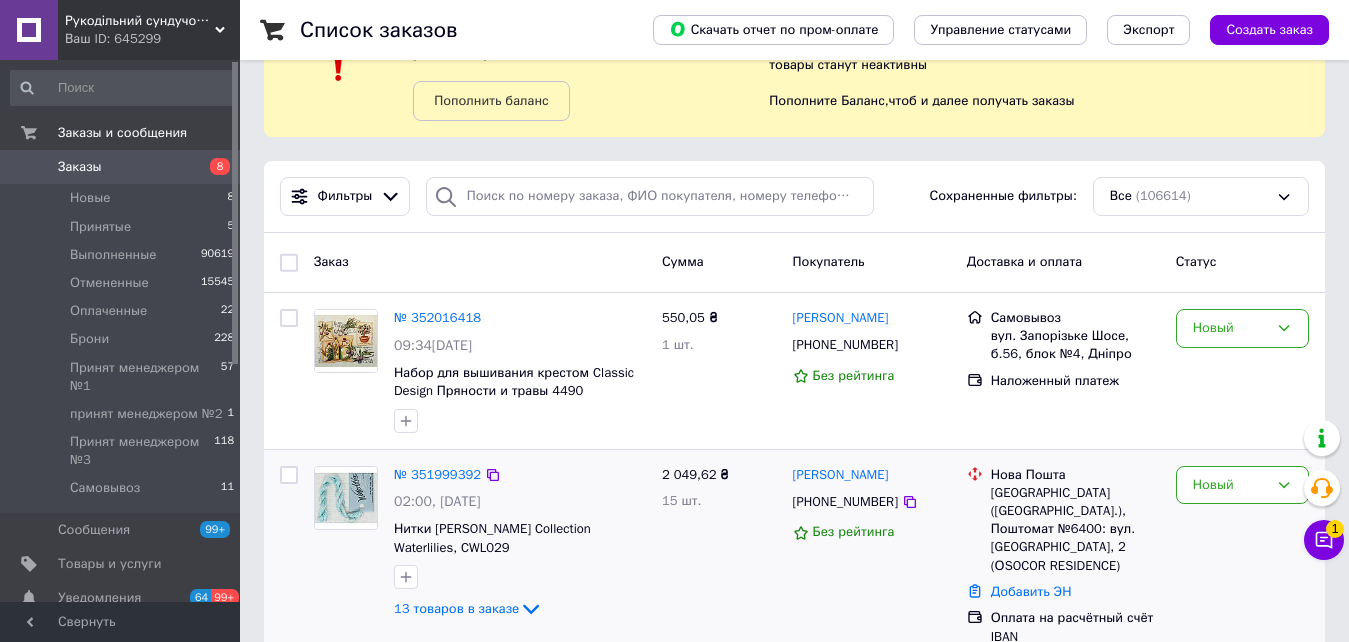 scroll, scrollTop: 200, scrollLeft: 0, axis: vertical 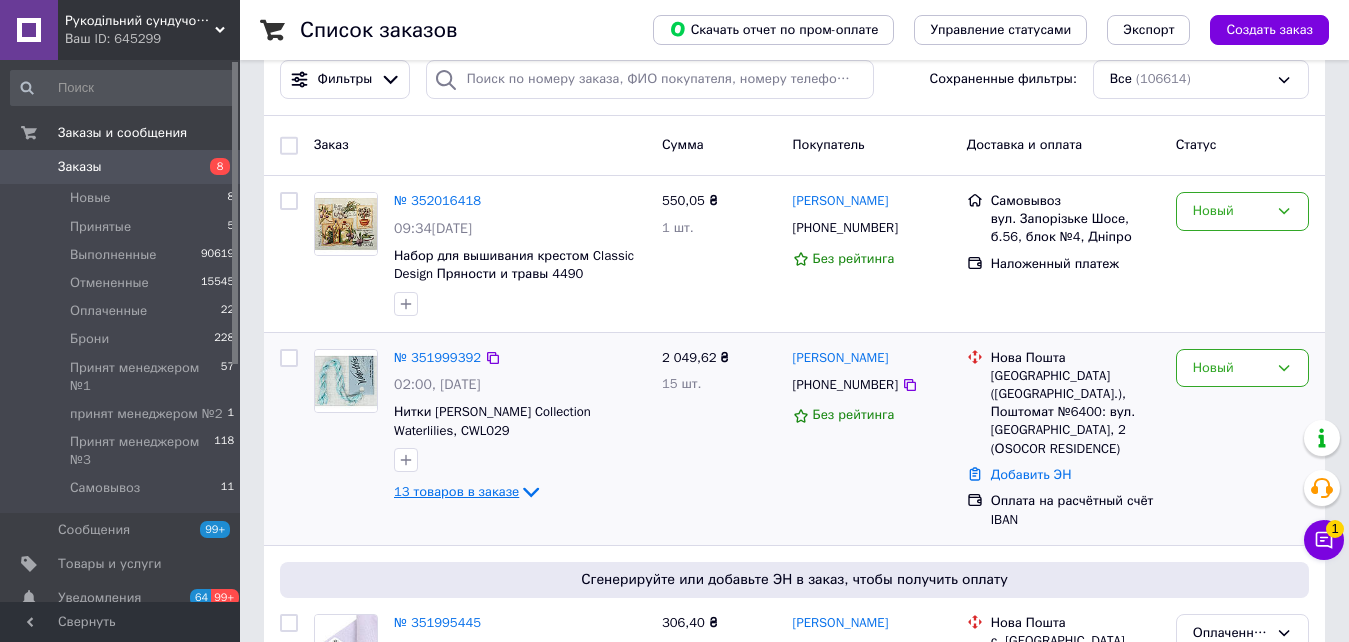 click on "13 товаров в заказе" at bounding box center (456, 491) 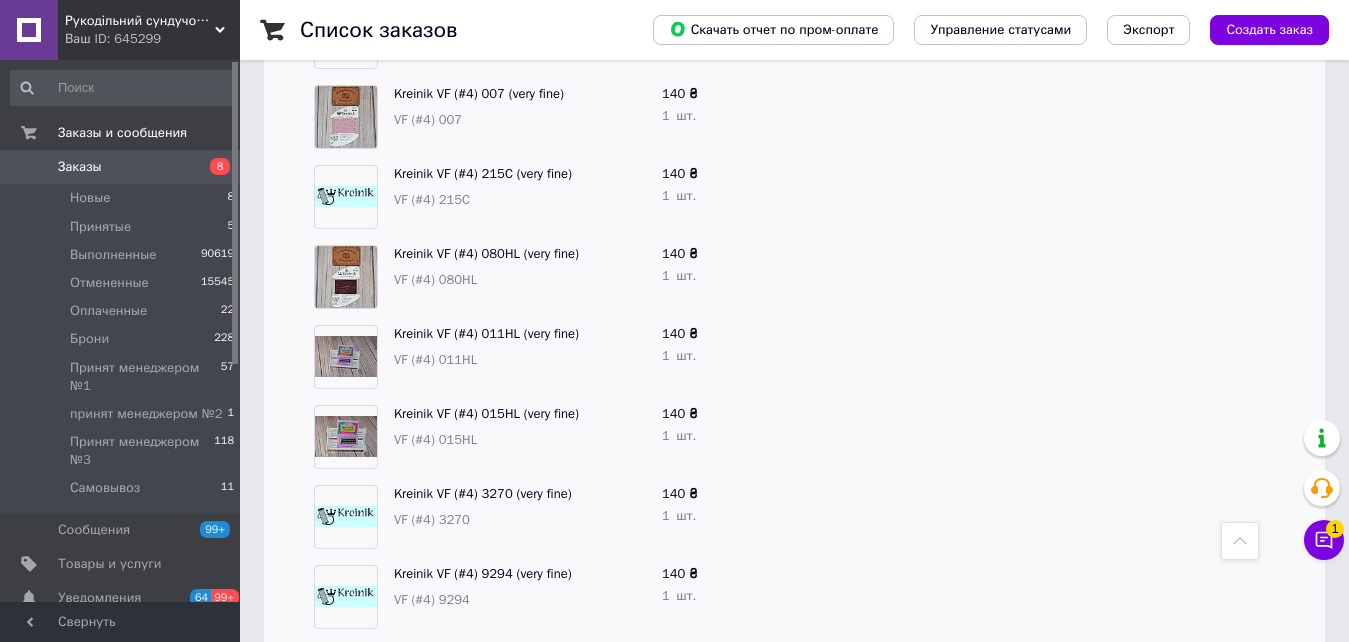 scroll, scrollTop: 1200, scrollLeft: 0, axis: vertical 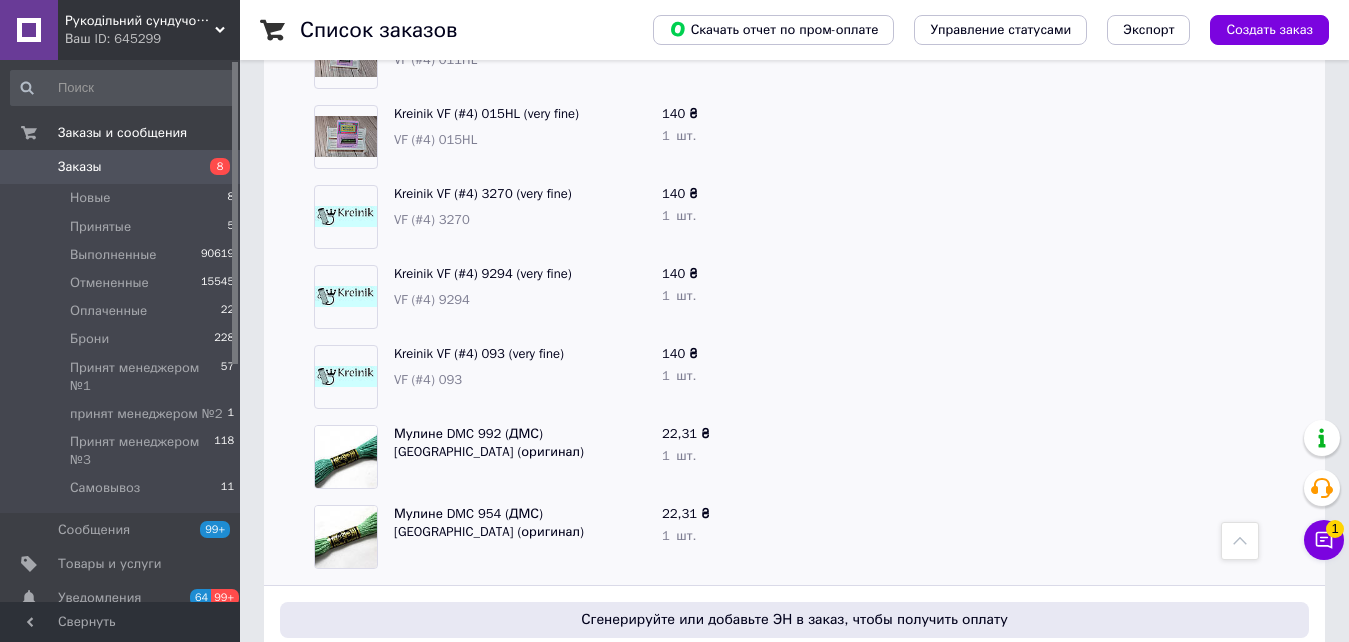click on "Заказы 8" at bounding box center [123, 167] 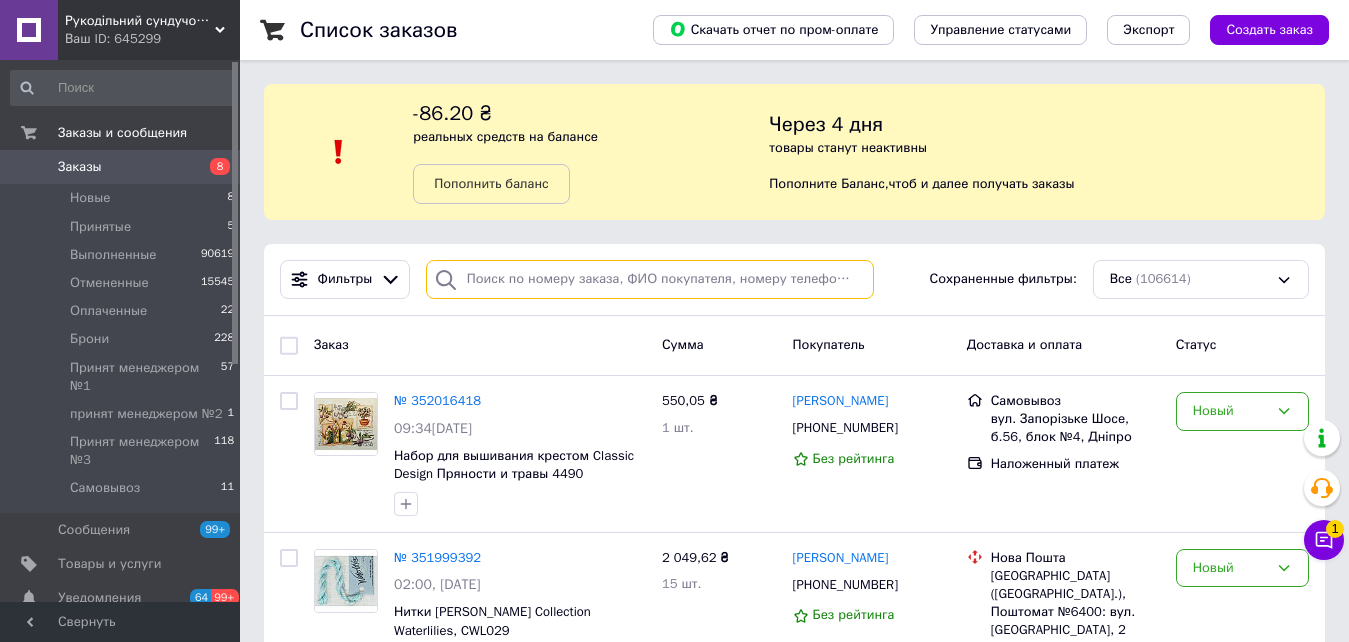 click at bounding box center [650, 279] 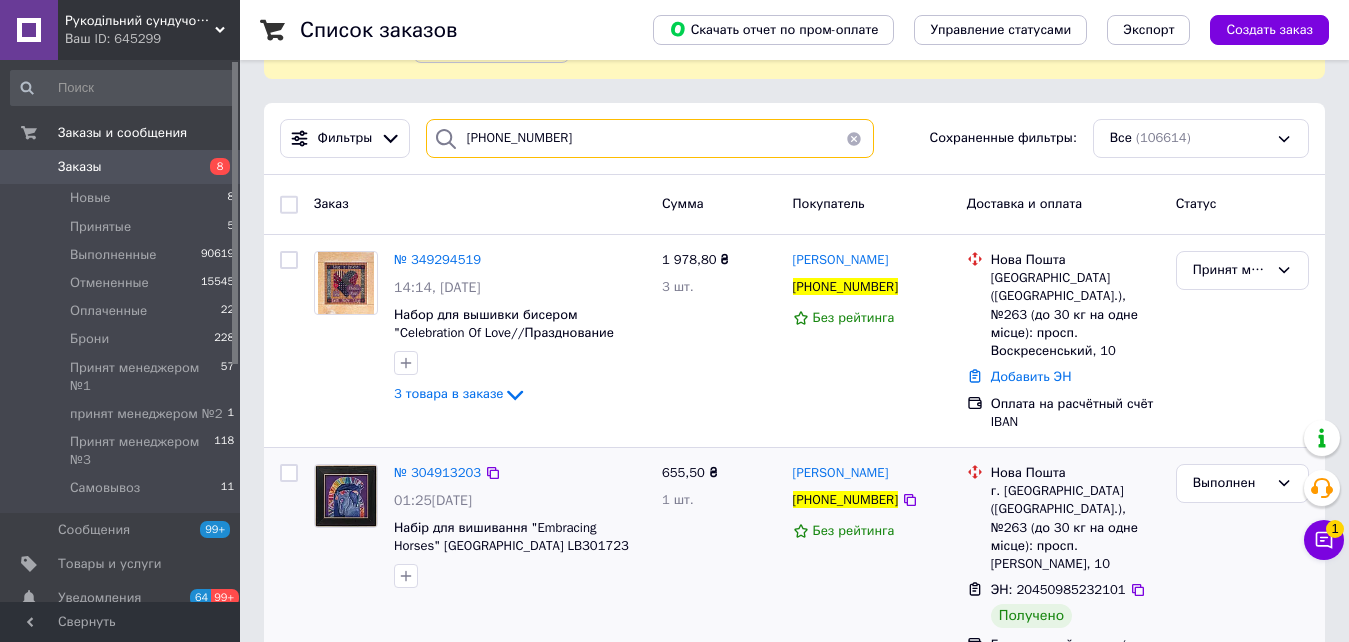 scroll, scrollTop: 200, scrollLeft: 0, axis: vertical 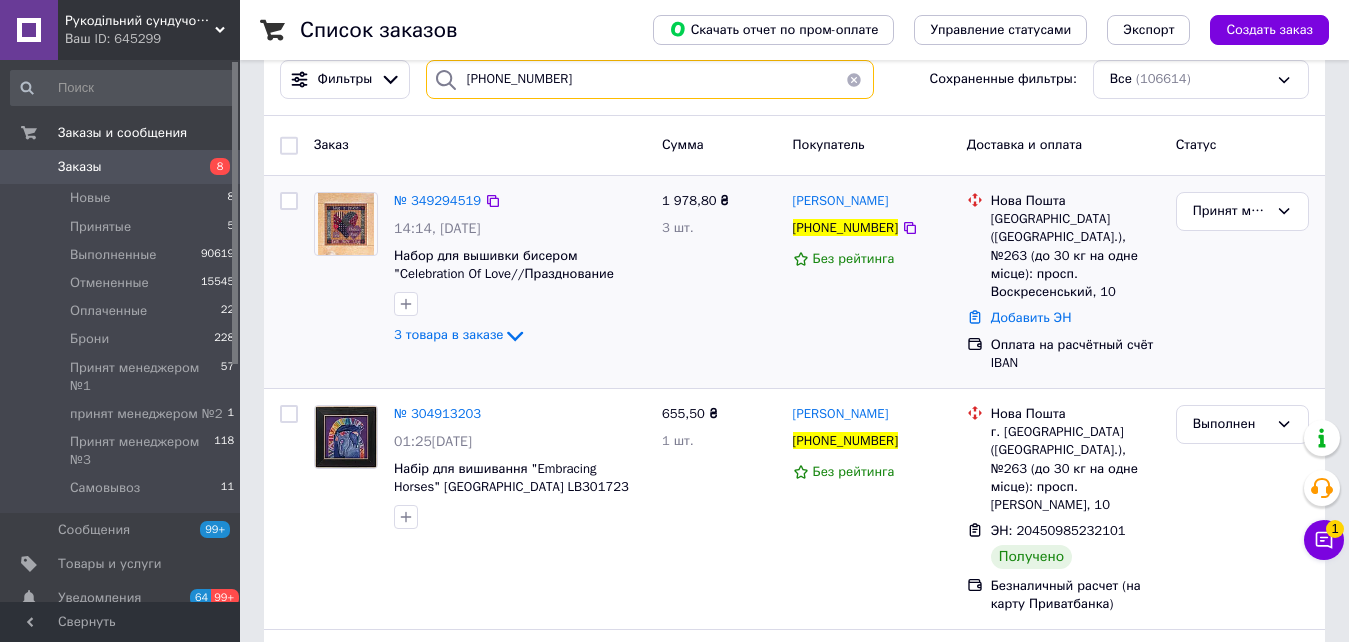 type on "[PHONE_NUMBER]" 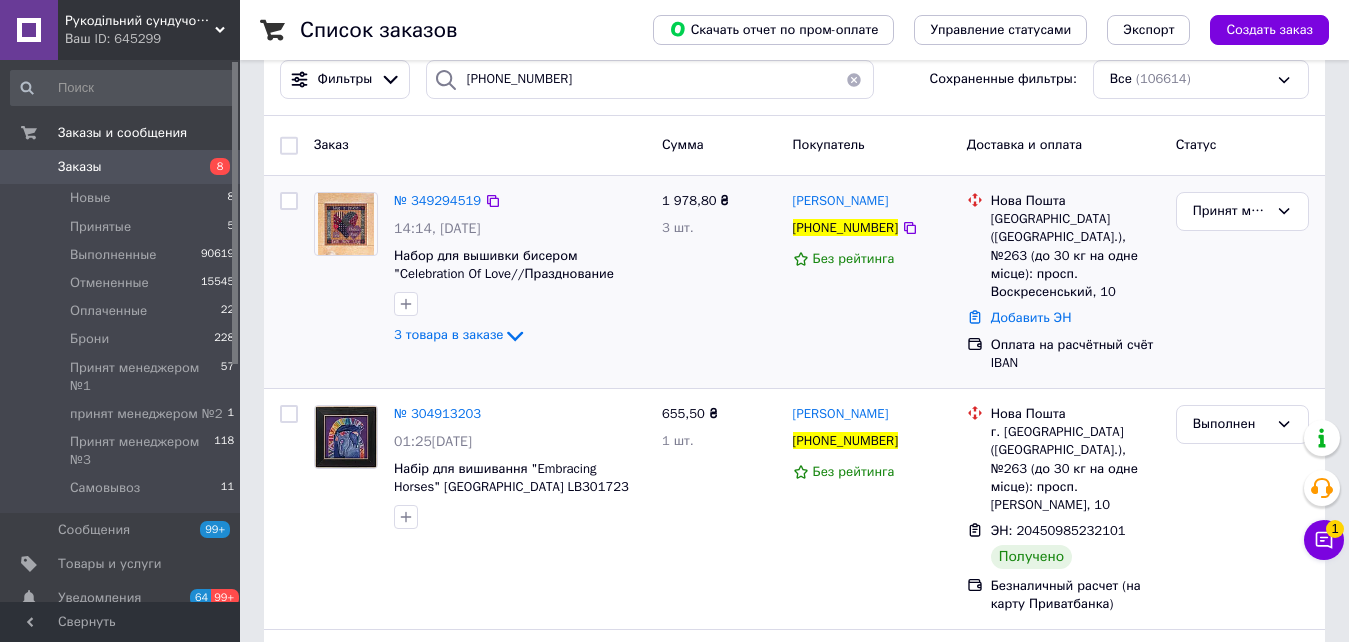 click on "3 товара в заказе" 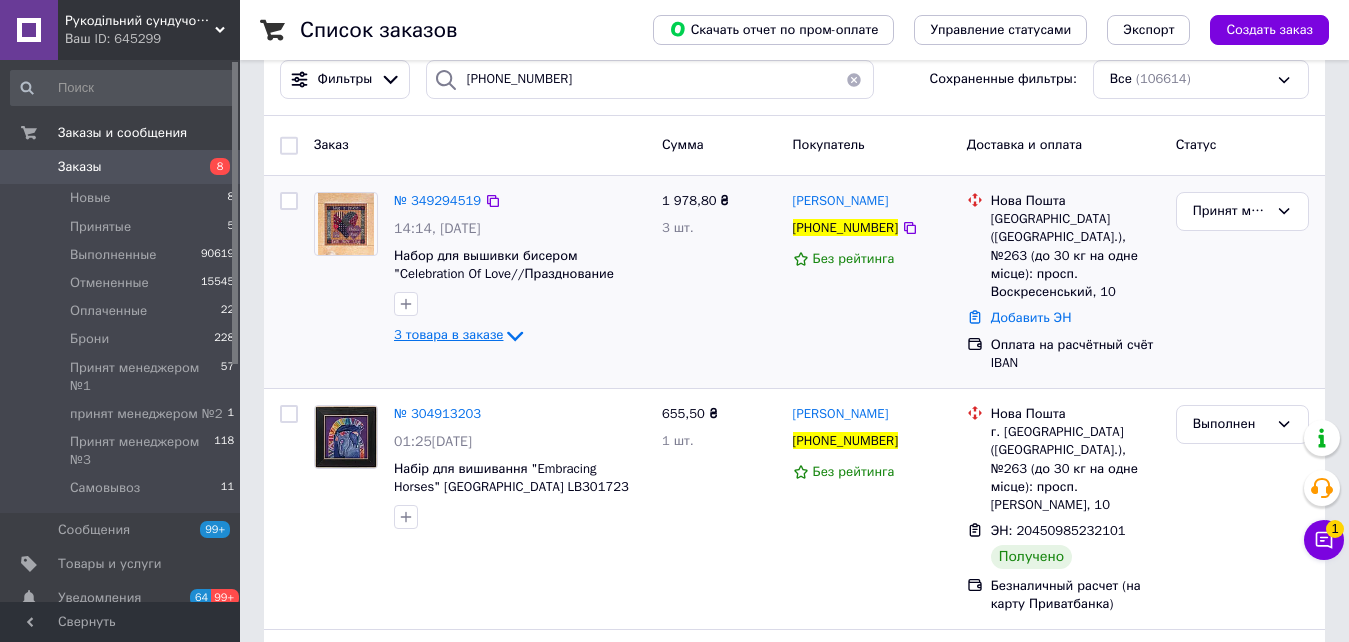 click on "3 товара в заказе" at bounding box center [448, 334] 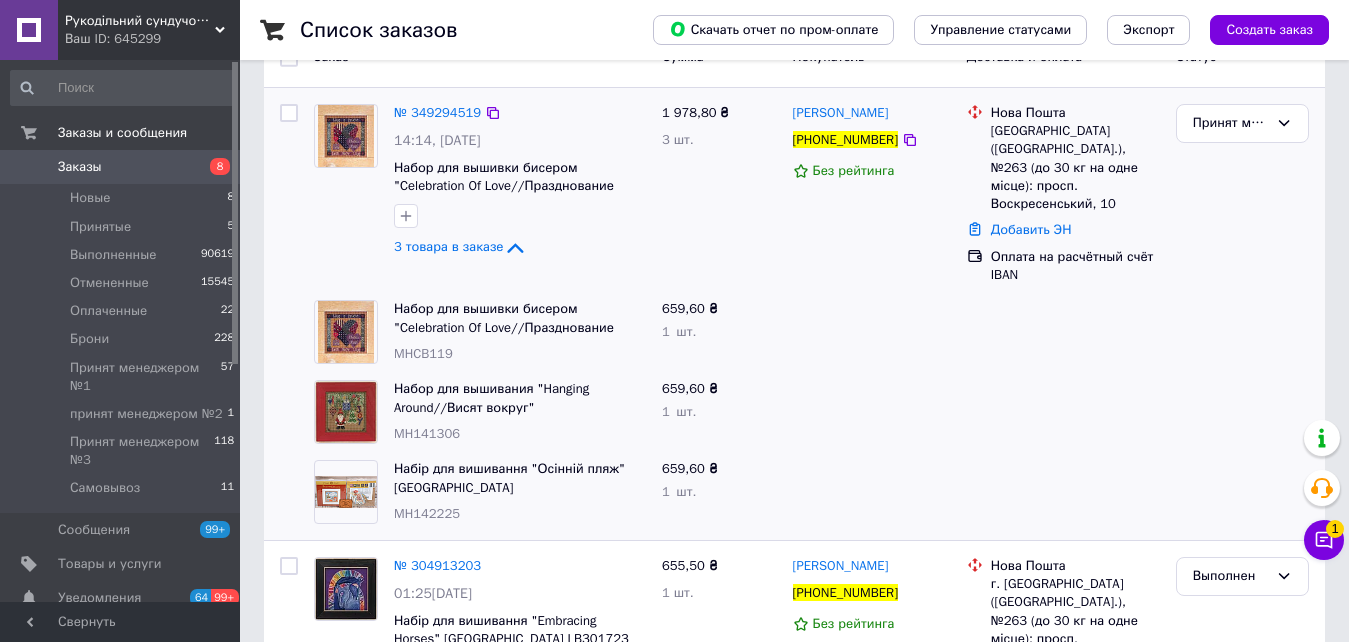 scroll, scrollTop: 300, scrollLeft: 0, axis: vertical 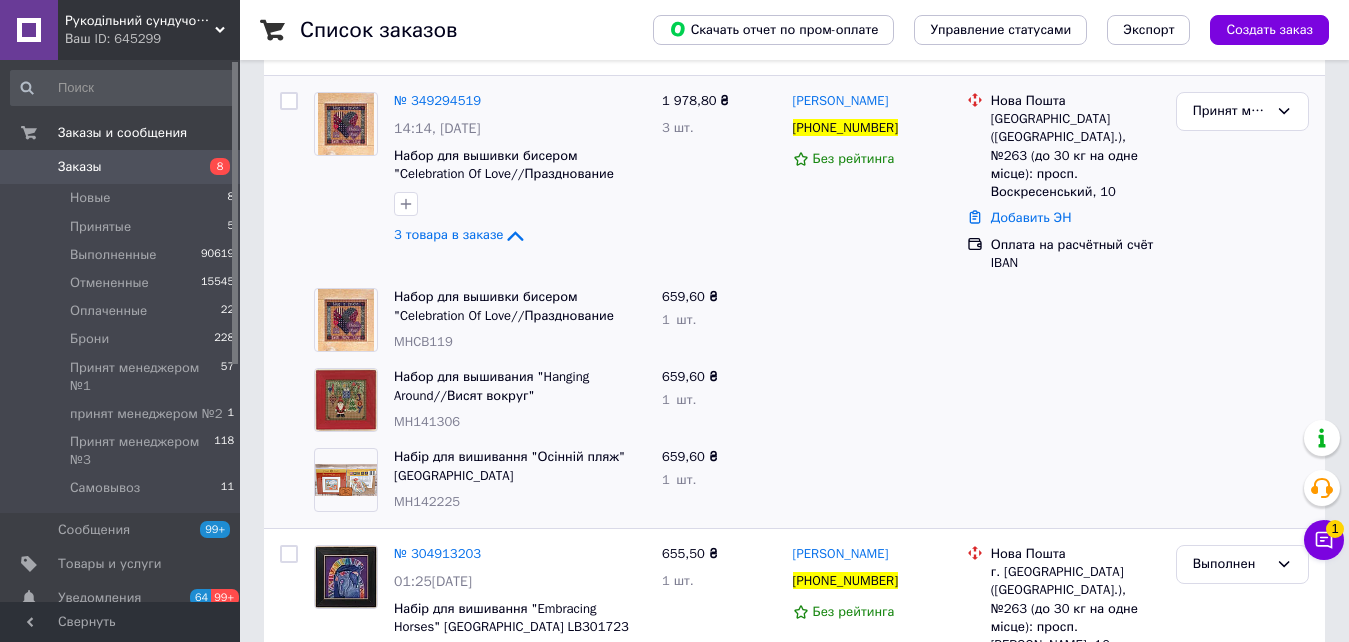 click on "Заказы" at bounding box center [80, 167] 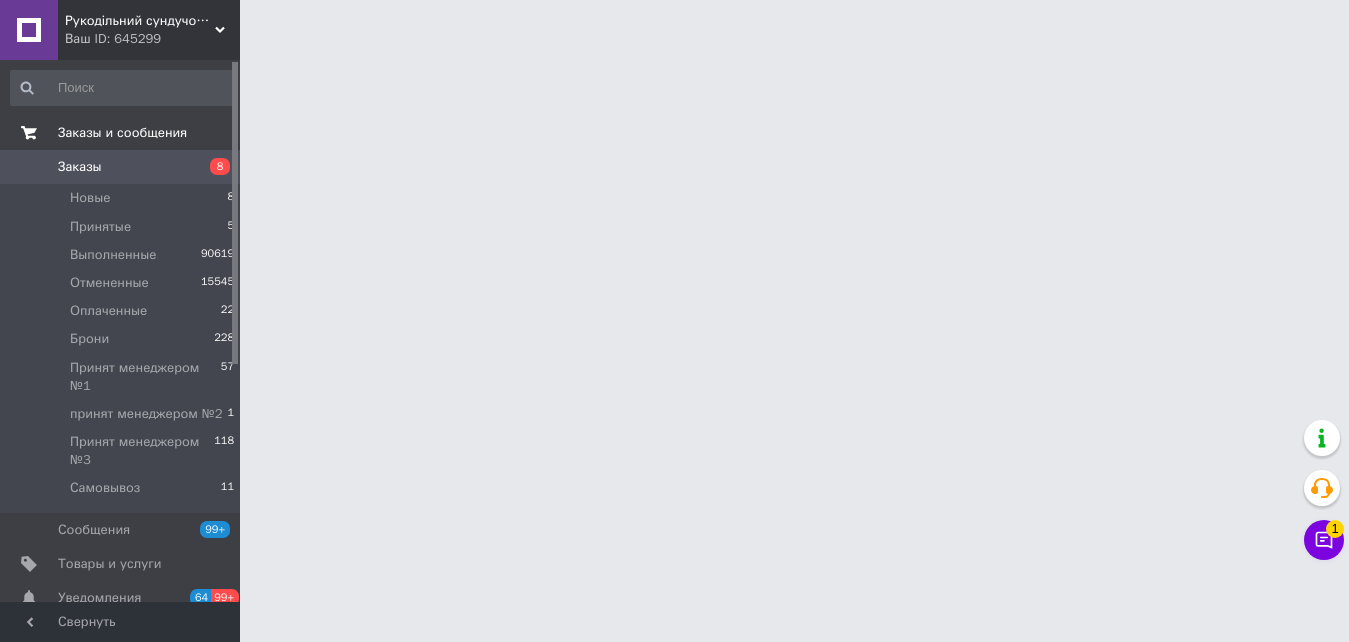 scroll, scrollTop: 0, scrollLeft: 0, axis: both 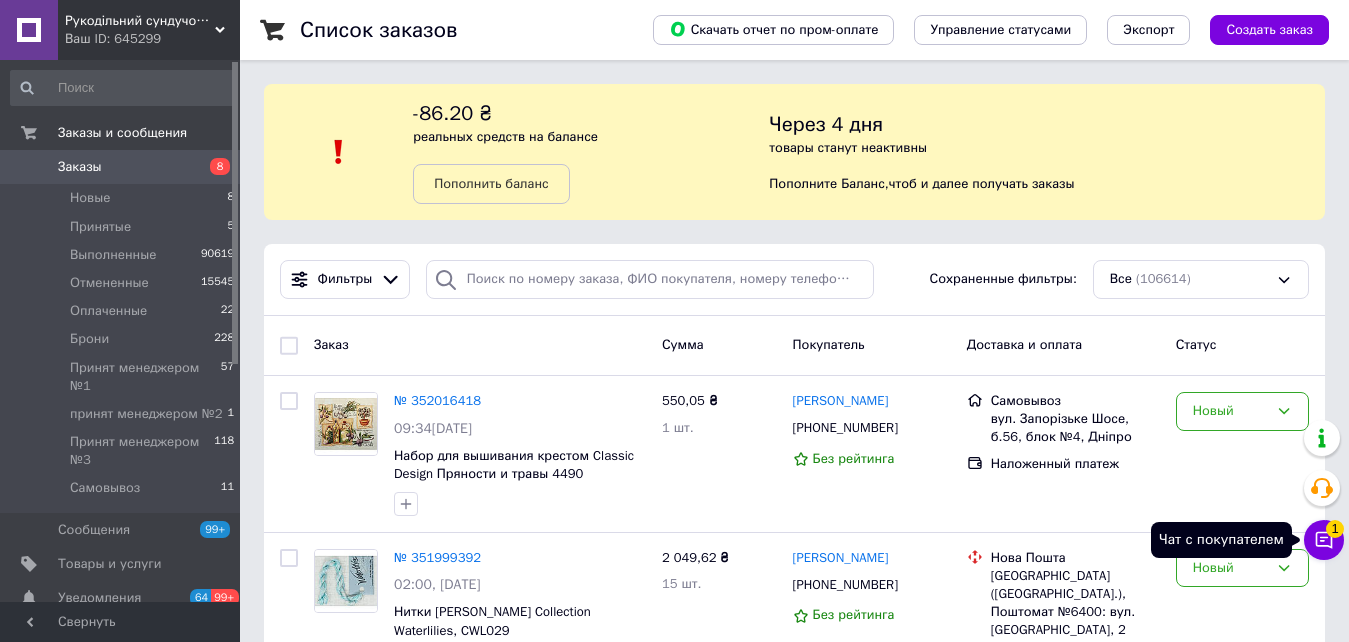 click 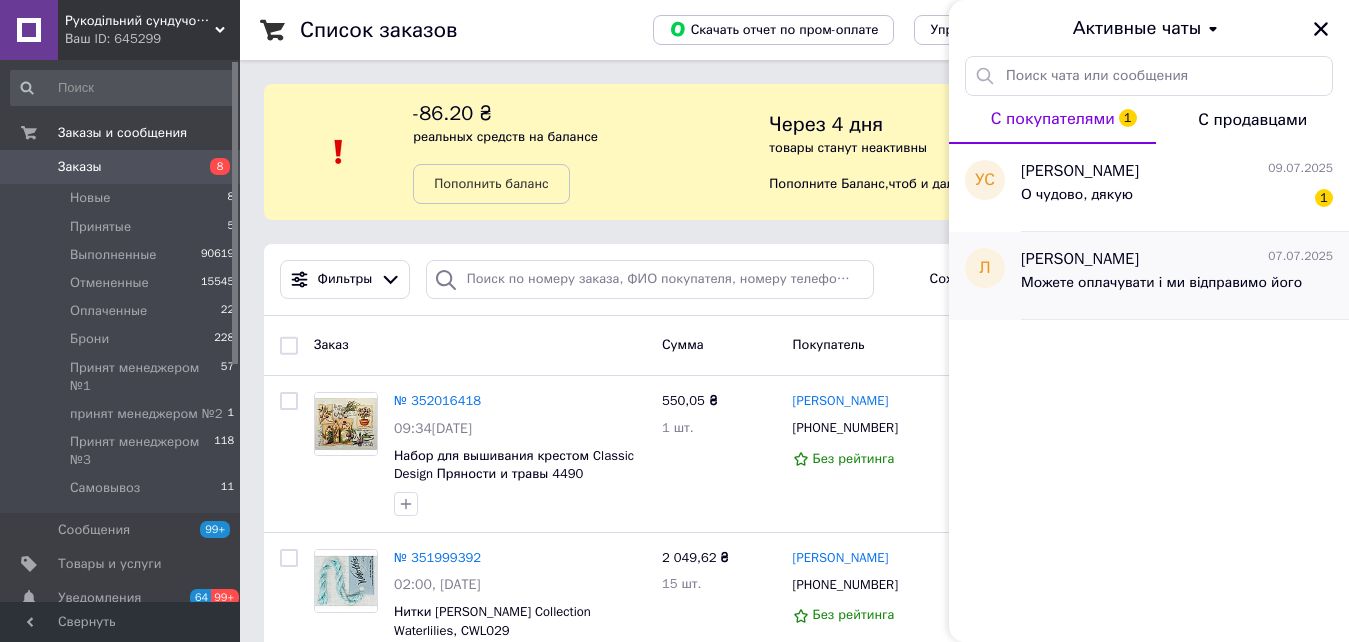 click on "[PERSON_NAME] [DATE] Можете оплачувати і ми відправимо його" at bounding box center (1185, 276) 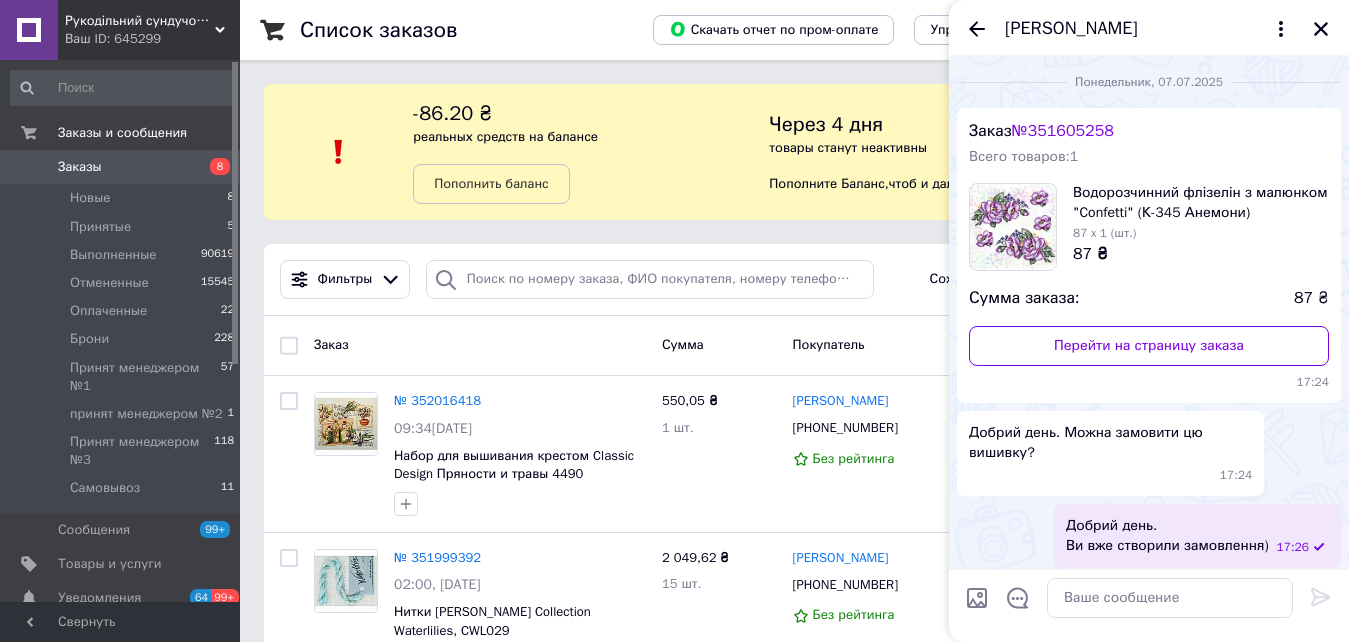 scroll, scrollTop: 80, scrollLeft: 0, axis: vertical 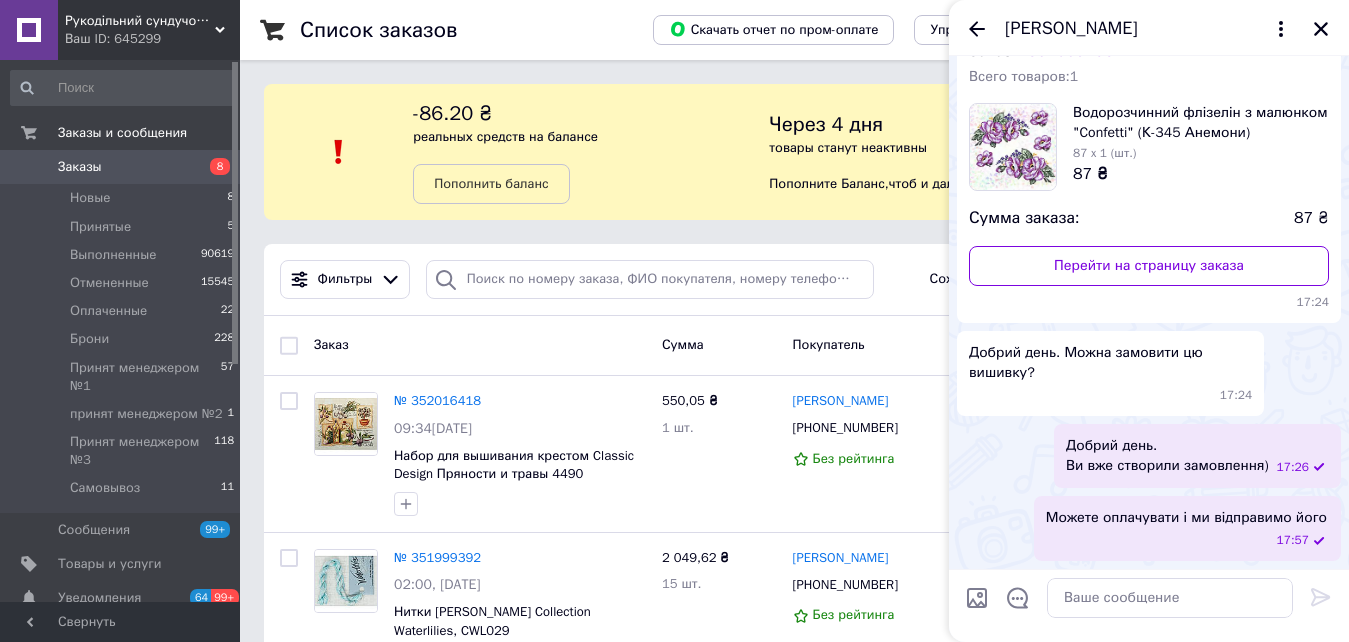 click on "Заказ  № 351605258 Всего товаров:  1 Водорозчинний флізелін з малюнком "Confetti" (К-345 Анемони) 87 x 1 (шт.) 87 ₴ Сумма заказа: 87 ₴ Перейти на страницу заказа 17:24" at bounding box center (1149, 175) 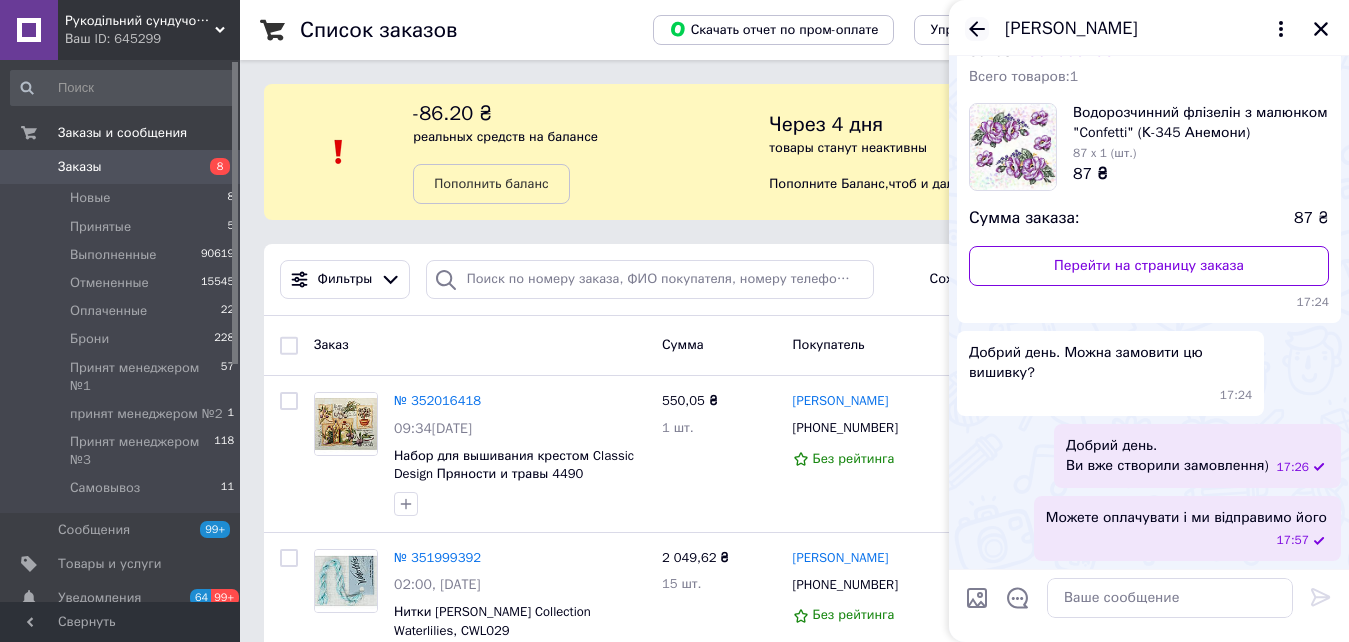 click 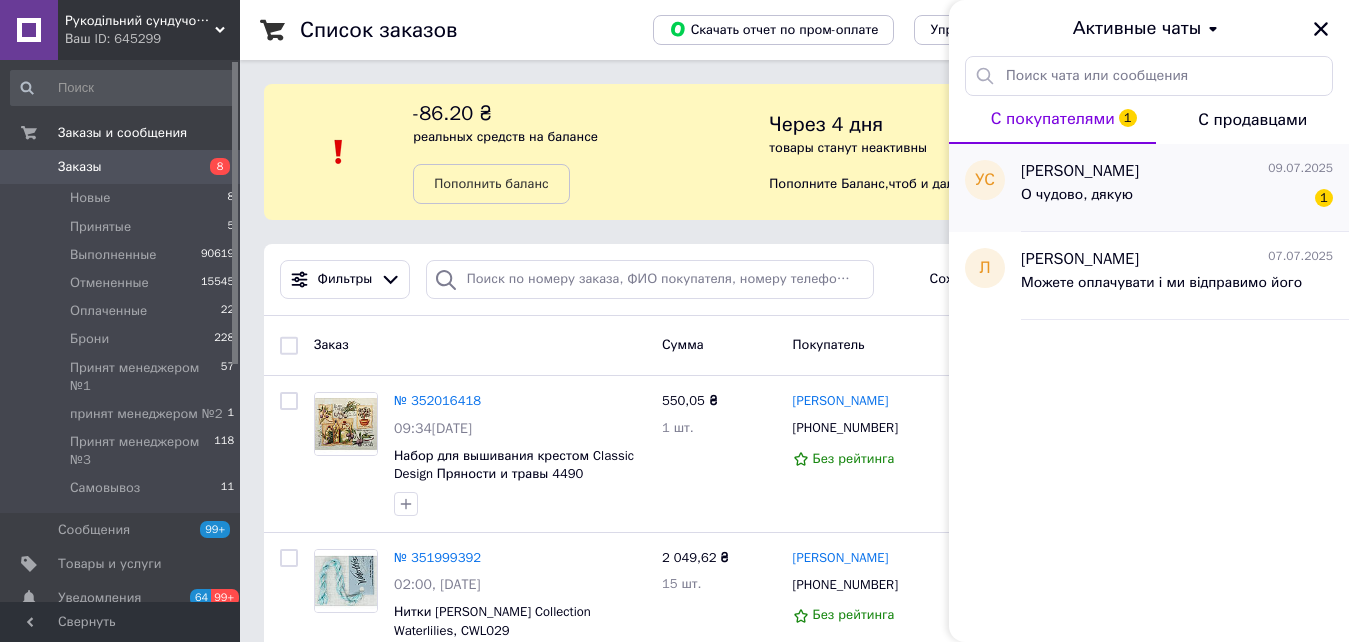 click on "О чудово, дякую 1" at bounding box center [1177, 199] 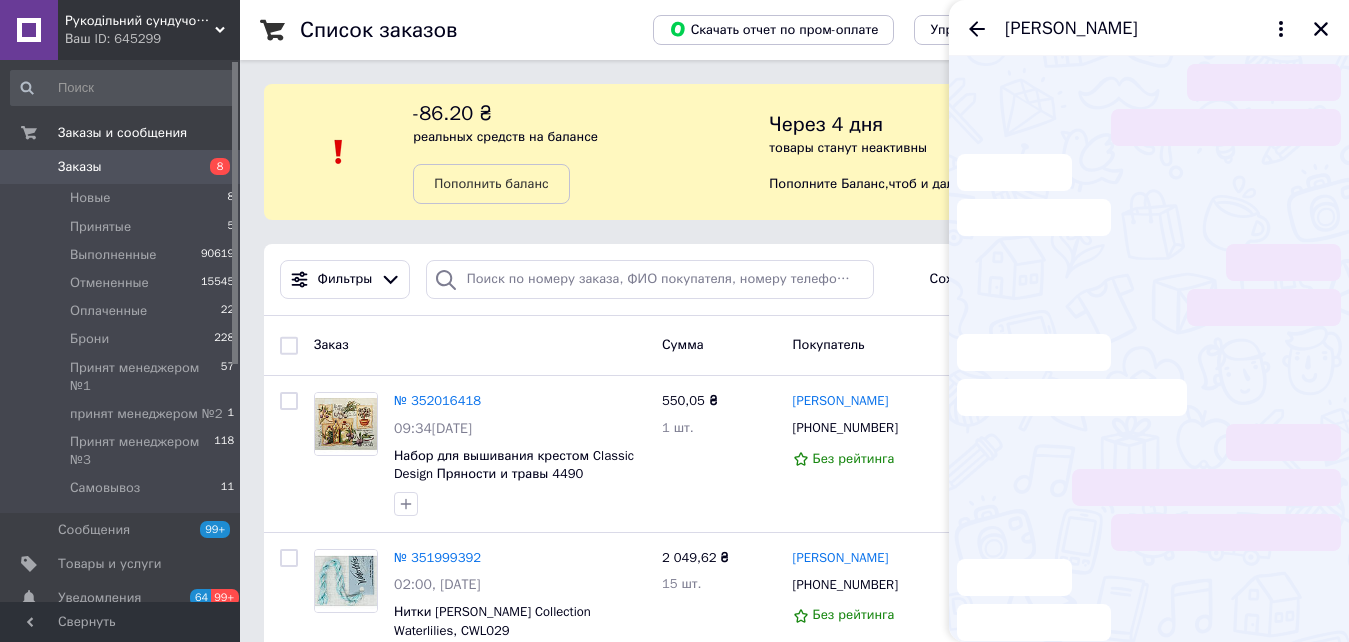scroll, scrollTop: 195, scrollLeft: 0, axis: vertical 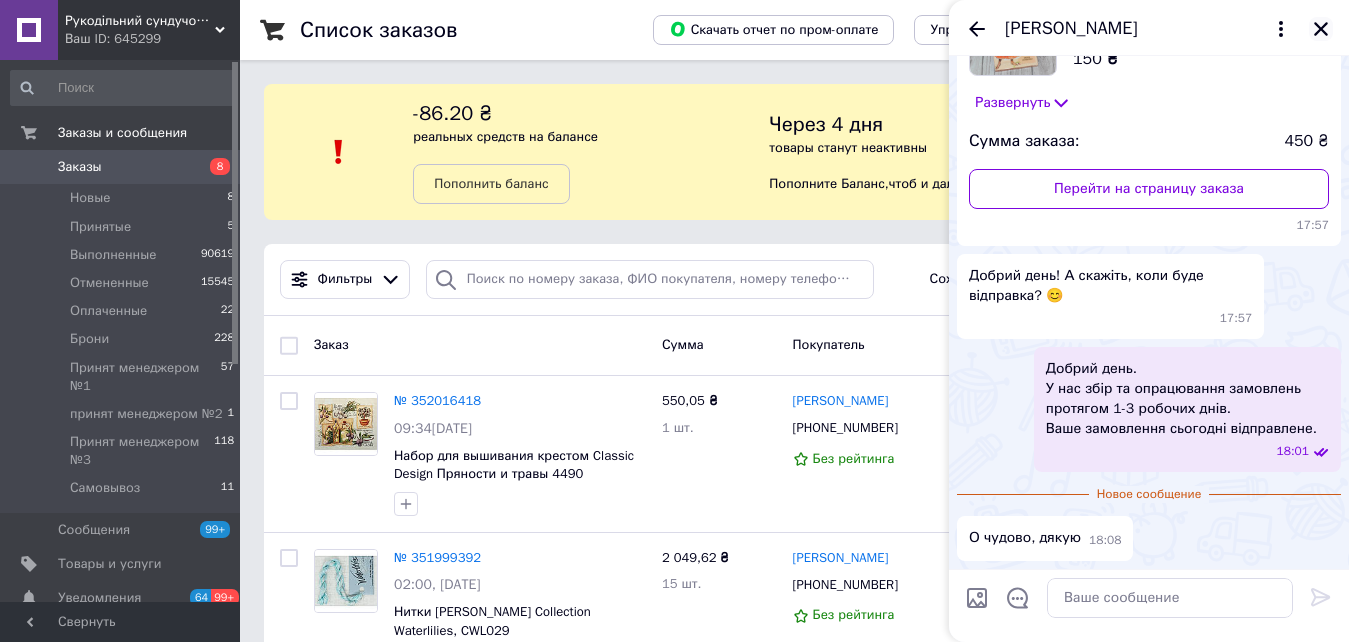 click at bounding box center [1321, 29] 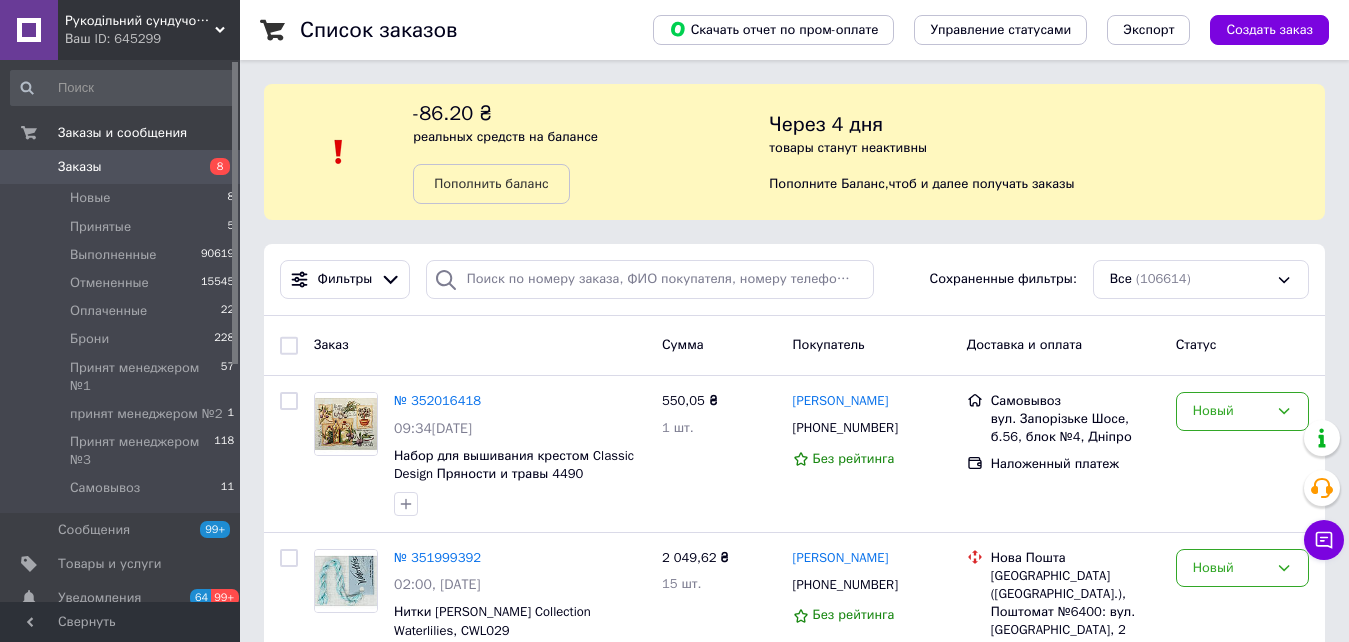 click on "Заказы" at bounding box center (121, 167) 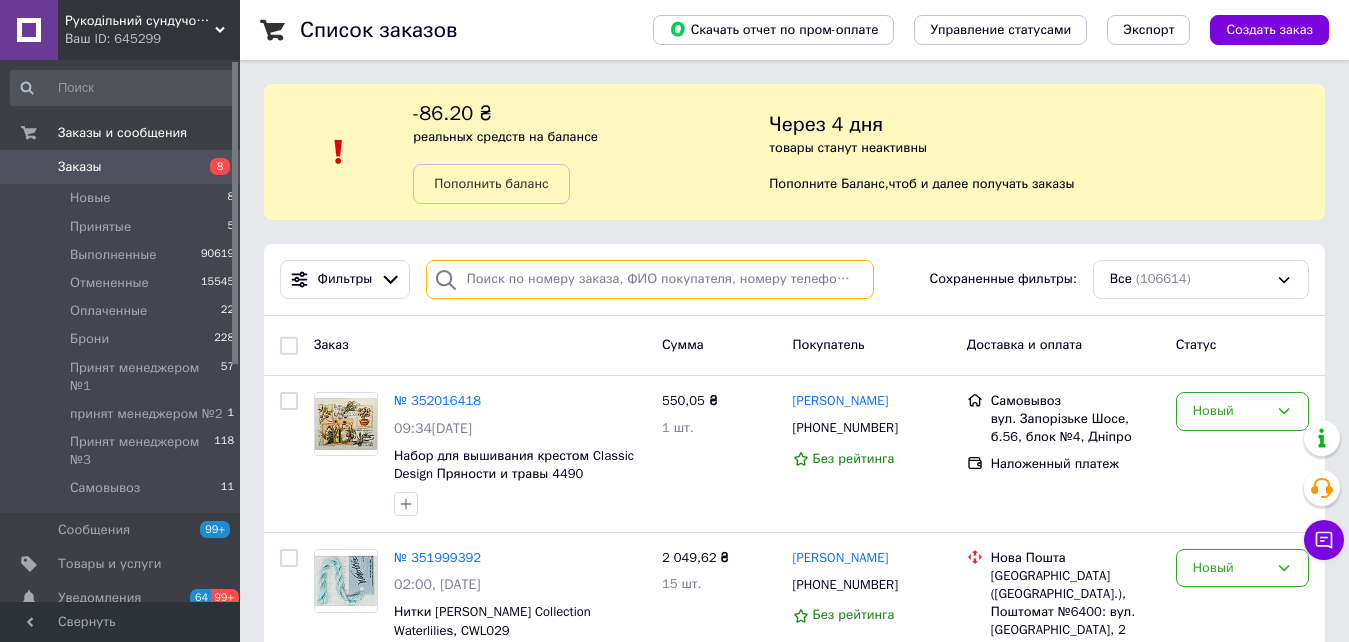 click at bounding box center (650, 279) 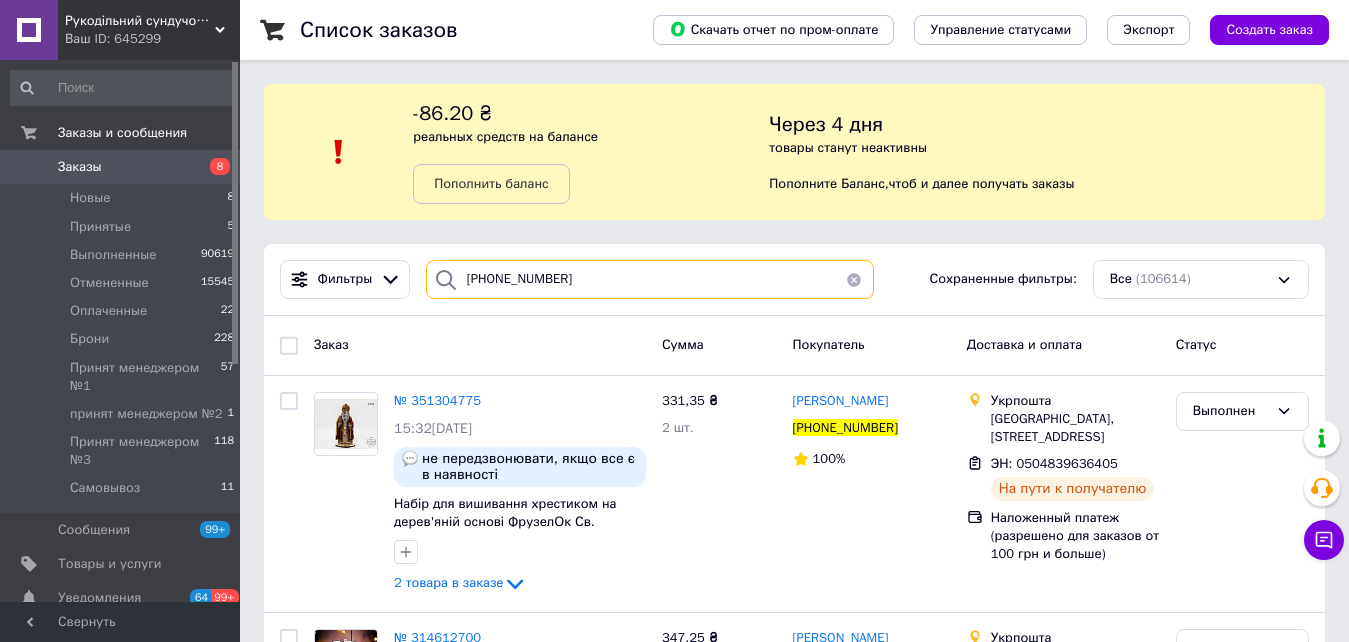 drag, startPoint x: 429, startPoint y: 288, endPoint x: 417, endPoint y: 287, distance: 12.0415945 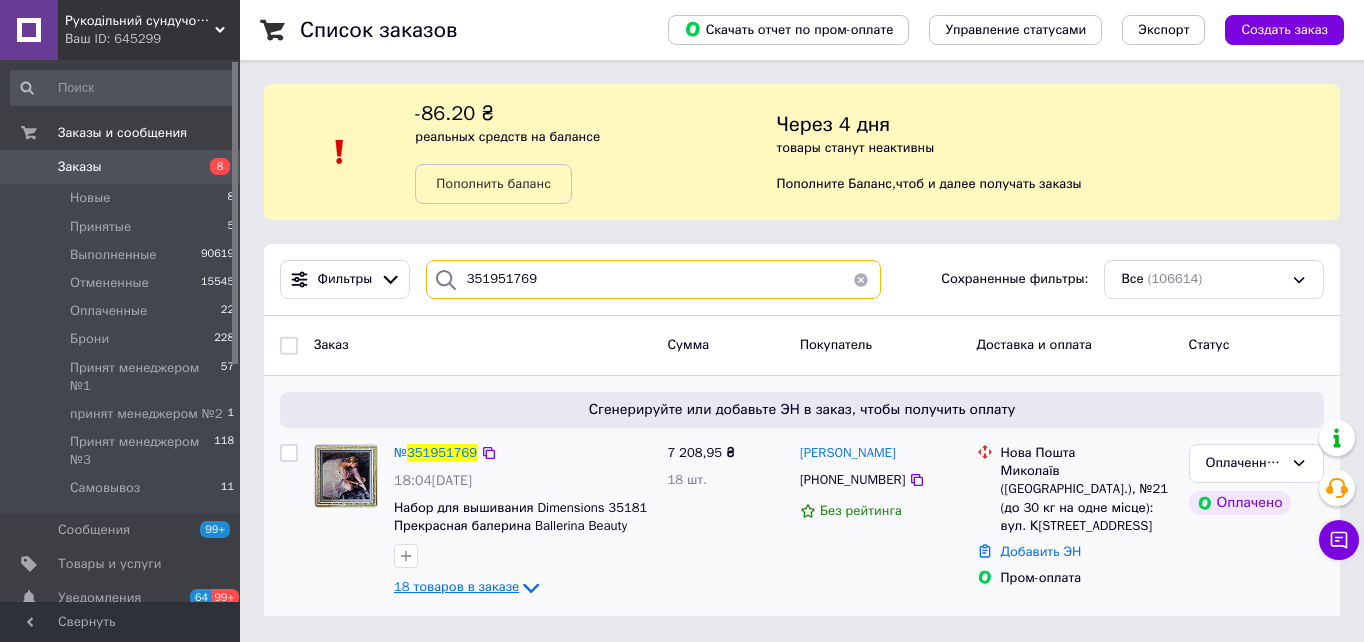 type on "351951769" 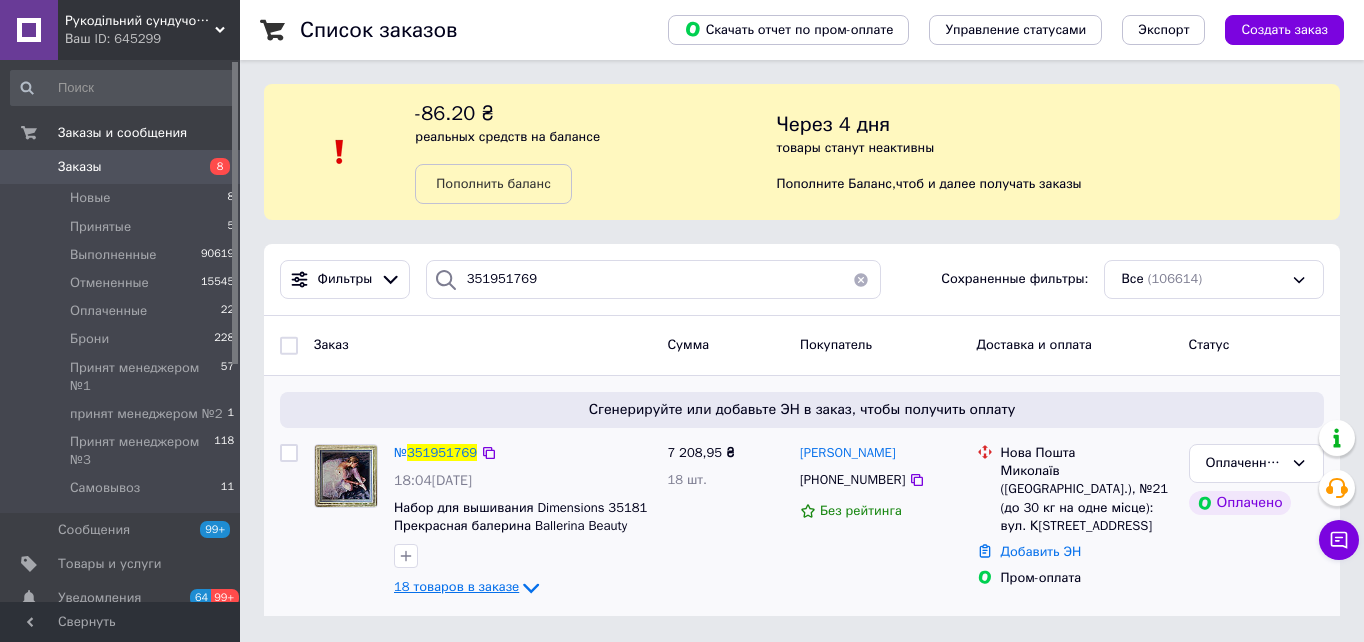 click on "18 товаров в заказе" at bounding box center [456, 586] 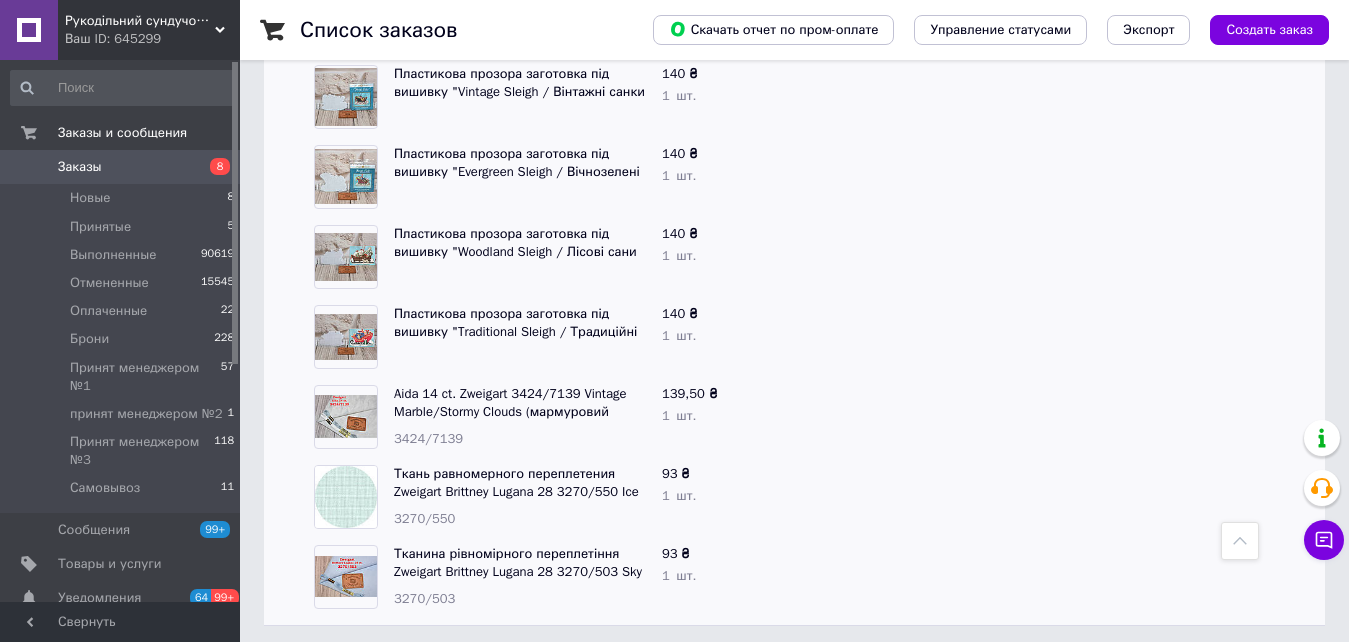 scroll, scrollTop: 1439, scrollLeft: 0, axis: vertical 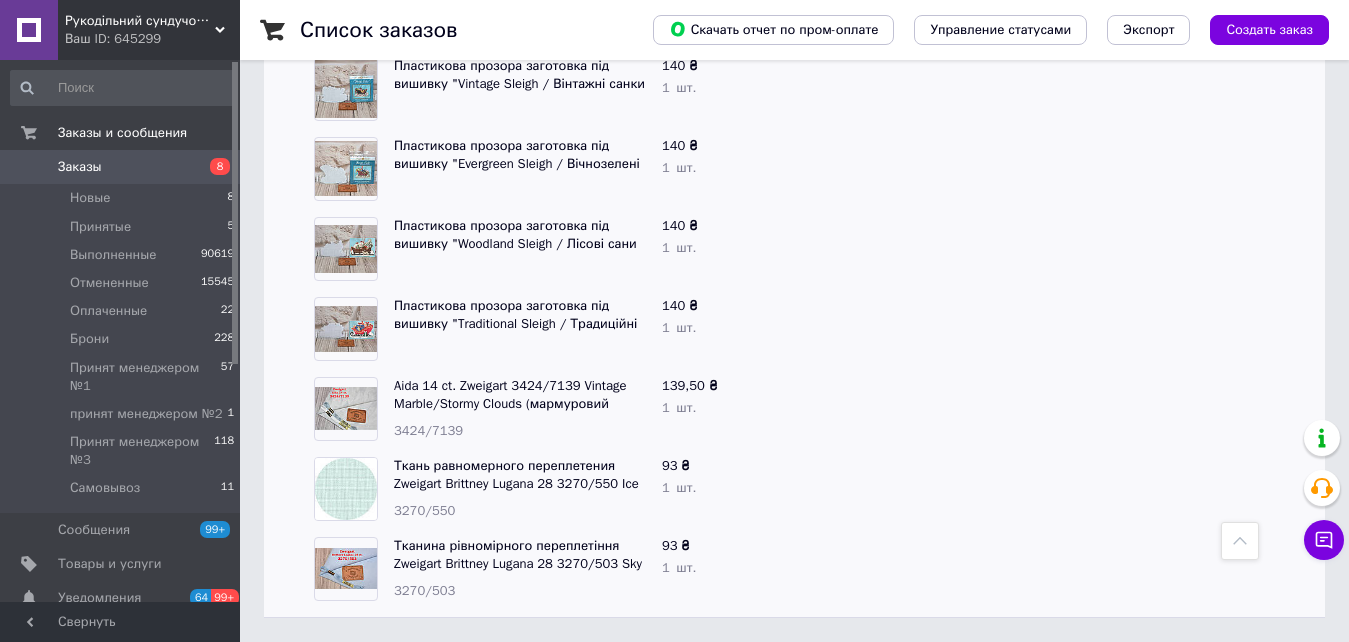 click on "Заказы" at bounding box center (121, 167) 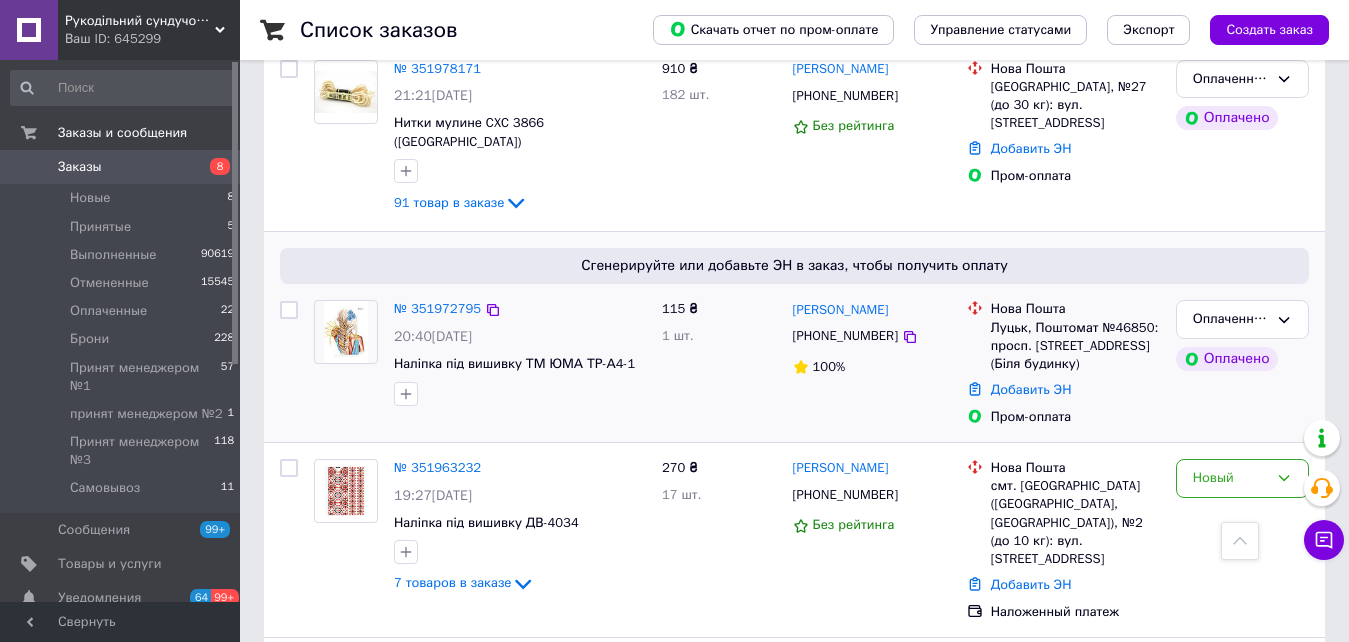 scroll, scrollTop: 1700, scrollLeft: 0, axis: vertical 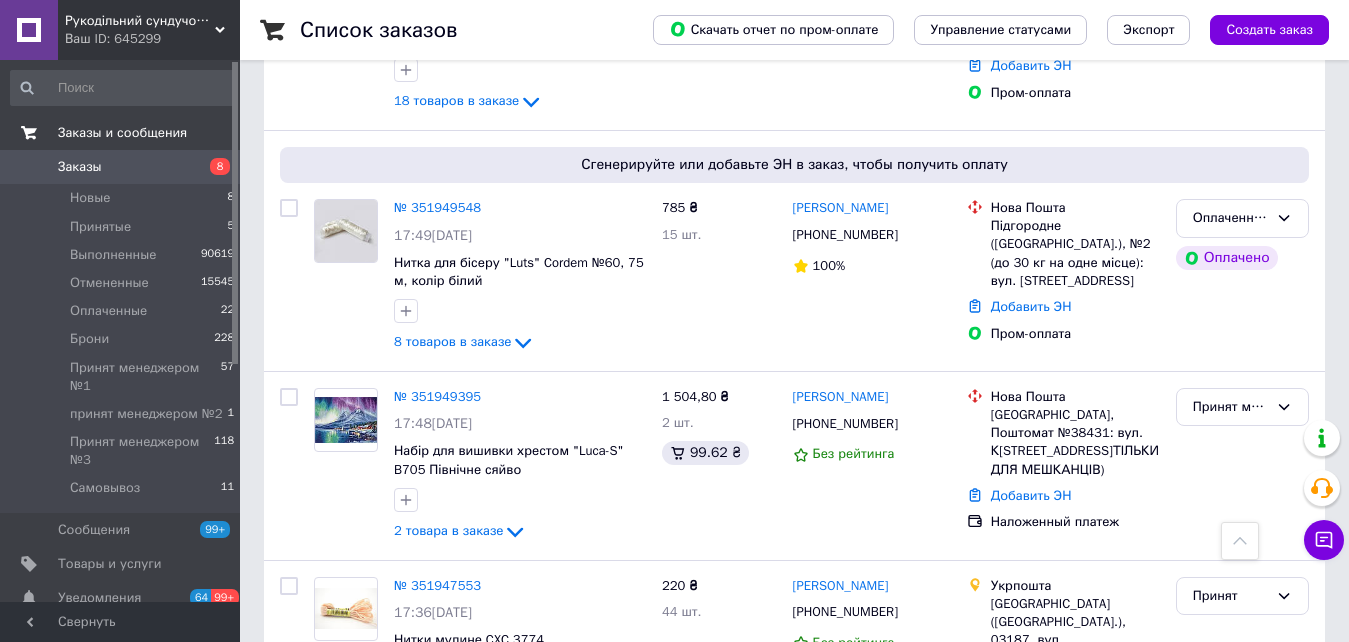 click on "Заказы и сообщения" at bounding box center [122, 133] 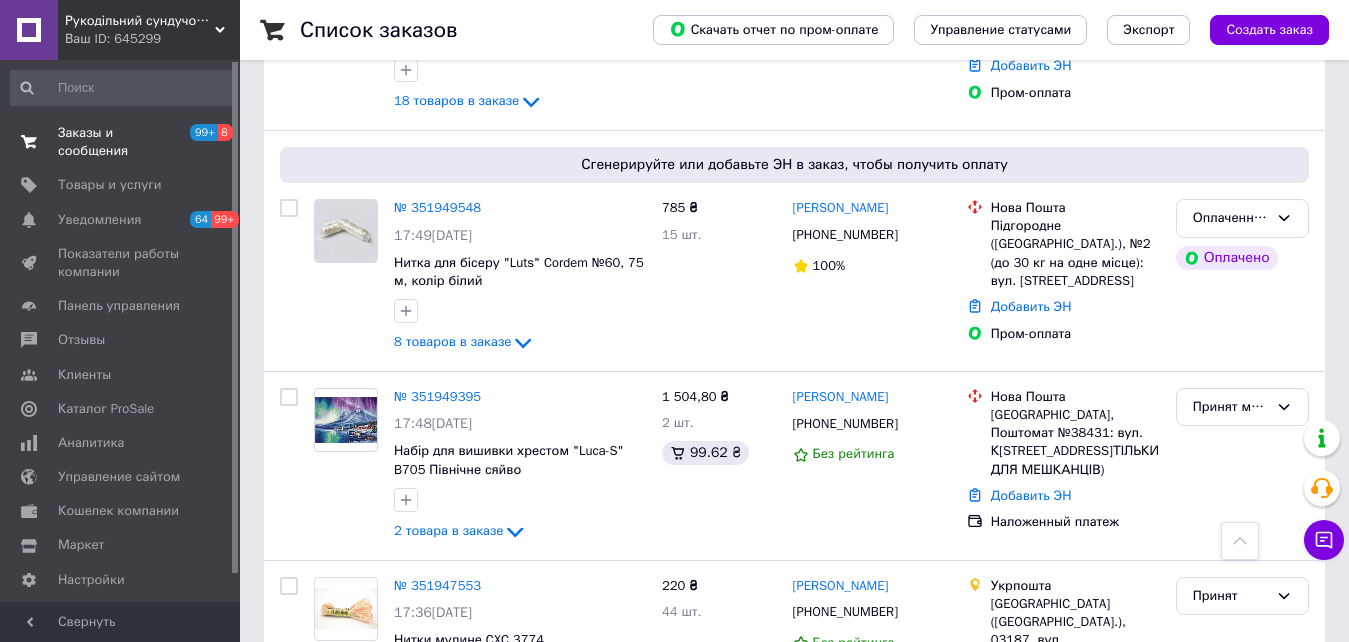 click on "Заказы и сообщения" at bounding box center [121, 142] 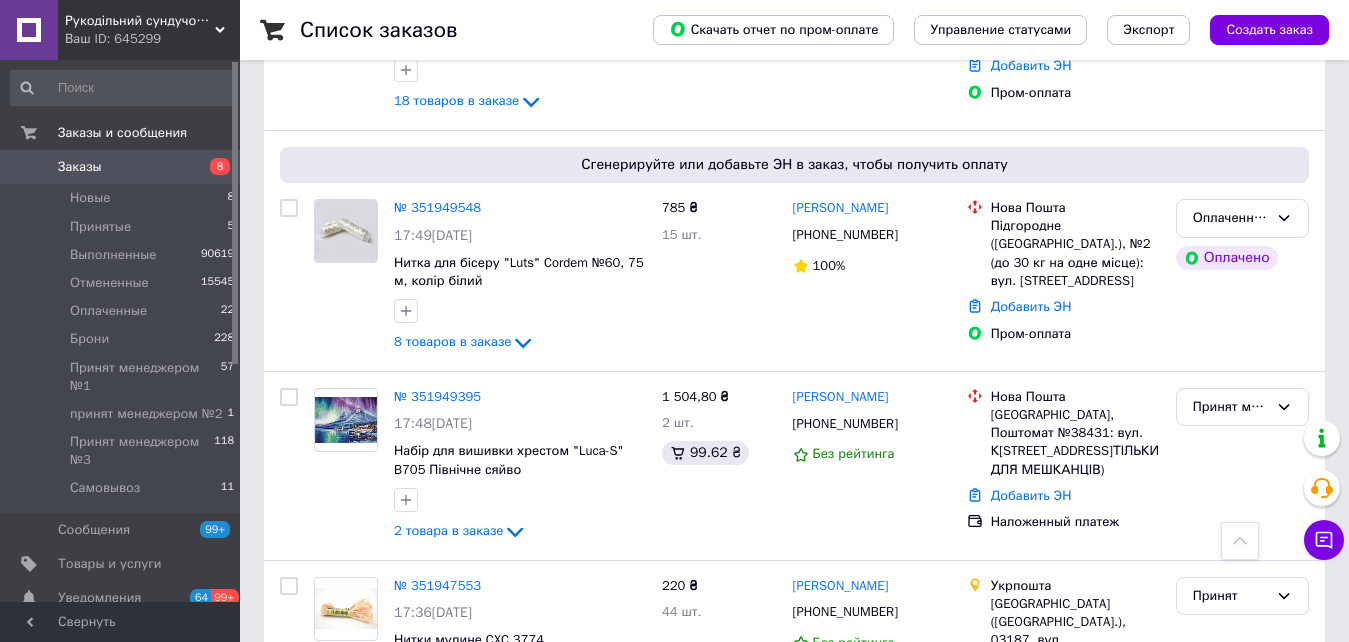 click on "Заказы" at bounding box center (121, 167) 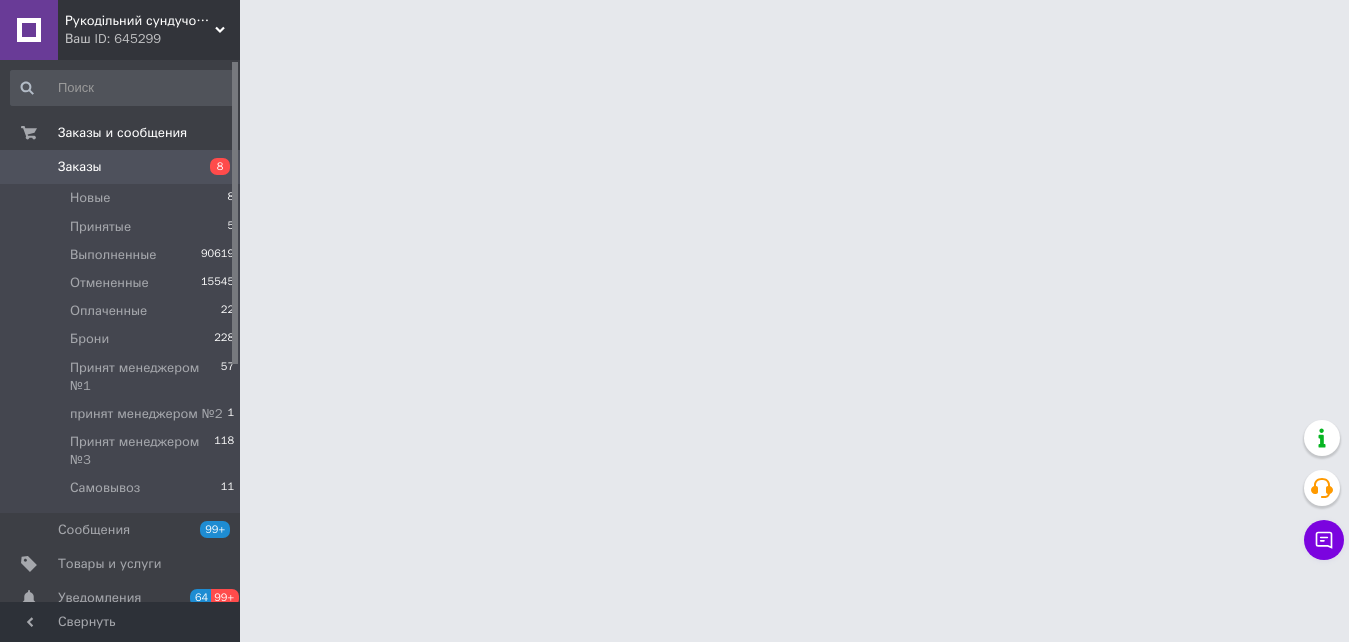 scroll, scrollTop: 0, scrollLeft: 0, axis: both 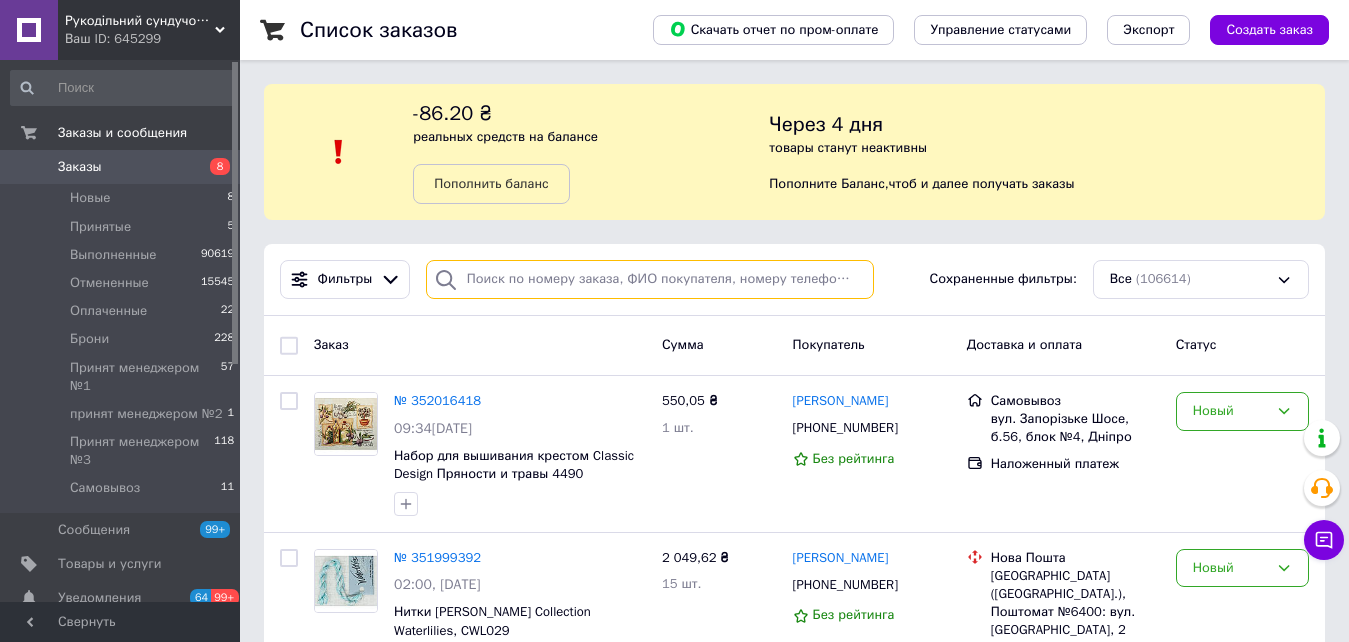click at bounding box center (650, 279) 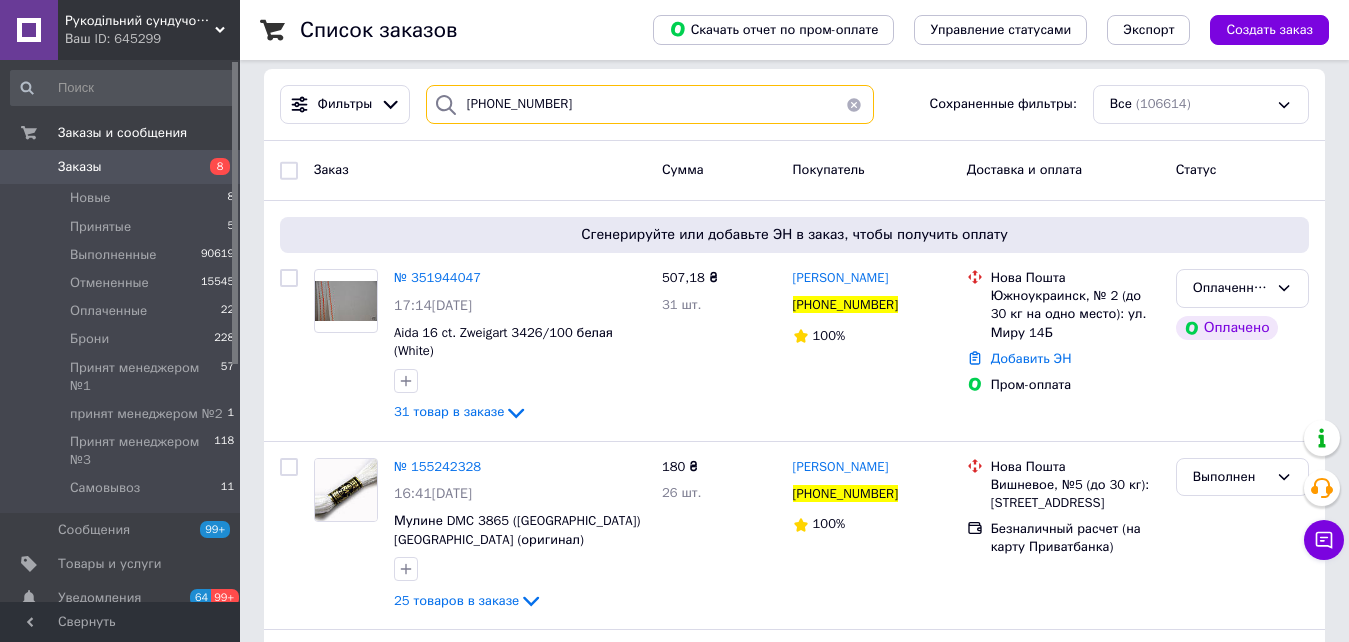 scroll, scrollTop: 300, scrollLeft: 0, axis: vertical 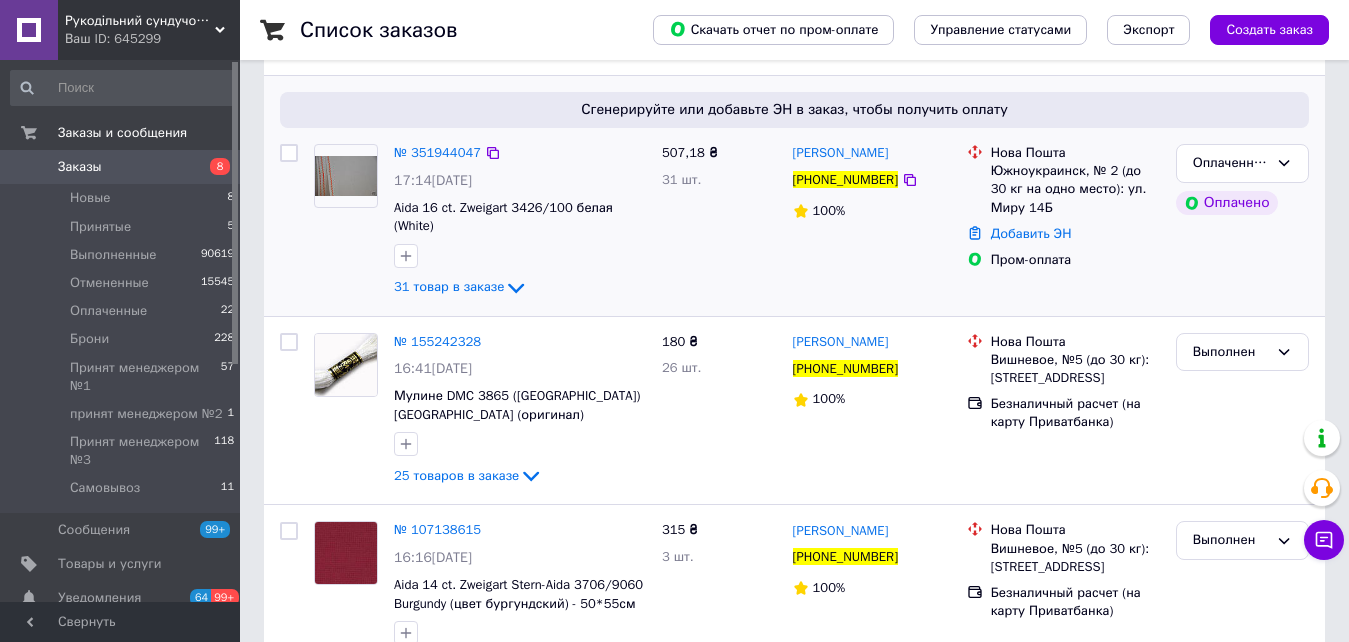 type on "[PHONE_NUMBER]" 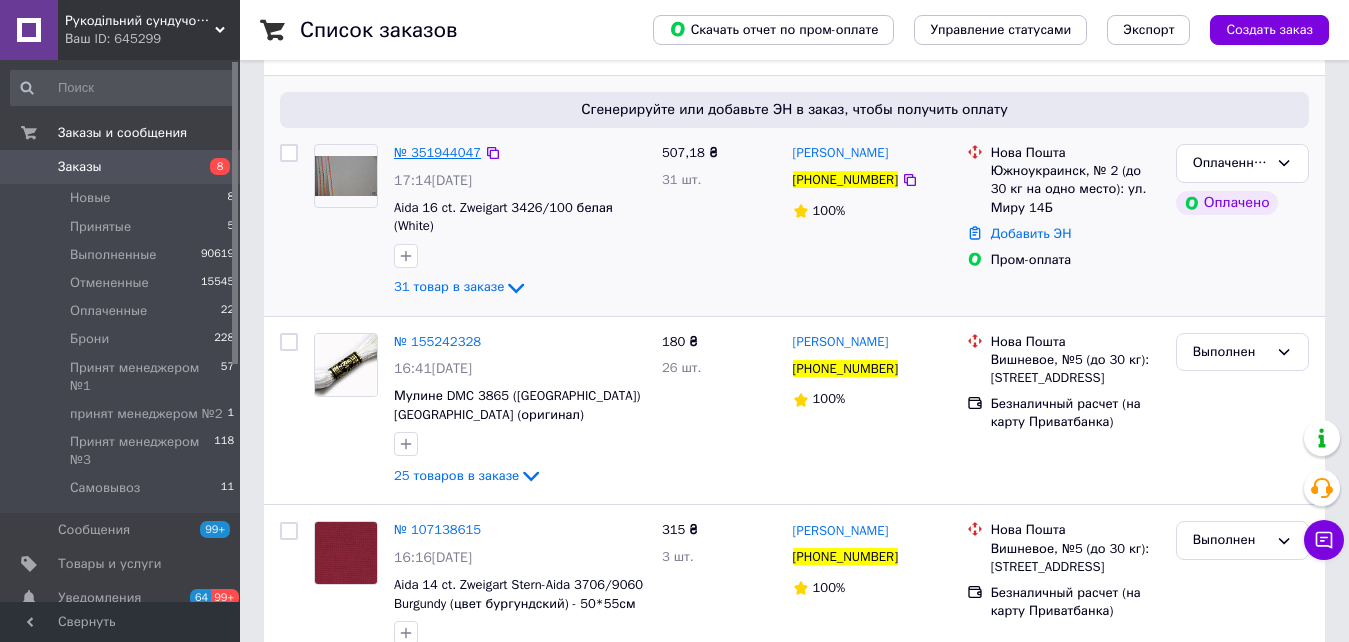 click on "№ 351944047" at bounding box center (437, 152) 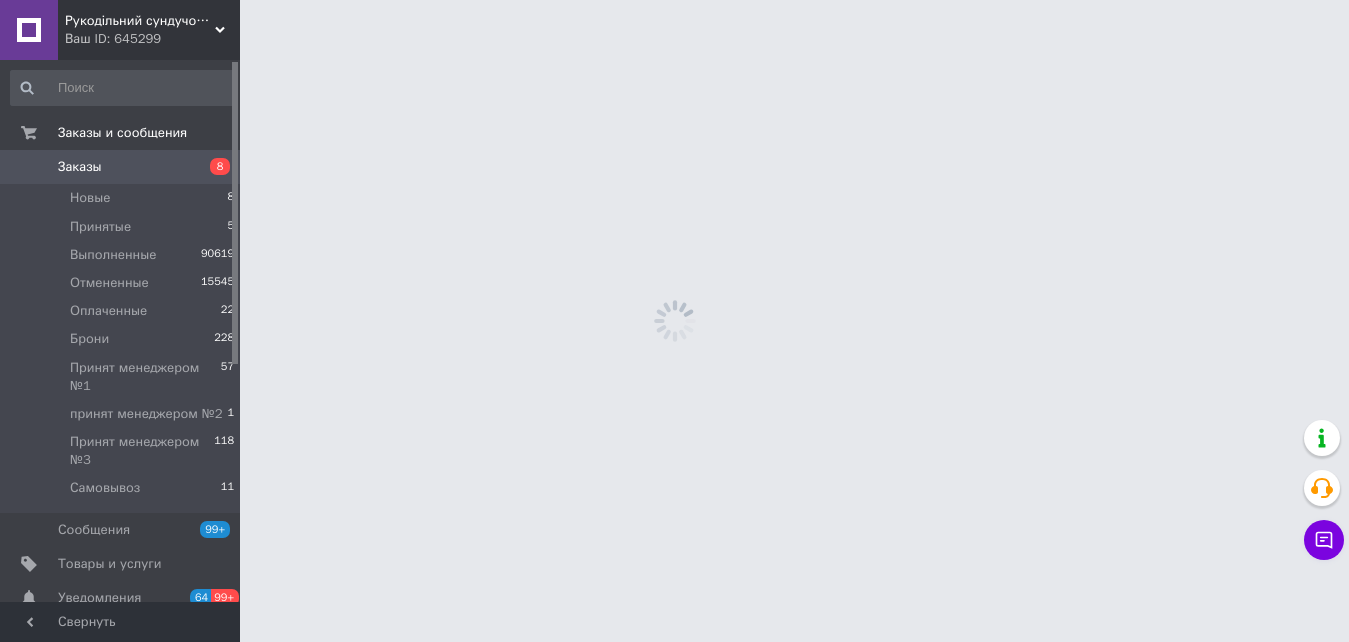 scroll, scrollTop: 0, scrollLeft: 0, axis: both 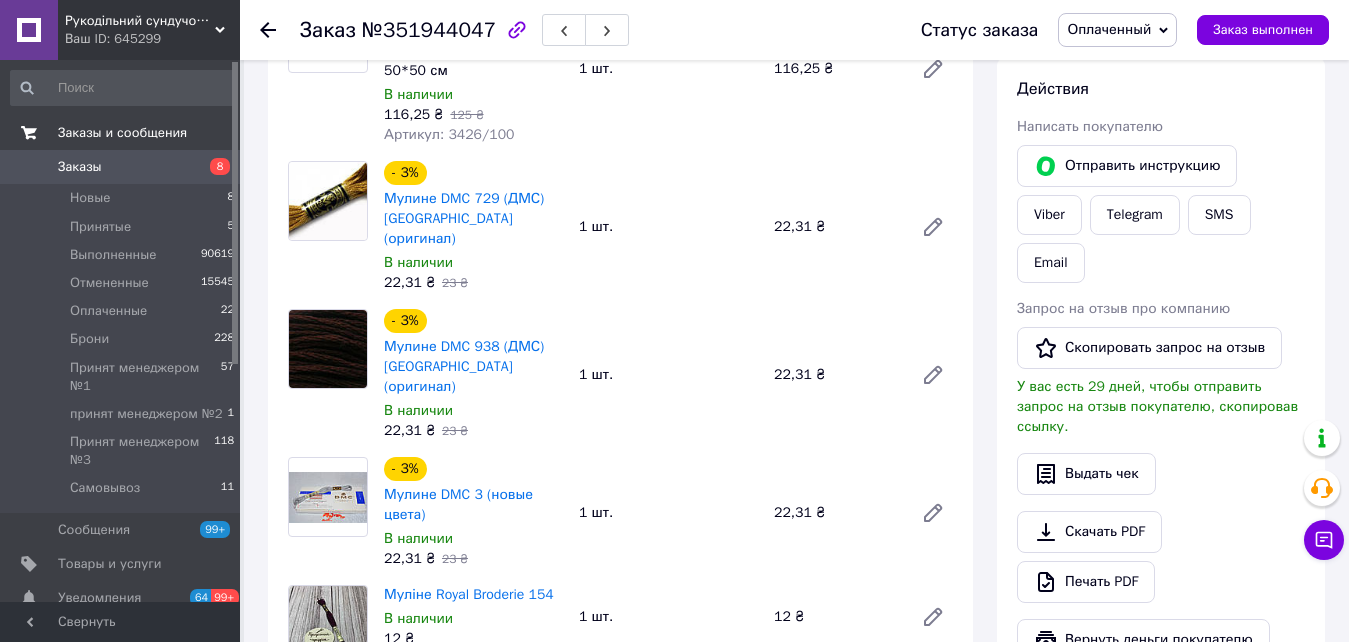 drag, startPoint x: 222, startPoint y: 157, endPoint x: 184, endPoint y: 128, distance: 47.801674 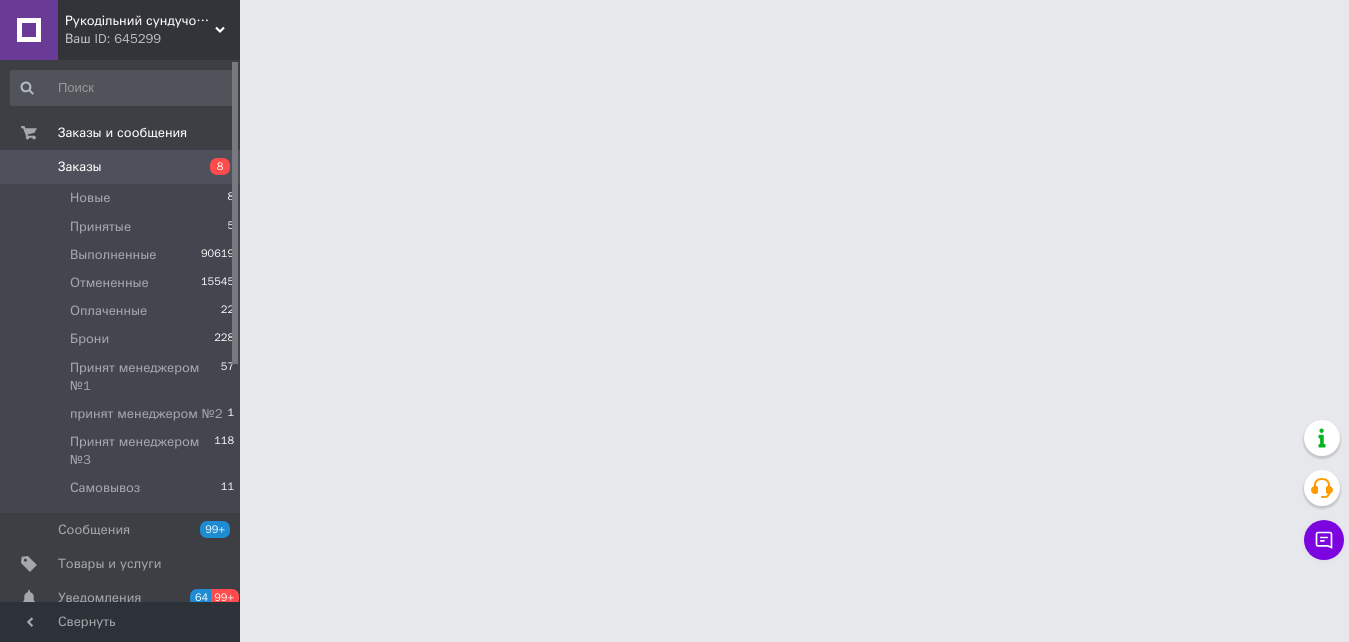 scroll, scrollTop: 0, scrollLeft: 0, axis: both 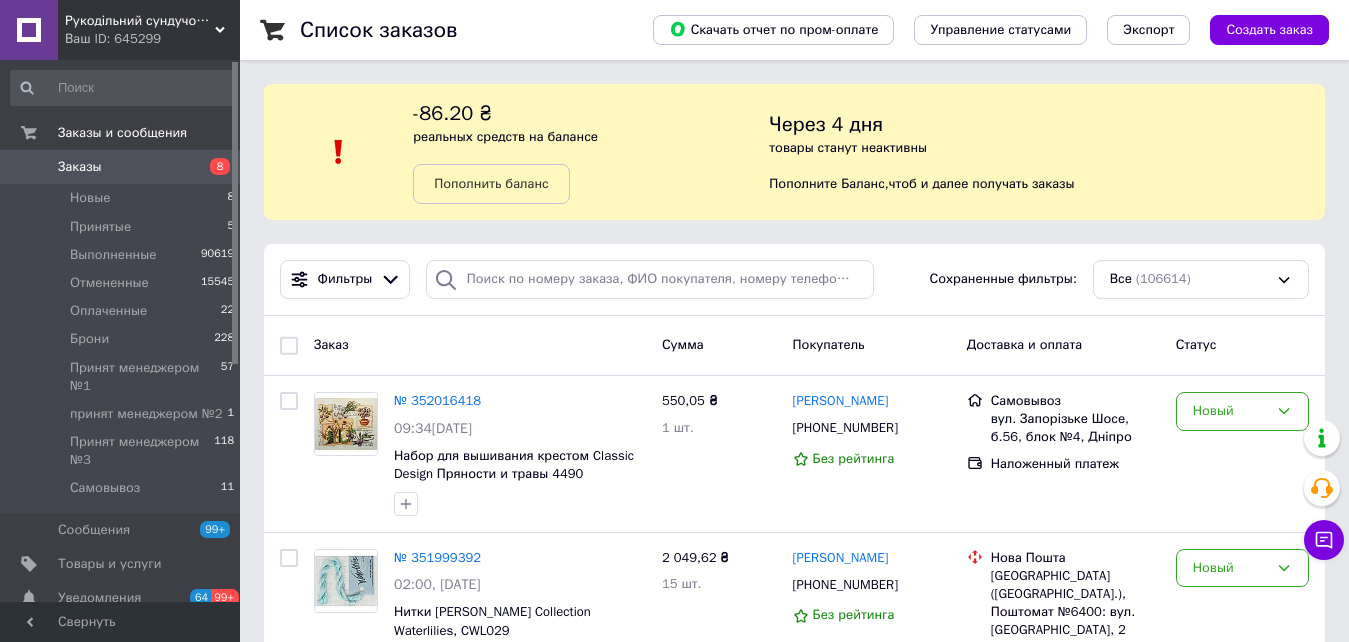 click on "8" at bounding box center (212, 167) 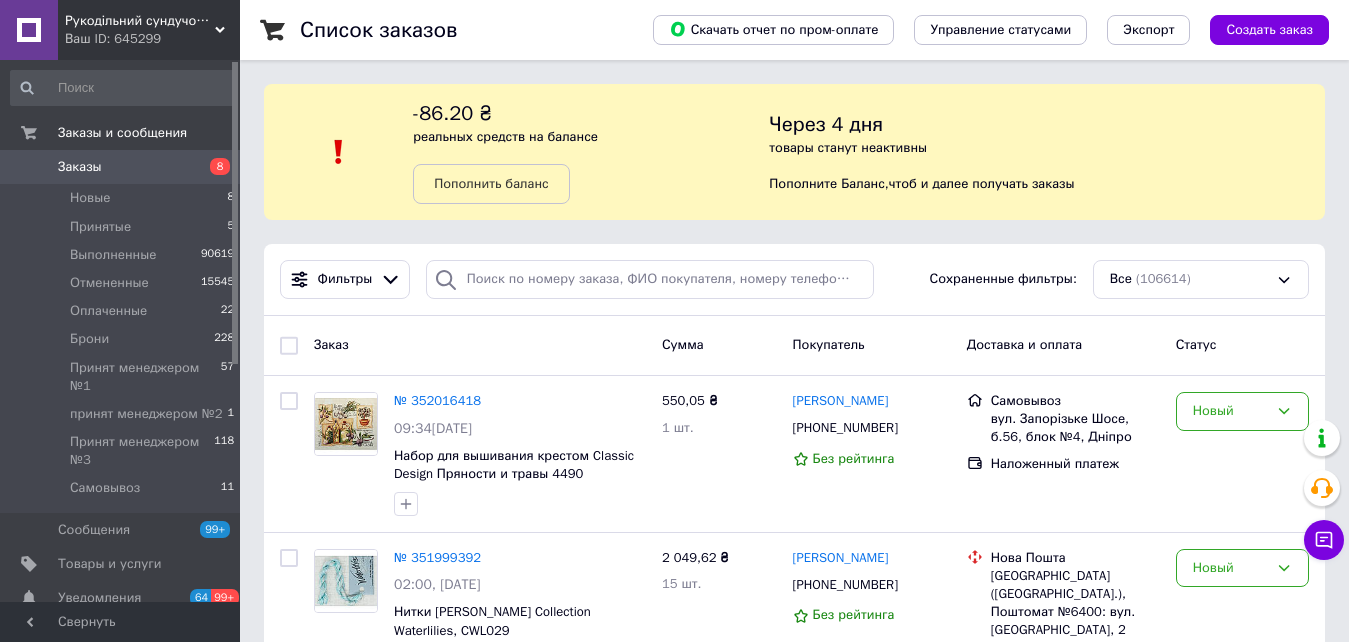 click on "Заказы 8" at bounding box center [123, 167] 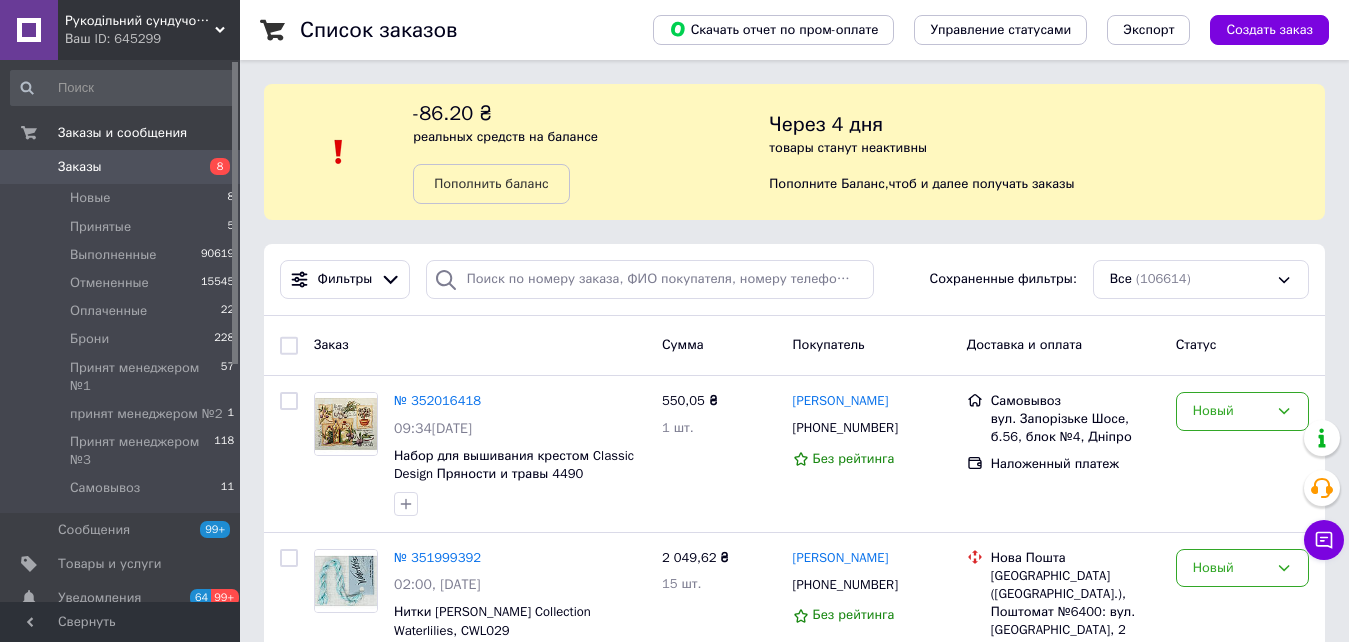 click on "Заказы" at bounding box center (121, 167) 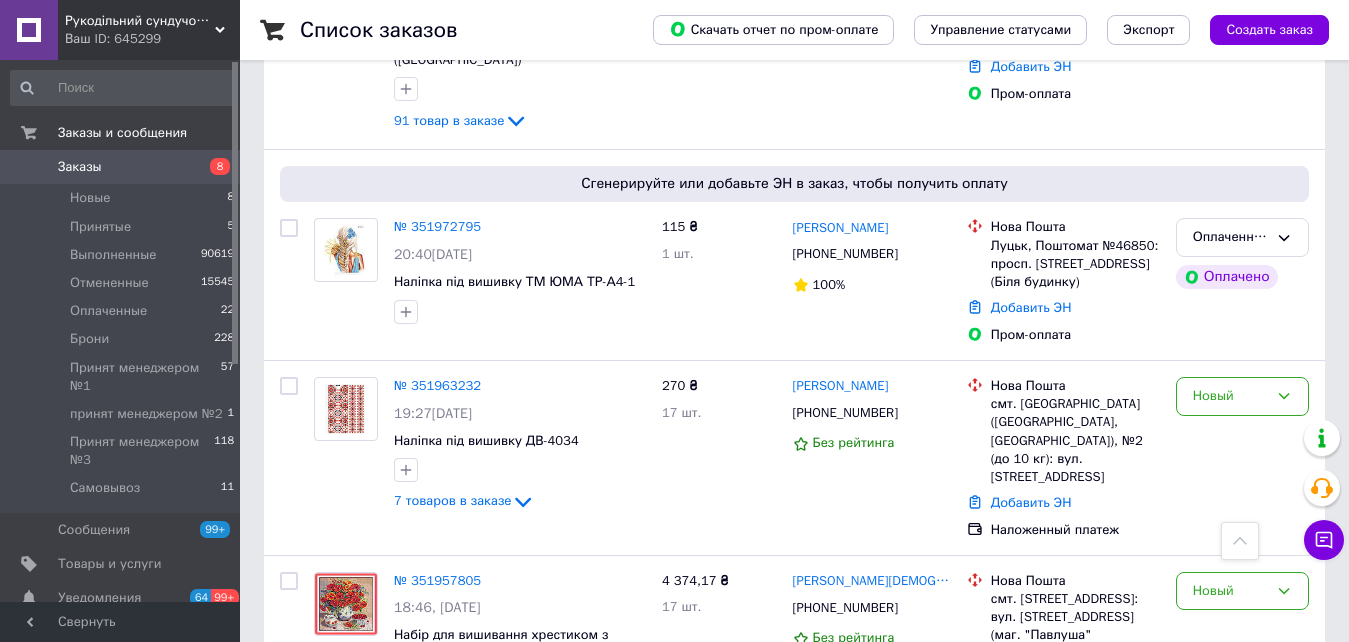 scroll, scrollTop: 1800, scrollLeft: 0, axis: vertical 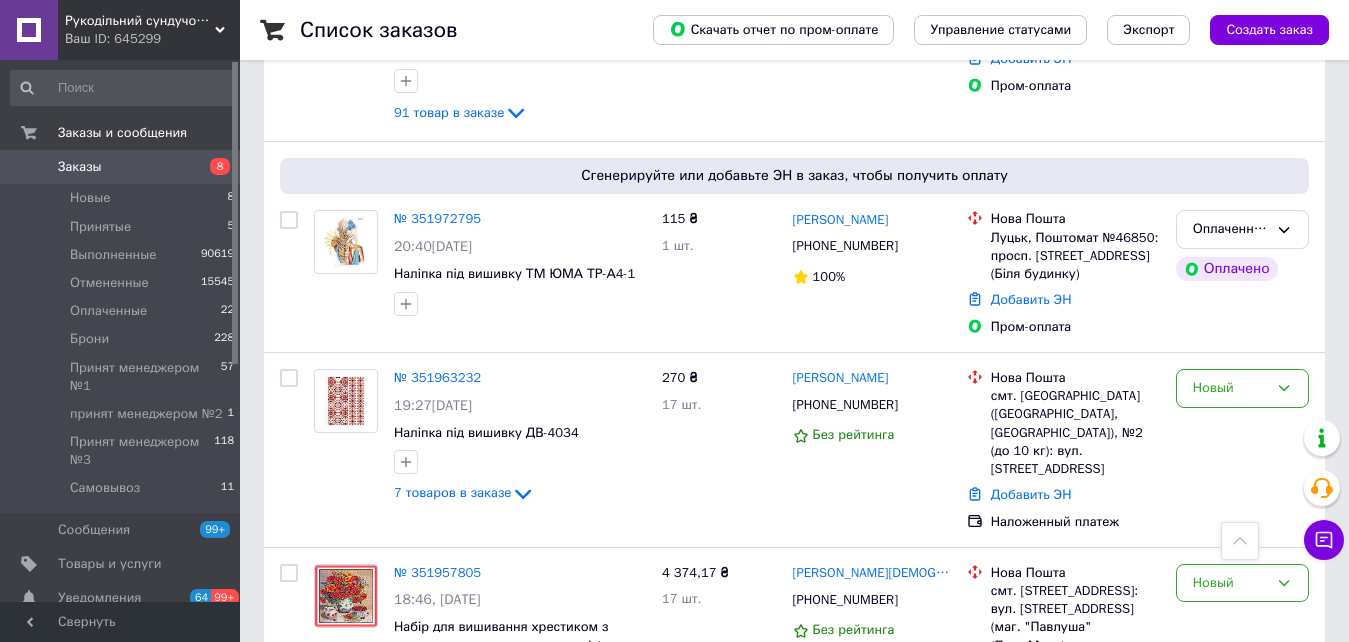 click on "Заказы 8" at bounding box center [123, 167] 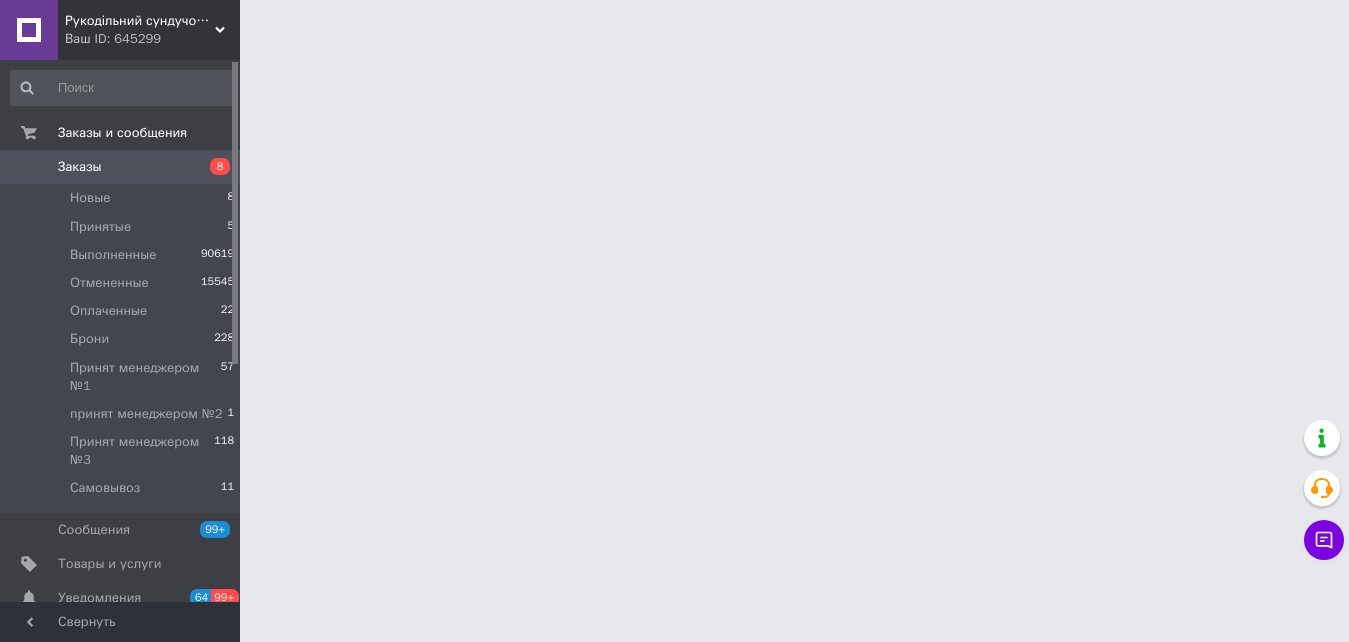 scroll, scrollTop: 0, scrollLeft: 0, axis: both 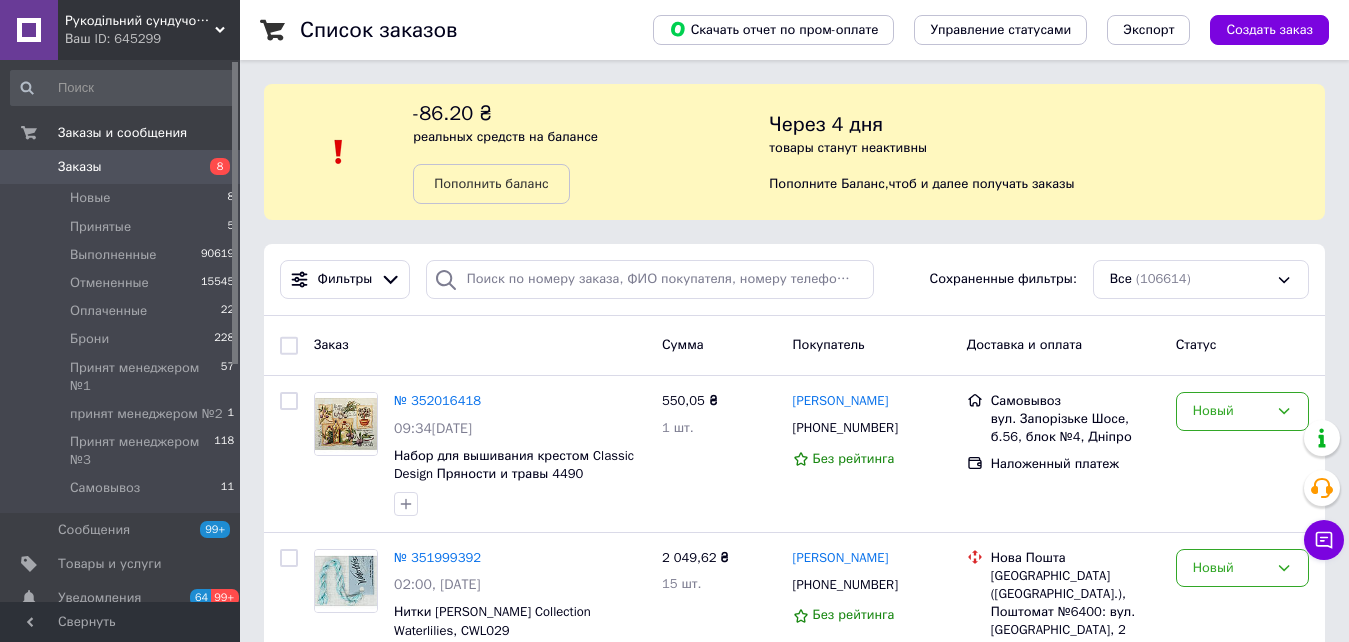 click on "Заказы" at bounding box center (121, 167) 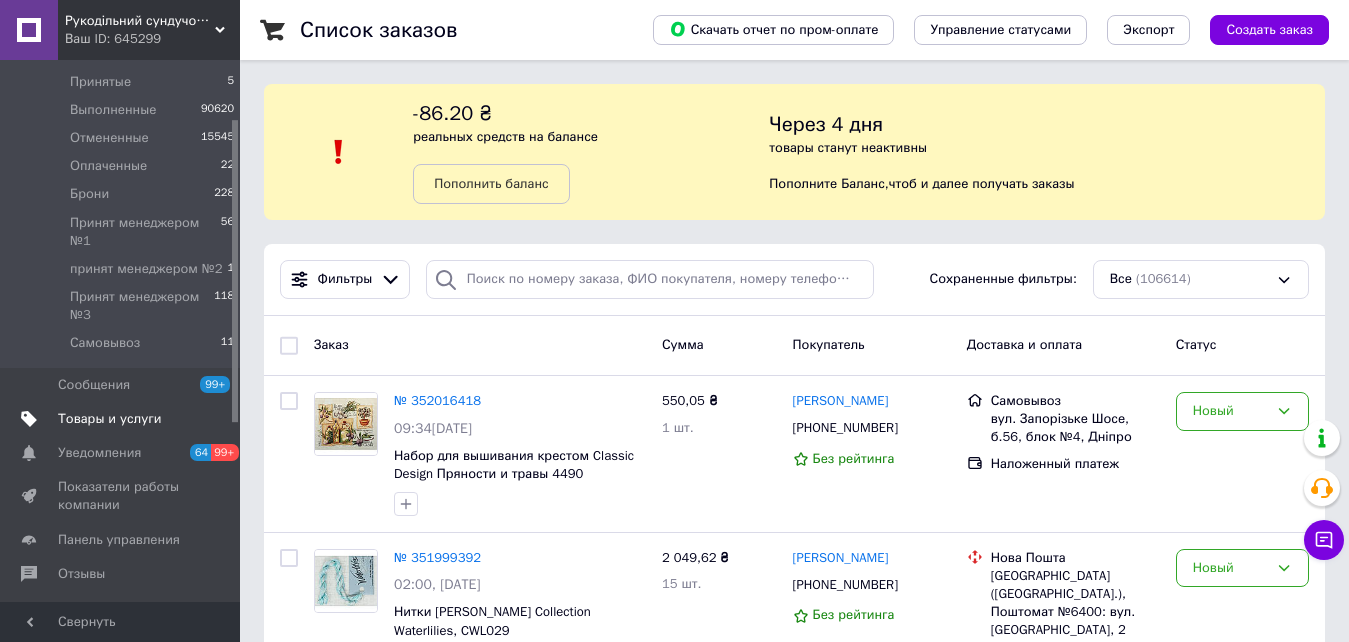 scroll, scrollTop: 200, scrollLeft: 0, axis: vertical 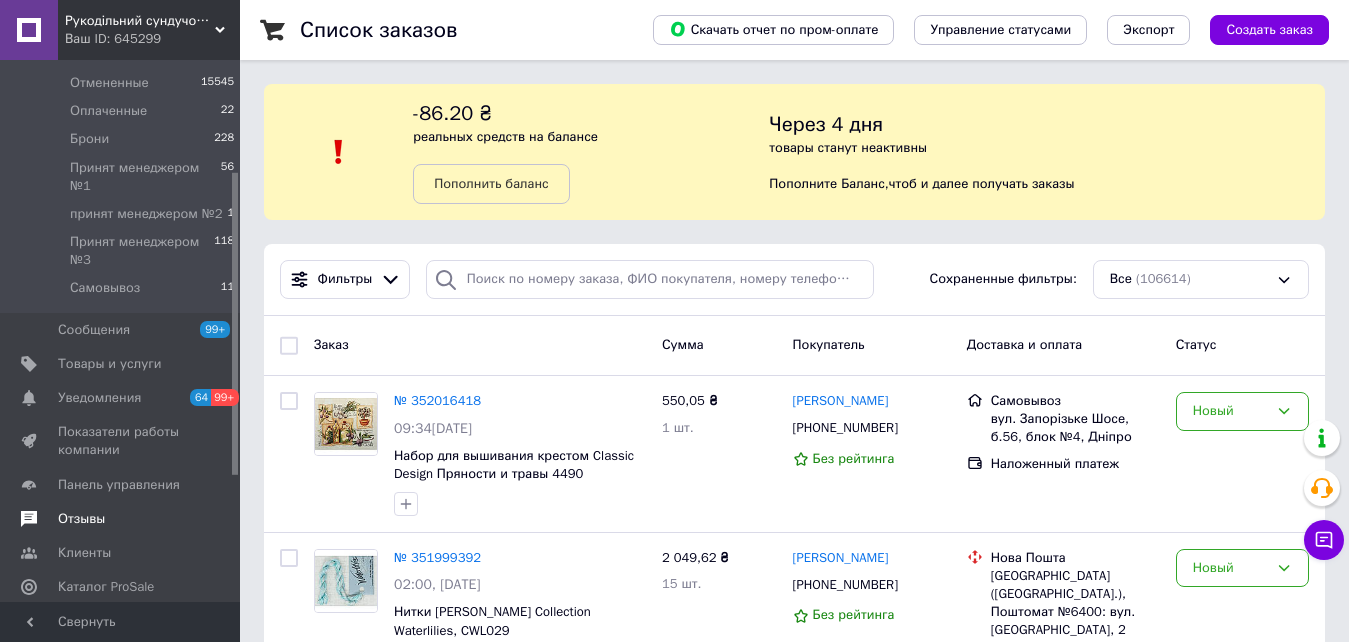 click on "Отзывы" at bounding box center [121, 519] 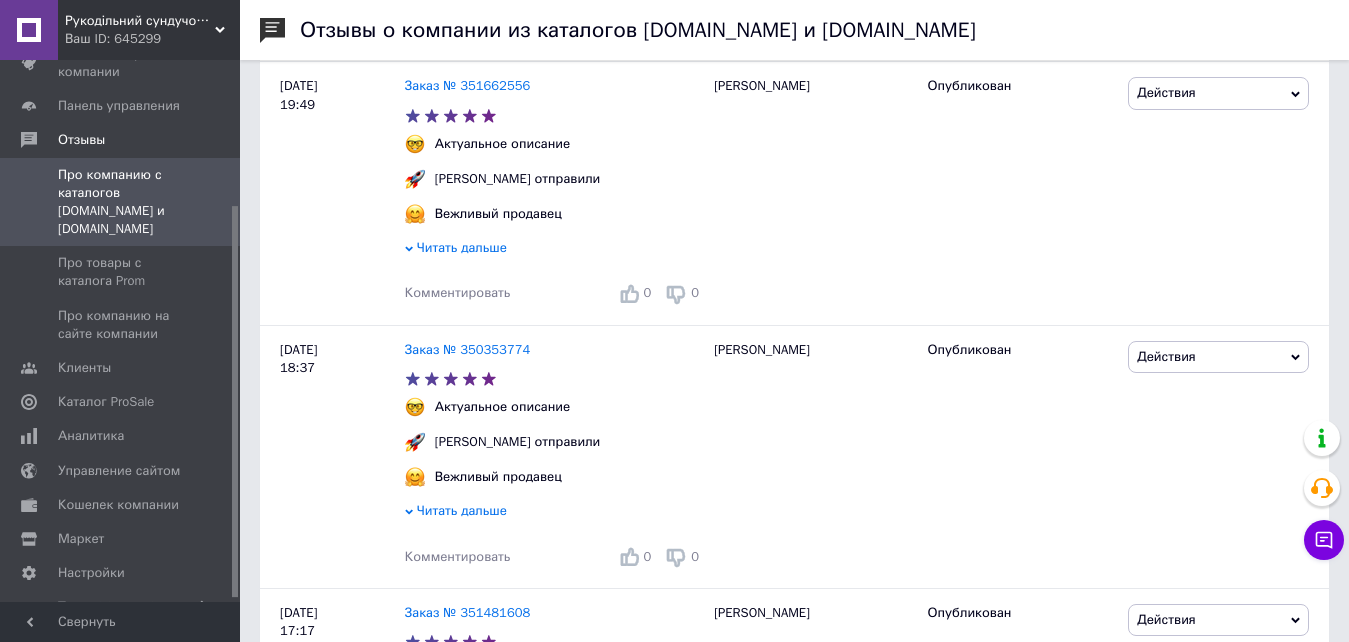 scroll, scrollTop: 800, scrollLeft: 0, axis: vertical 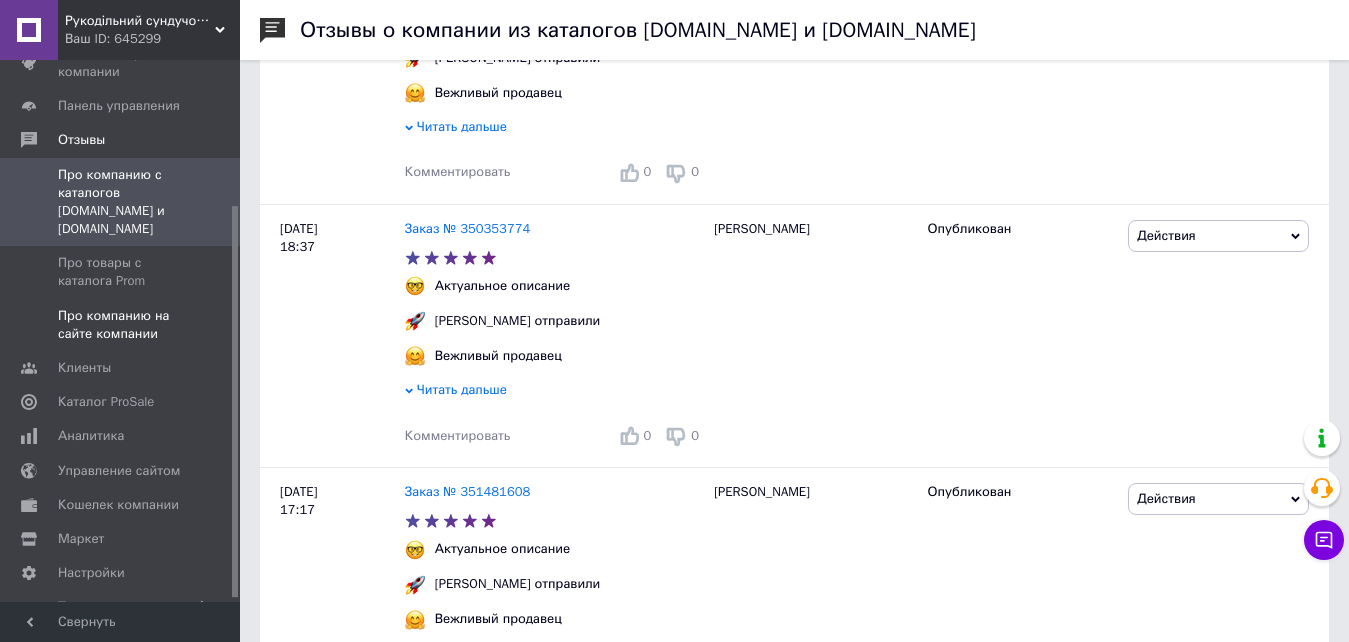 click on "Про компанию на сайте компании" at bounding box center (121, 325) 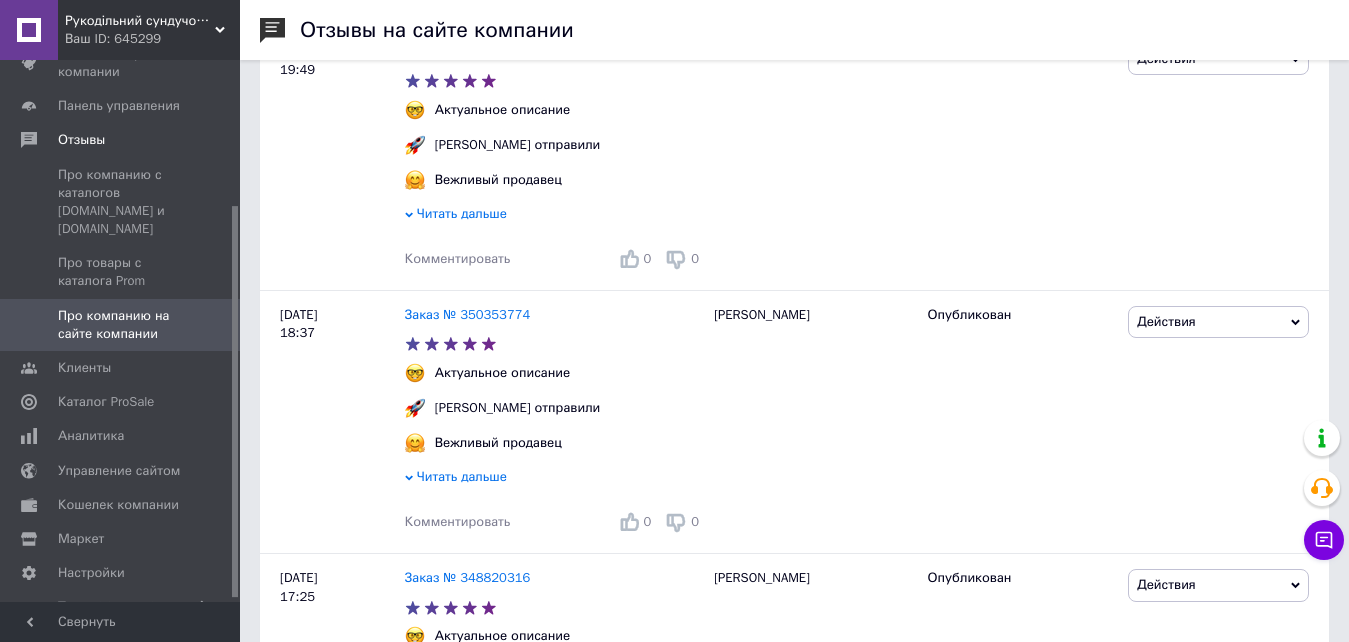 scroll, scrollTop: 600, scrollLeft: 0, axis: vertical 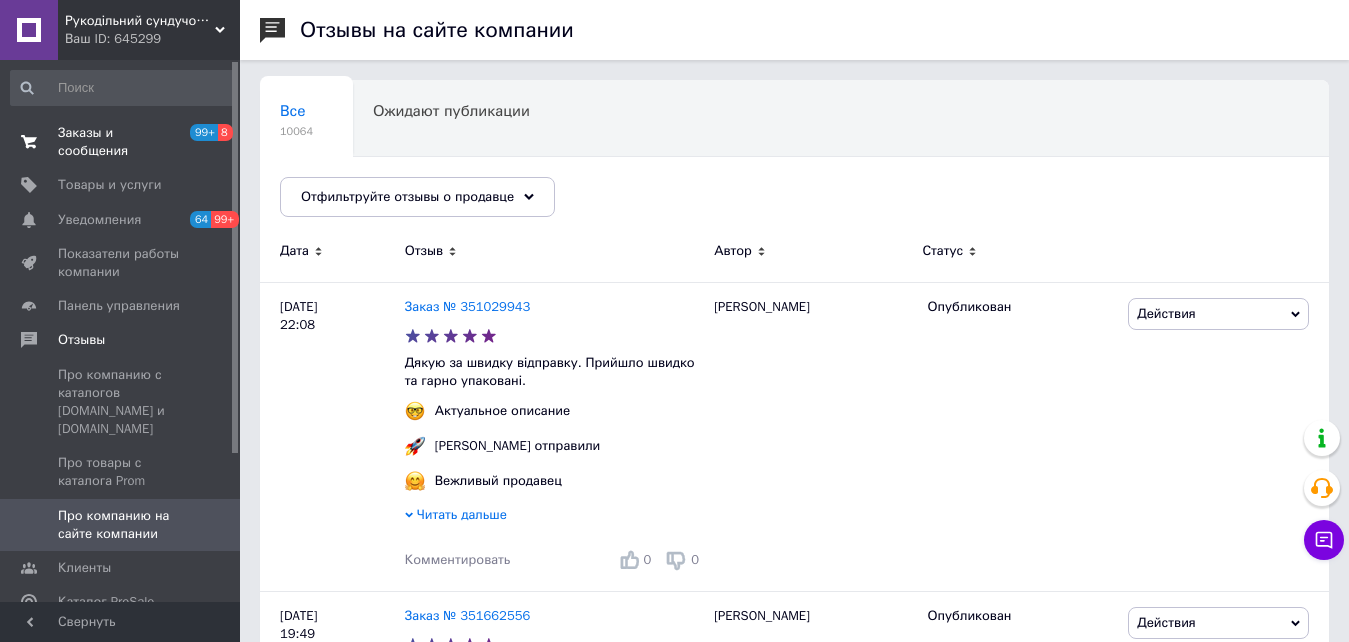 click on "Заказы и сообщения 99+ 8" at bounding box center [123, 142] 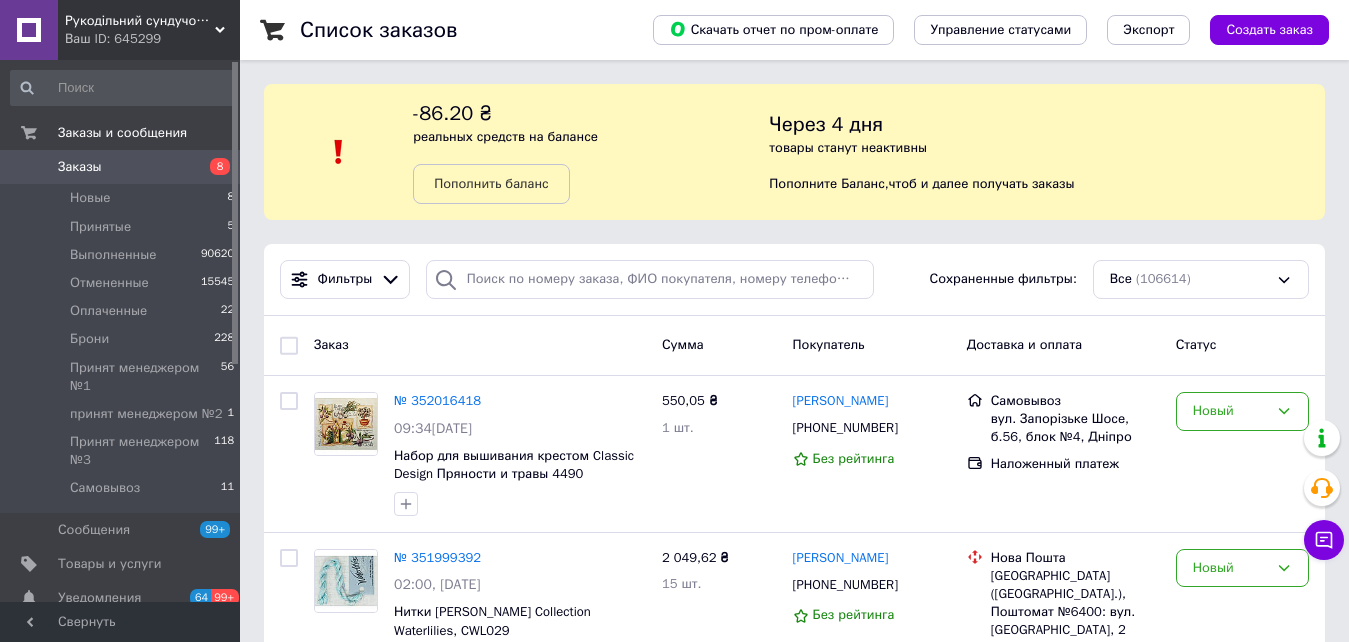 click on "Заказы" at bounding box center (121, 167) 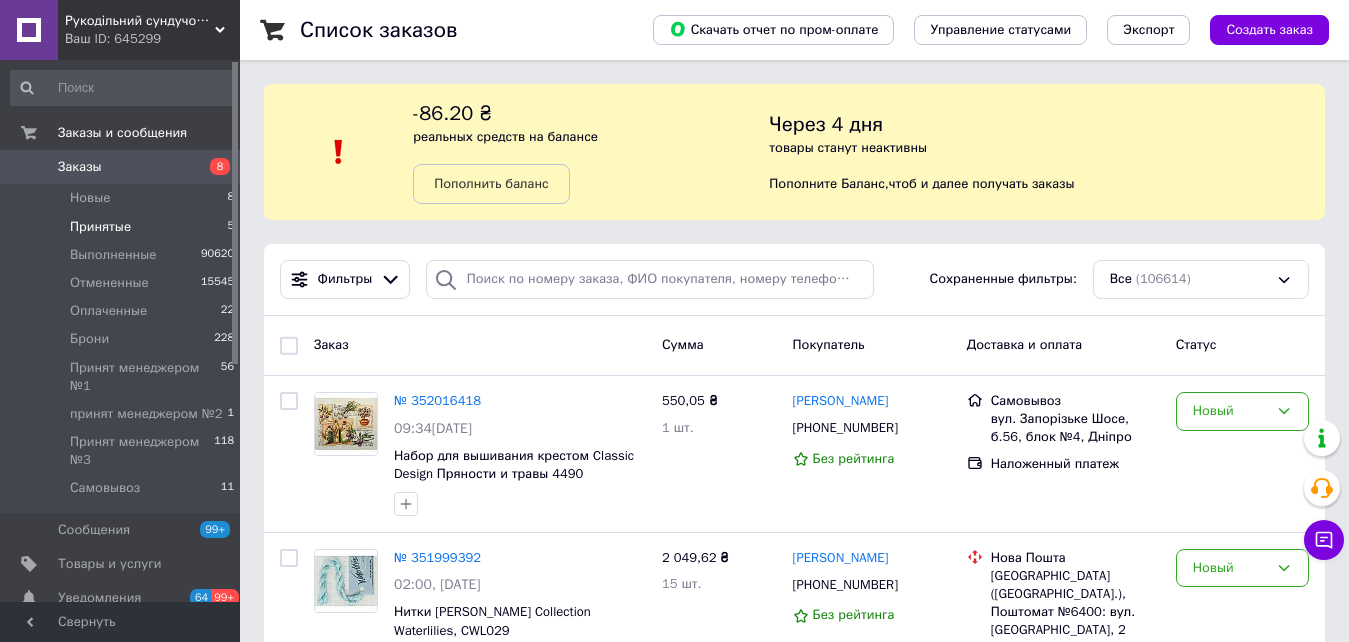 click on "Принятые" at bounding box center [100, 227] 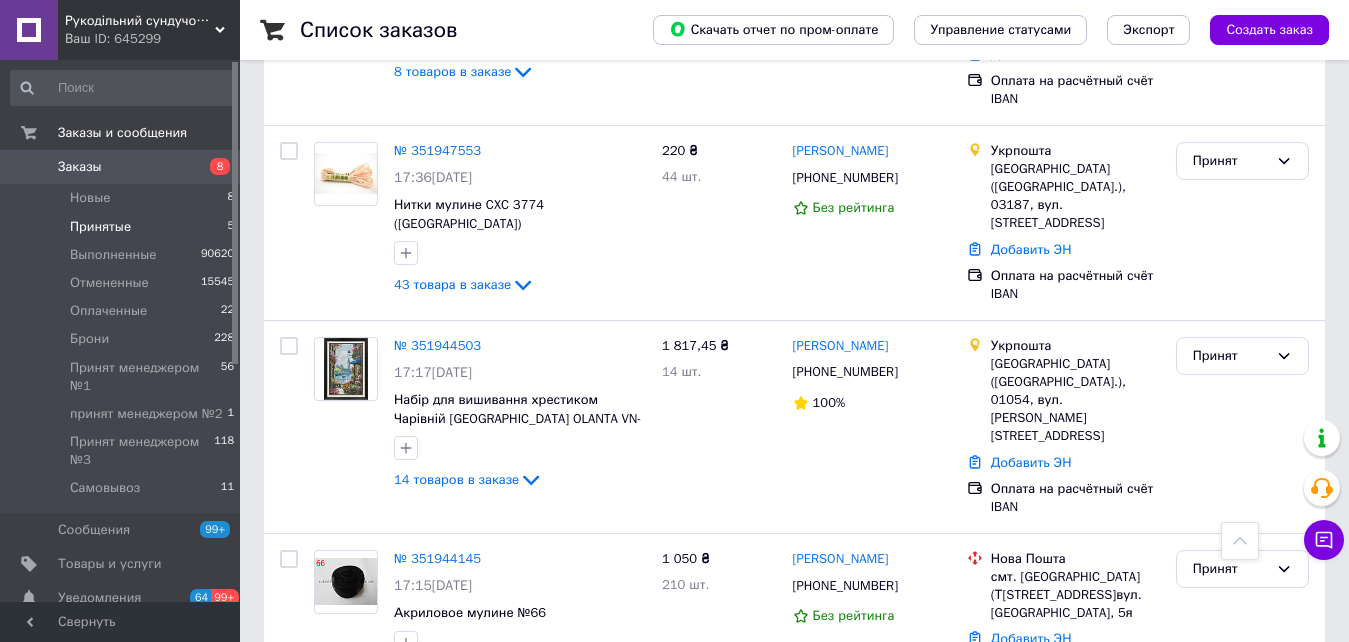 scroll, scrollTop: 448, scrollLeft: 0, axis: vertical 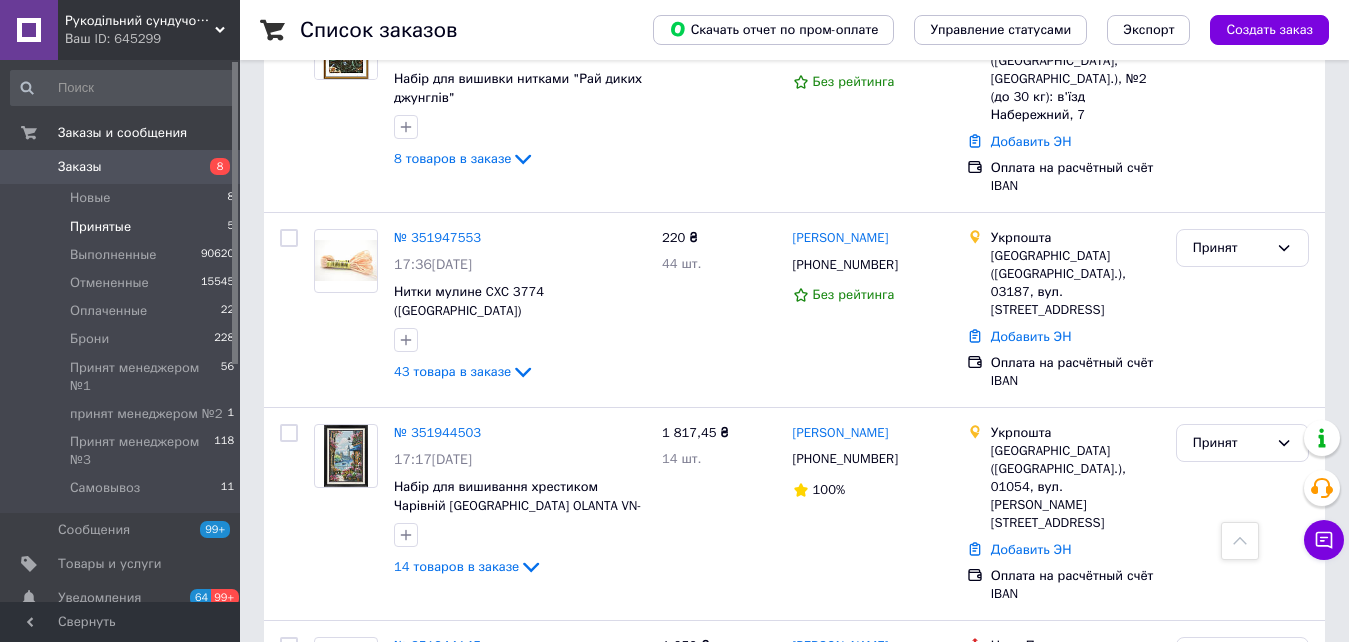 click on "Заказы" at bounding box center (121, 167) 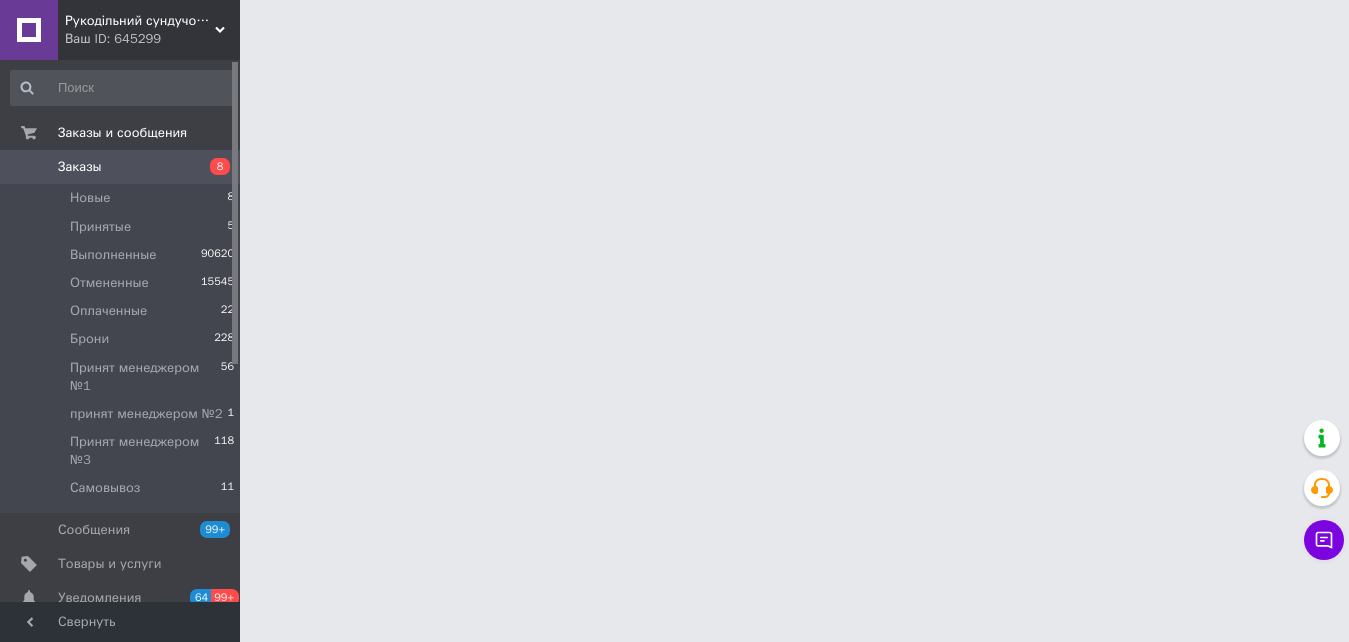 scroll, scrollTop: 0, scrollLeft: 0, axis: both 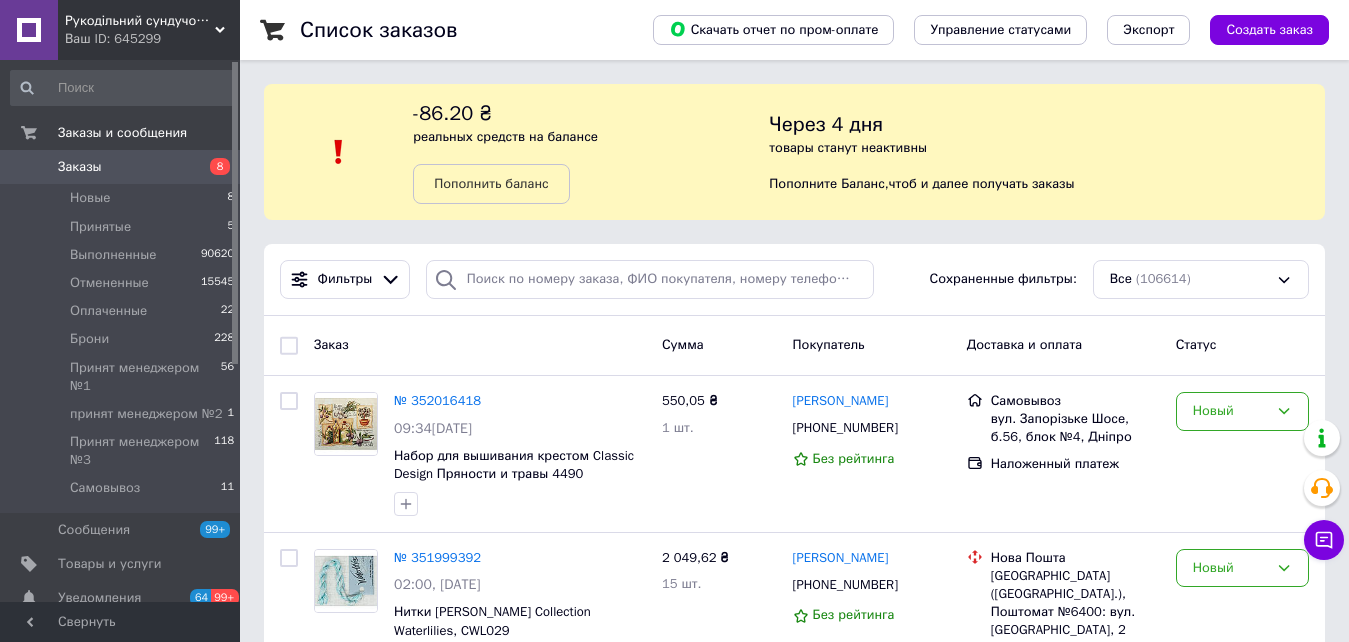 click on "Заказы 8" at bounding box center (123, 167) 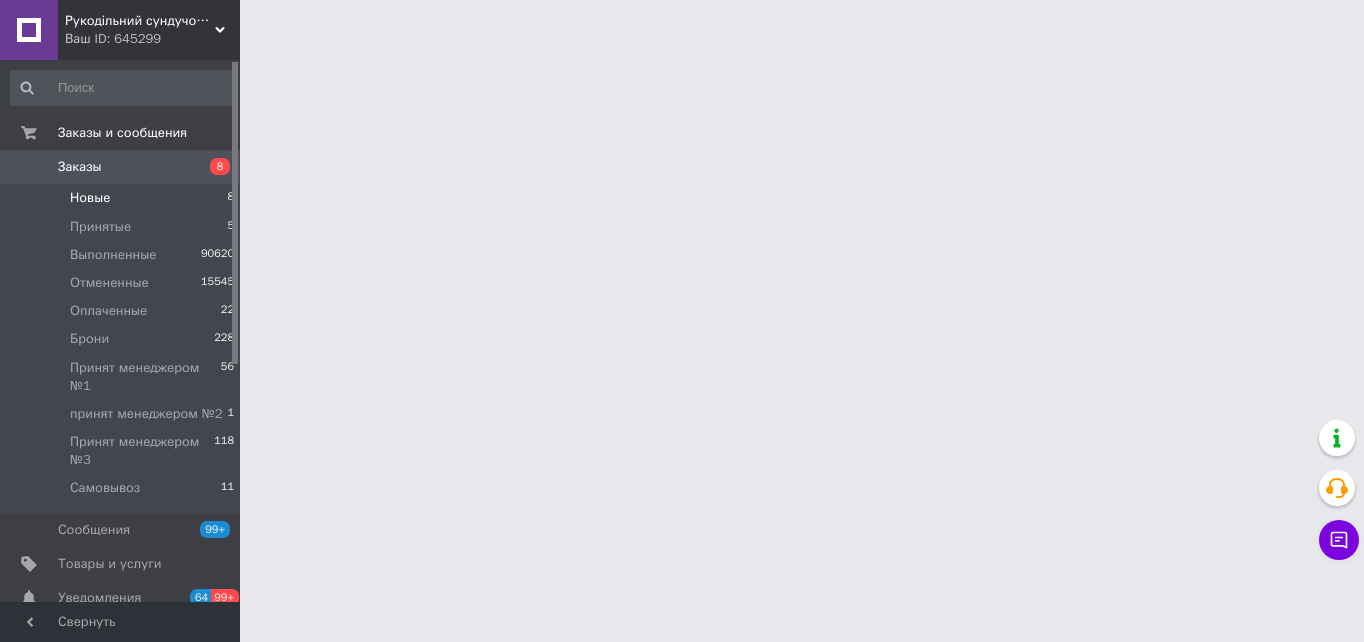 click on "Новые 8" at bounding box center [123, 198] 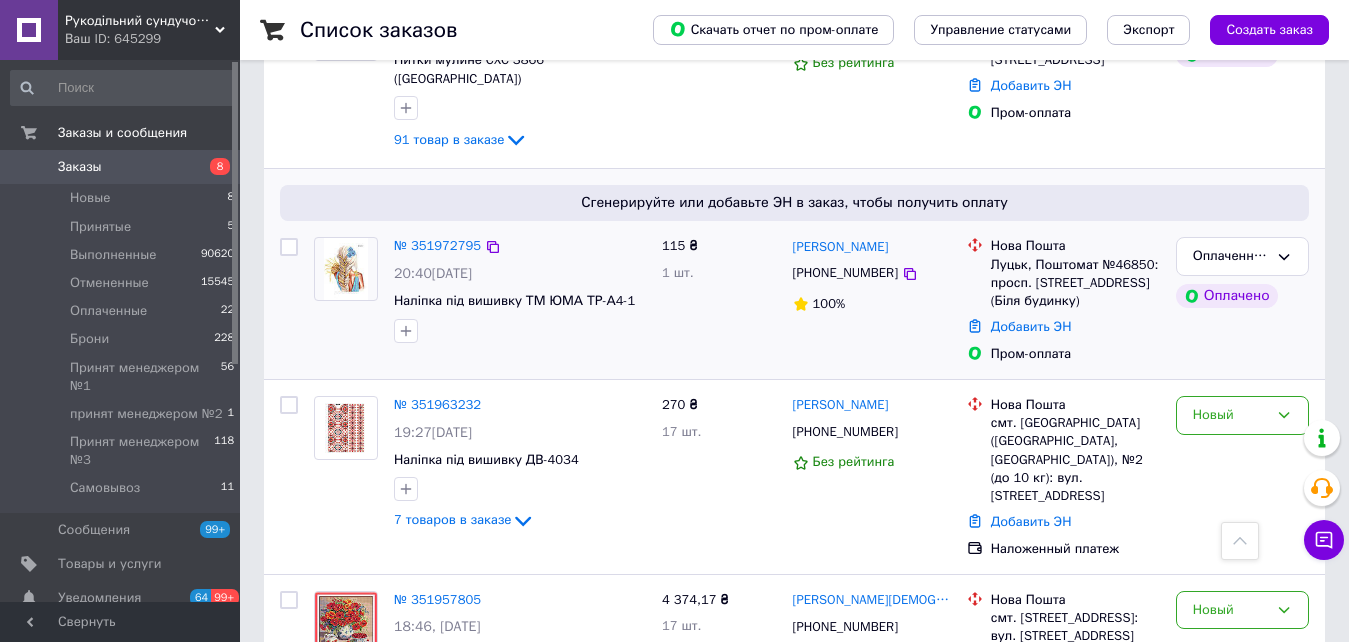 scroll, scrollTop: 1700, scrollLeft: 0, axis: vertical 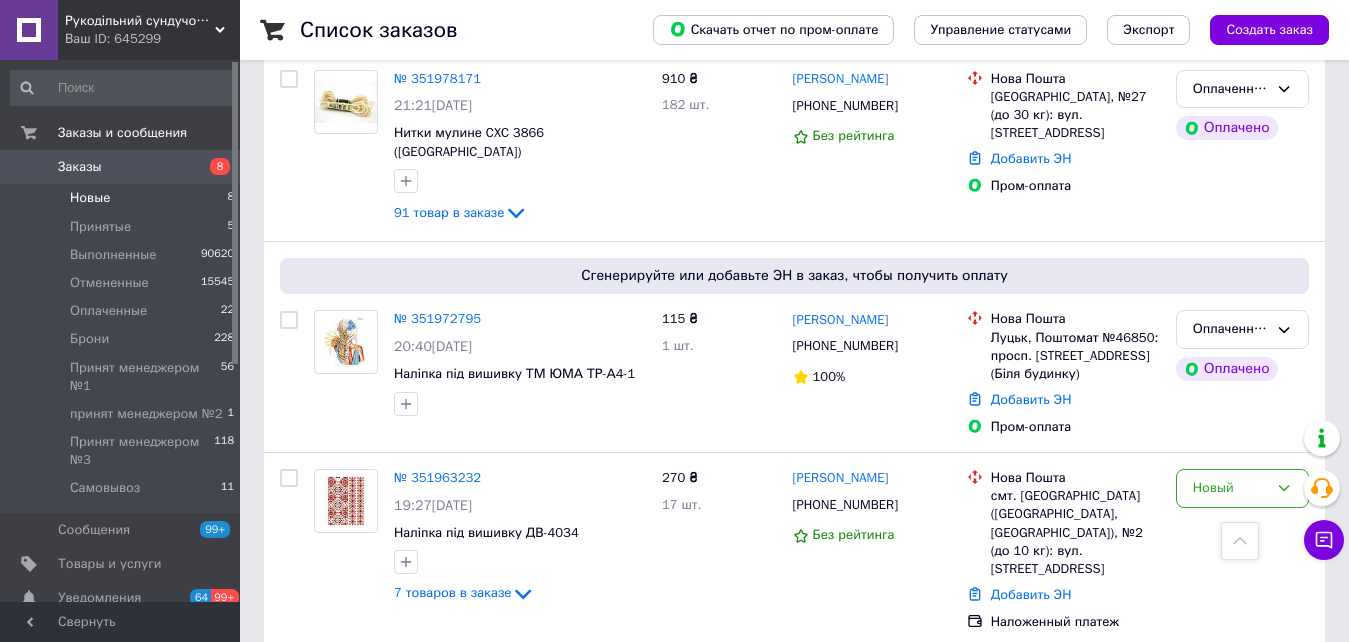 click on "Новые 8" at bounding box center [123, 198] 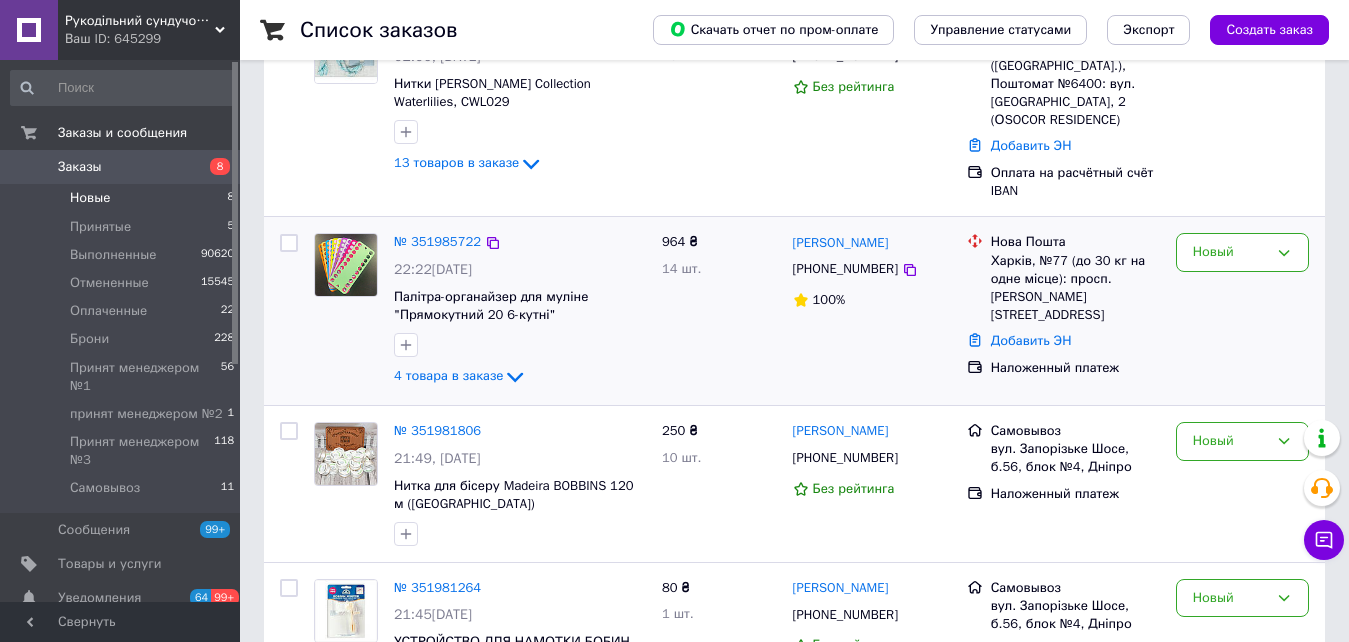 scroll, scrollTop: 1279, scrollLeft: 0, axis: vertical 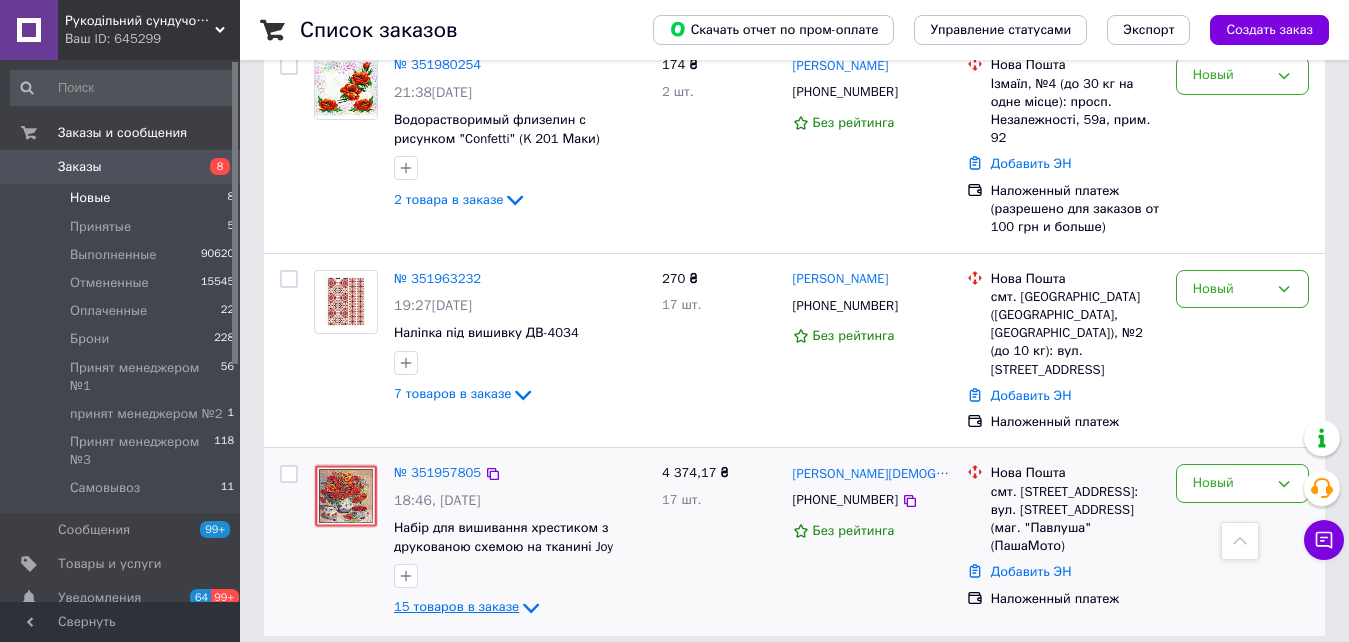 click on "15 товаров в заказе" at bounding box center (456, 607) 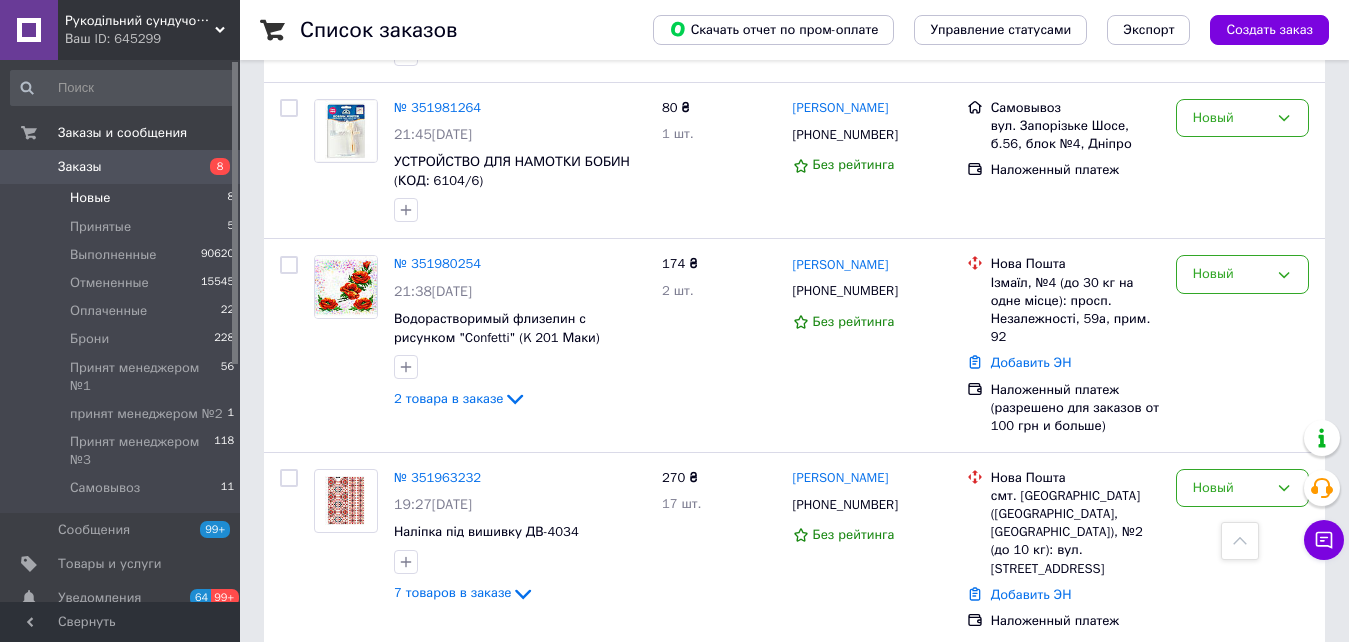 scroll, scrollTop: 1180, scrollLeft: 0, axis: vertical 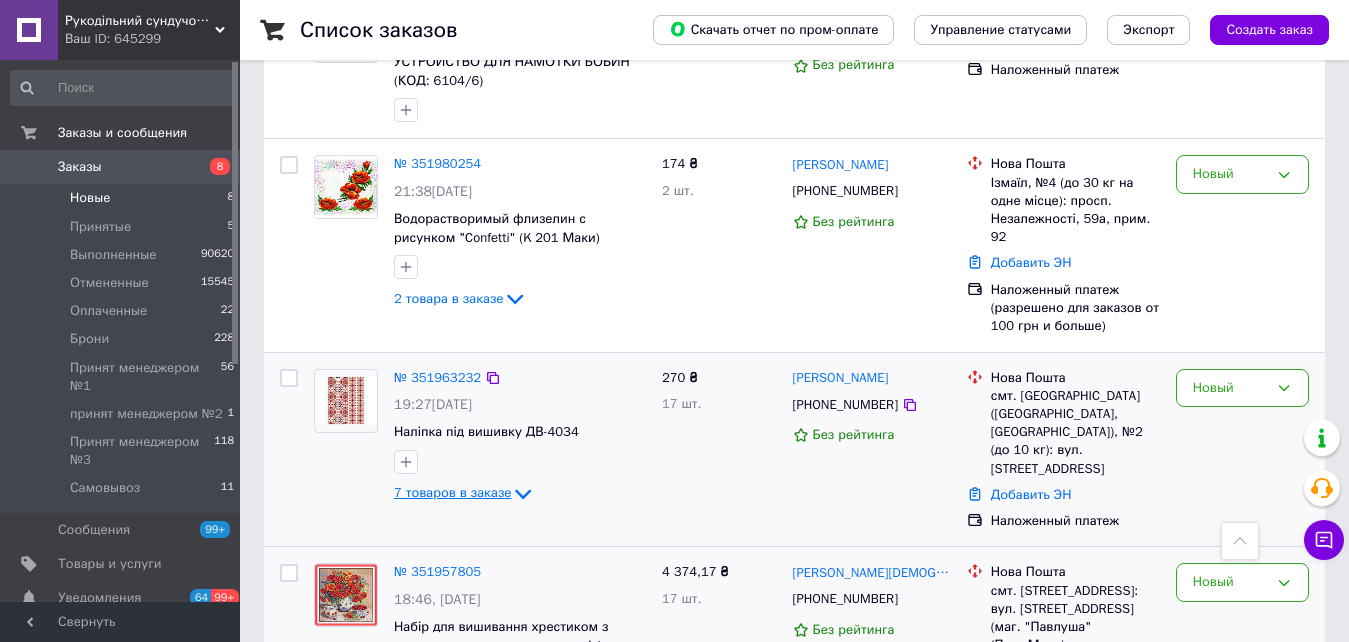 click 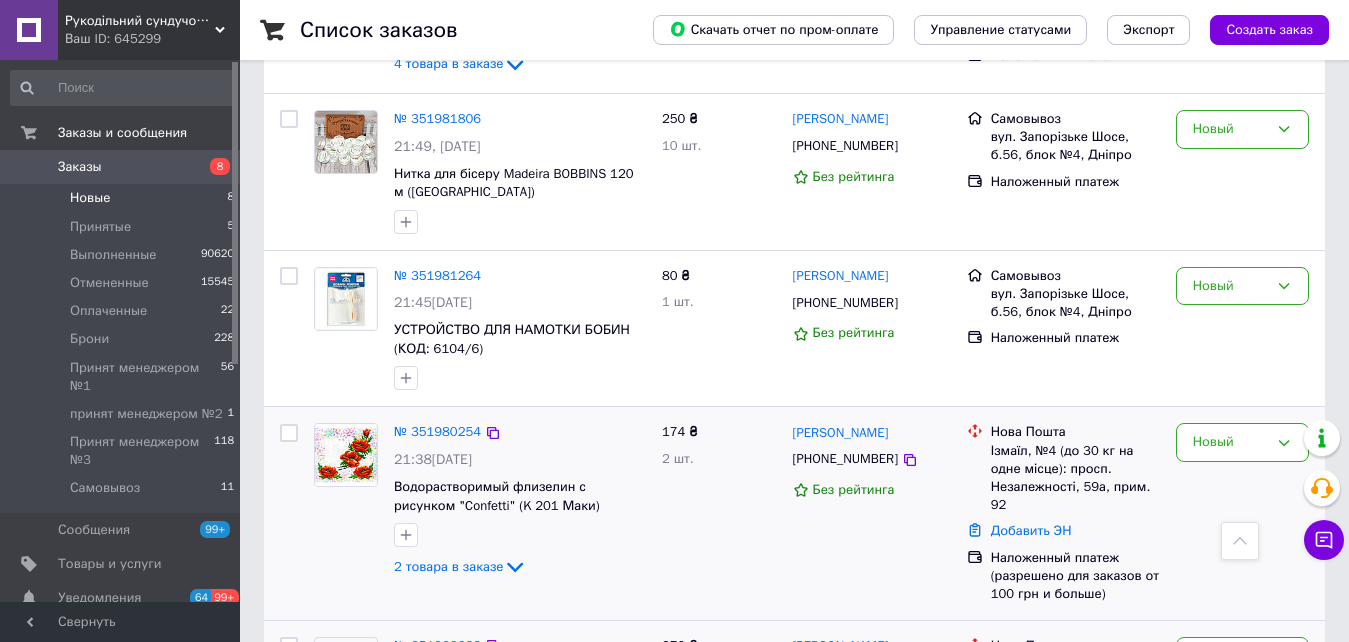 scroll, scrollTop: 880, scrollLeft: 0, axis: vertical 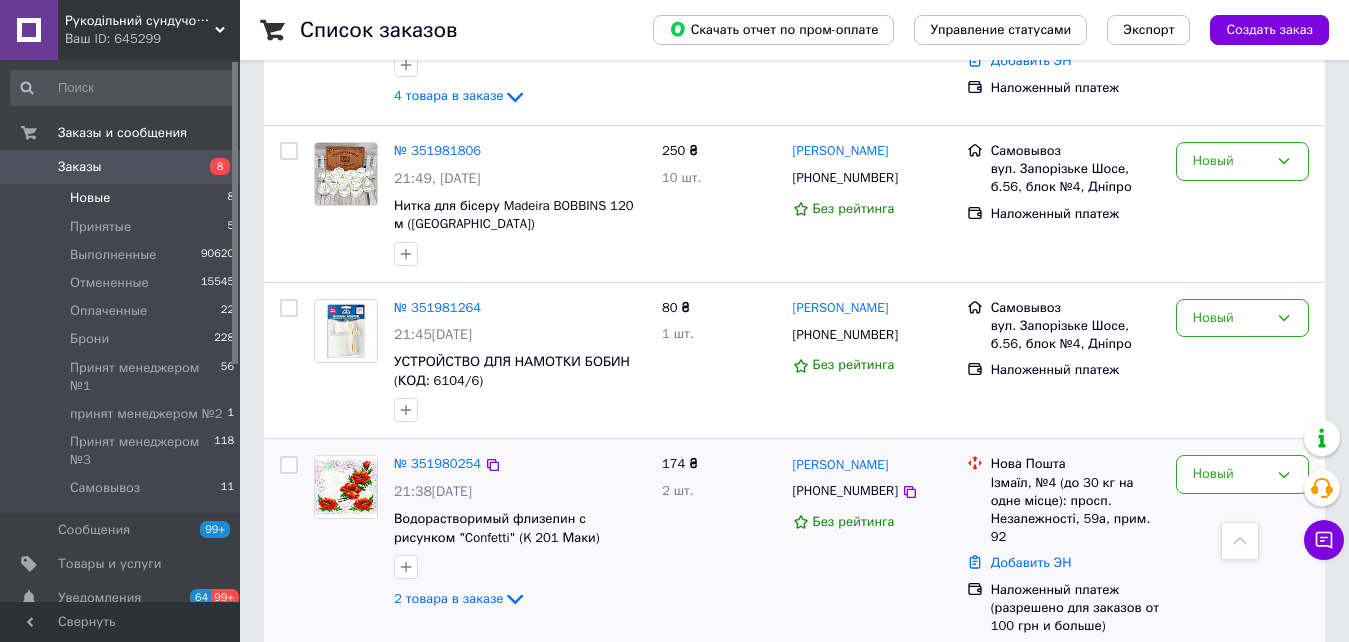 click on "2 товара в заказе" 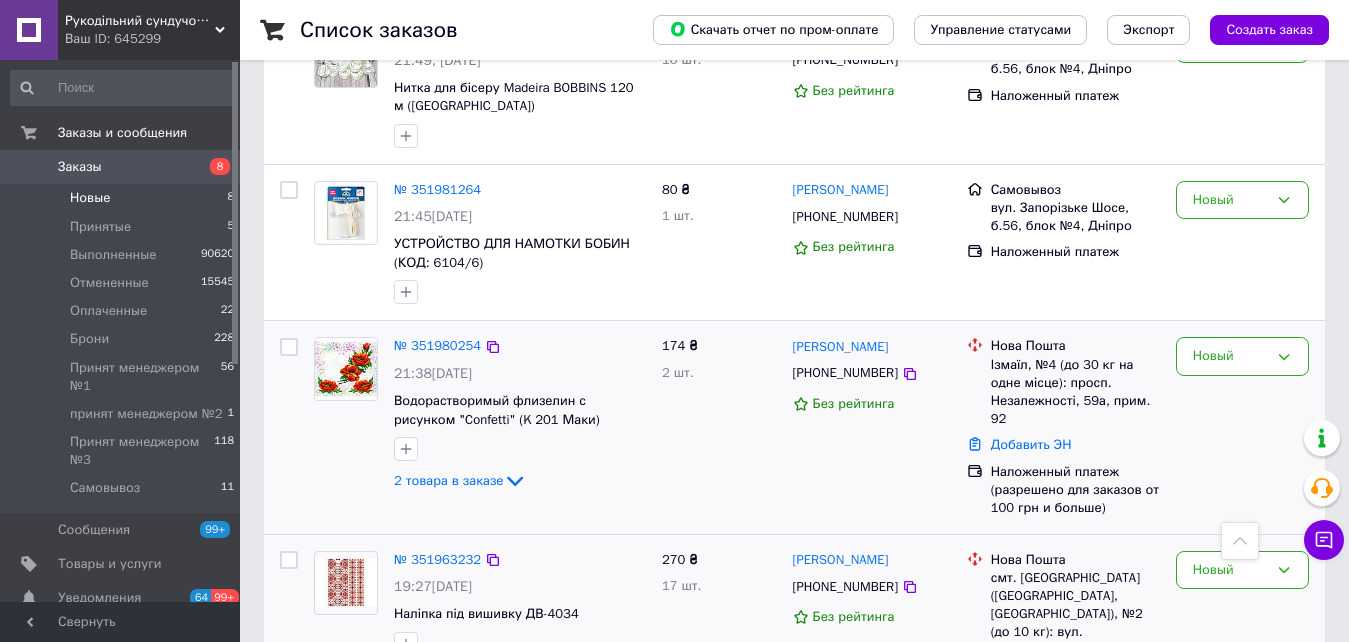 scroll, scrollTop: 1080, scrollLeft: 0, axis: vertical 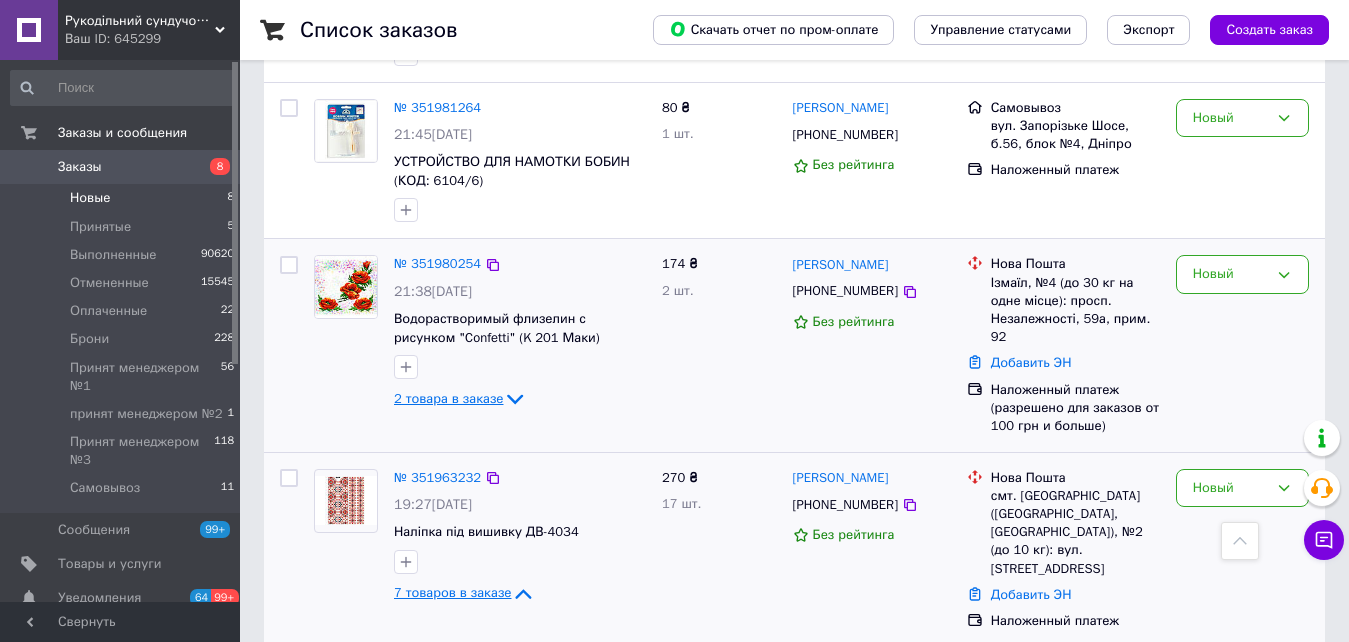 click on "2 товара в заказе" at bounding box center (448, 398) 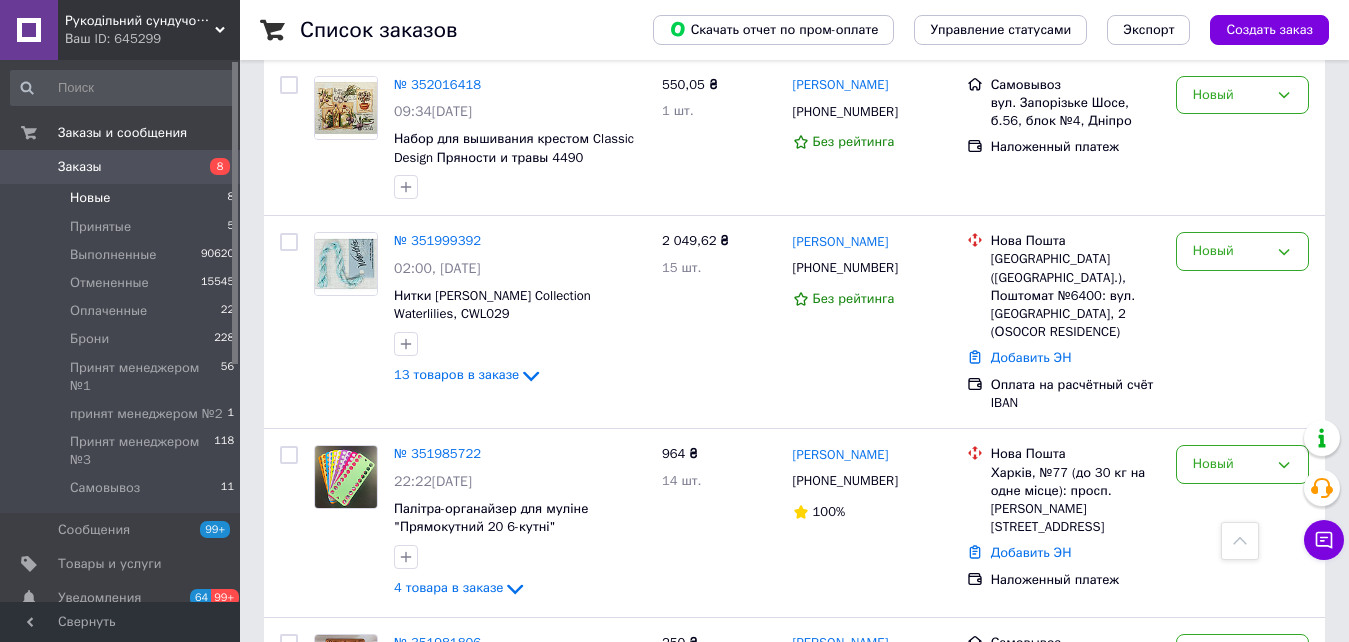 scroll, scrollTop: 380, scrollLeft: 0, axis: vertical 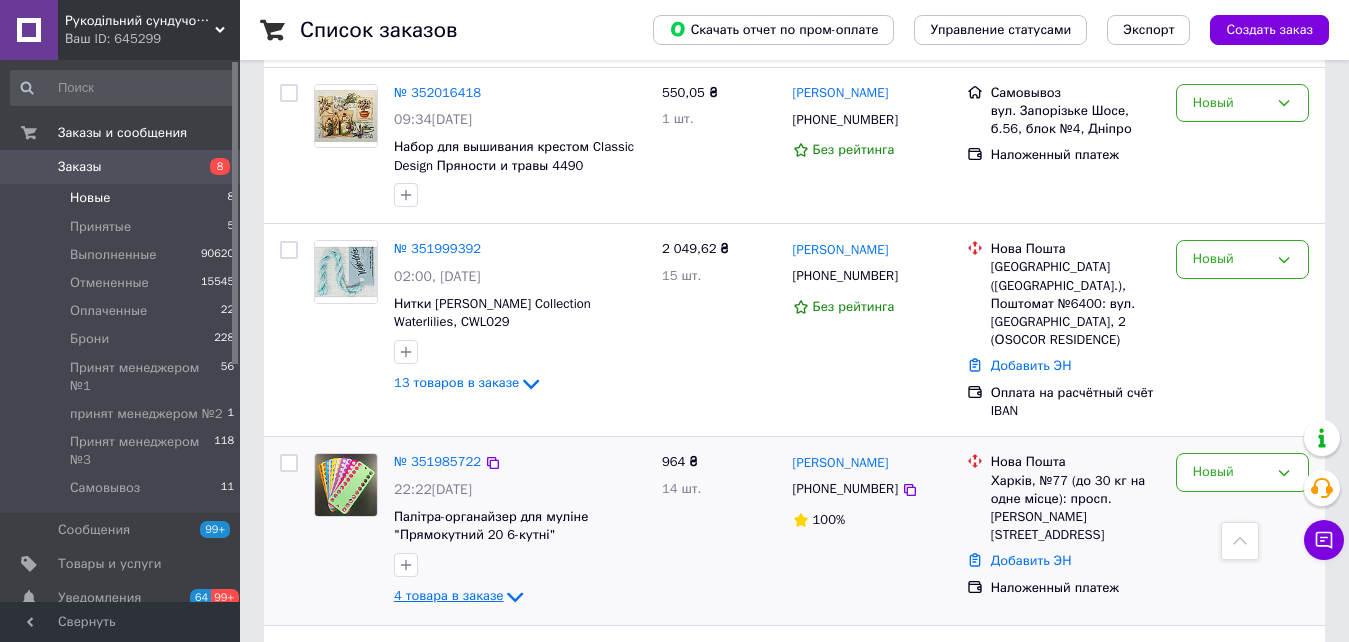 click on "4 товара в заказе" at bounding box center (448, 596) 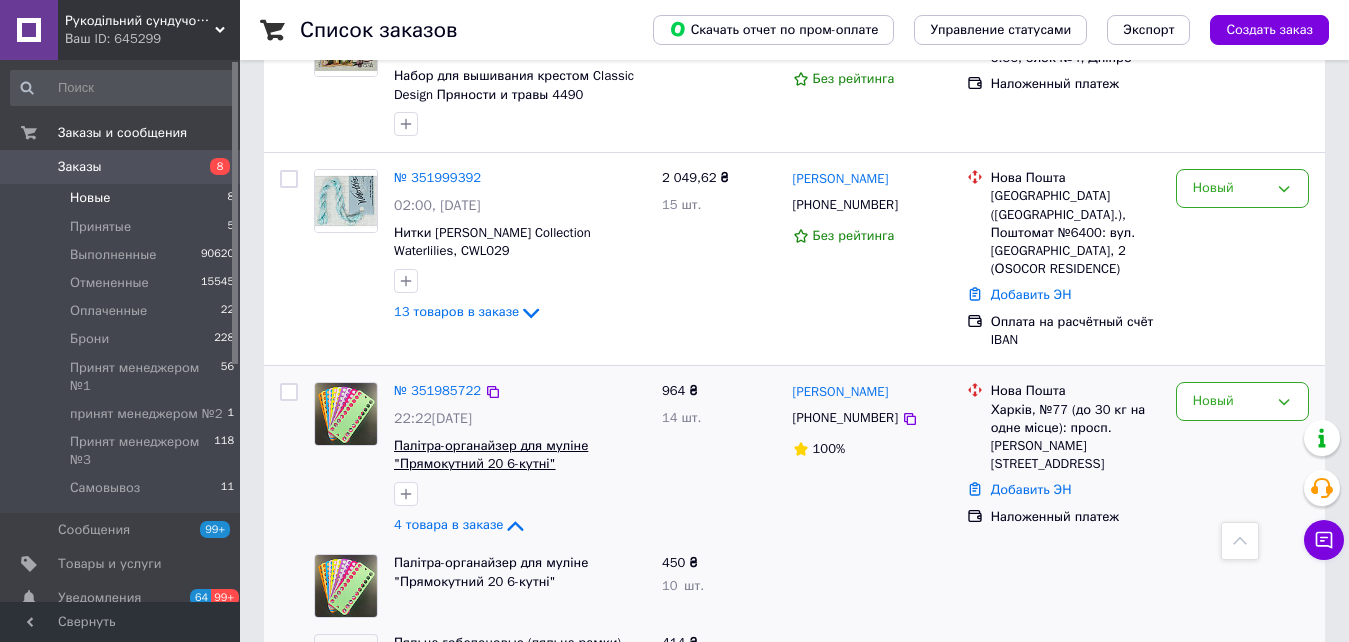 scroll, scrollTop: 280, scrollLeft: 0, axis: vertical 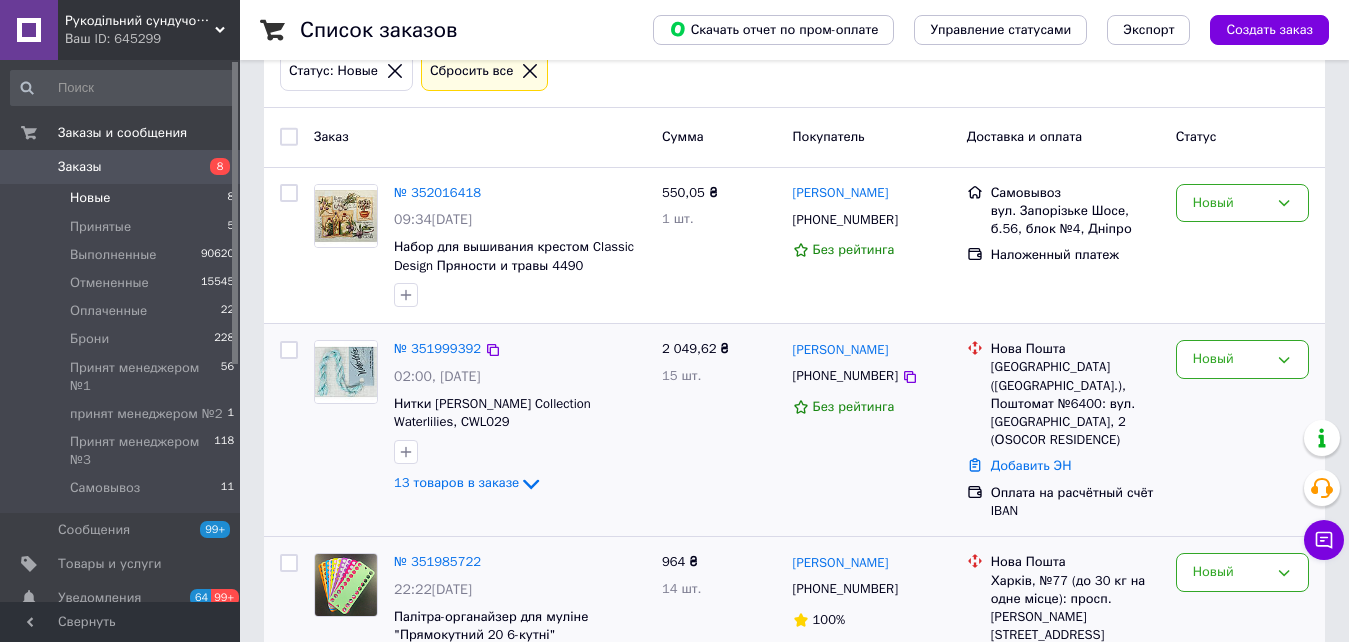 click on "13 товаров в заказе" 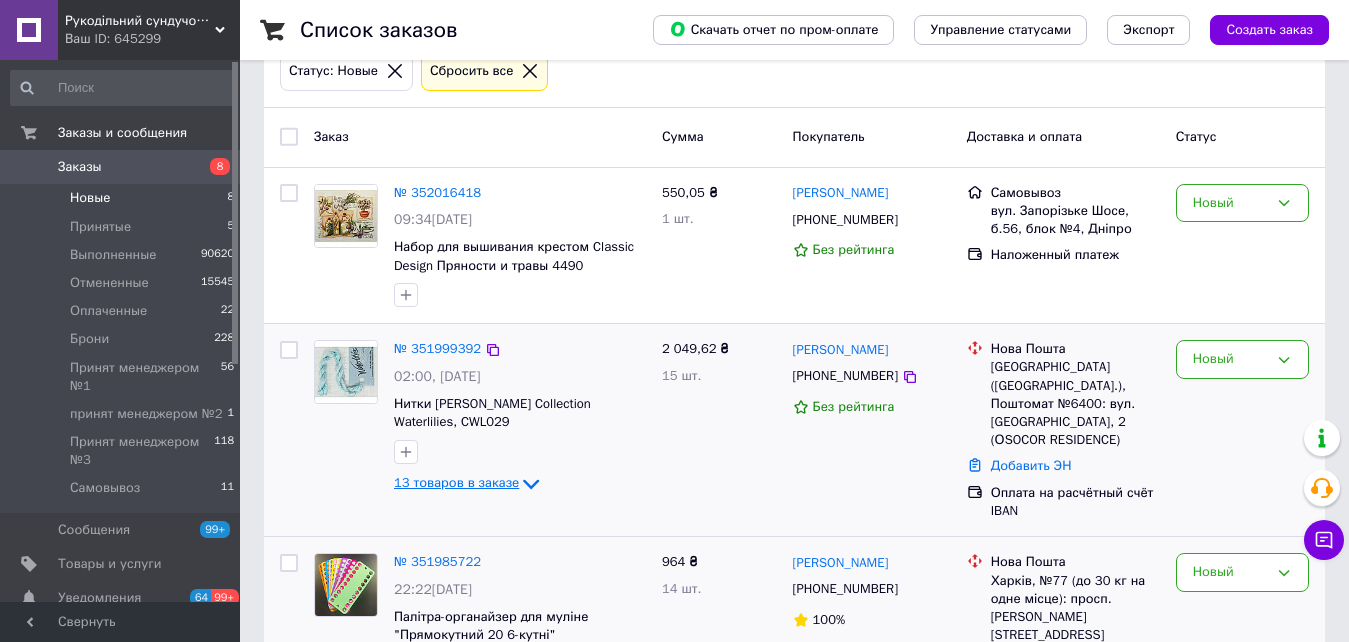 click 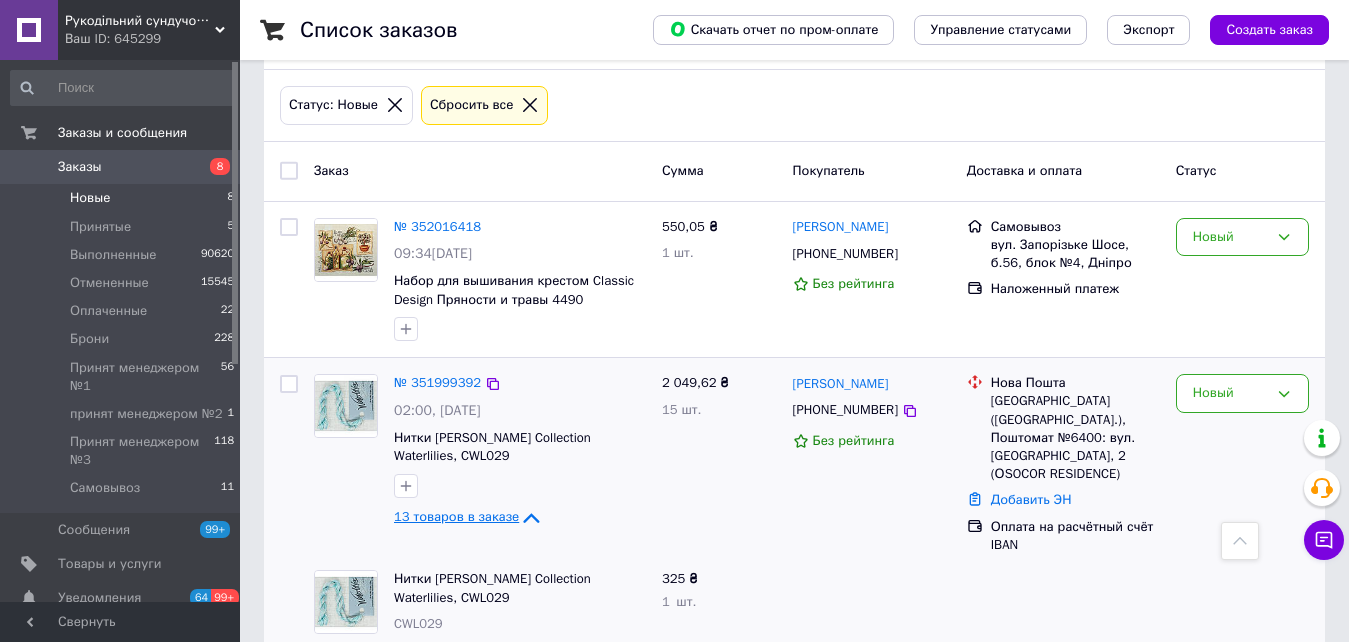scroll, scrollTop: 0, scrollLeft: 0, axis: both 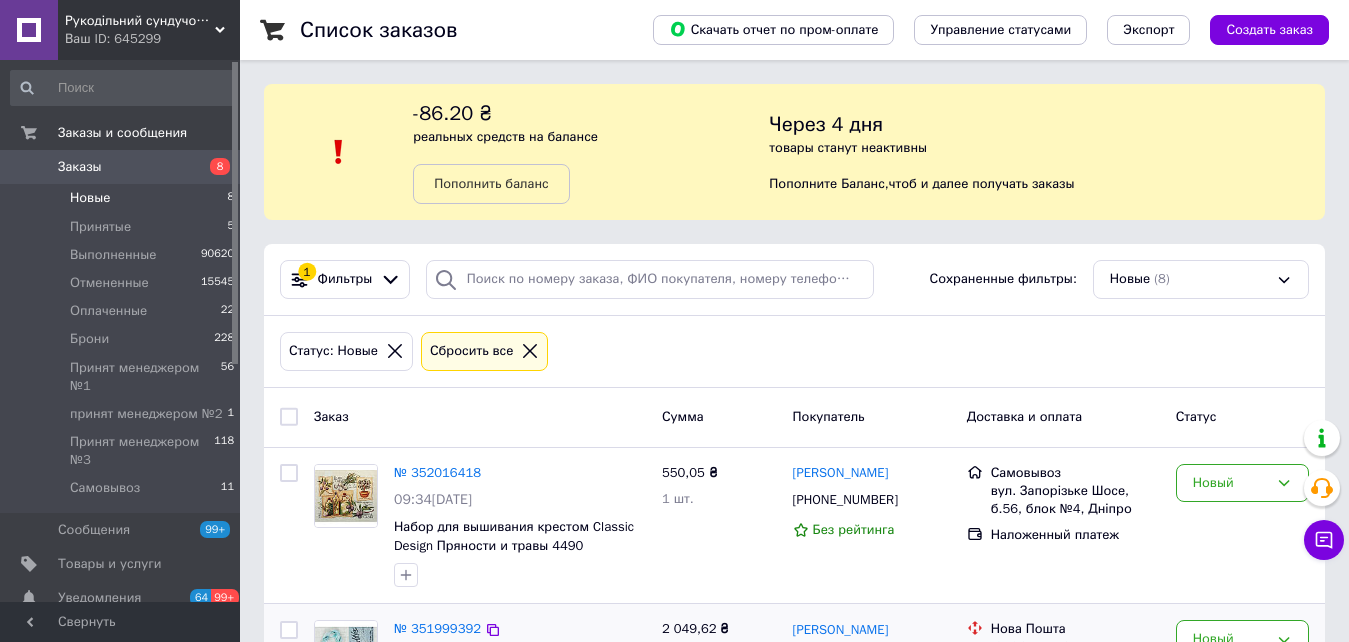 click on "8" at bounding box center [212, 167] 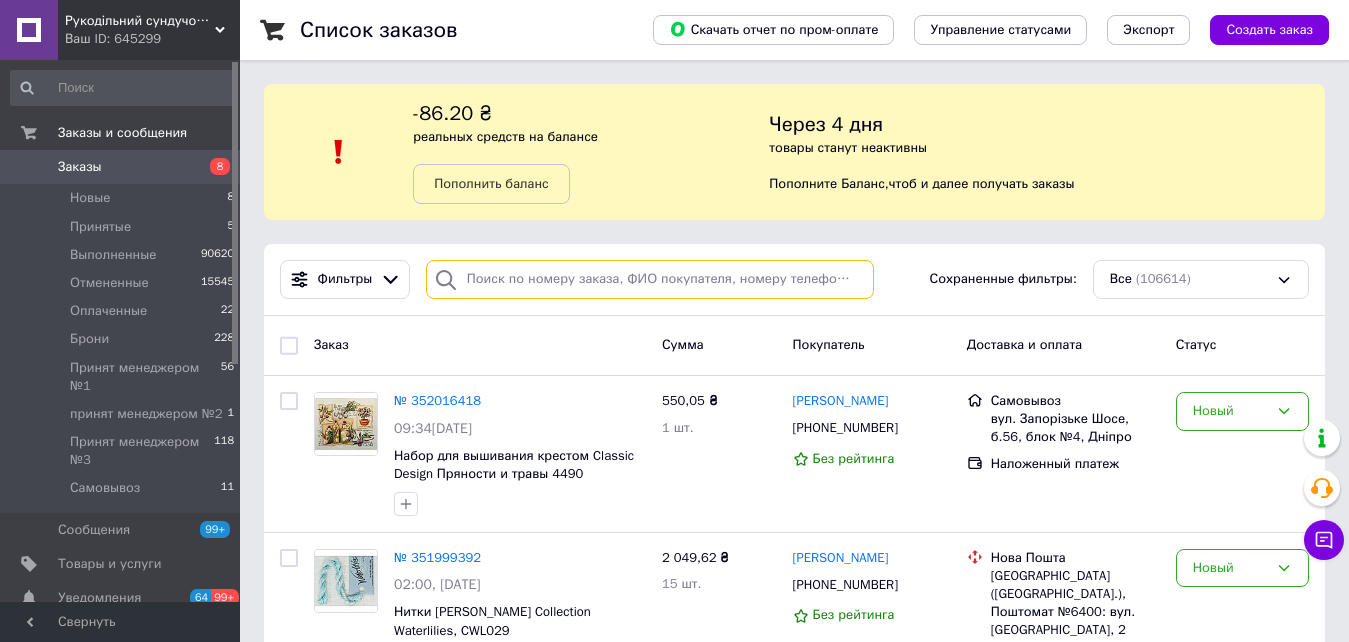 click at bounding box center (650, 279) 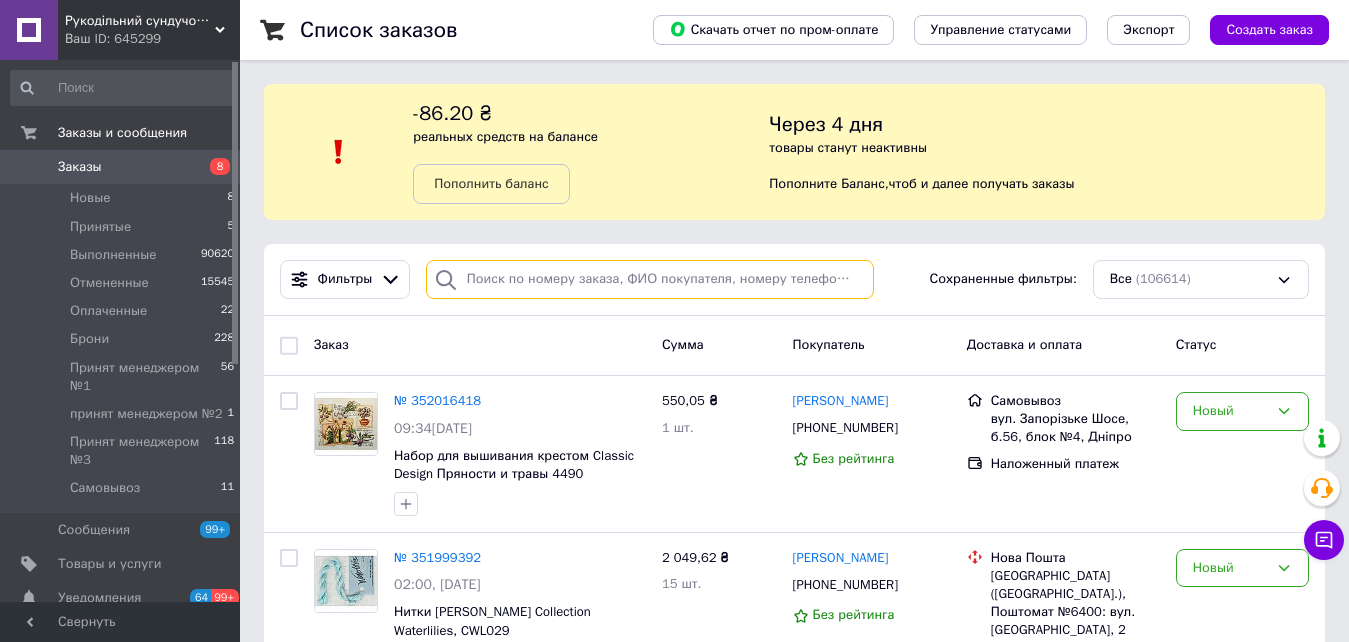 paste on "[PHONE_NUMBER]" 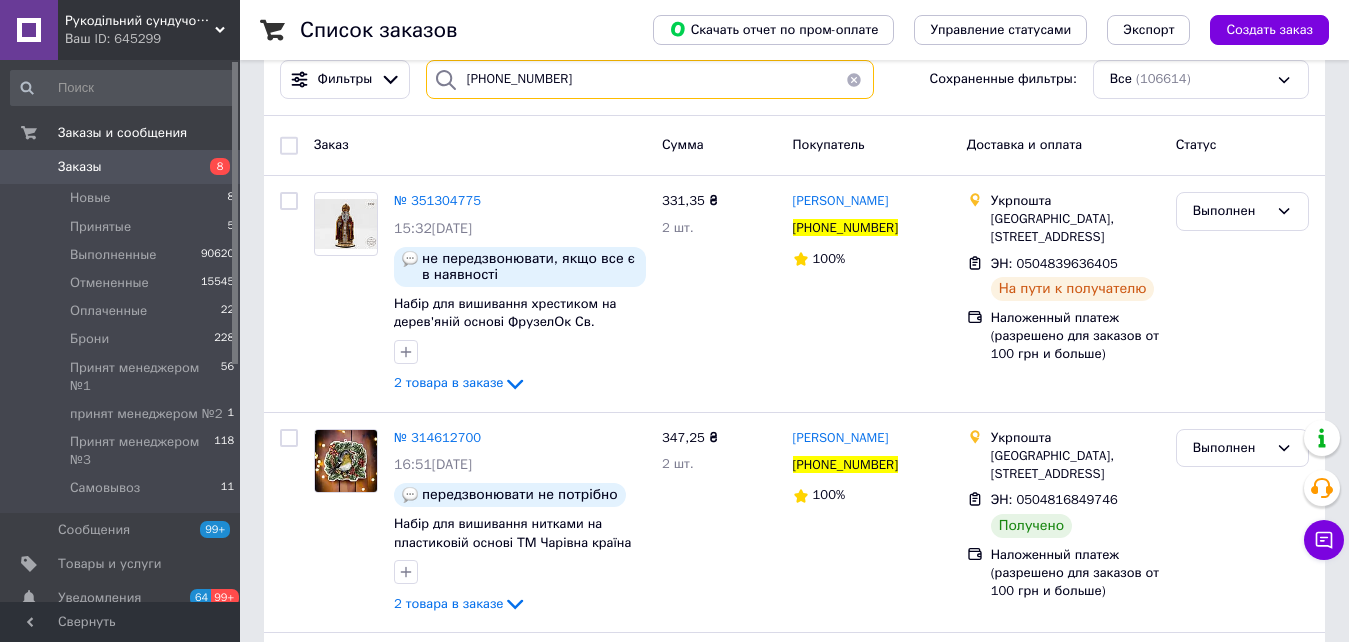 scroll, scrollTop: 0, scrollLeft: 0, axis: both 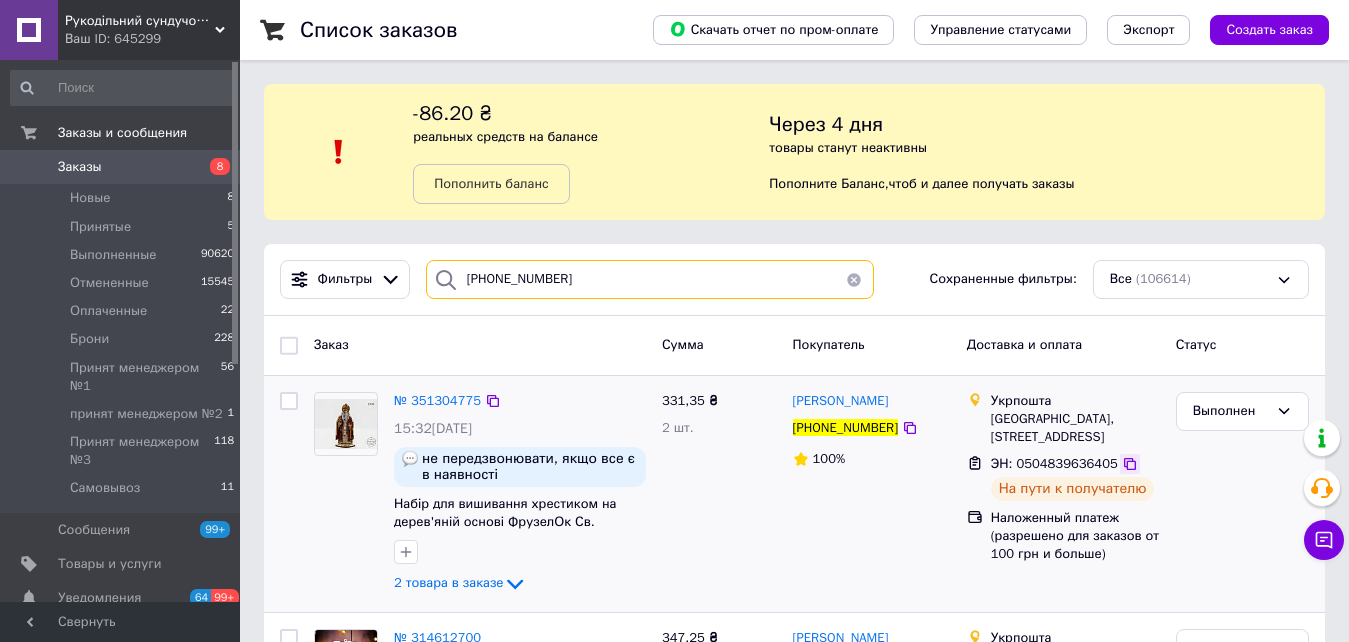 type on "[PHONE_NUMBER]" 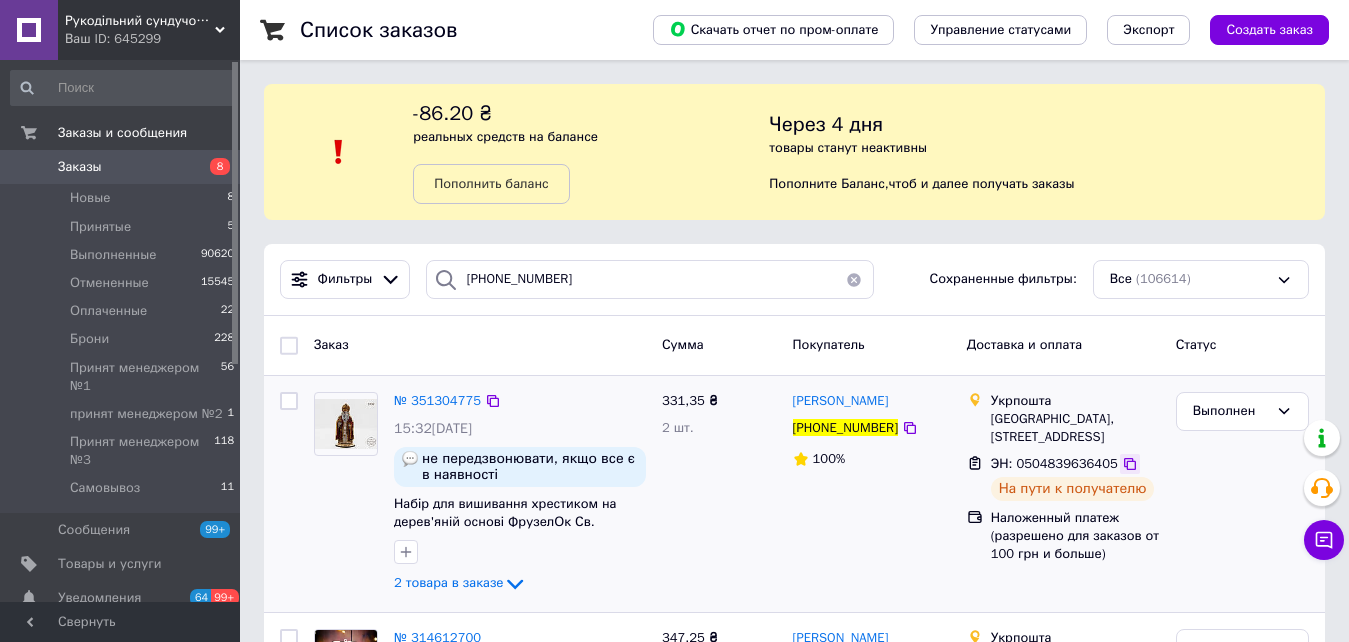 click at bounding box center [1130, 464] 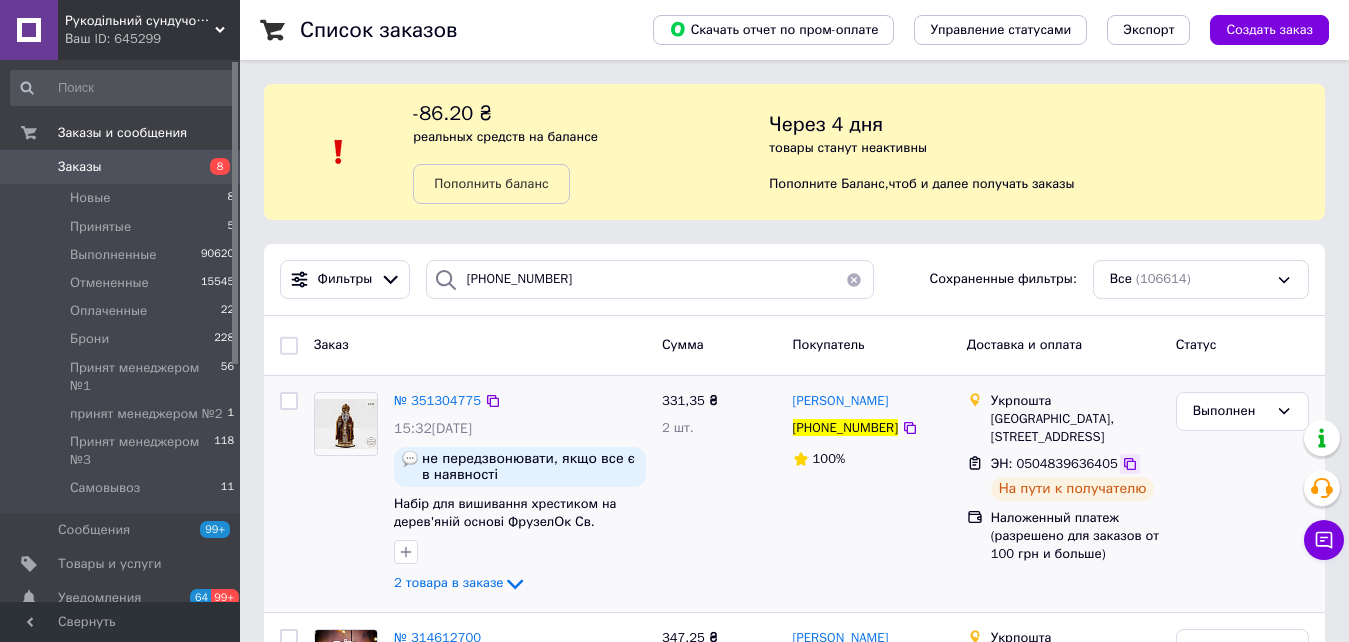 click 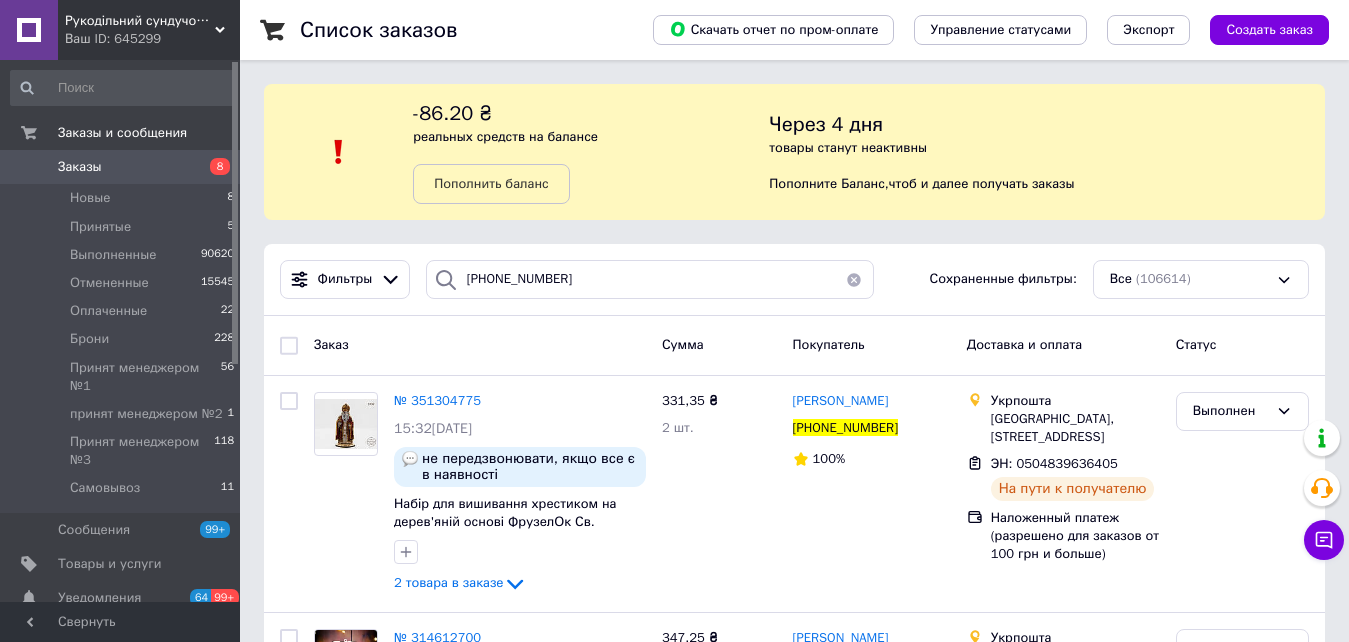 click on "Заказы" at bounding box center (121, 167) 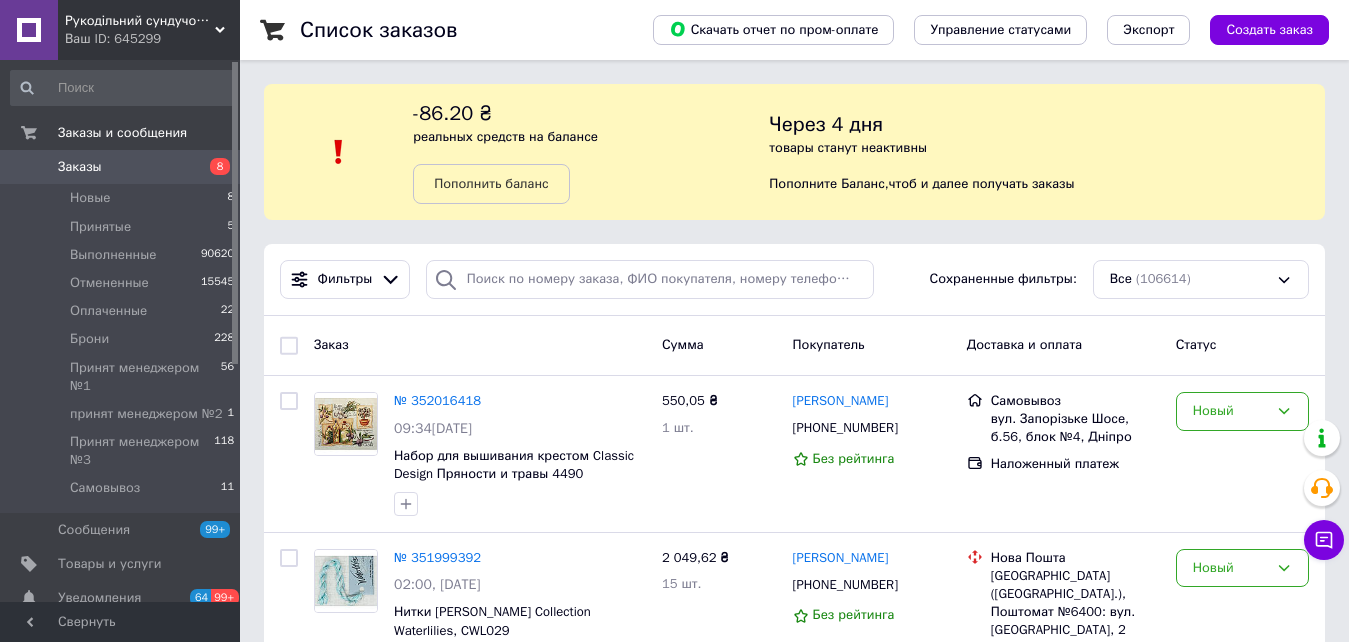 click on "Заказы" at bounding box center (121, 167) 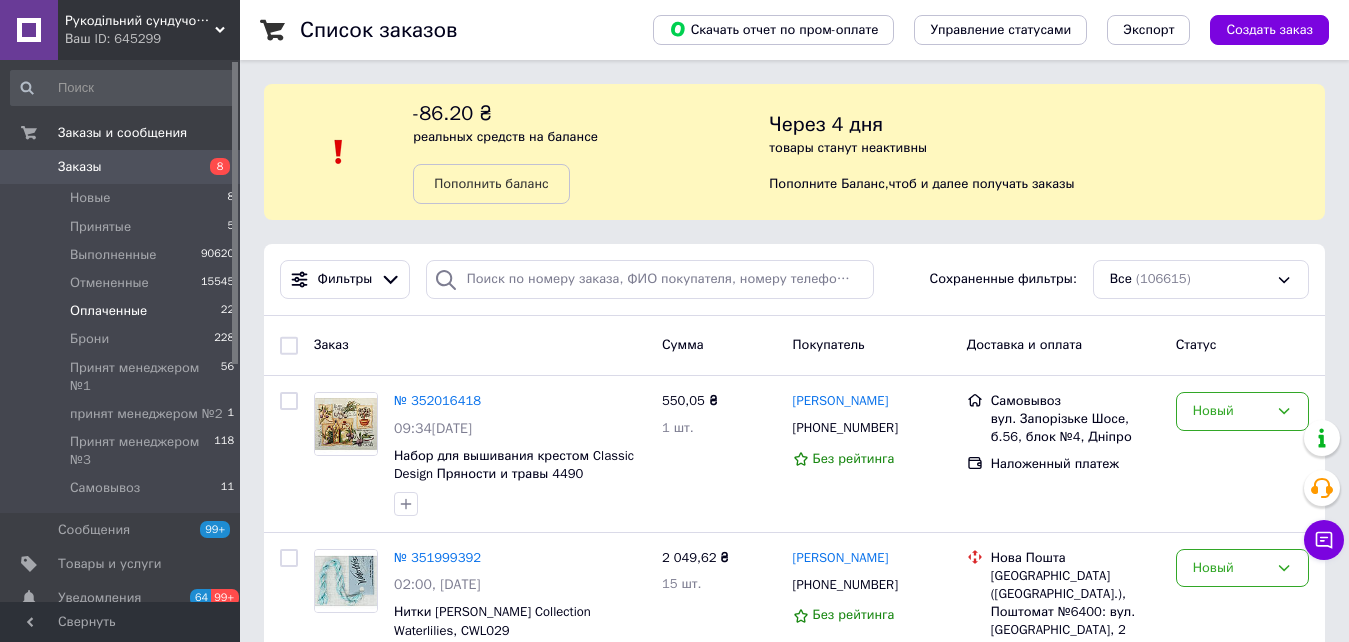 click on "Оплаченные 22" at bounding box center [123, 311] 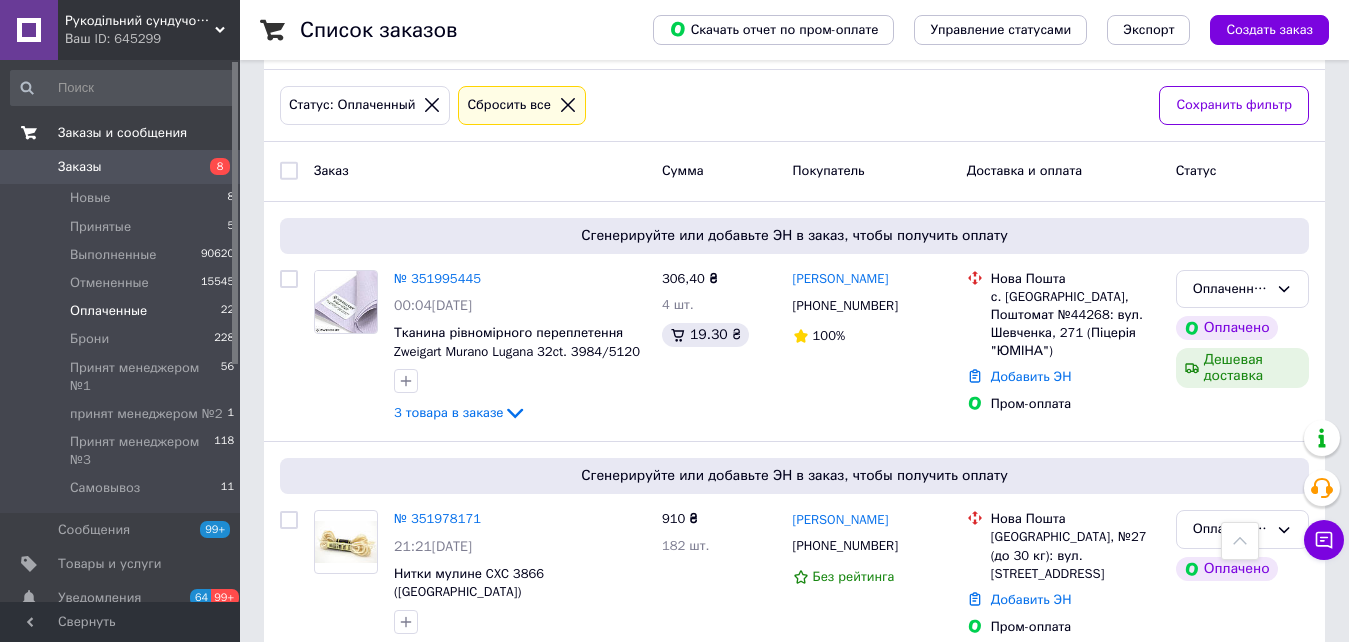 scroll, scrollTop: 100, scrollLeft: 0, axis: vertical 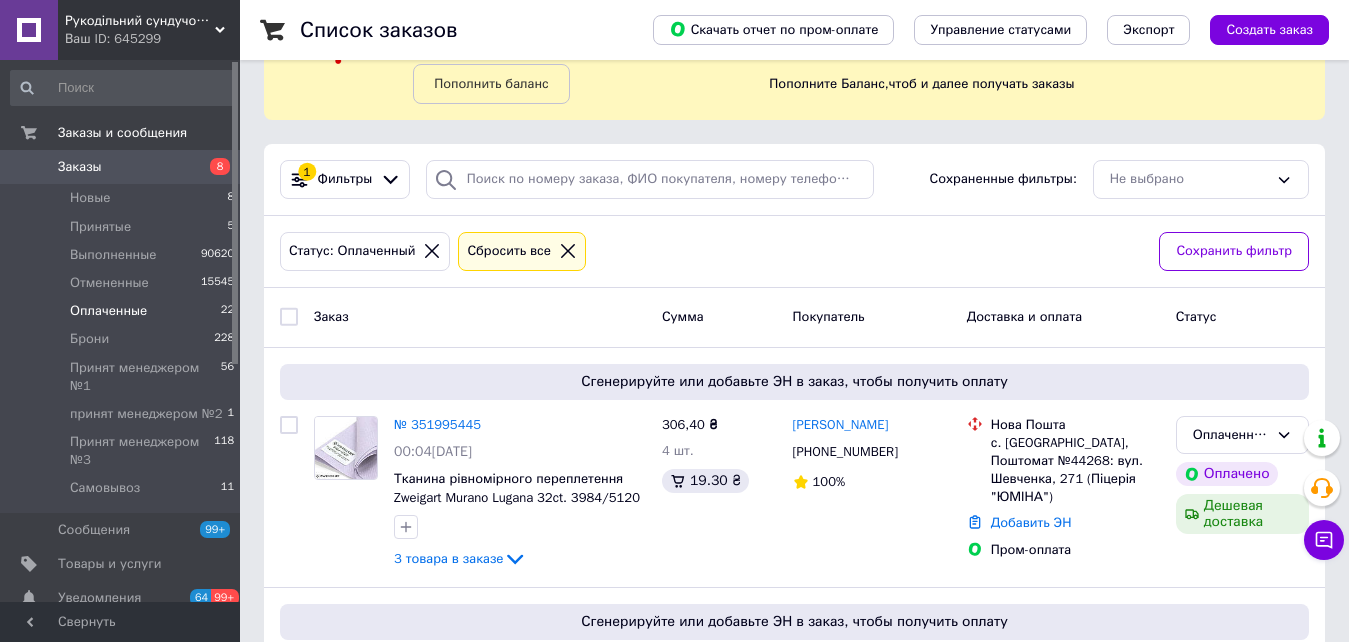 click on "Заказы" at bounding box center (121, 167) 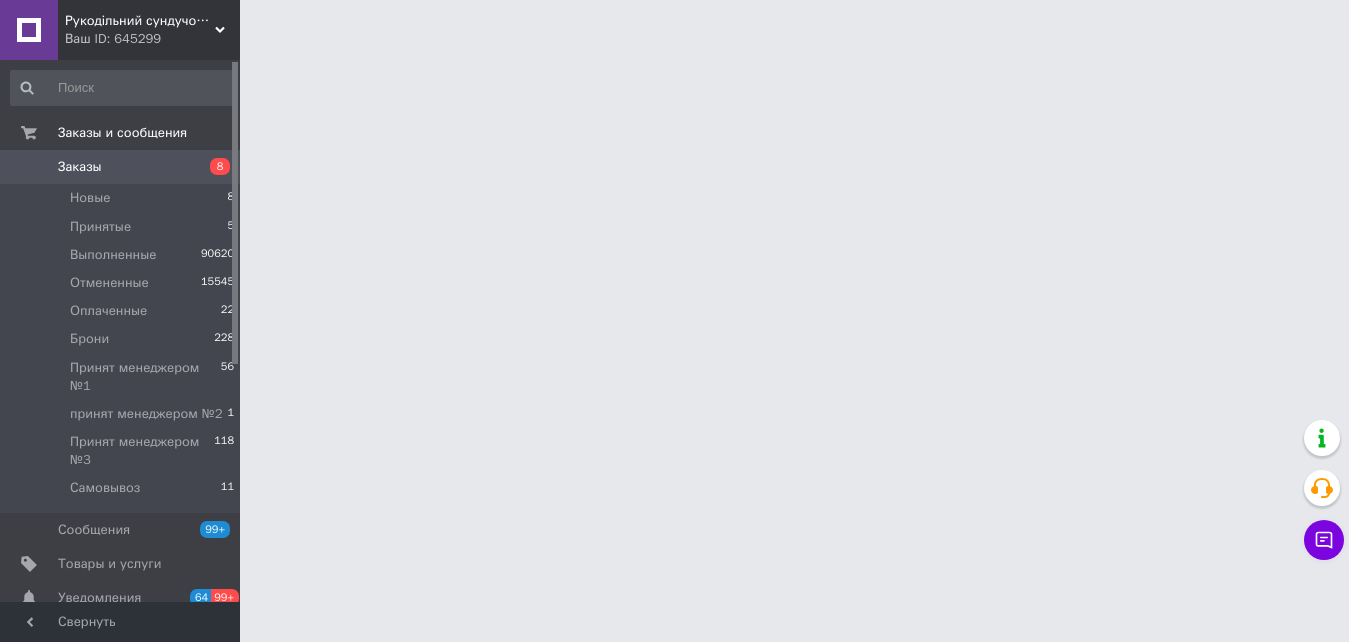 scroll, scrollTop: 0, scrollLeft: 0, axis: both 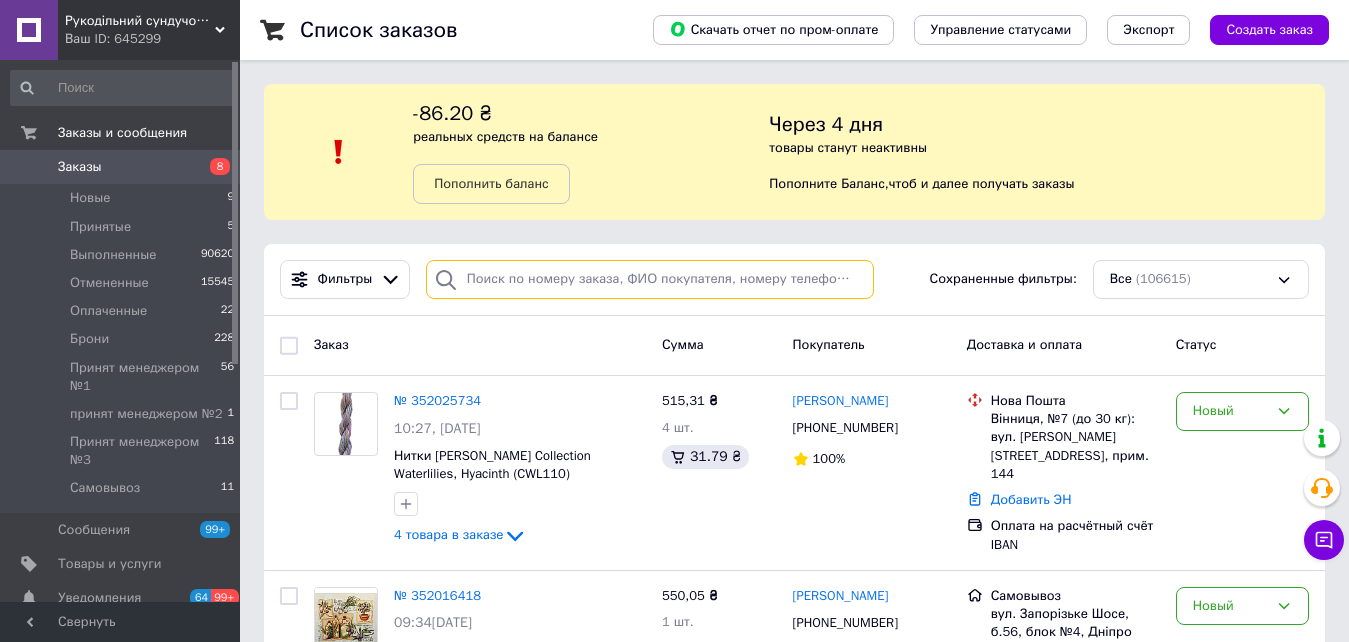 click at bounding box center (650, 279) 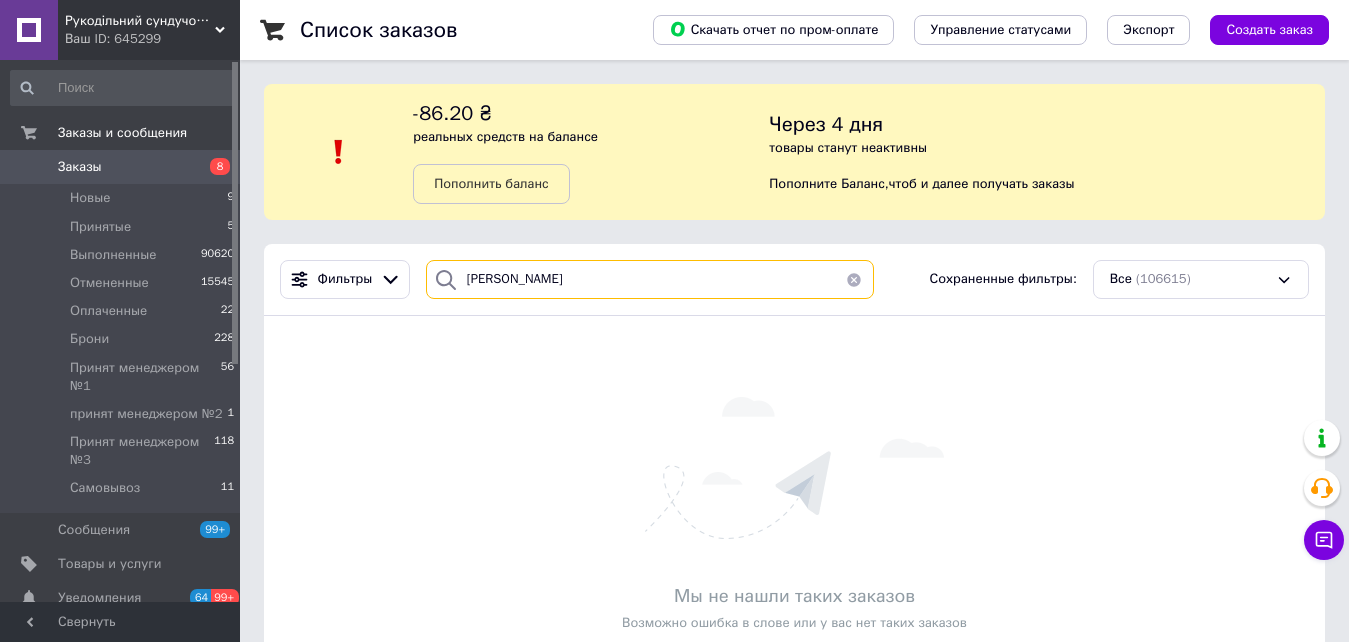 type on "[PERSON_NAME]" 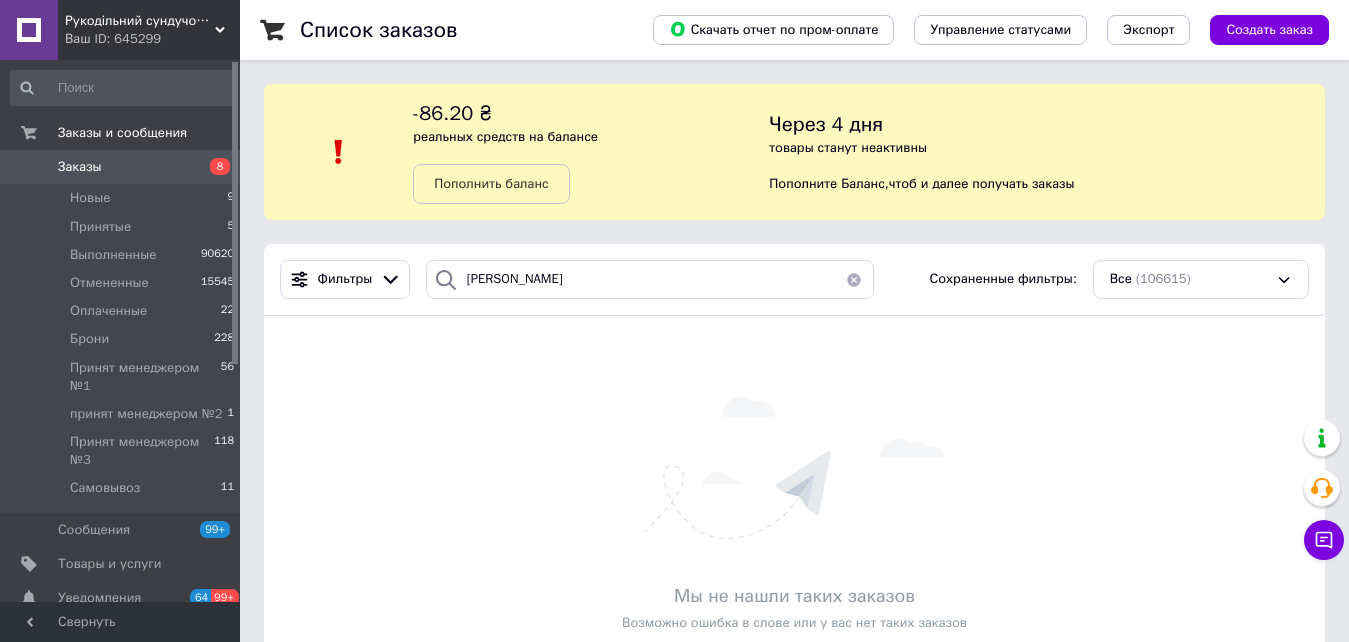 click on "Мы не нашли таких заказов Возможно ошибка в слове или у вас нет таких заказов" at bounding box center (794, 514) 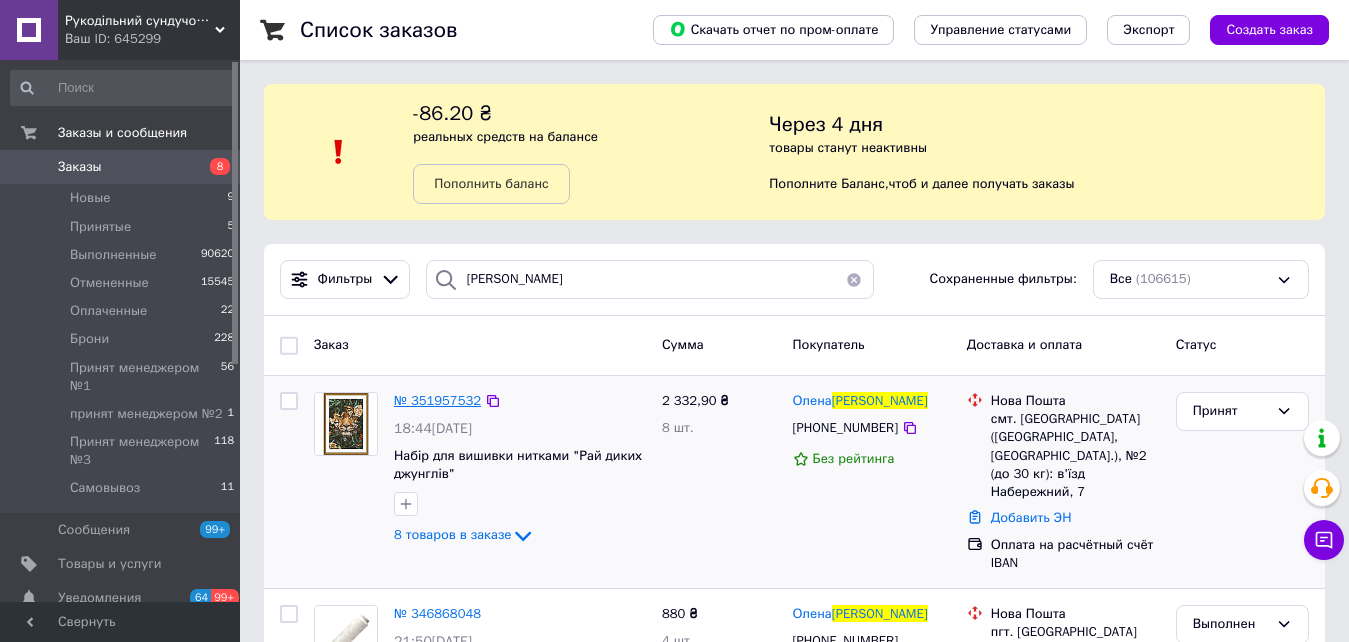 click on "№ 351957532" at bounding box center (437, 400) 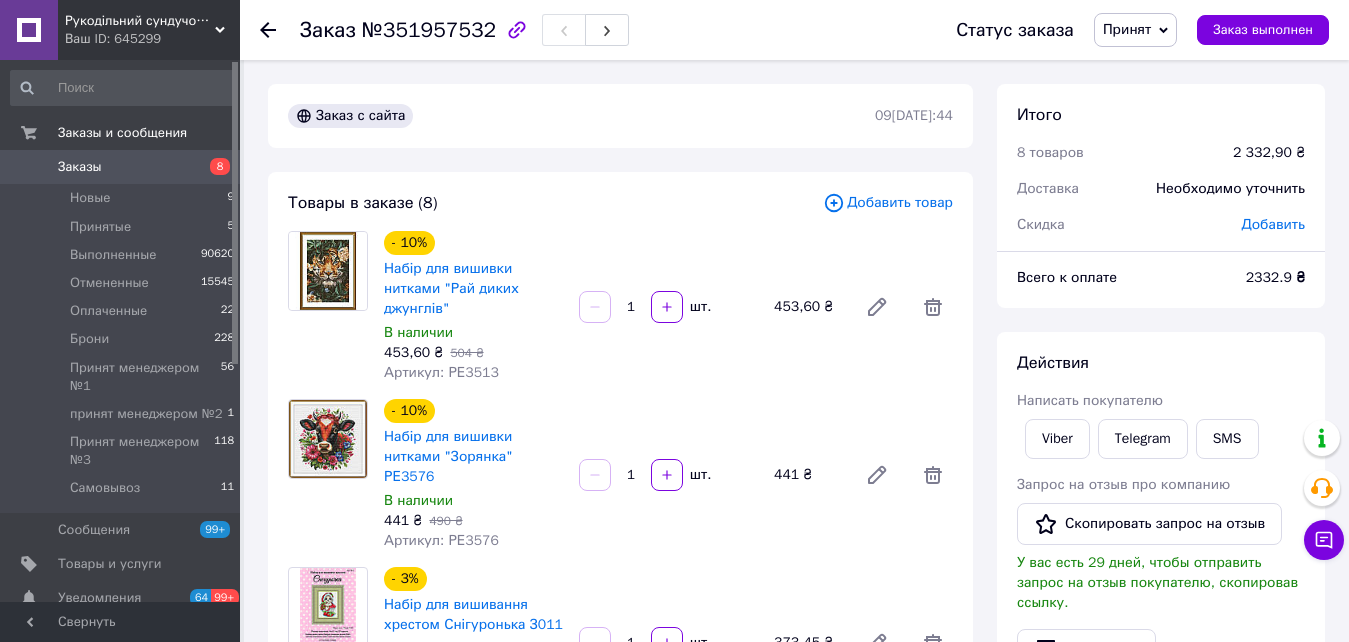 click on "Принят" at bounding box center [1127, 29] 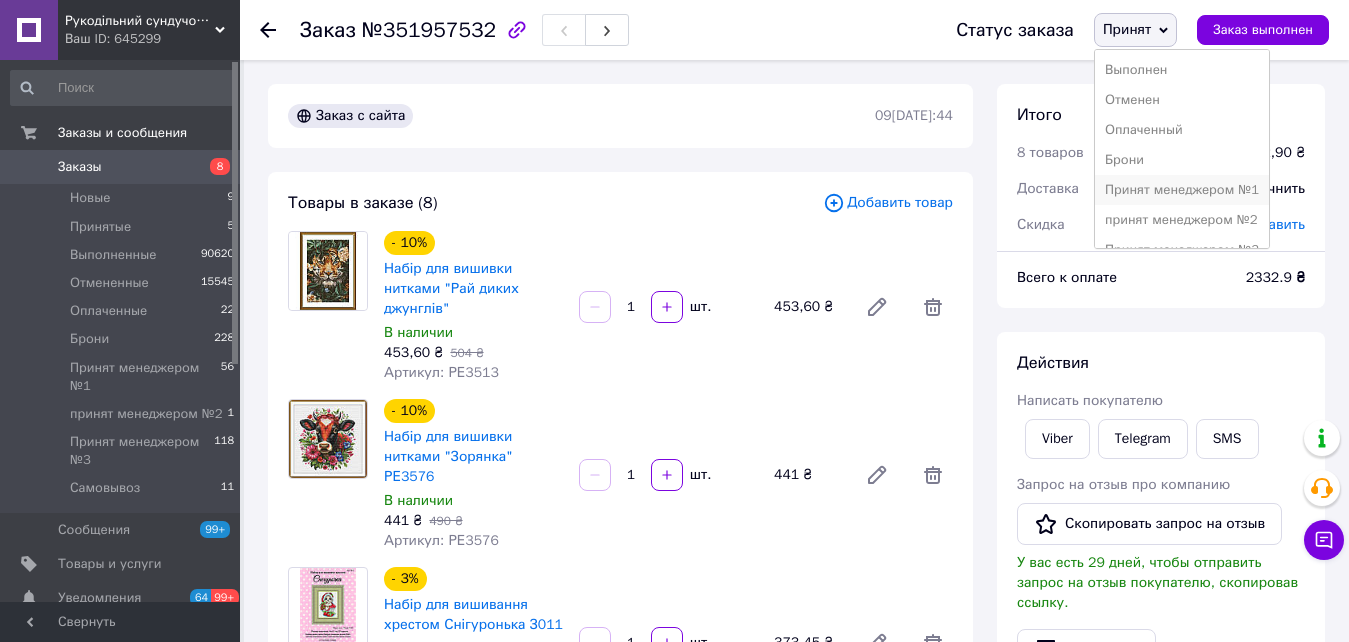 click on "Принят менеджером №1" at bounding box center (1182, 190) 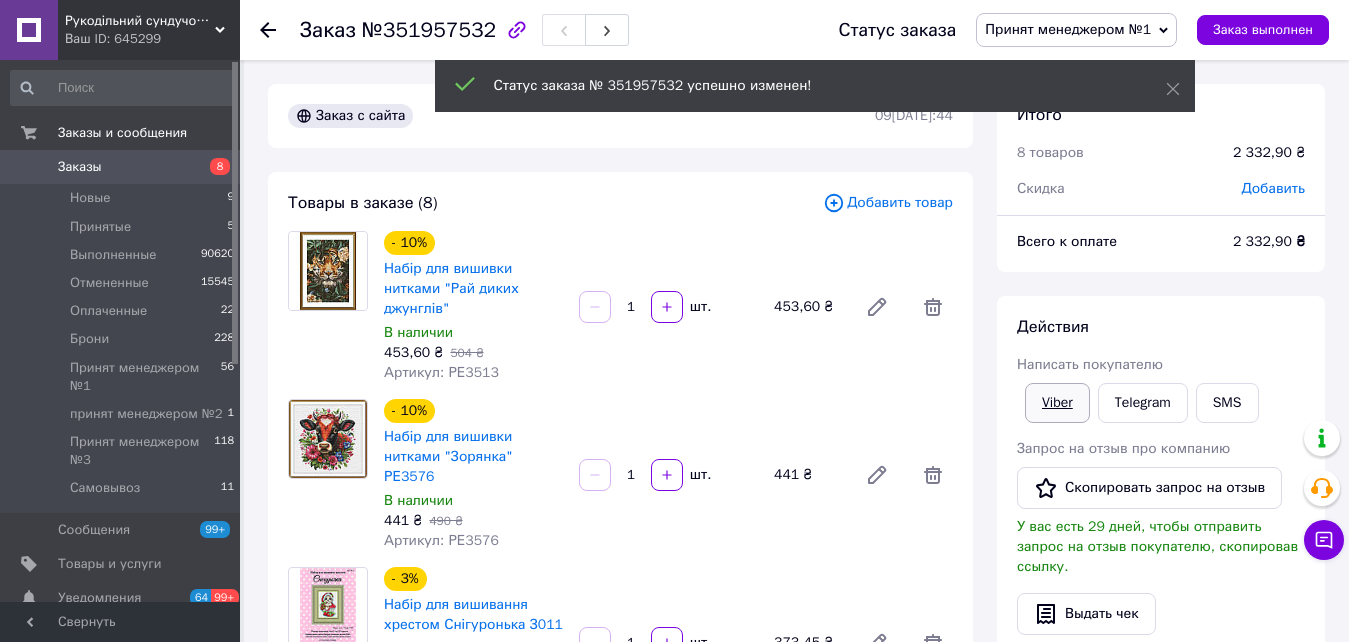 click on "Viber" at bounding box center (1057, 403) 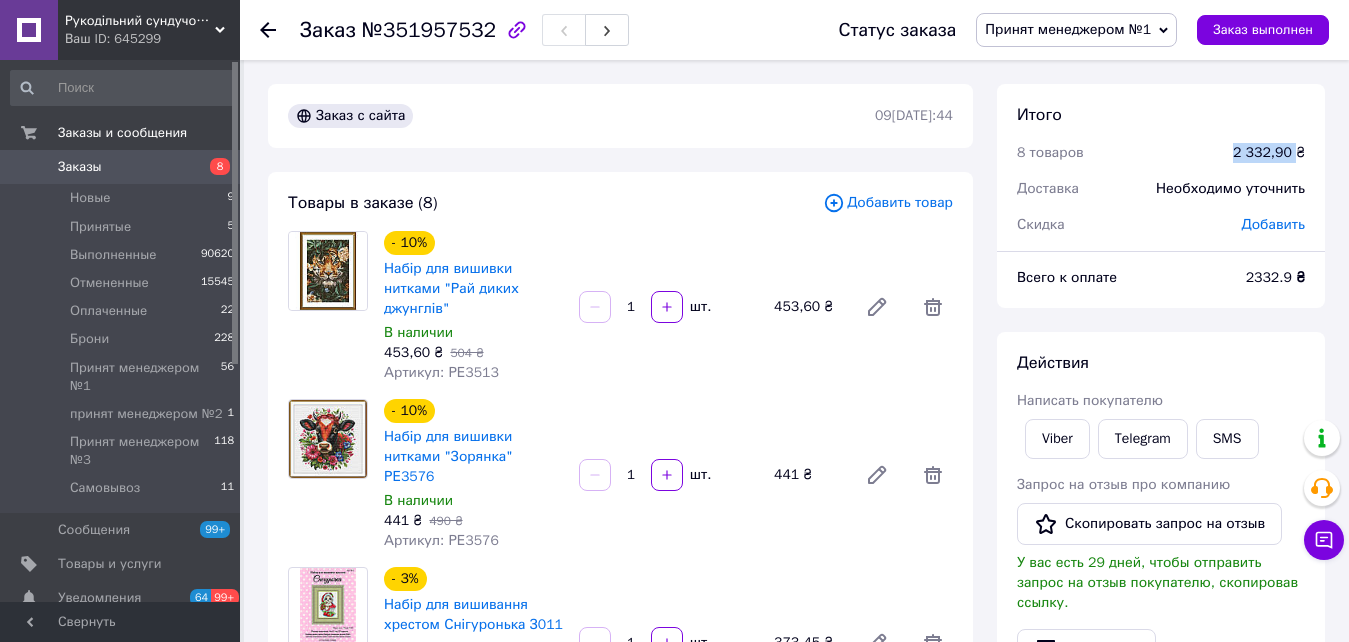 drag, startPoint x: 1236, startPoint y: 150, endPoint x: 1297, endPoint y: 149, distance: 61.008198 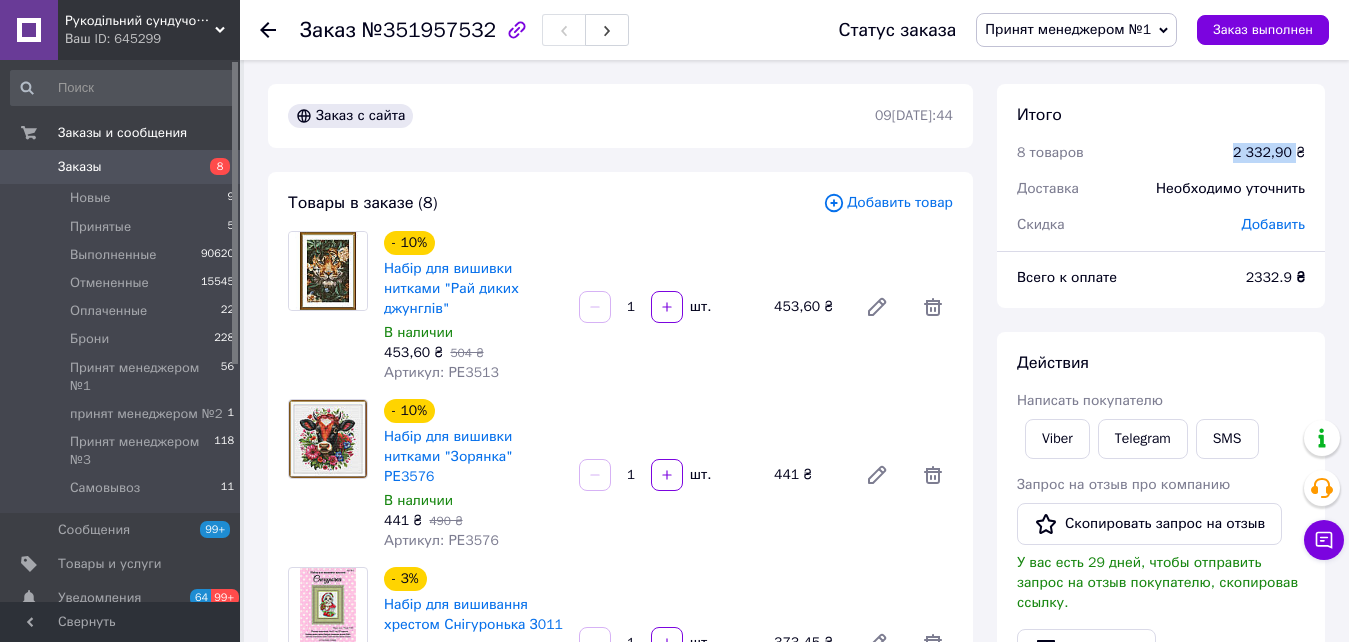 copy on "2 332,90" 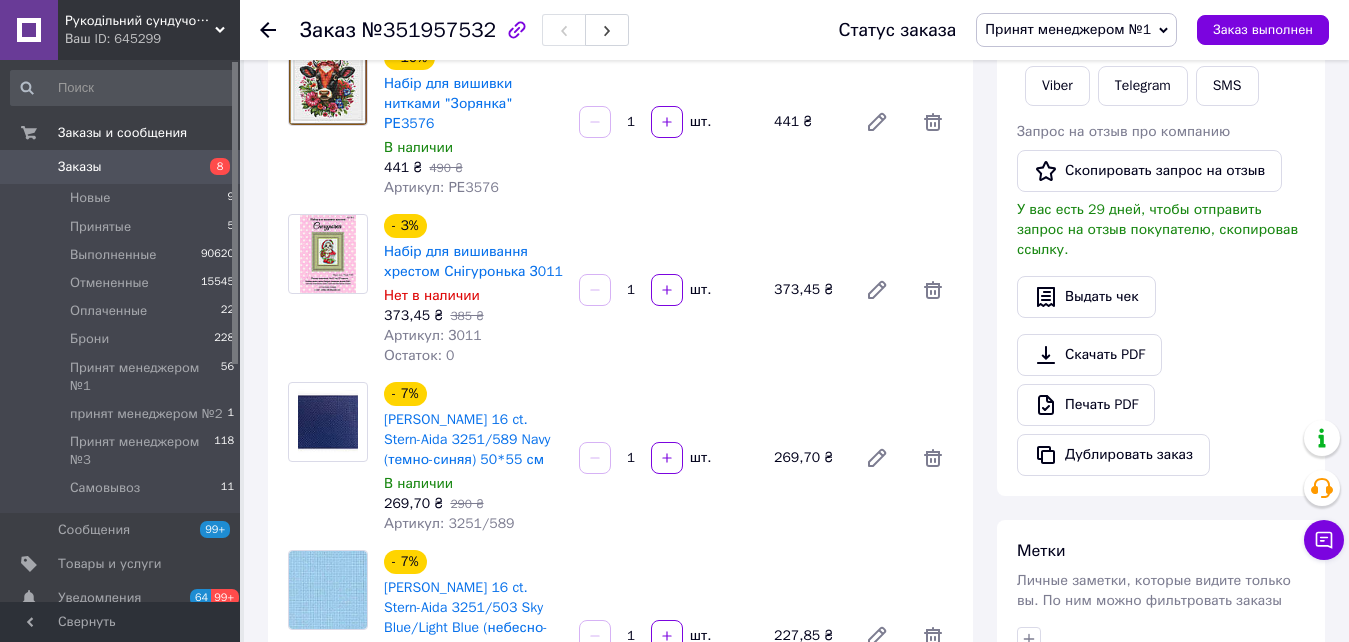 scroll, scrollTop: 700, scrollLeft: 0, axis: vertical 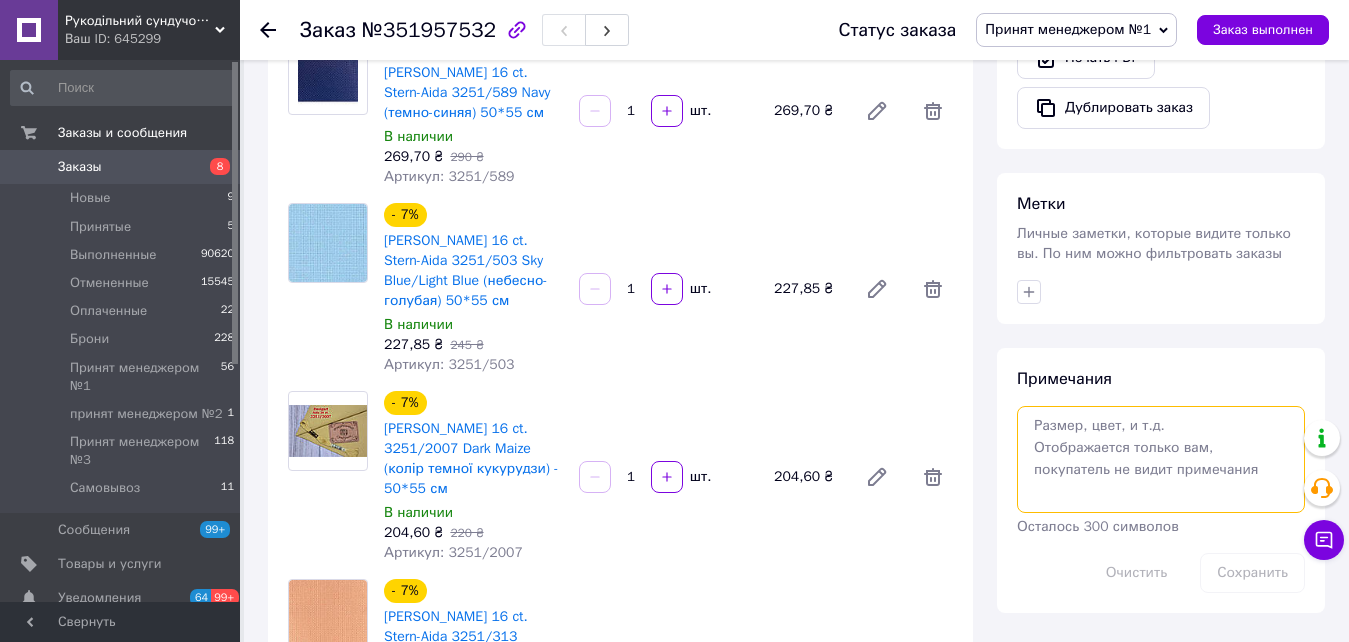 click at bounding box center [1161, 459] 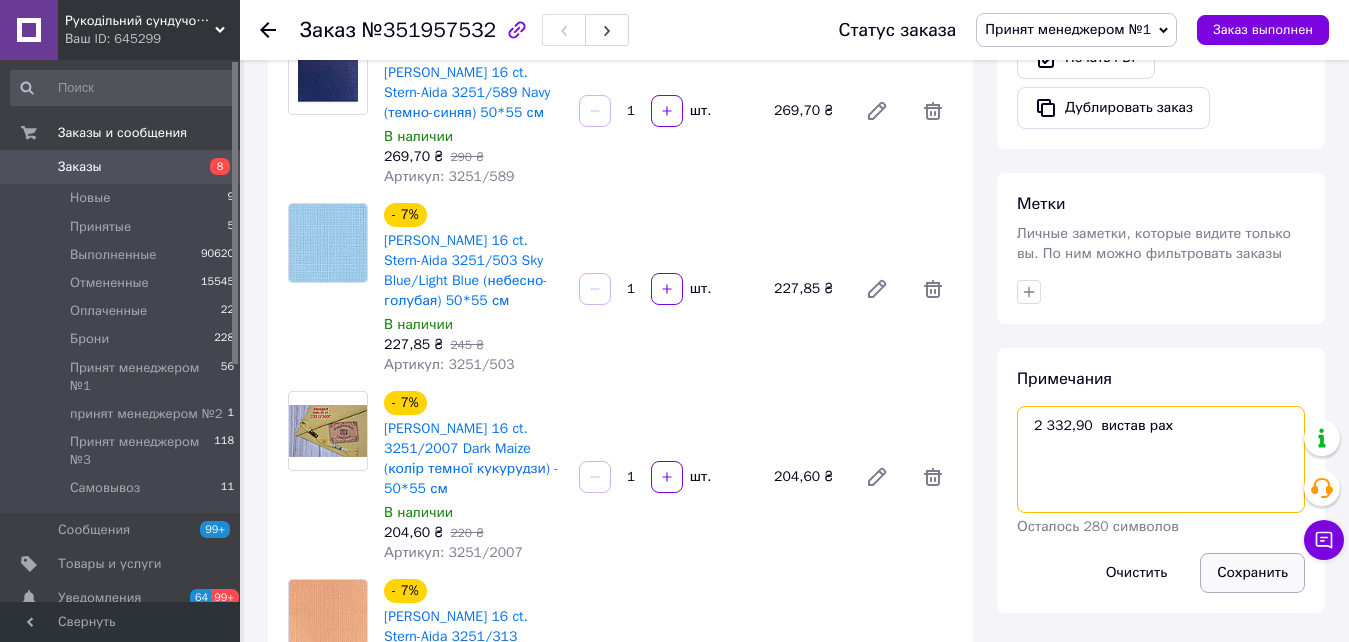 type on "2 332,90  вистав рах" 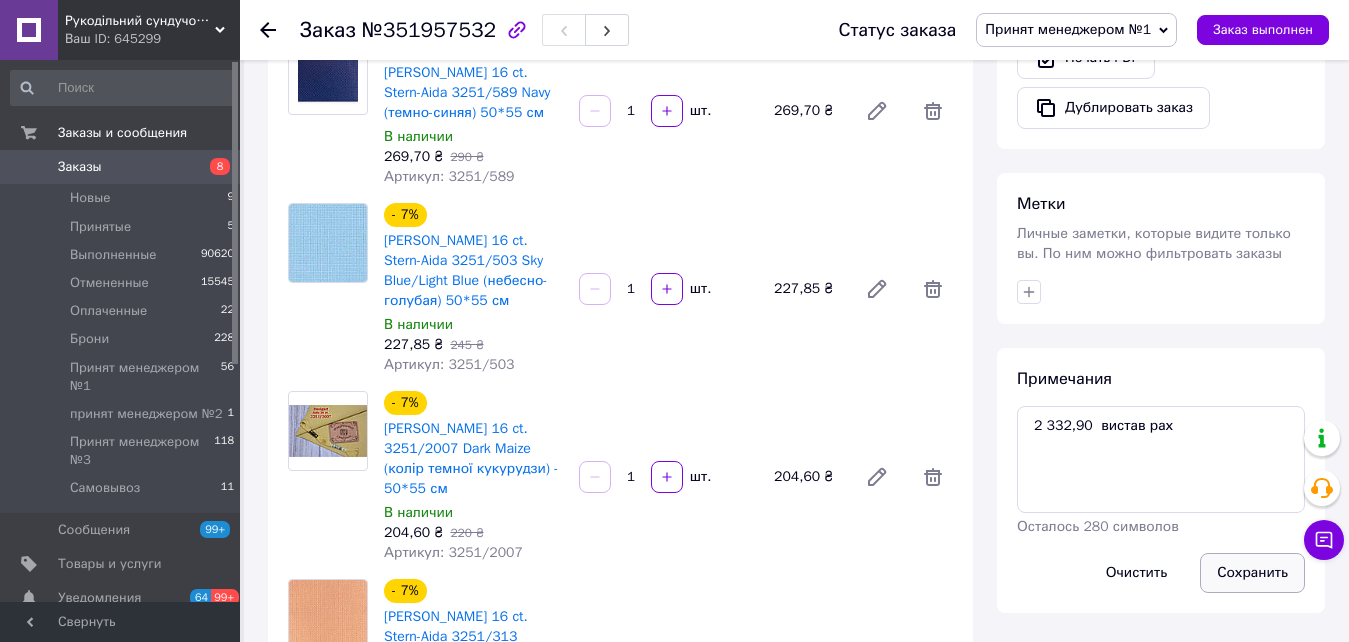 click on "Сохранить" at bounding box center (1252, 573) 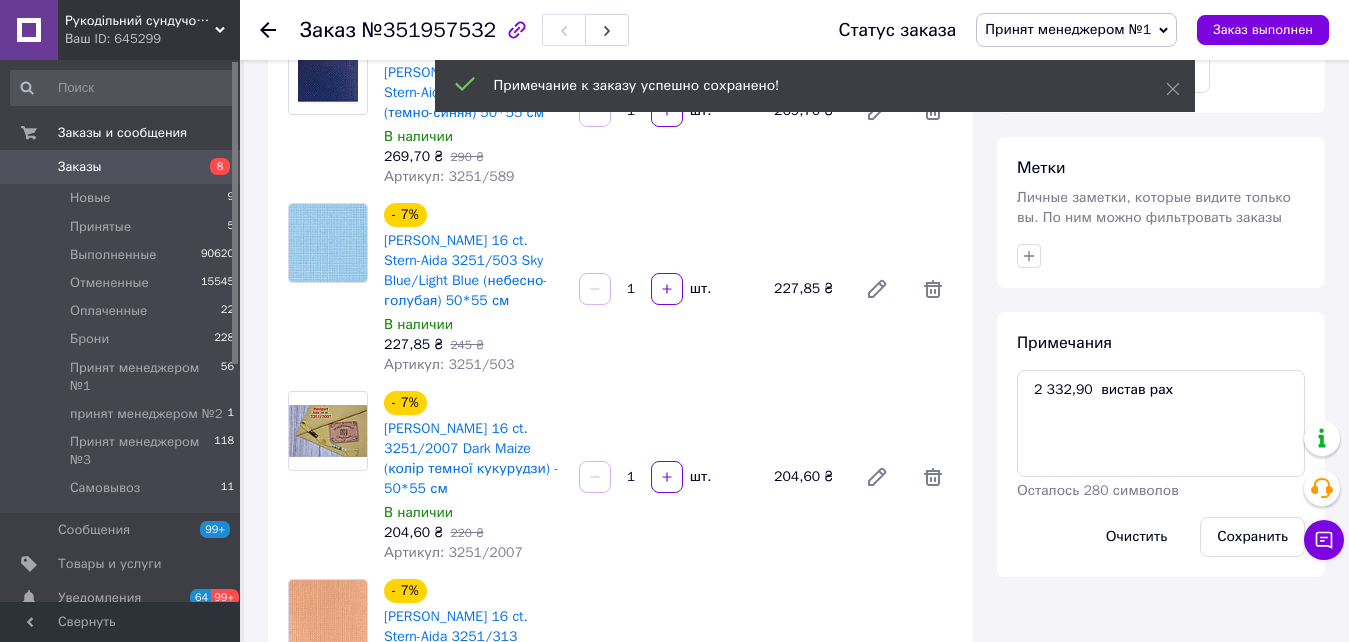 click on "Заказы 8" at bounding box center (123, 167) 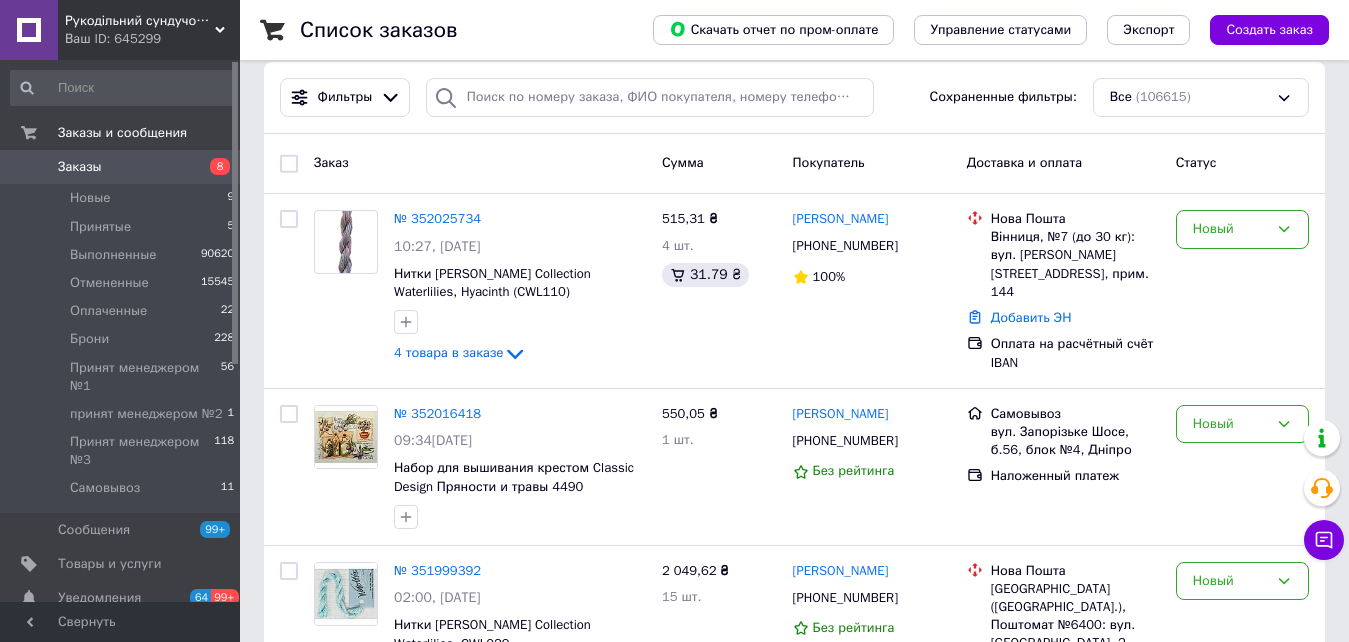 scroll, scrollTop: 200, scrollLeft: 0, axis: vertical 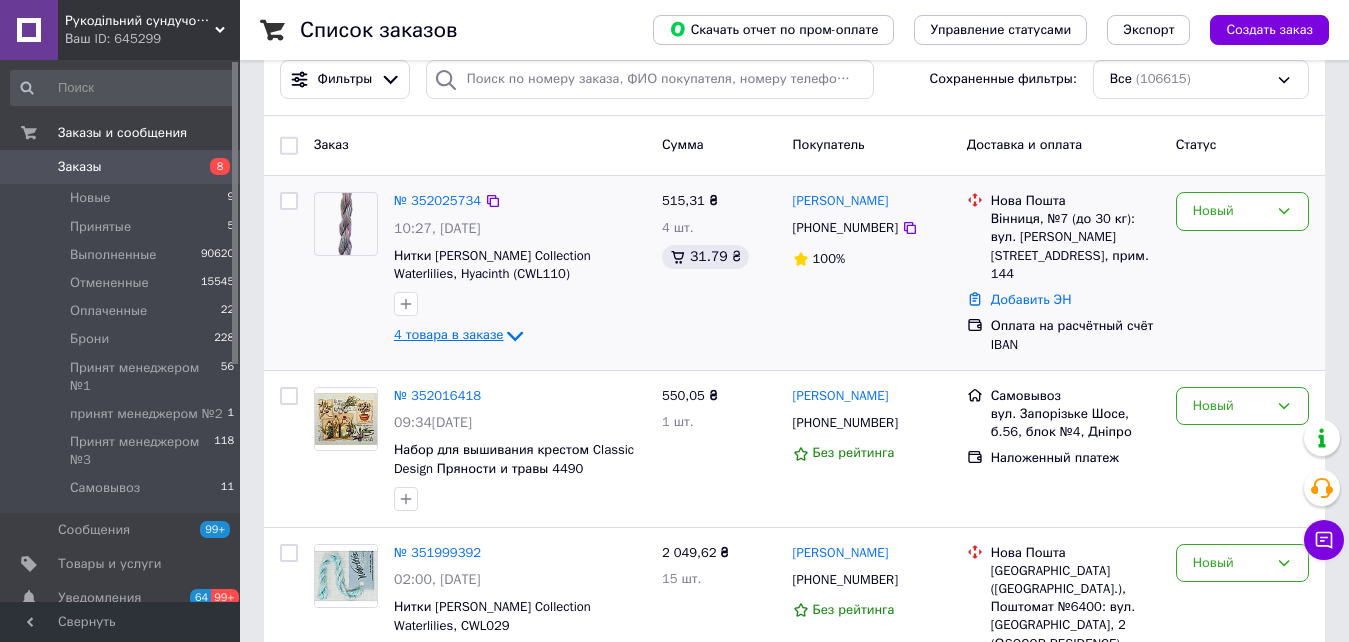 click on "4 товара в заказе" at bounding box center [448, 334] 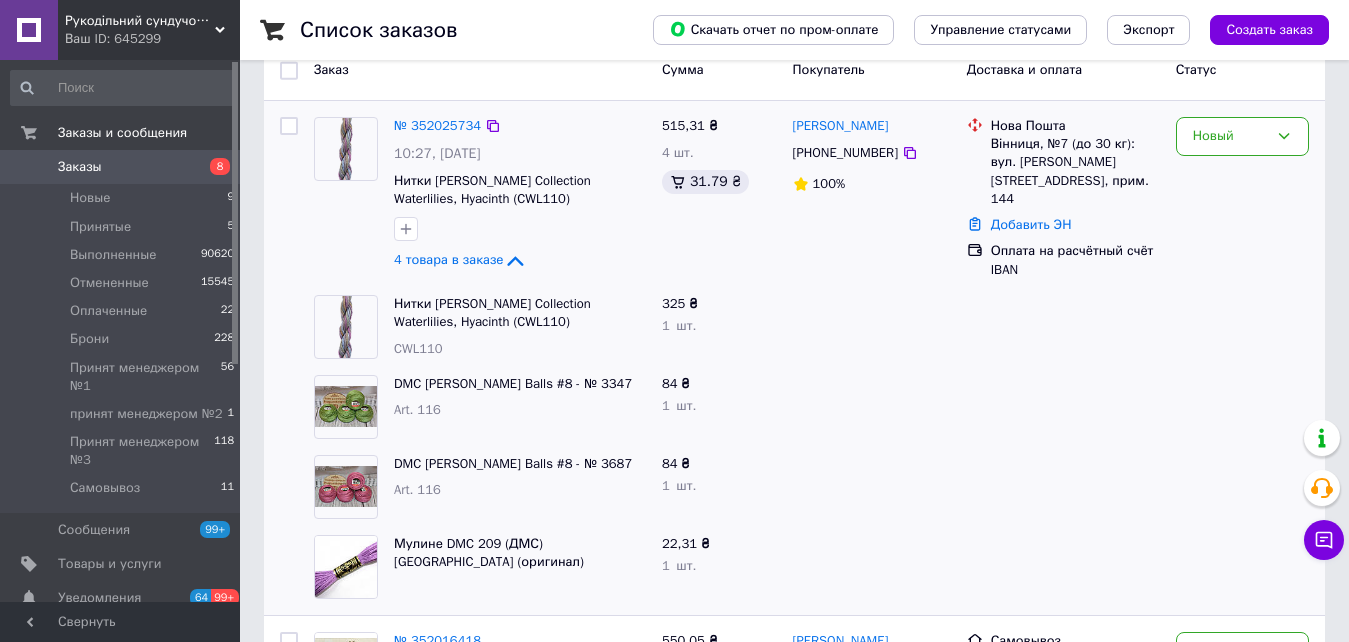 scroll, scrollTop: 300, scrollLeft: 0, axis: vertical 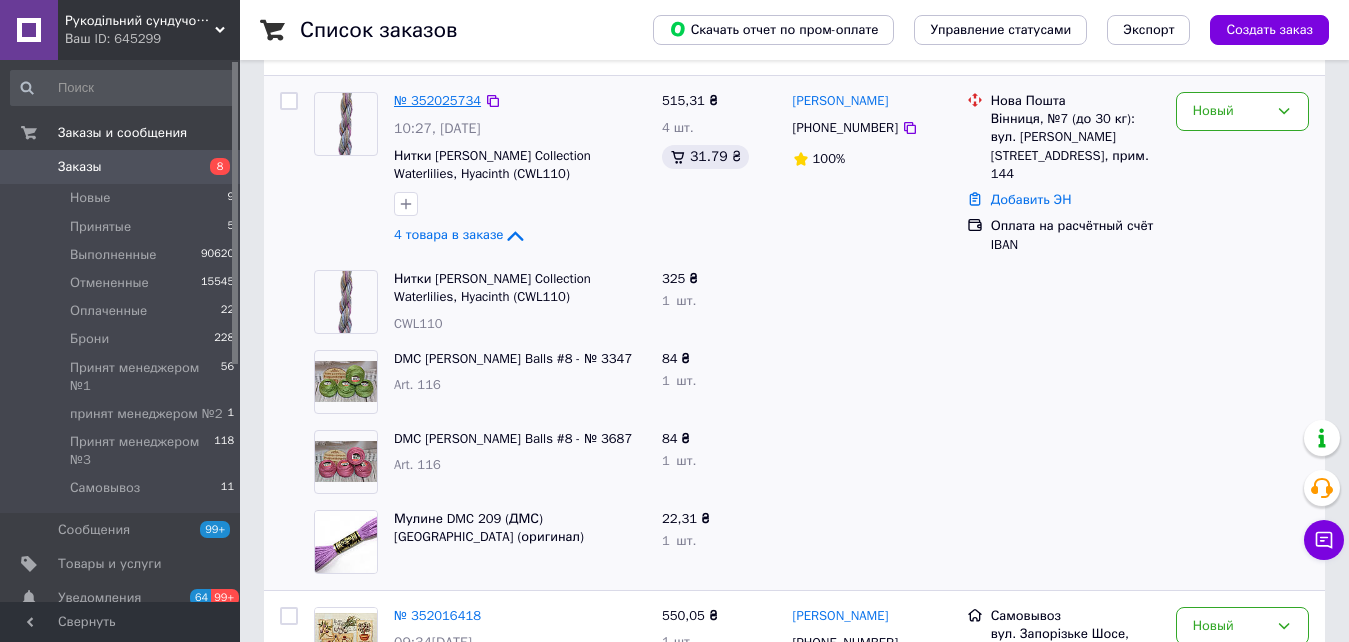 click on "№ 352025734" at bounding box center (437, 100) 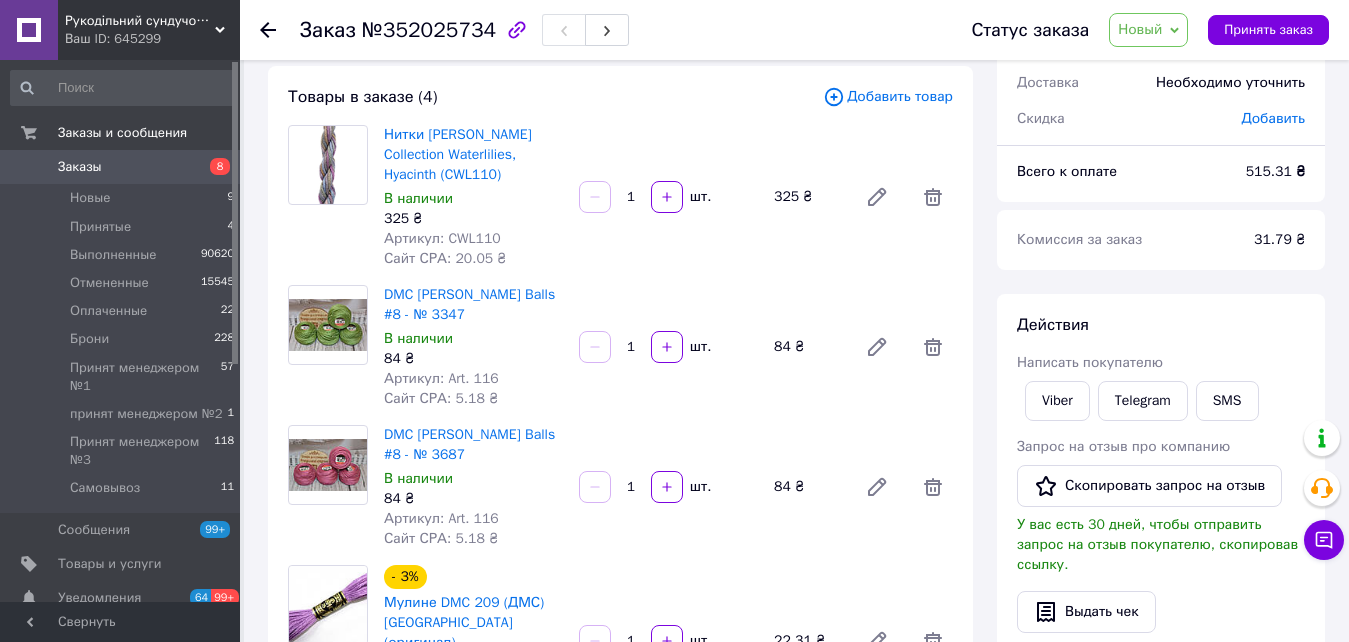scroll, scrollTop: 100, scrollLeft: 0, axis: vertical 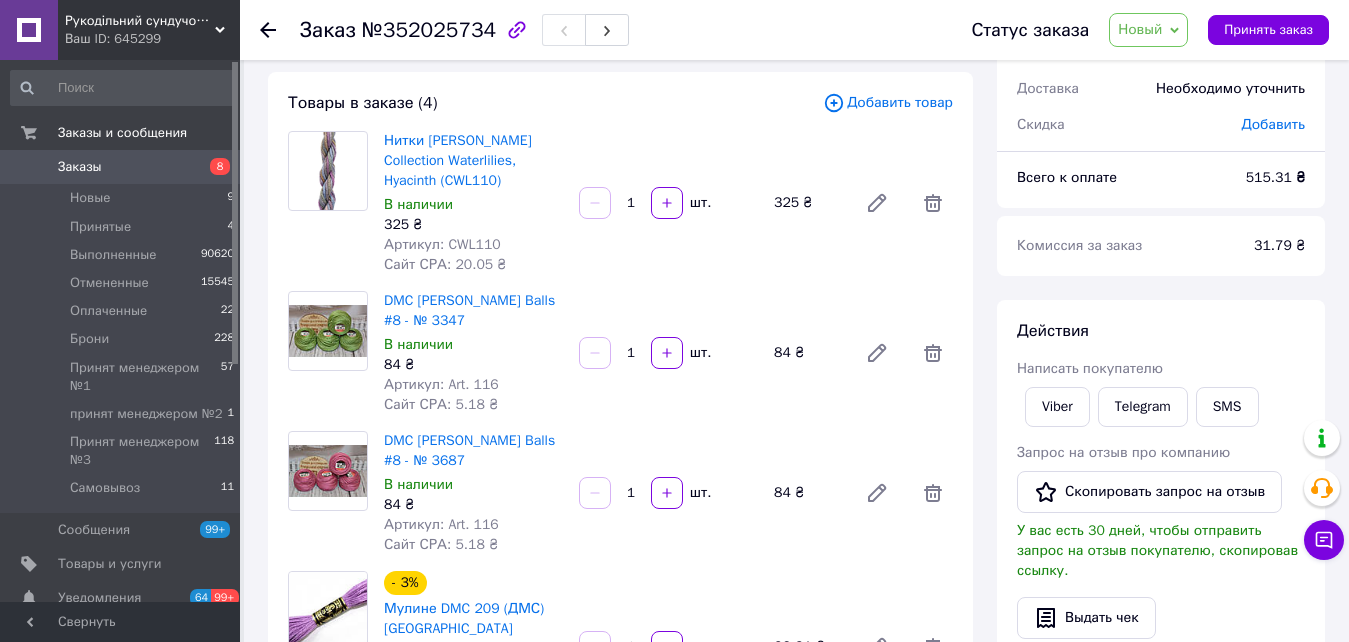 click on "Артикул: CWL110" at bounding box center (442, 244) 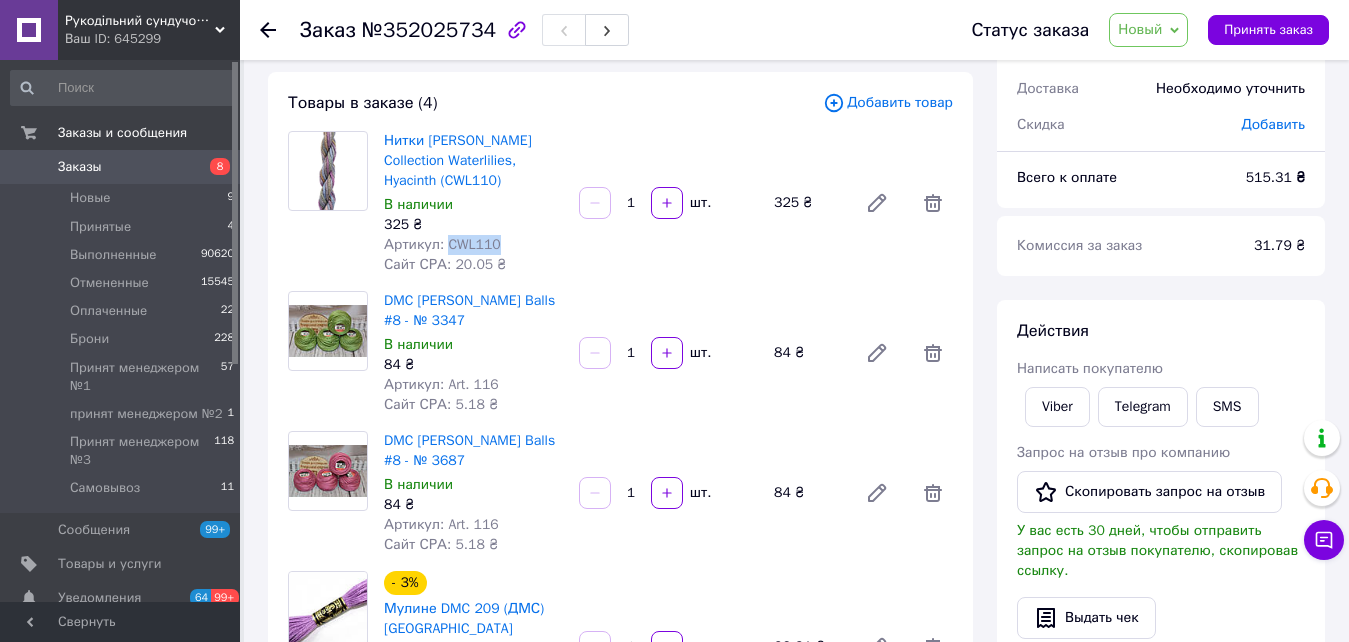 click on "Артикул: CWL110" at bounding box center (442, 244) 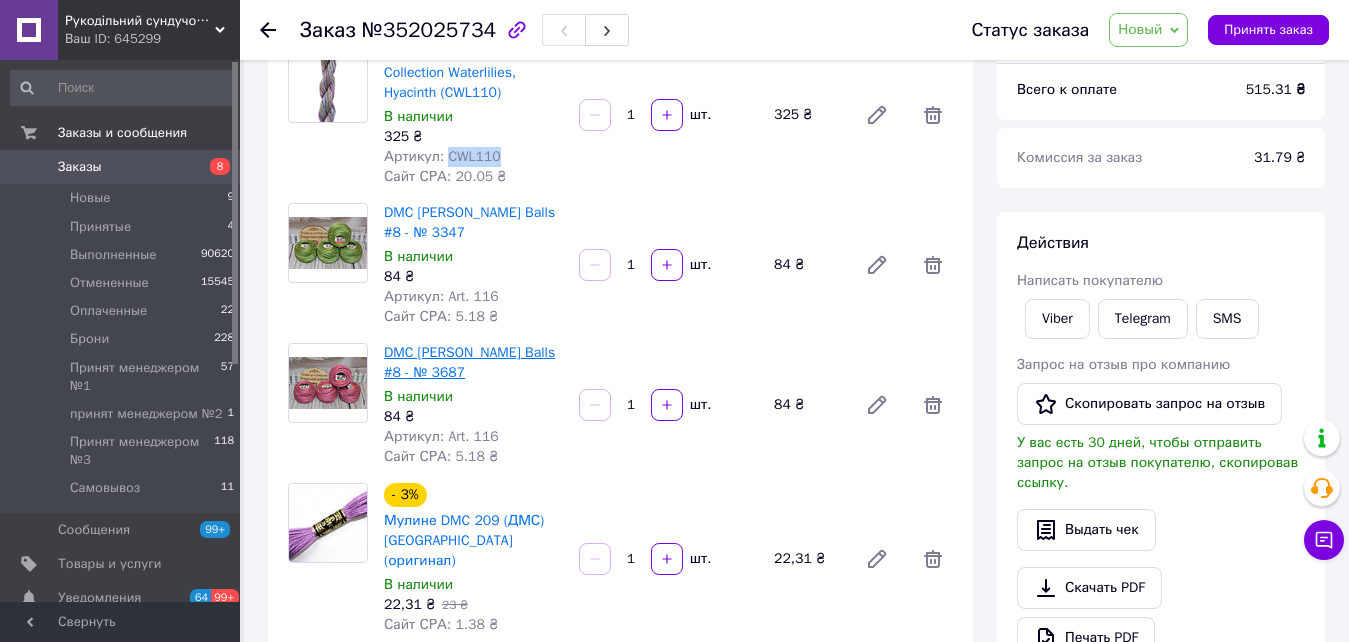 scroll, scrollTop: 200, scrollLeft: 0, axis: vertical 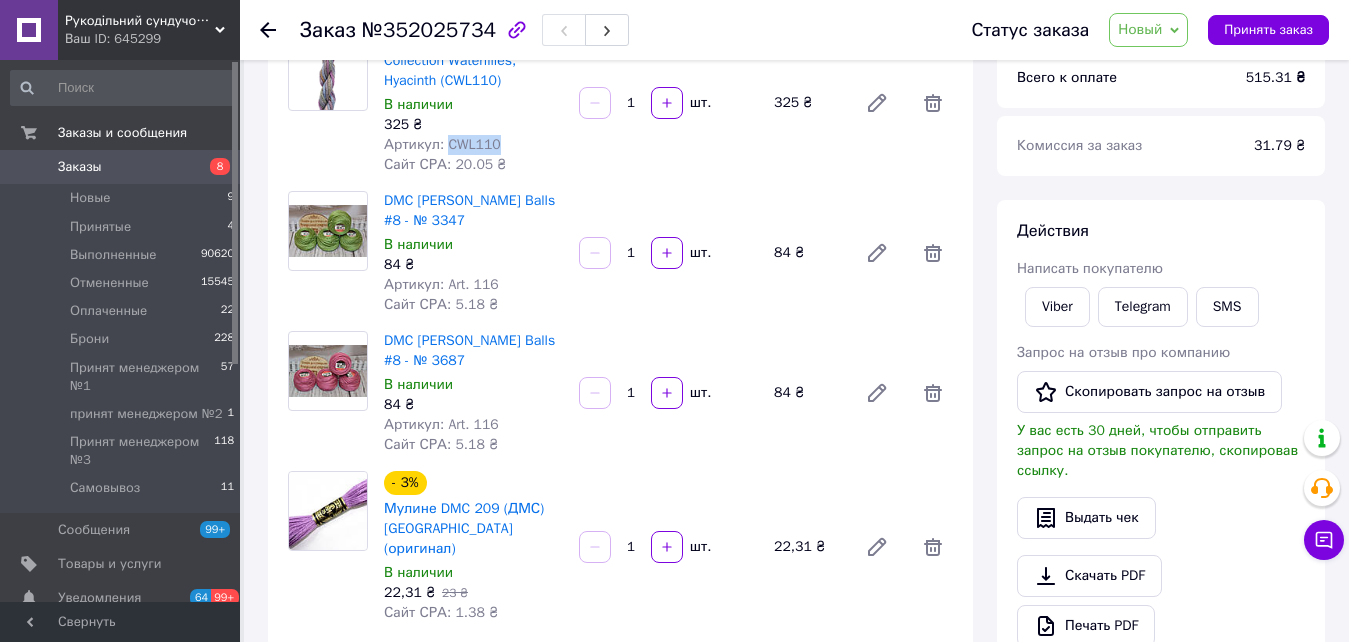 click on "Заказы" at bounding box center (80, 167) 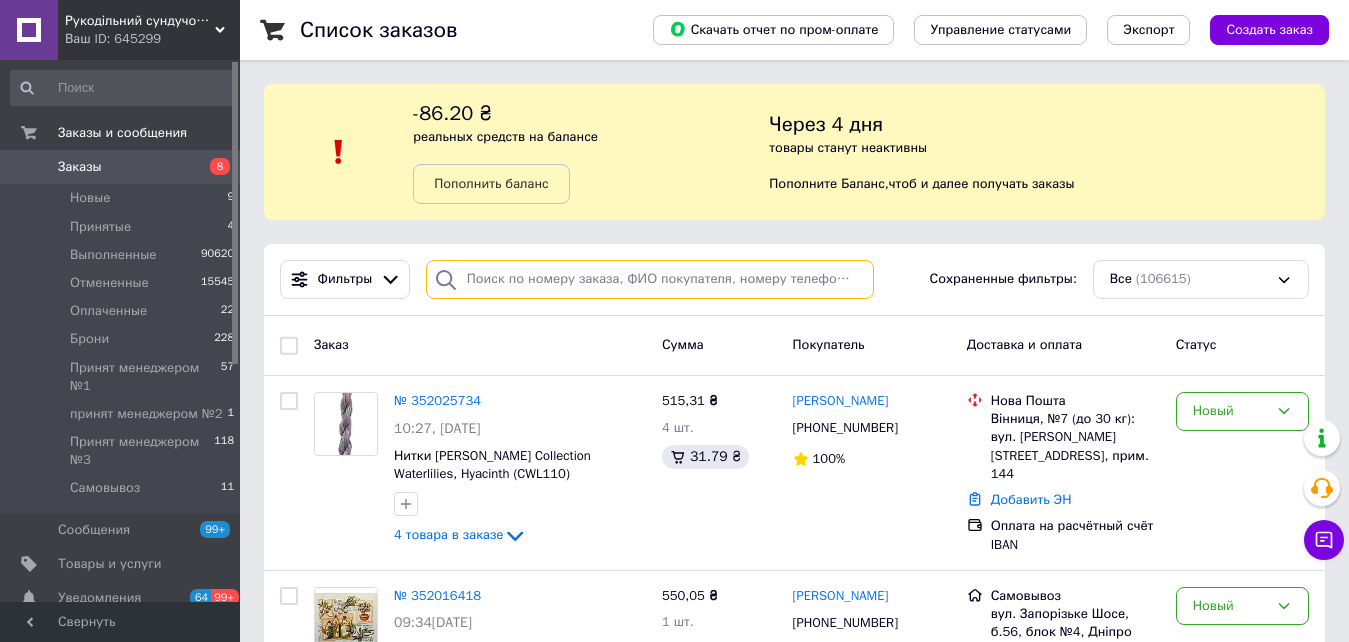 click at bounding box center [650, 279] 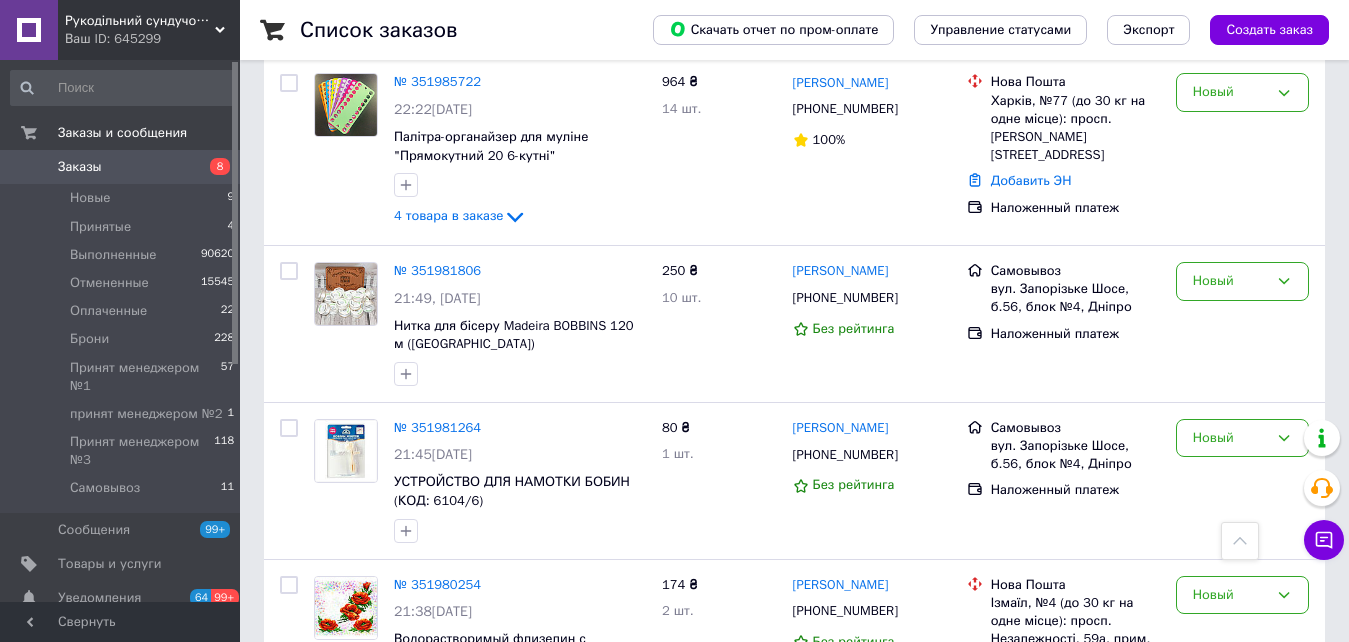 scroll, scrollTop: 1100, scrollLeft: 0, axis: vertical 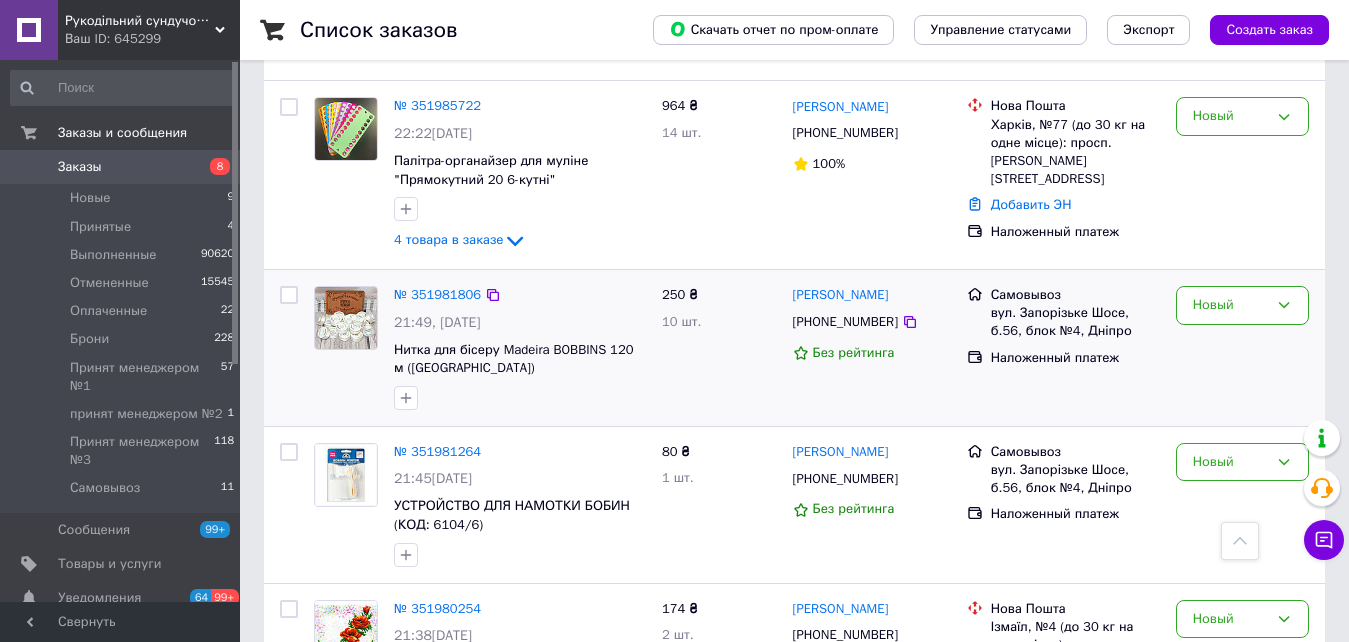 click on "250 ₴ 10 шт." at bounding box center [719, 348] 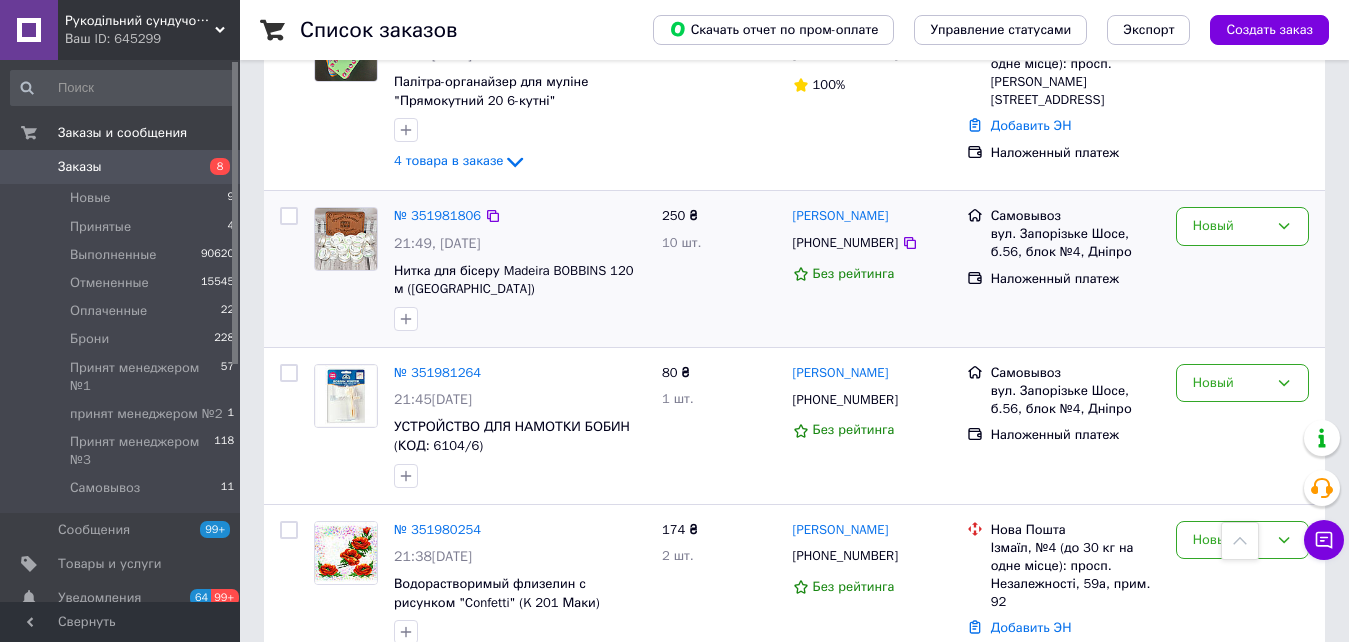 scroll, scrollTop: 1200, scrollLeft: 0, axis: vertical 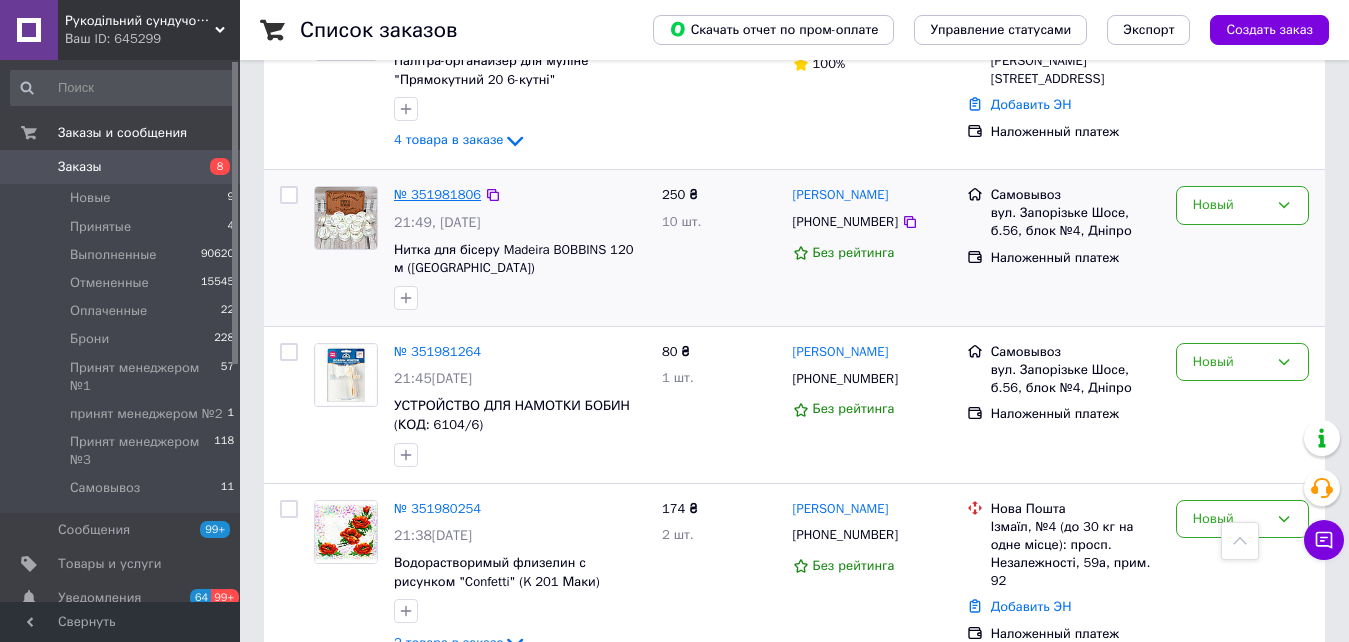click on "№ 351981806" at bounding box center (437, 194) 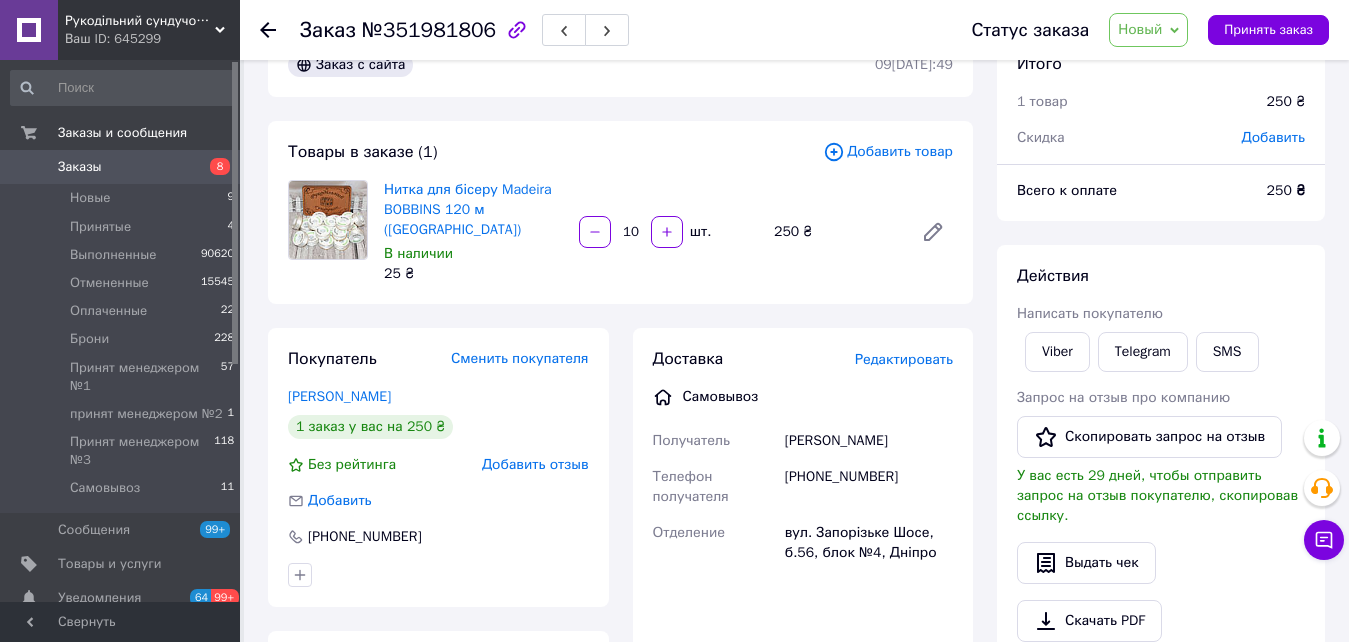 scroll, scrollTop: 0, scrollLeft: 0, axis: both 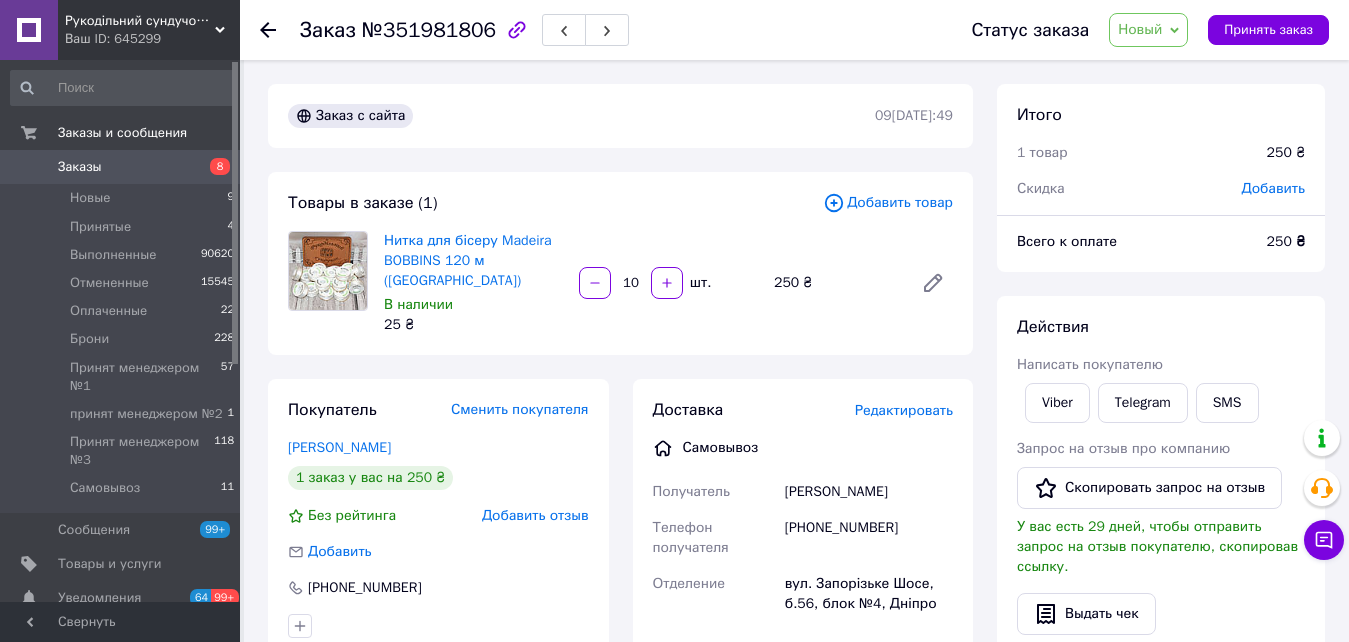 click on "Доставка" at bounding box center [754, 410] 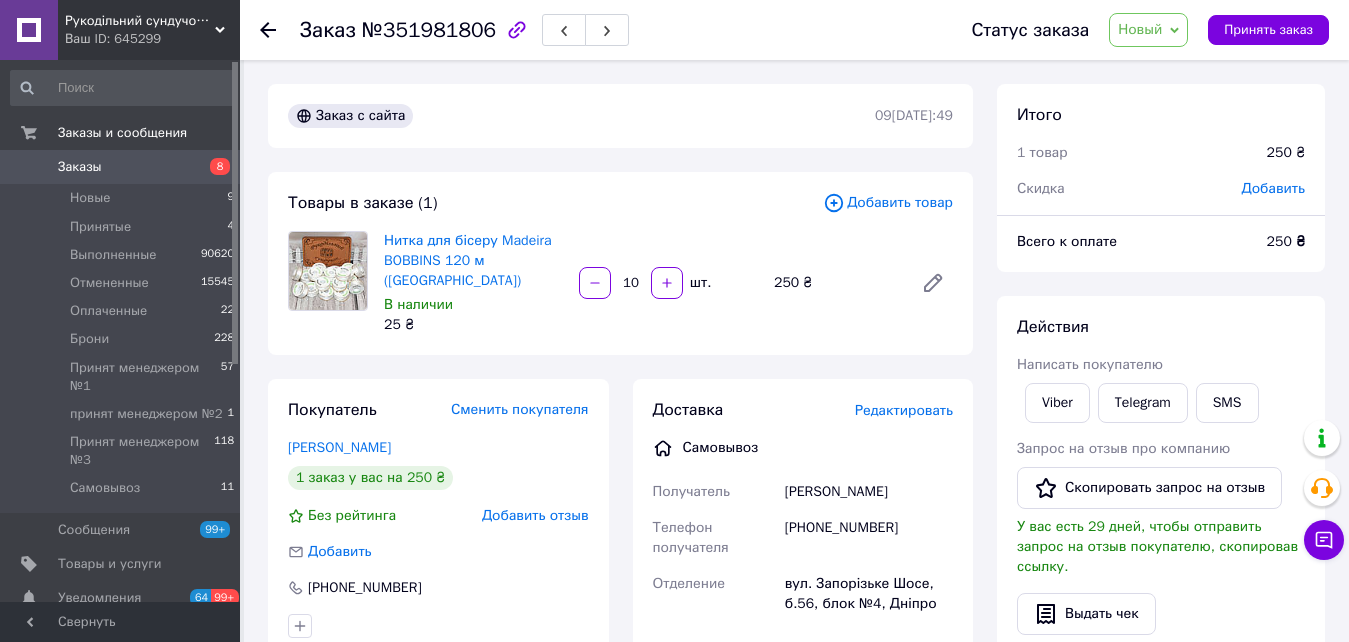 click on "Заказ с сайта [DATE] 21:49 Товары в заказе (1) Добавить товар Нитка для бісеру Madeira BOBBINS 120 м (біла) В наличии 25 ₴ 10   шт. 250 ₴ Покупатель Сменить покупателя [PERSON_NAME] 1 заказ у вас на 250 ₴ Без рейтинга   Добавить отзыв Добавить [PHONE_NUMBER] Оплата Наложенный платеж Доставка Редактировать Самовывоз Получатель [PERSON_NAME] Телефон получателя [PHONE_NUMBER] Отделение вул. Запорізьке Шосе, б.56, блок №4, Дніпро Имя [PERSON_NAME] Телефон получателя [PHONE_NUMBER] Пункт самовывоза Выберите пункт самовывоза вул. Запорізьке Шосе, б.56, блок №4, Днепр Добавить еще пункт самовывоза Номер накладной" at bounding box center [620, 680] 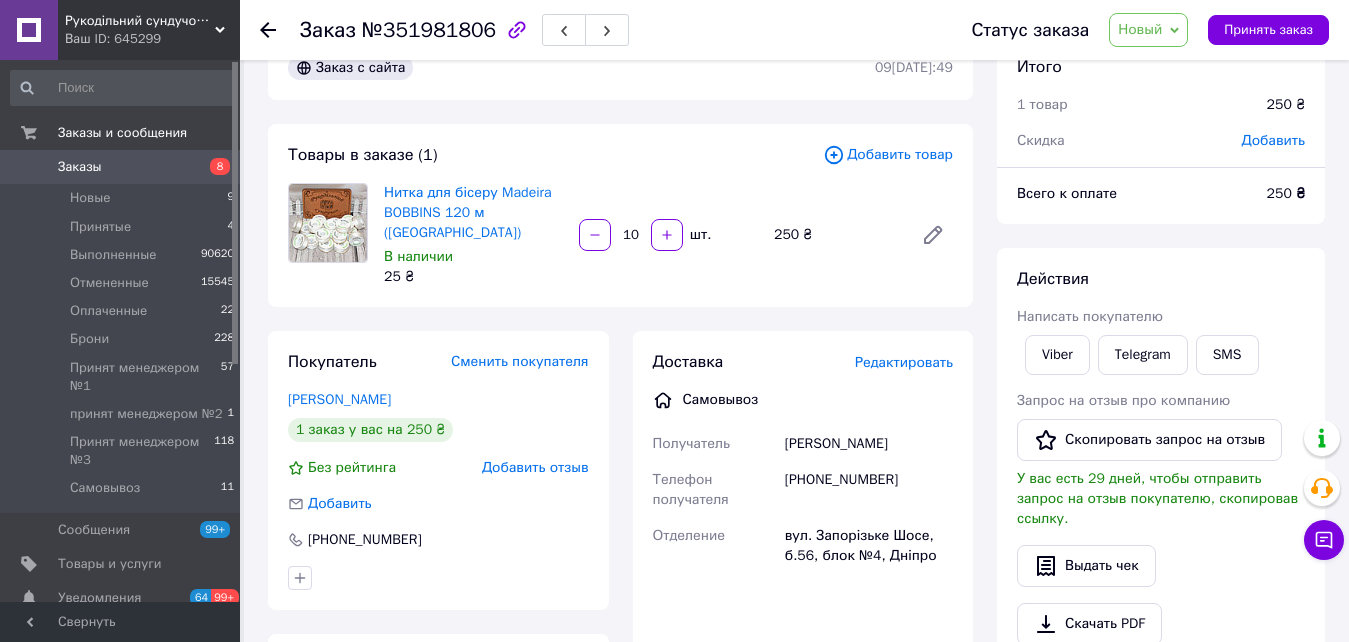 scroll, scrollTop: 0, scrollLeft: 0, axis: both 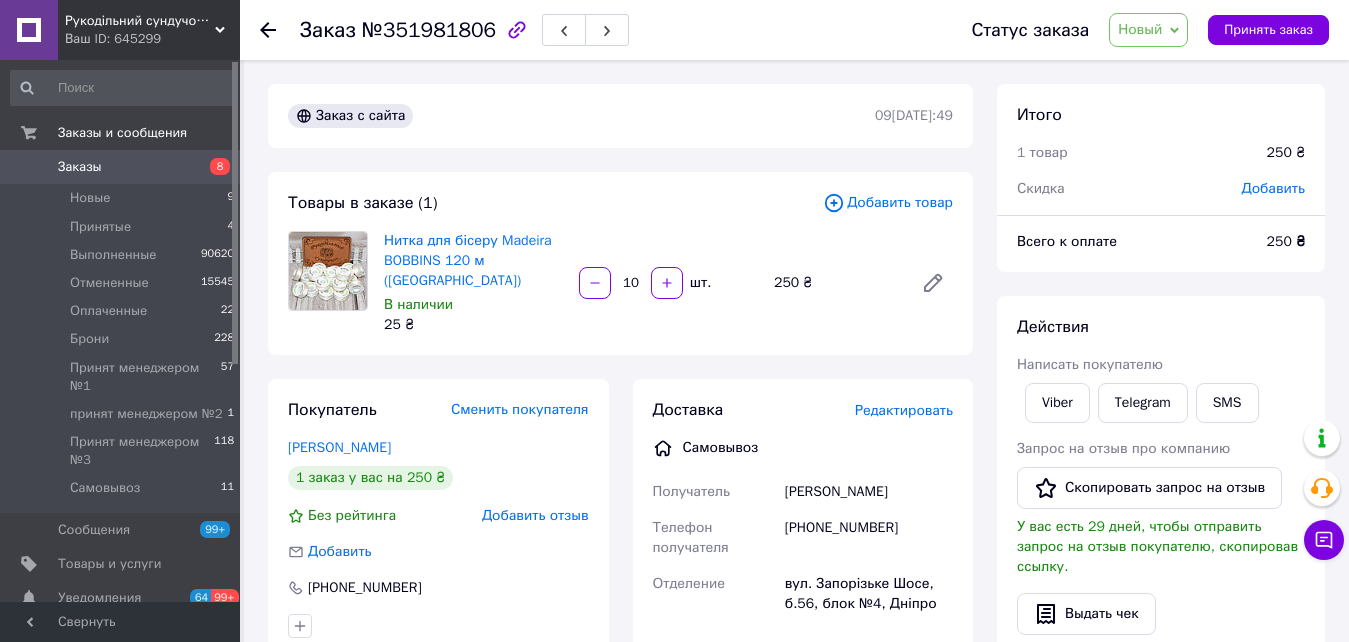 click on "Доставка Редактировать Самовывоз Получатель [PERSON_NAME] Телефон получателя [PHONE_NUMBER] Отделение вул. Запорізьке Шосе, б.56, блок №4, Дніпро" at bounding box center [803, 506] 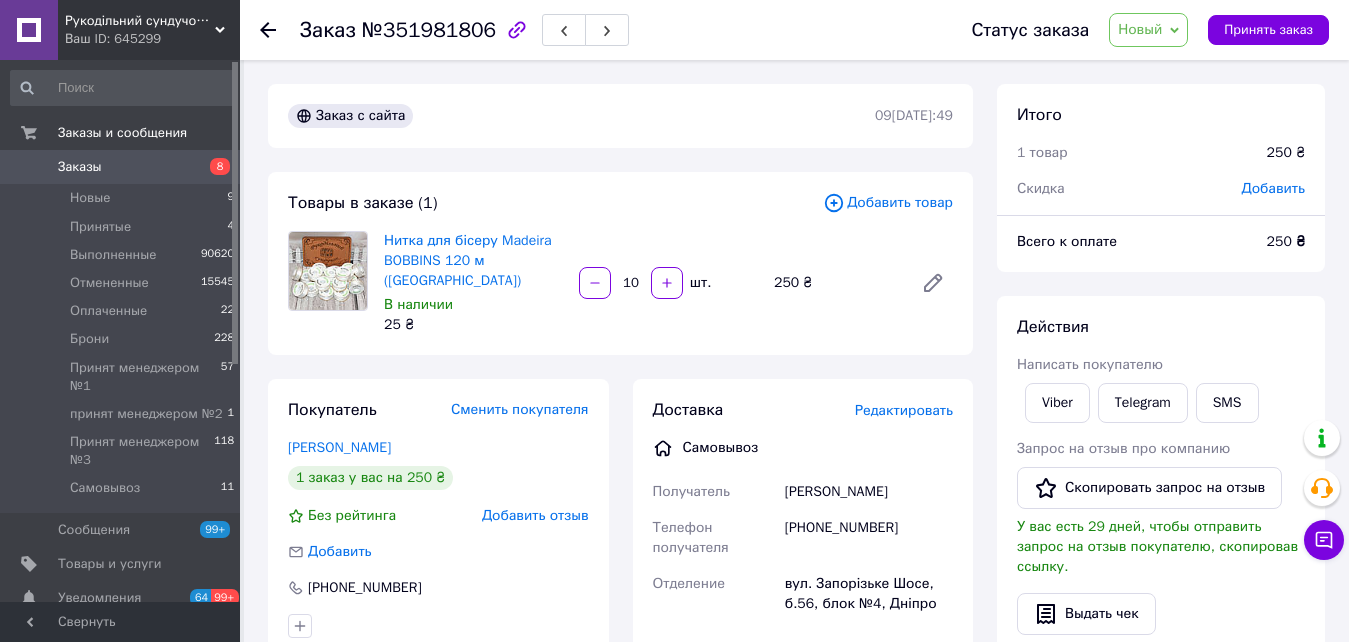 click on "Заказ с сайта [DATE] 21:49 Товары в заказе (1) Добавить товар Нитка для бісеру Madeira BOBBINS 120 м (біла) В наличии 25 ₴ 10   шт. 250 ₴ Покупатель Сменить покупателя [PERSON_NAME] 1 заказ у вас на 250 ₴ Без рейтинга   Добавить отзыв Добавить [PHONE_NUMBER] Оплата Наложенный платеж Доставка Редактировать Самовывоз Получатель [PERSON_NAME] Телефон получателя [PHONE_NUMBER] Отделение вул. Запорізьке Шосе, б.56, блок №4, Дніпро Имя [PERSON_NAME] Телефон получателя [PHONE_NUMBER] Пункт самовывоза Выберите пункт самовывоза вул. Запорізьке Шосе, б.56, блок №4, Днепр Добавить еще пункт самовывоза Номер накладной" at bounding box center (620, 680) 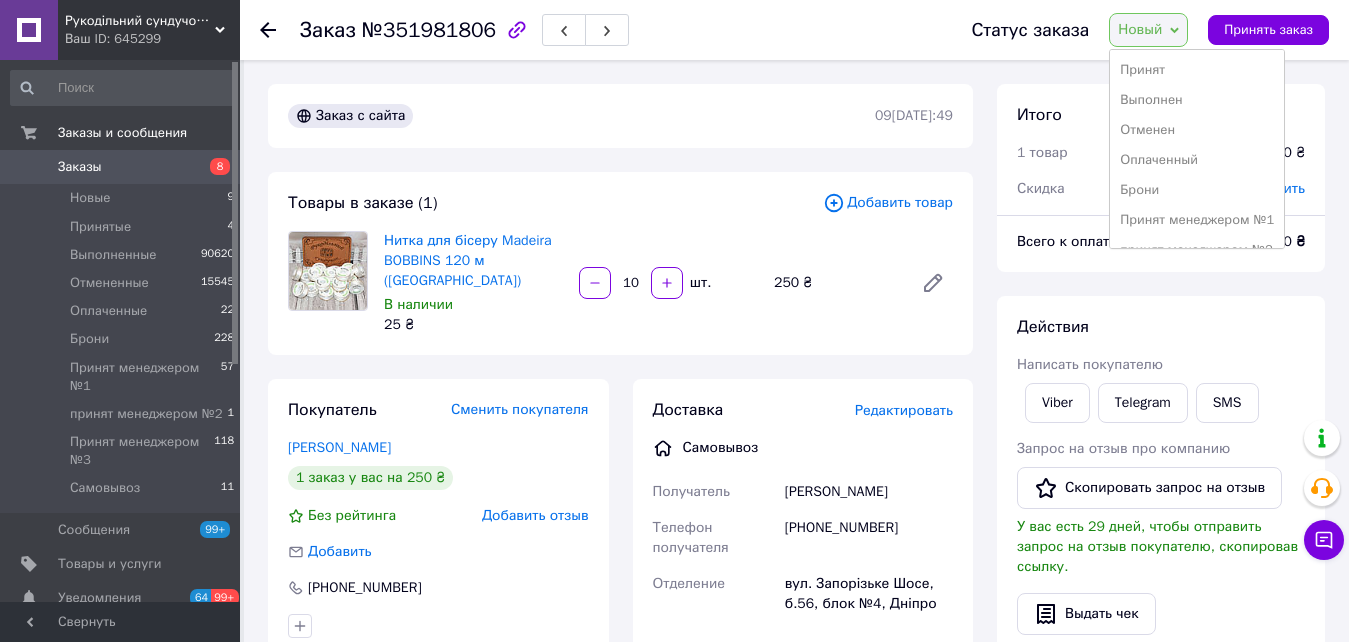click on "Всего к оплате" at bounding box center (1067, 241) 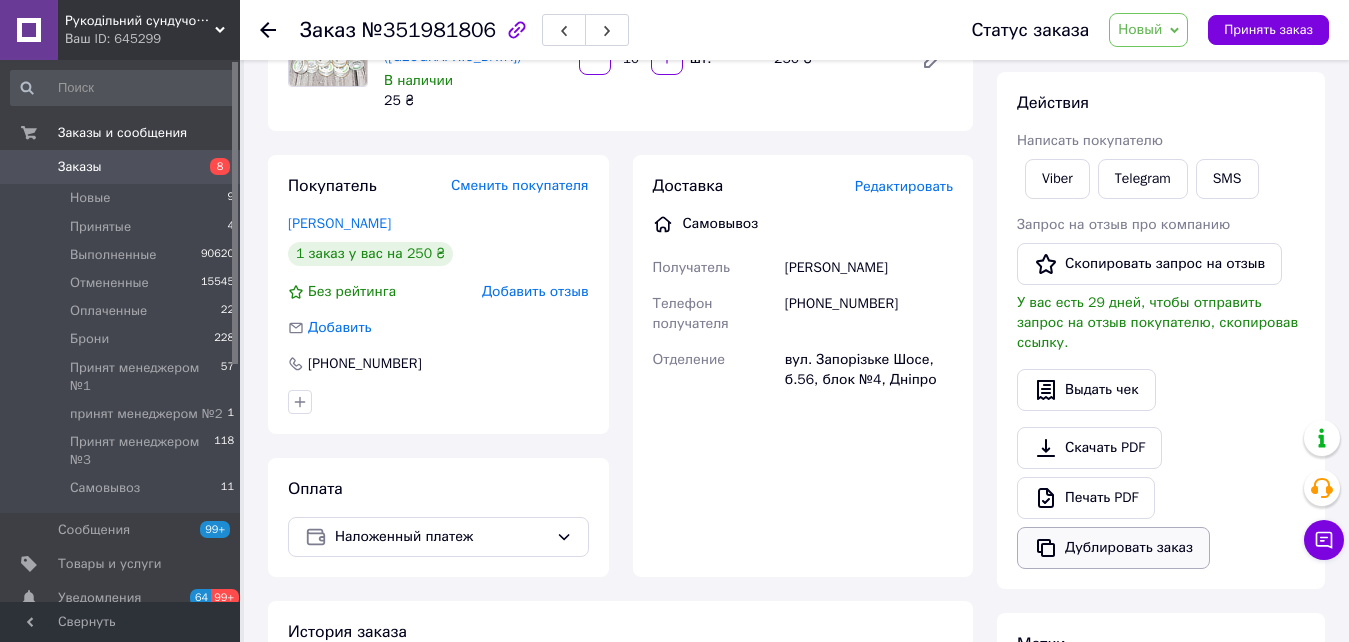 scroll, scrollTop: 400, scrollLeft: 0, axis: vertical 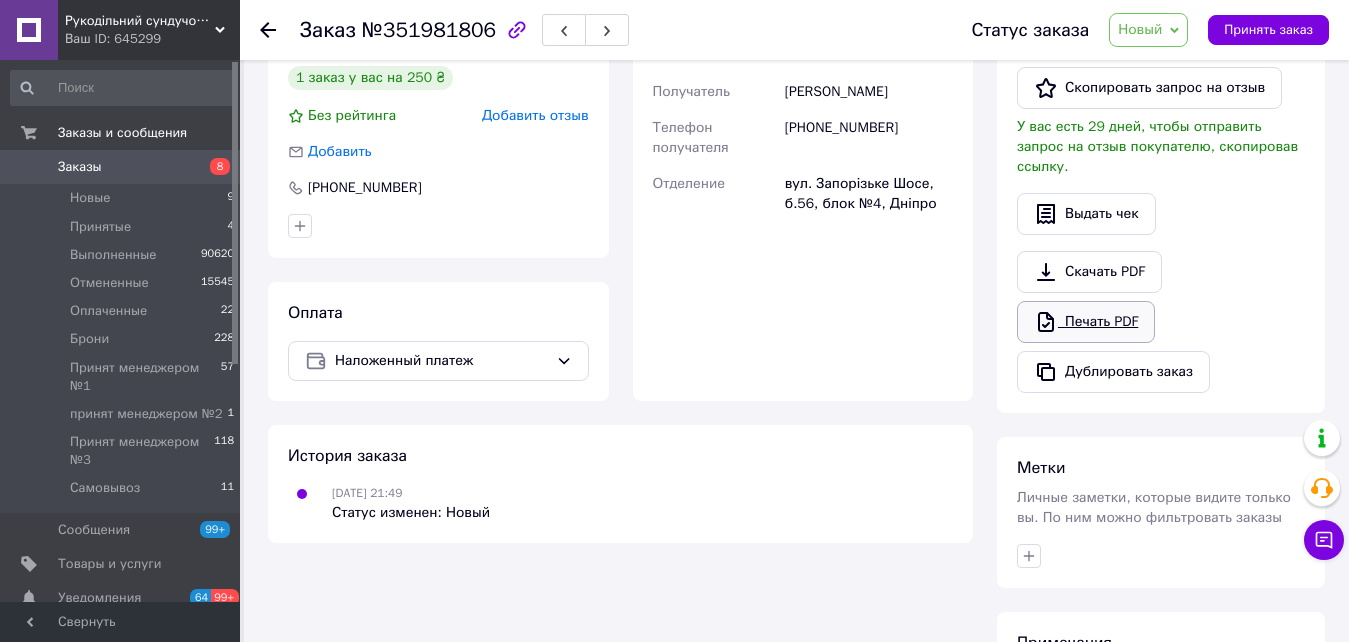 click on "Печать PDF" at bounding box center [1086, 322] 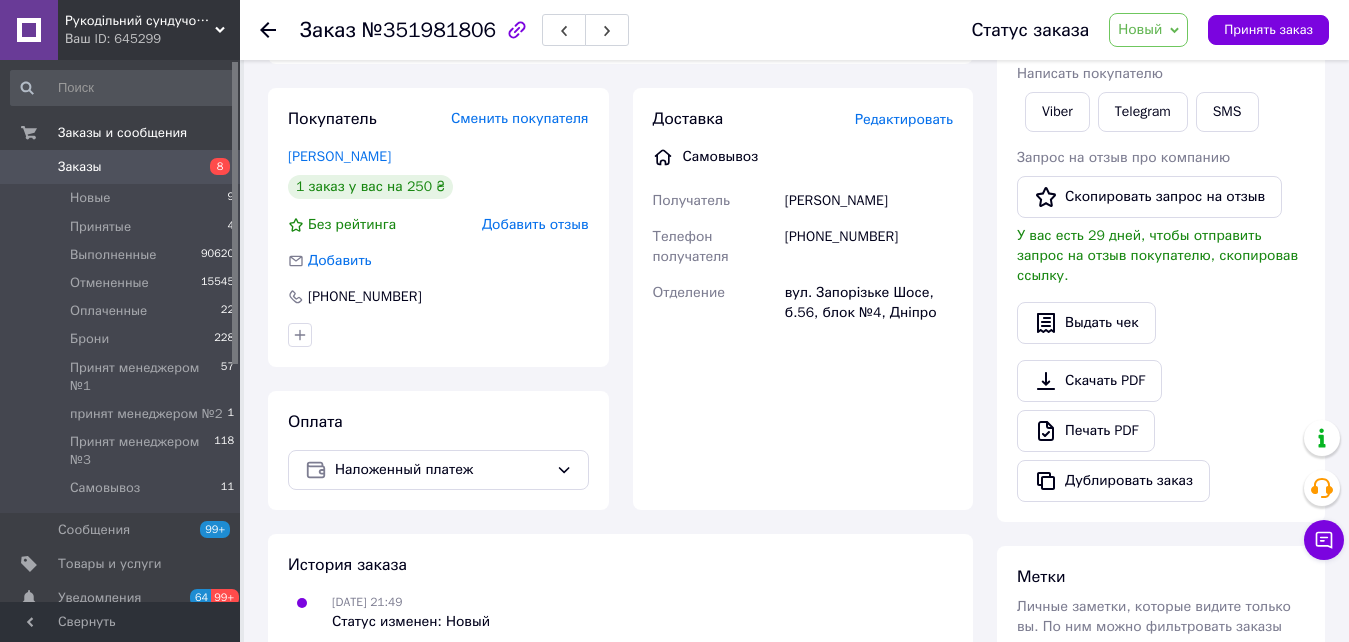 scroll, scrollTop: 200, scrollLeft: 0, axis: vertical 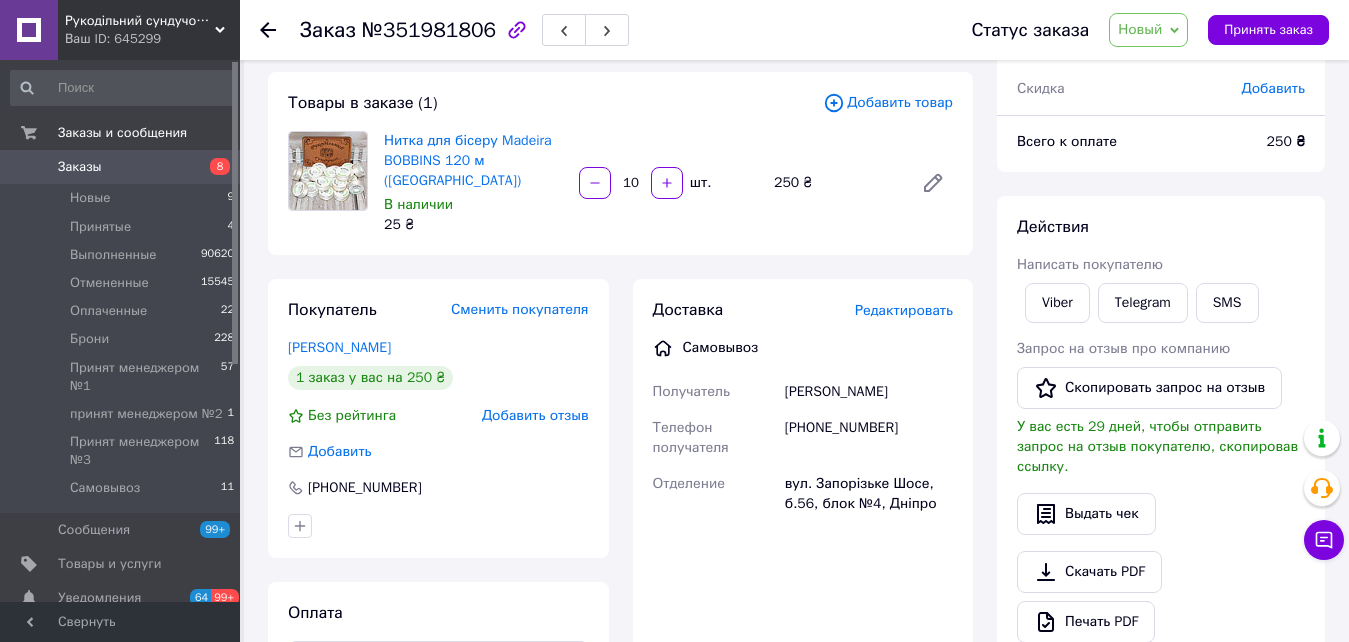 click on "Новый" at bounding box center [1148, 30] 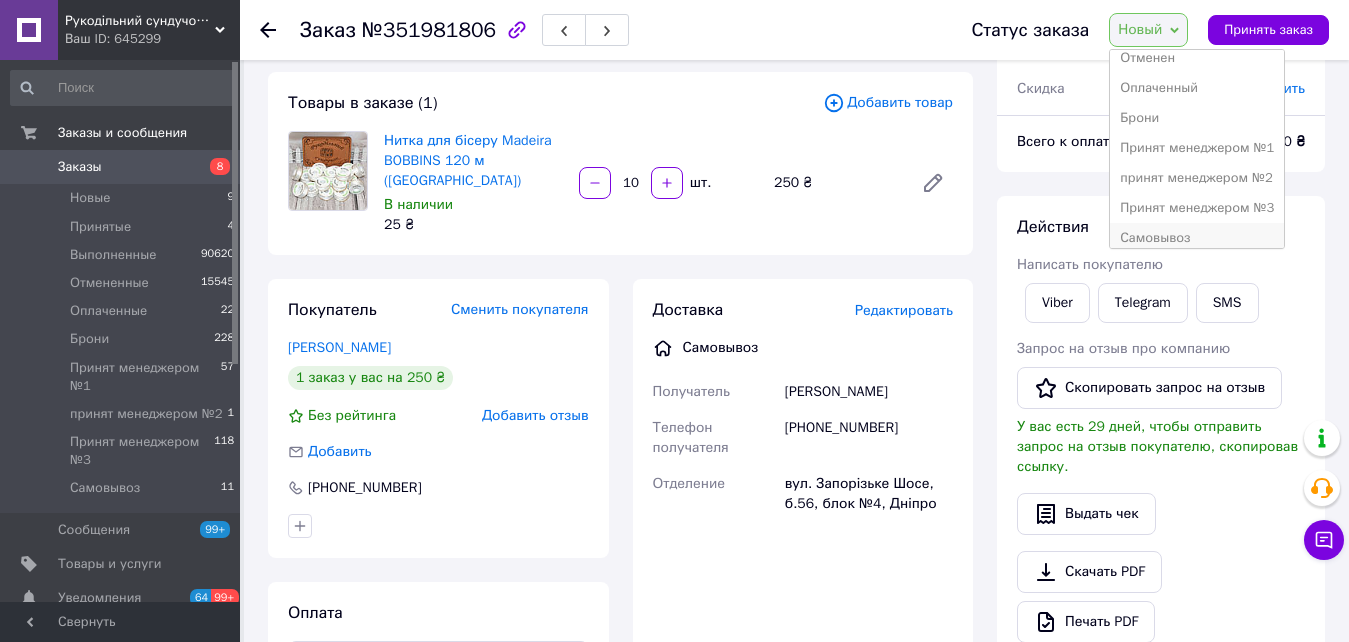 scroll, scrollTop: 82, scrollLeft: 0, axis: vertical 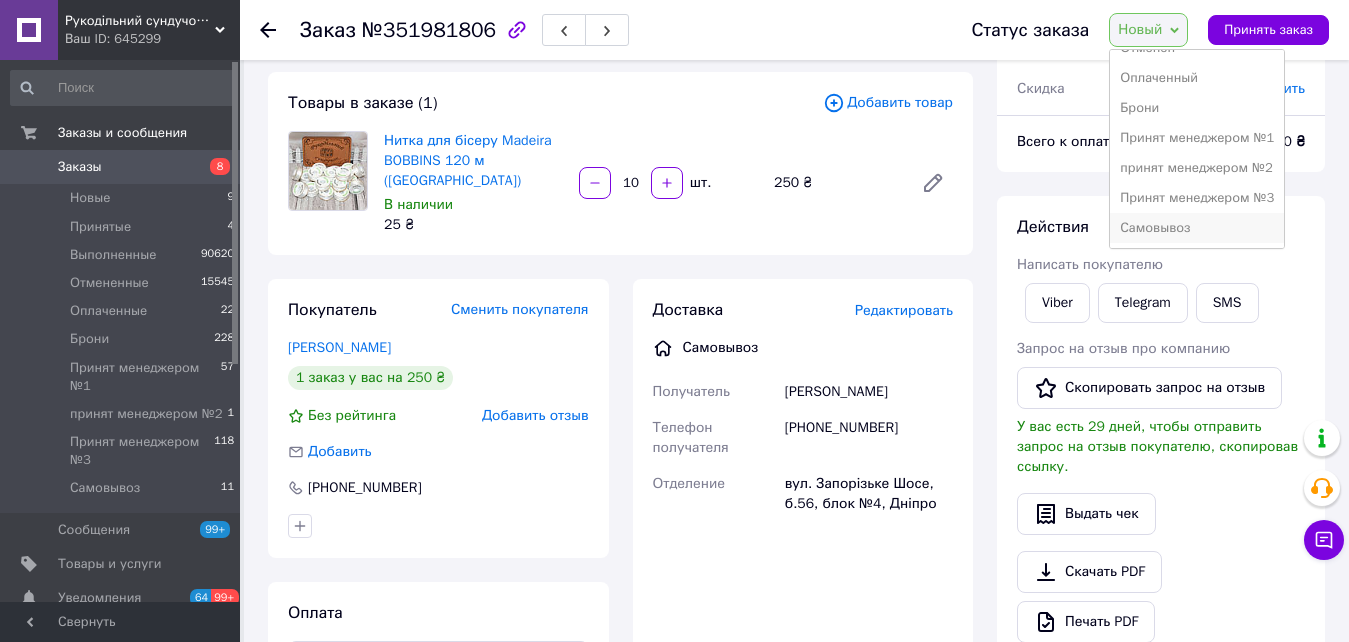 click on "Самовывоз" at bounding box center (1197, 228) 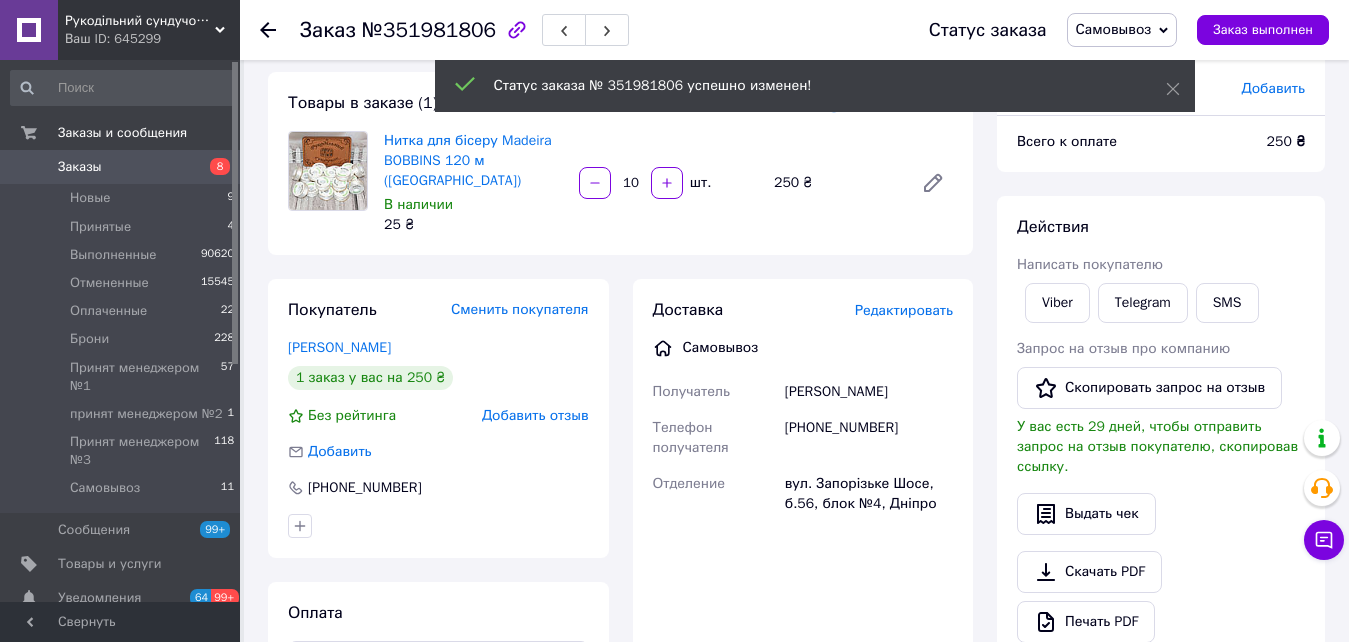 click on "Заказы" at bounding box center [121, 167] 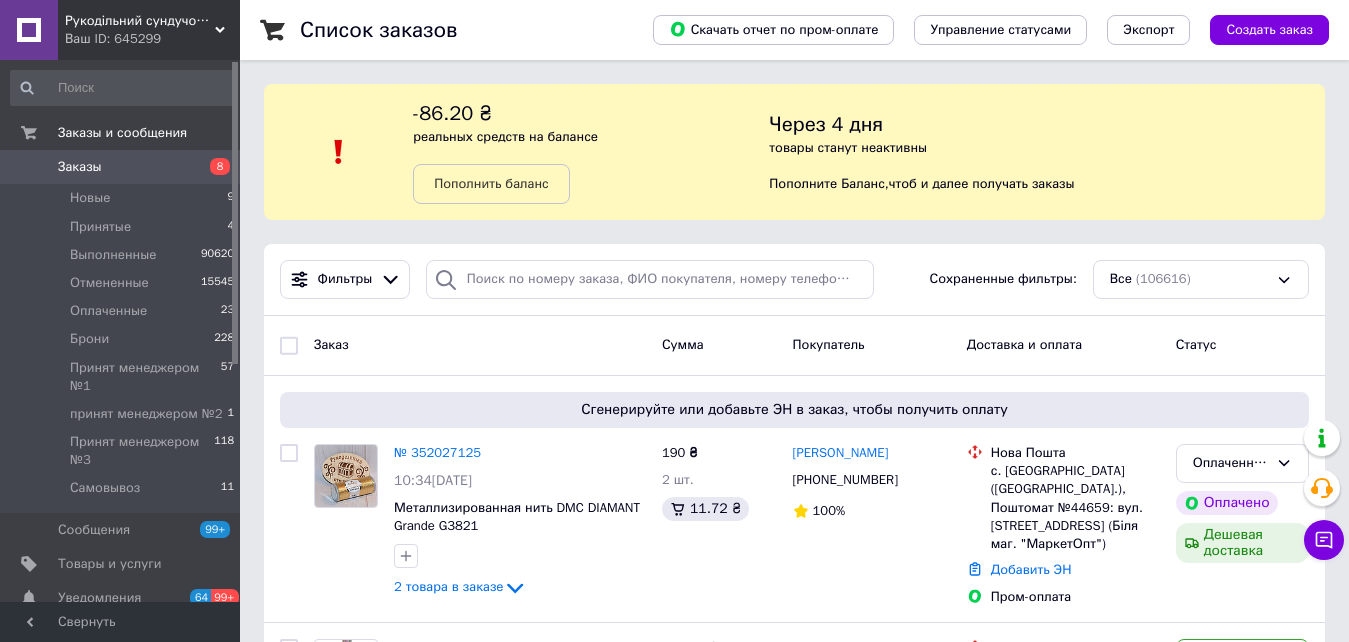 scroll, scrollTop: 400, scrollLeft: 0, axis: vertical 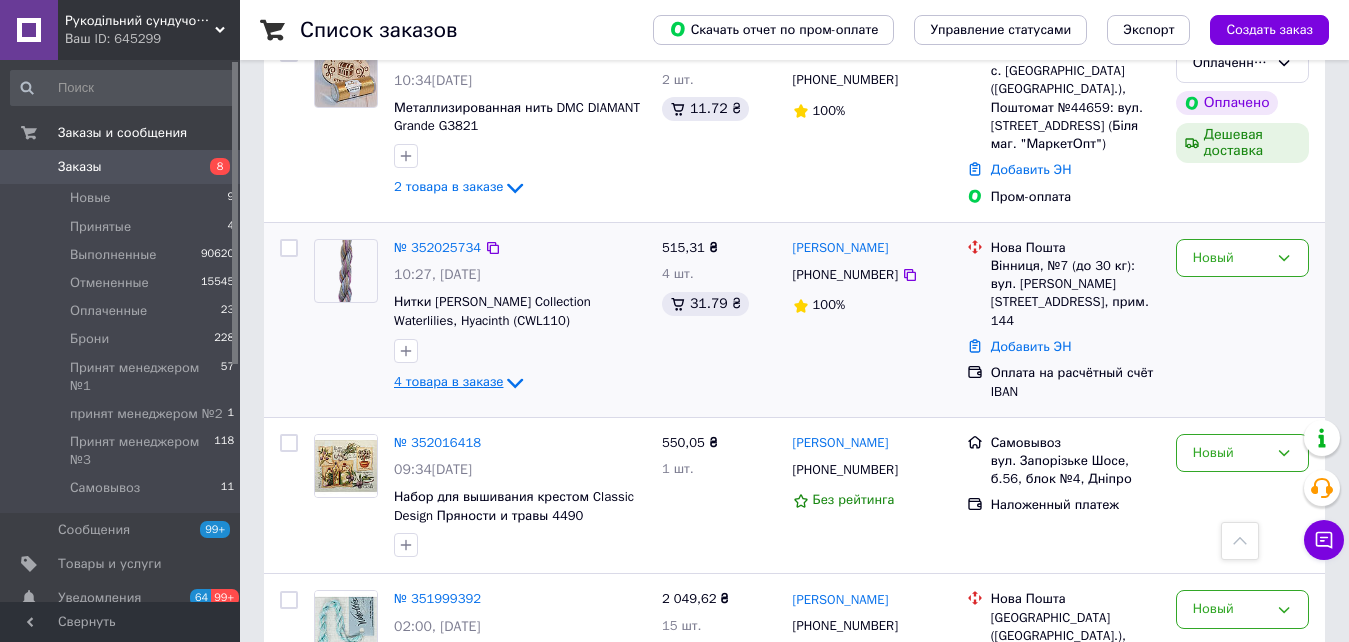 click on "4 товара в заказе" at bounding box center [448, 381] 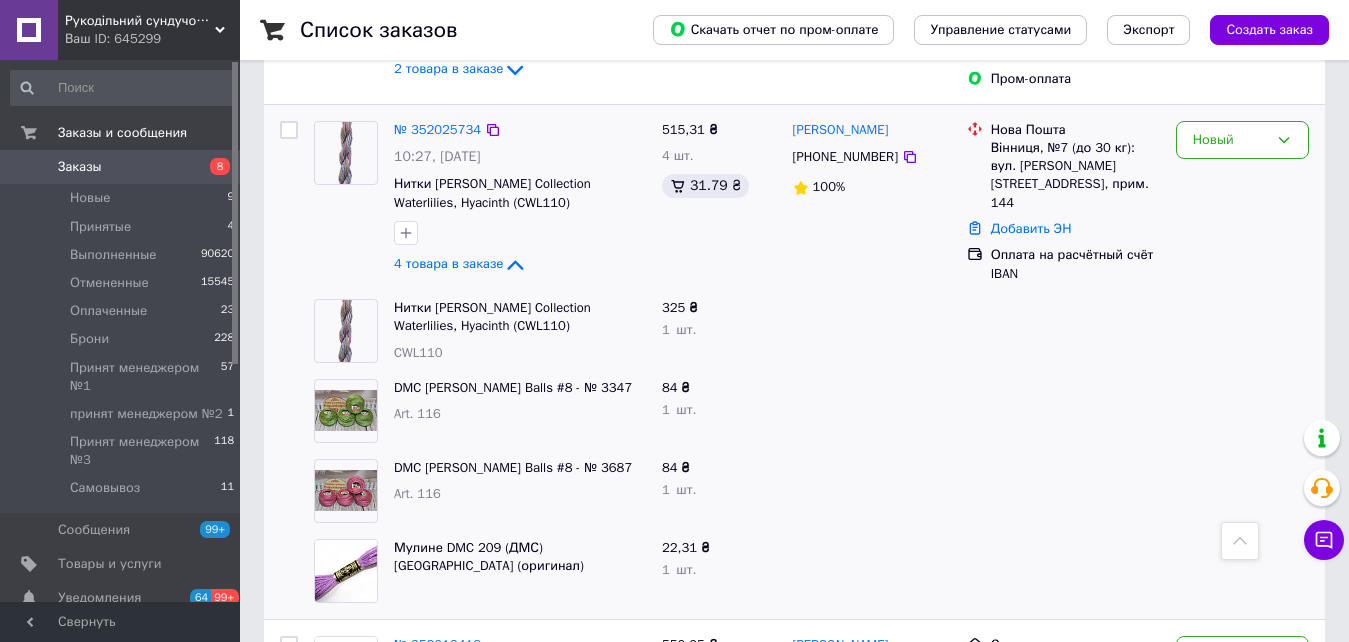 scroll, scrollTop: 600, scrollLeft: 0, axis: vertical 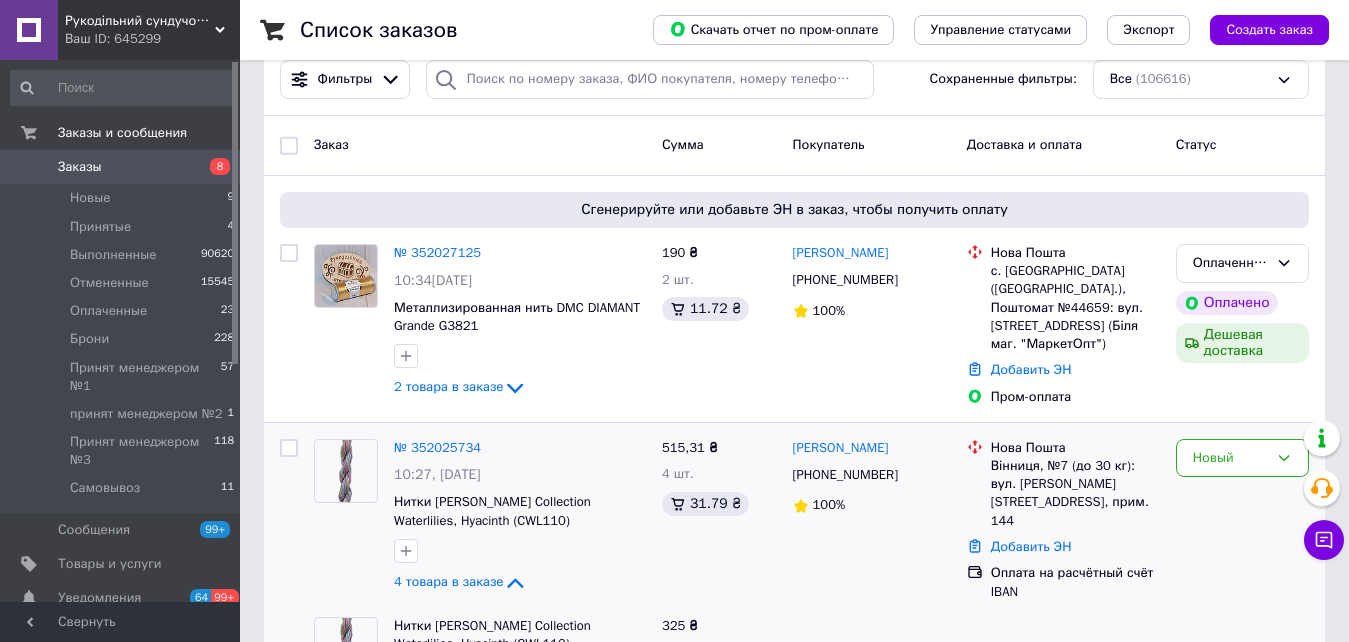 click on "Заказы 8" at bounding box center (123, 167) 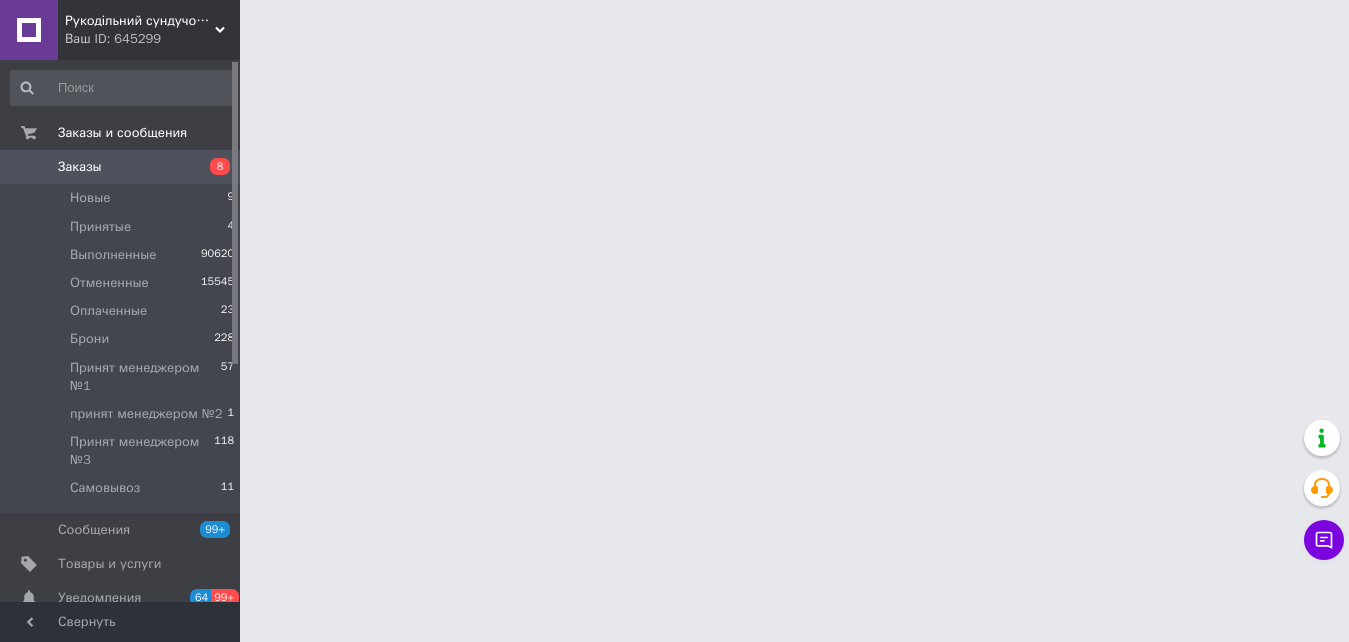 scroll, scrollTop: 0, scrollLeft: 0, axis: both 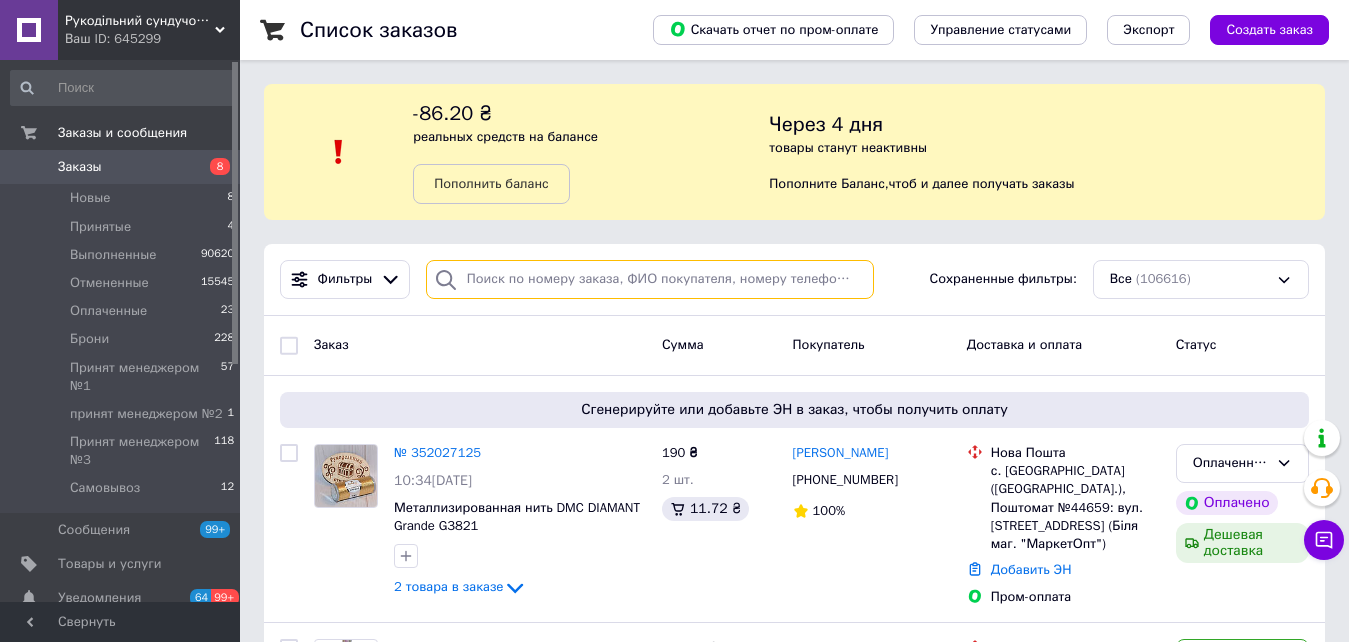 click at bounding box center (650, 279) 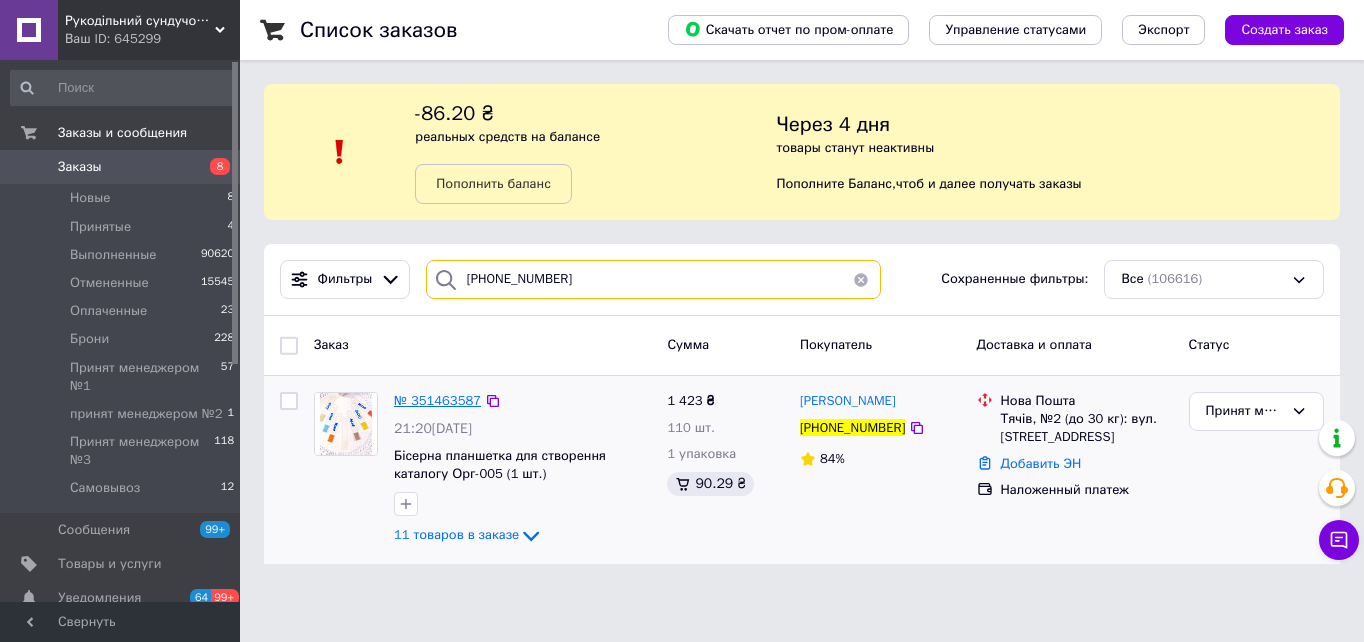 type on "[PHONE_NUMBER]" 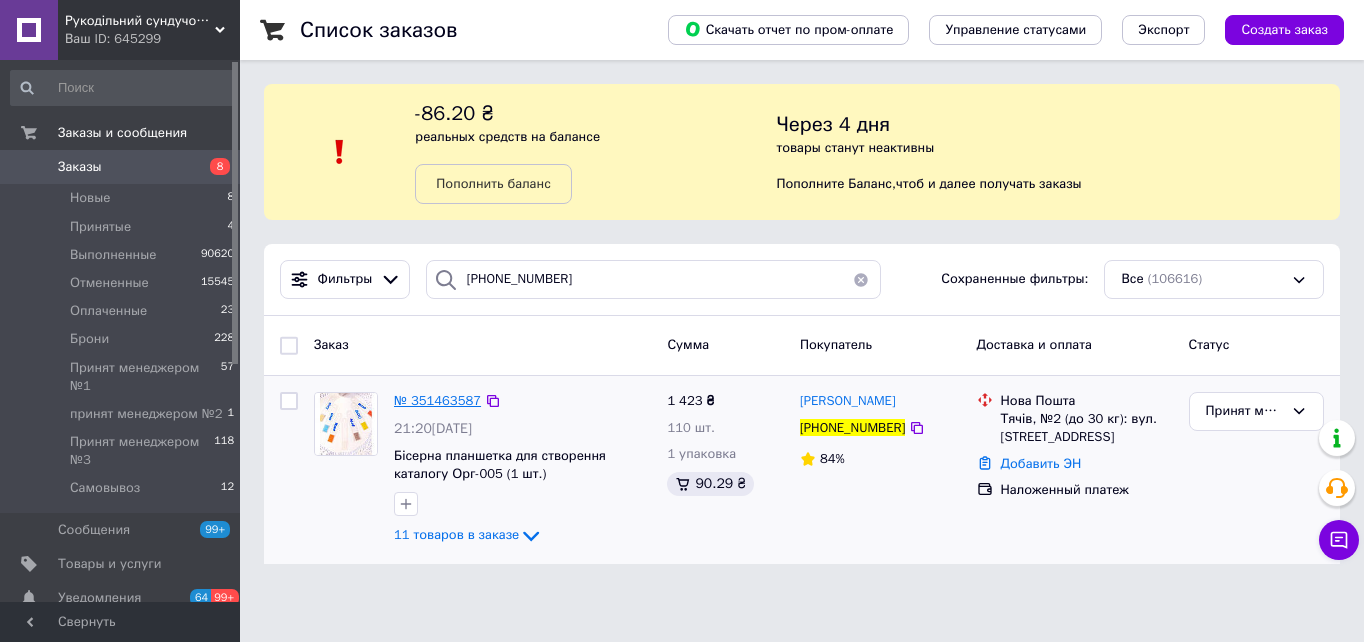 click on "№ 351463587" at bounding box center (437, 400) 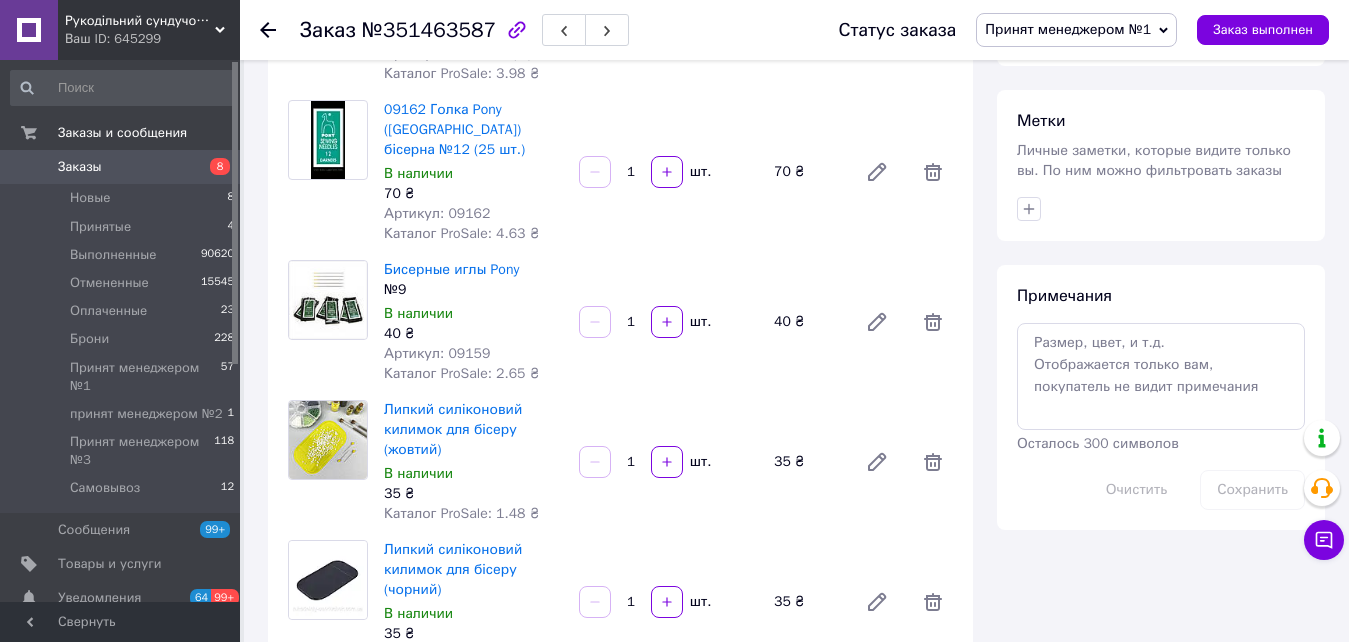 scroll, scrollTop: 1000, scrollLeft: 0, axis: vertical 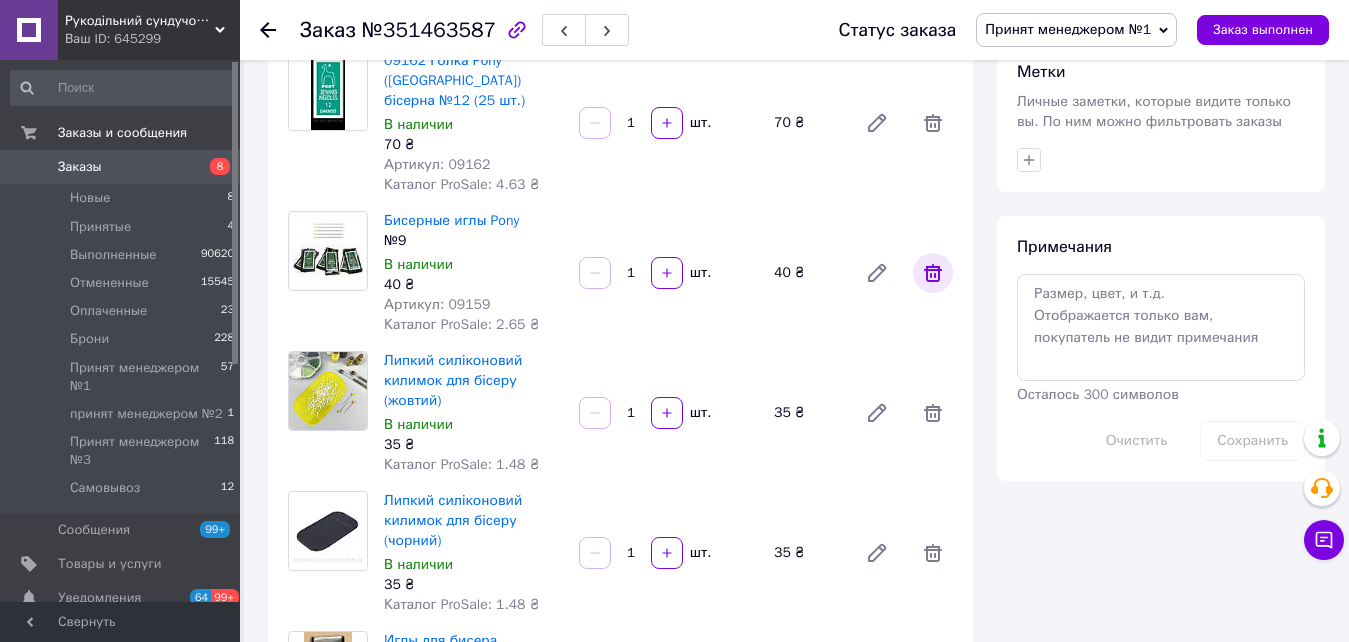 drag, startPoint x: 950, startPoint y: 259, endPoint x: 925, endPoint y: 249, distance: 26.925823 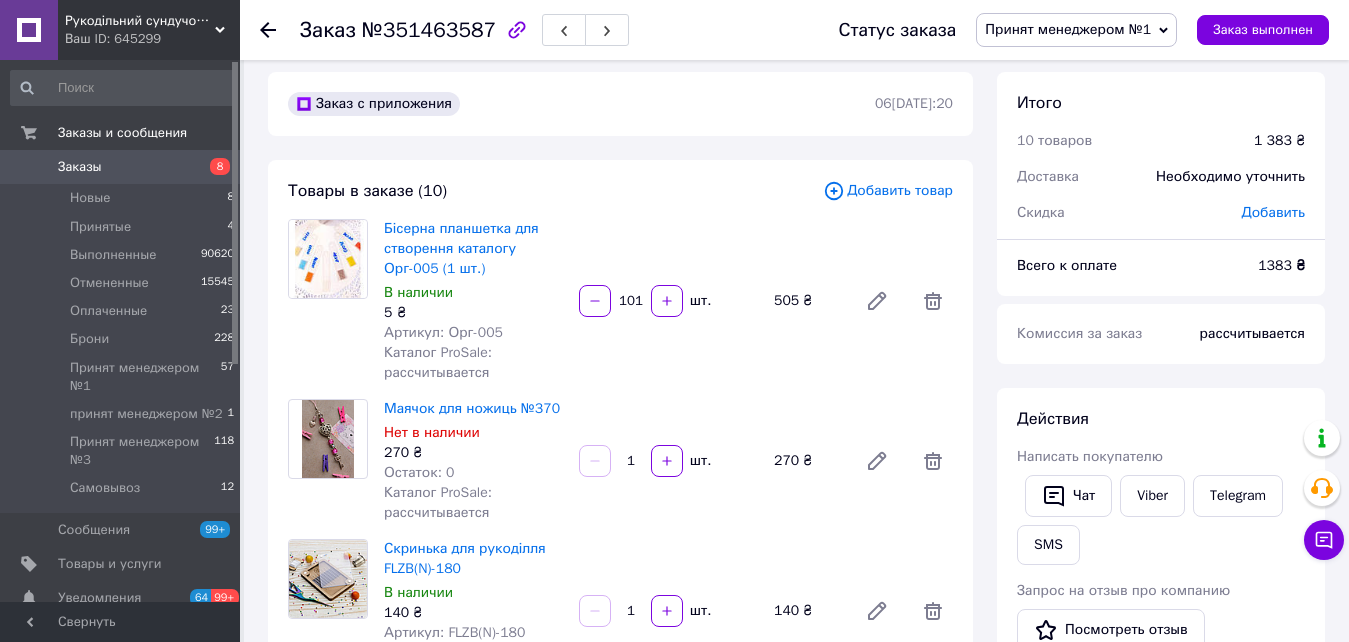 scroll, scrollTop: 0, scrollLeft: 0, axis: both 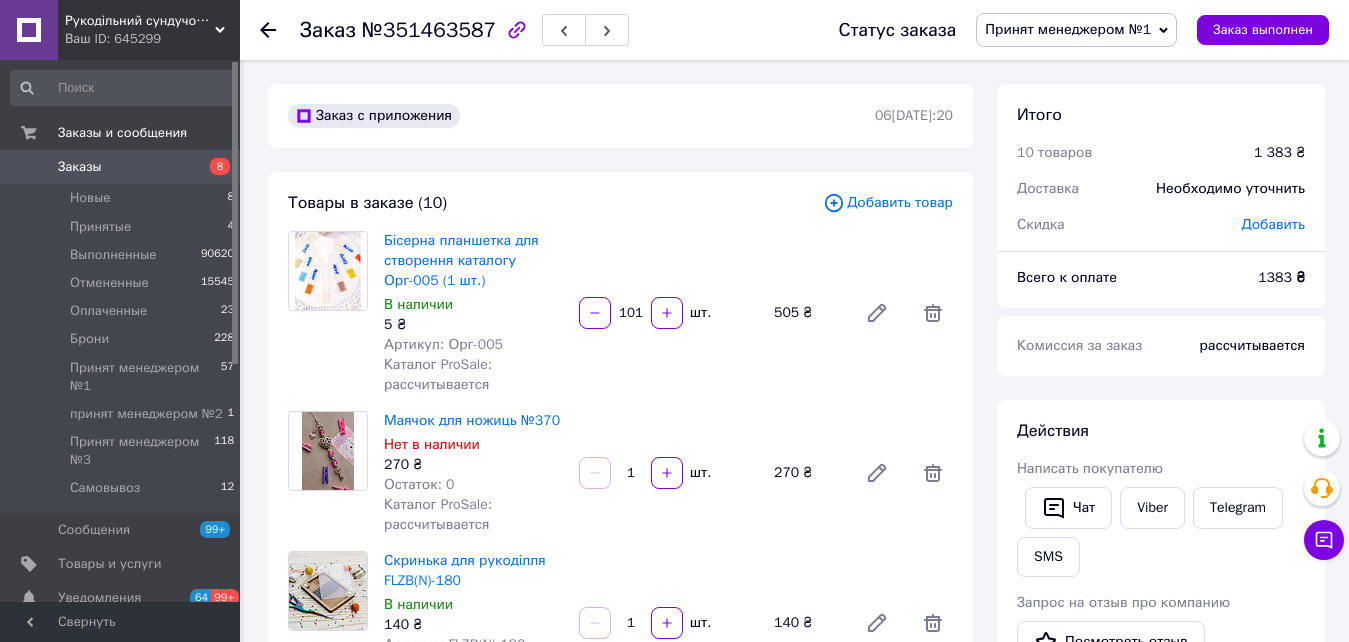 click on "Добавить товар" at bounding box center (888, 203) 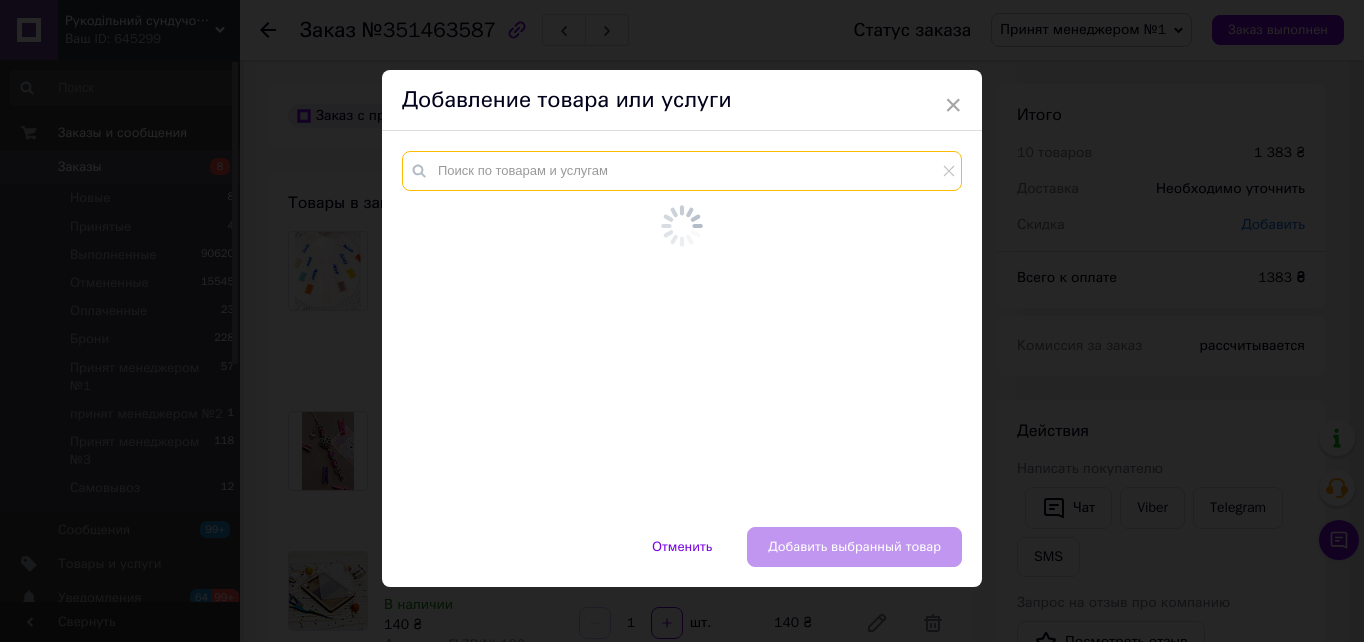 click at bounding box center [682, 171] 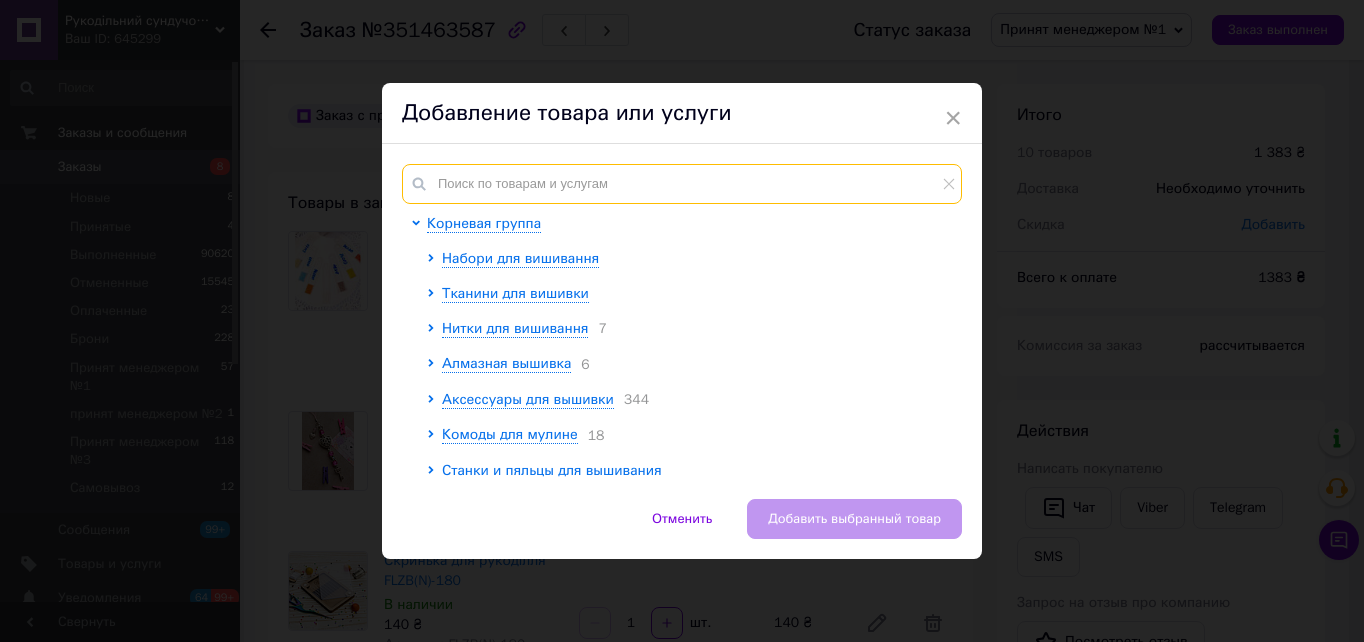 paste on "Бісерні голки Pony №10" 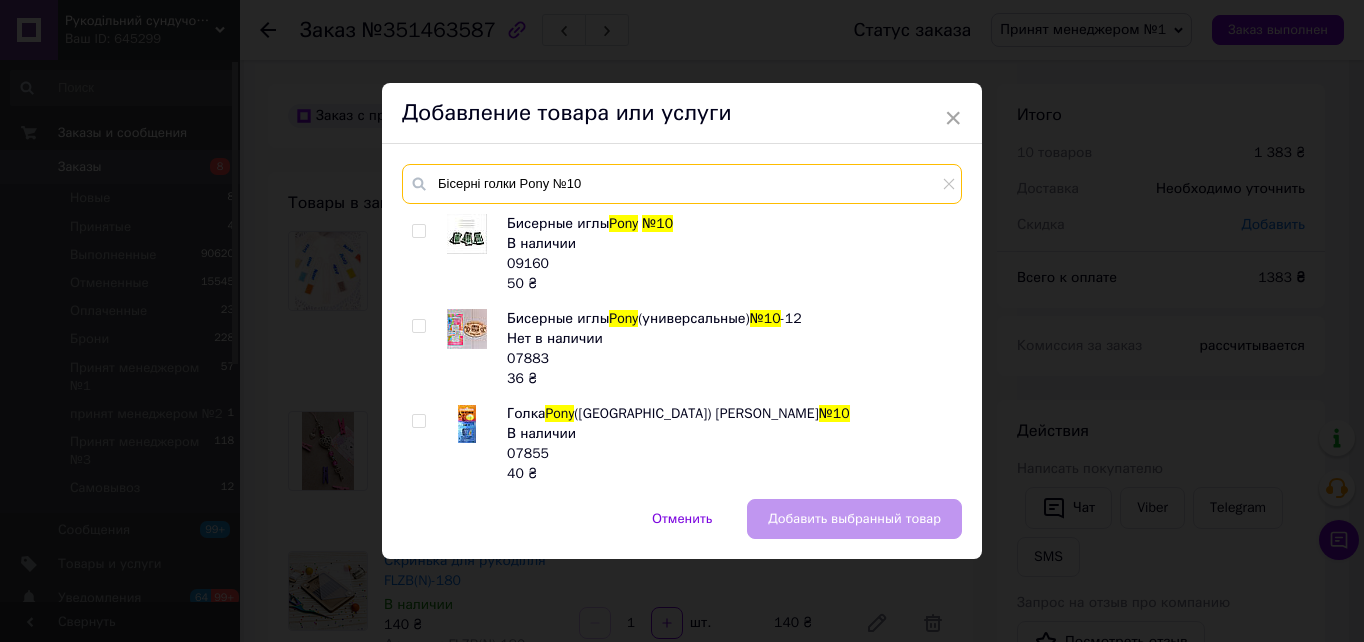 type on "Бісерні голки Pony №10" 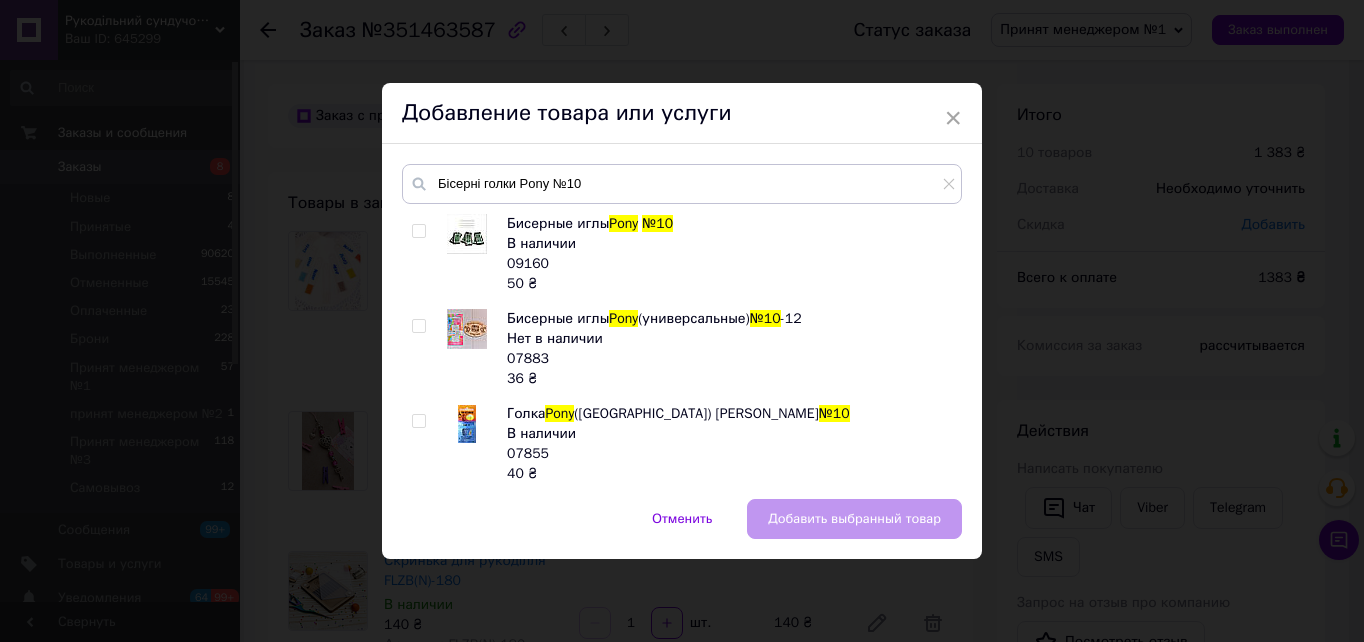 click at bounding box center (418, 231) 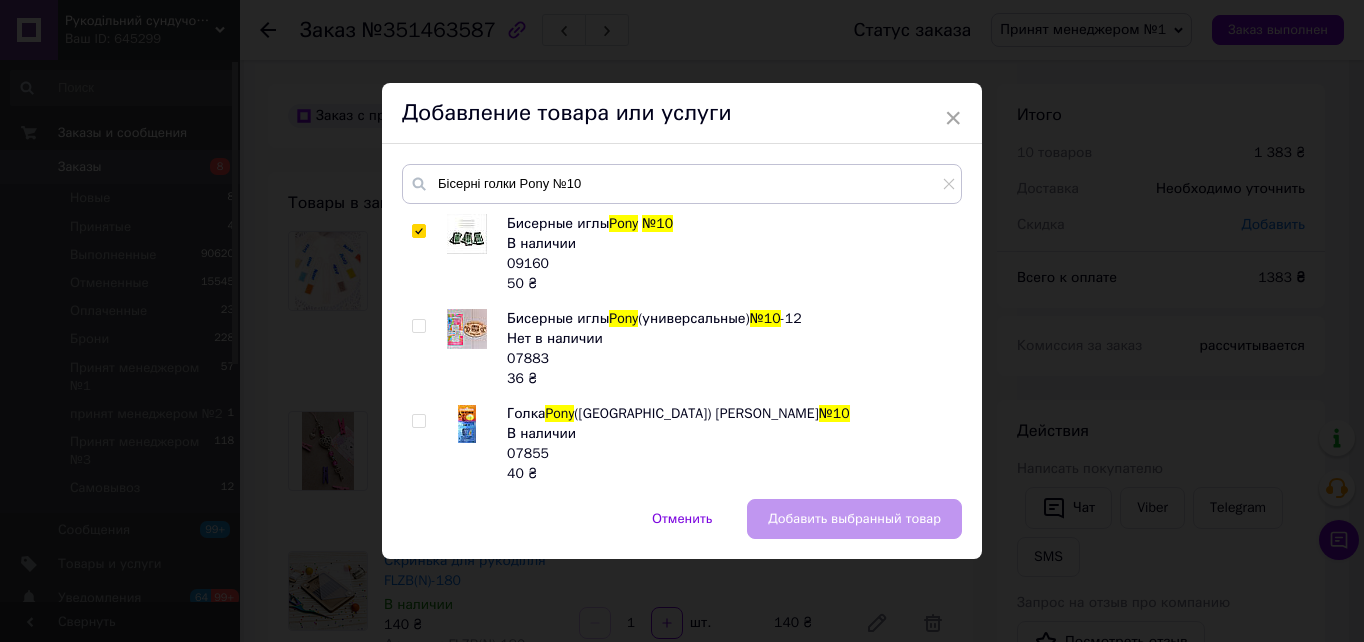 checkbox on "true" 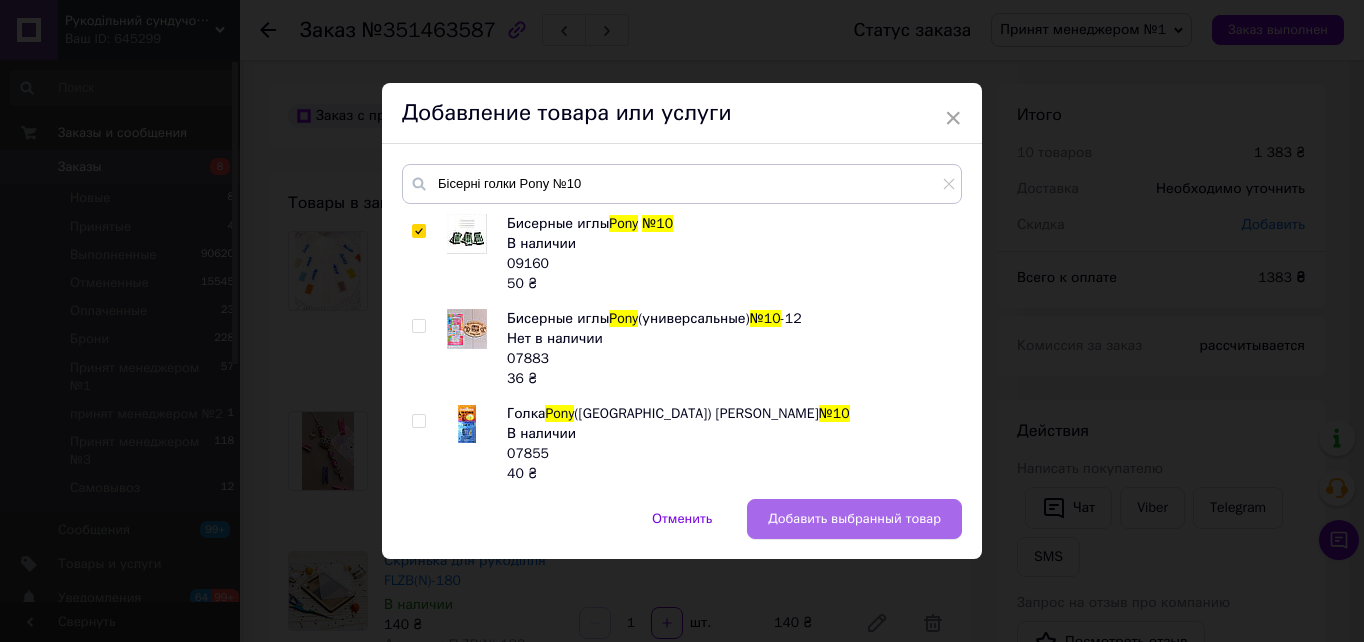 click on "Добавить выбранный товар" at bounding box center [854, 519] 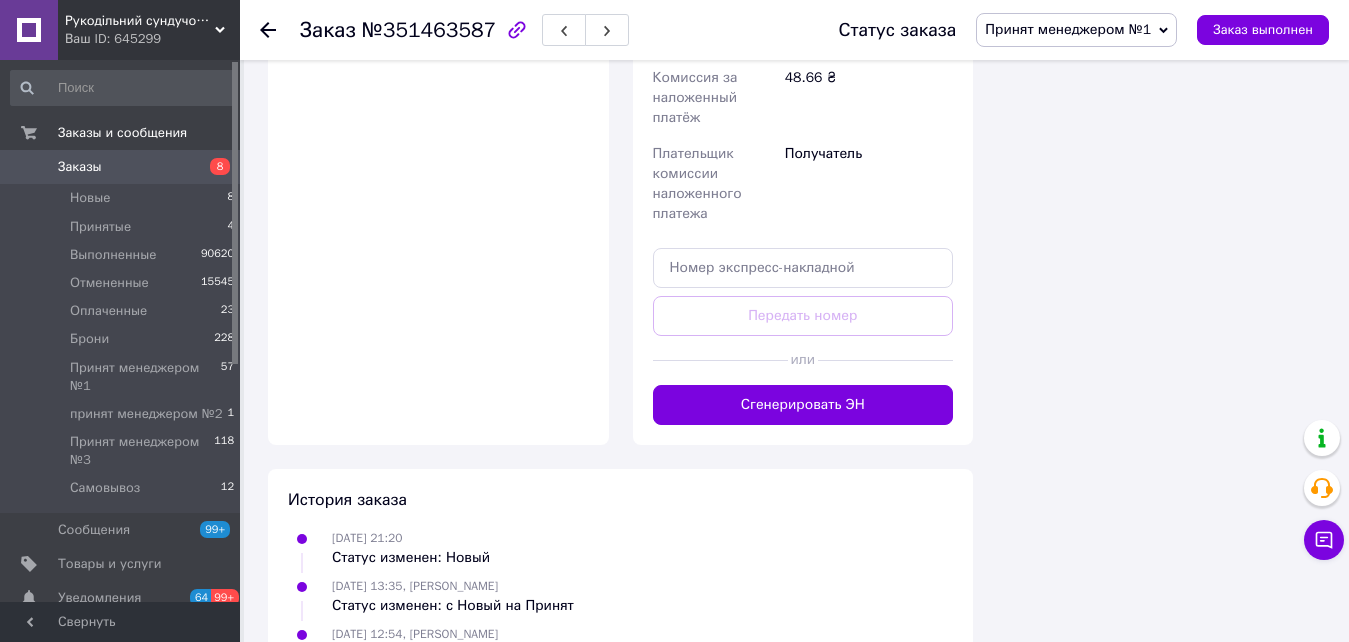 scroll, scrollTop: 2048, scrollLeft: 0, axis: vertical 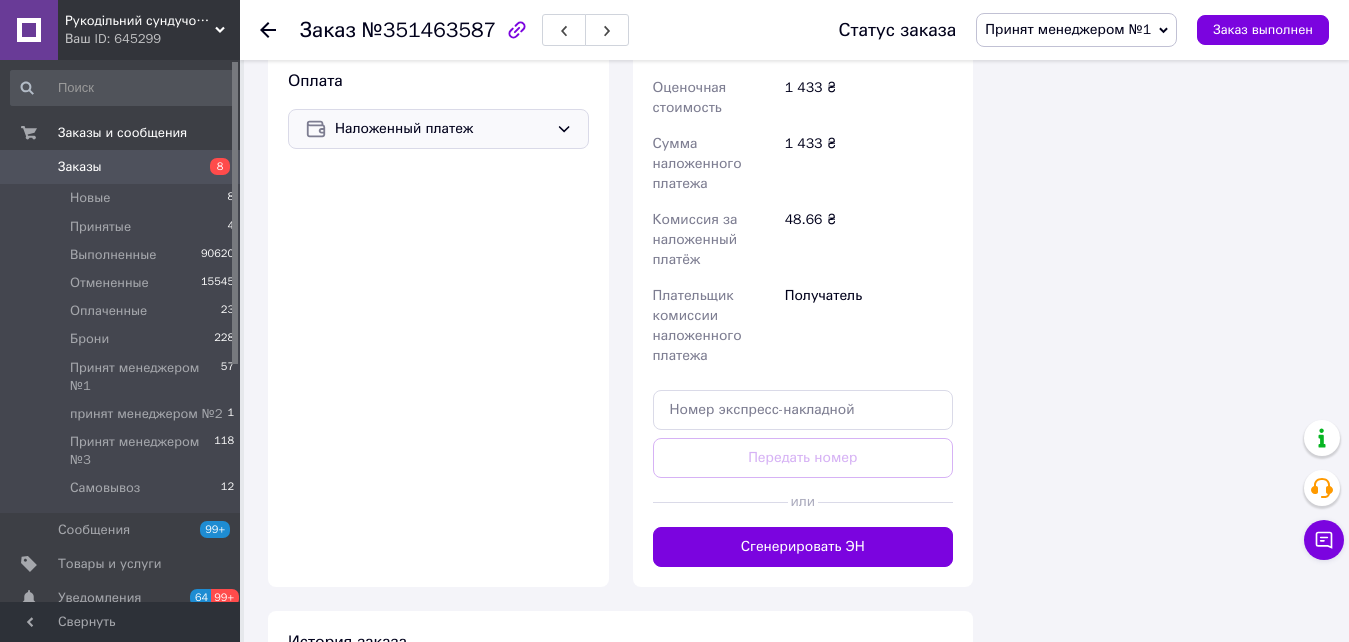 click on "Наложенный платеж" at bounding box center (438, 129) 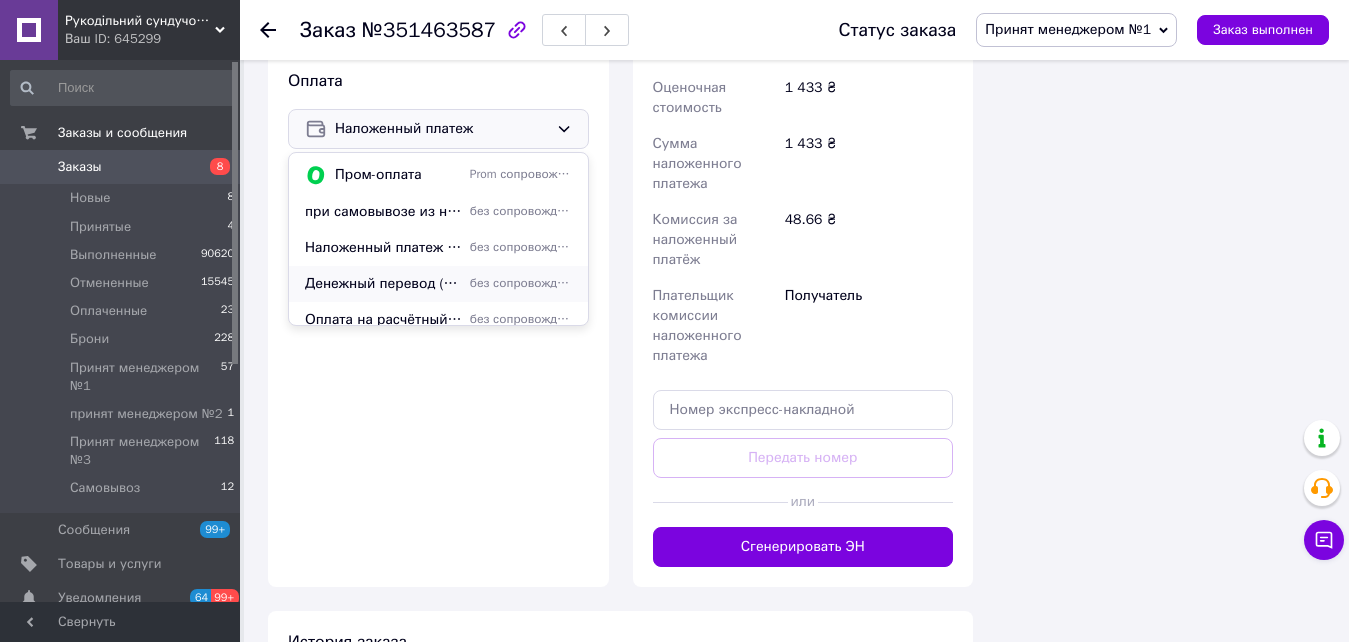 scroll, scrollTop: 48, scrollLeft: 0, axis: vertical 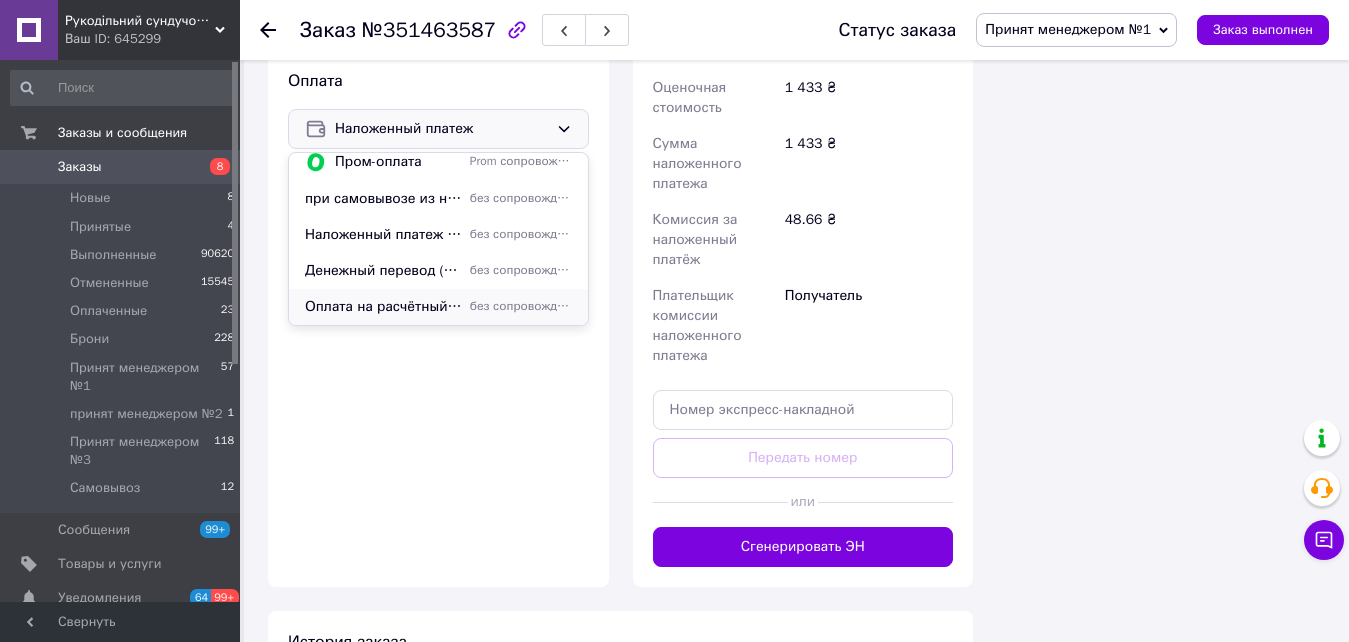 click on "Оплата на расчётный счёт IBAN" at bounding box center [383, 307] 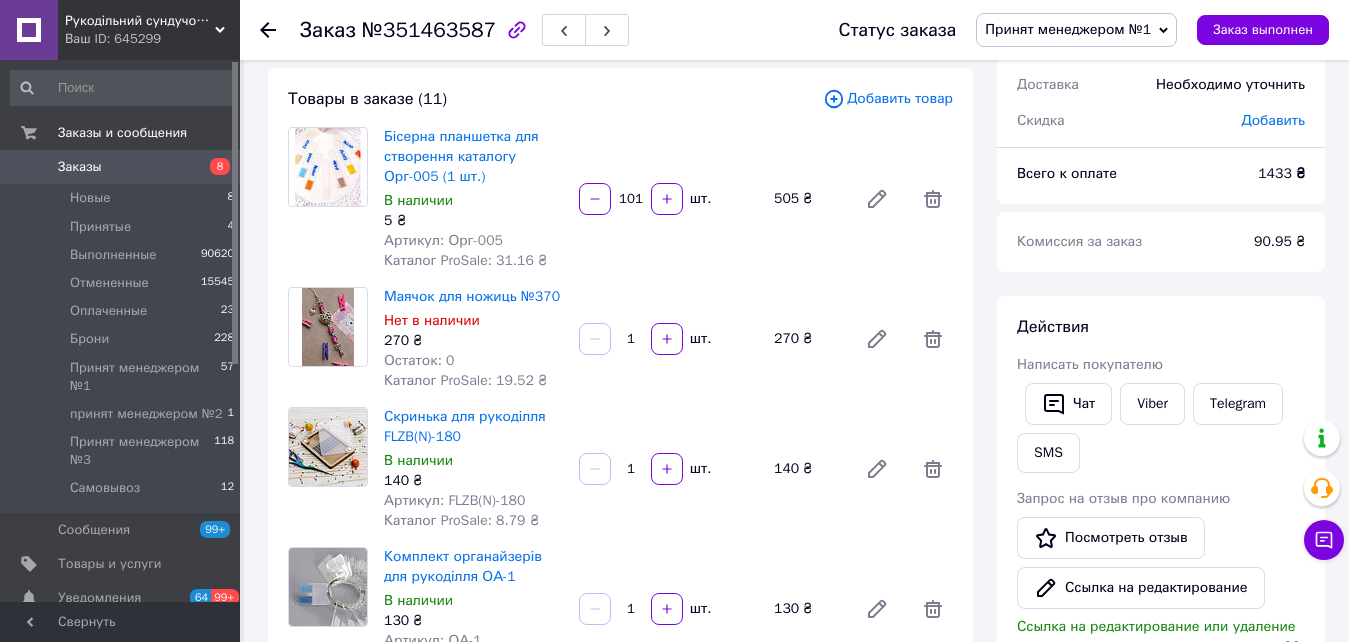scroll, scrollTop: 0, scrollLeft: 0, axis: both 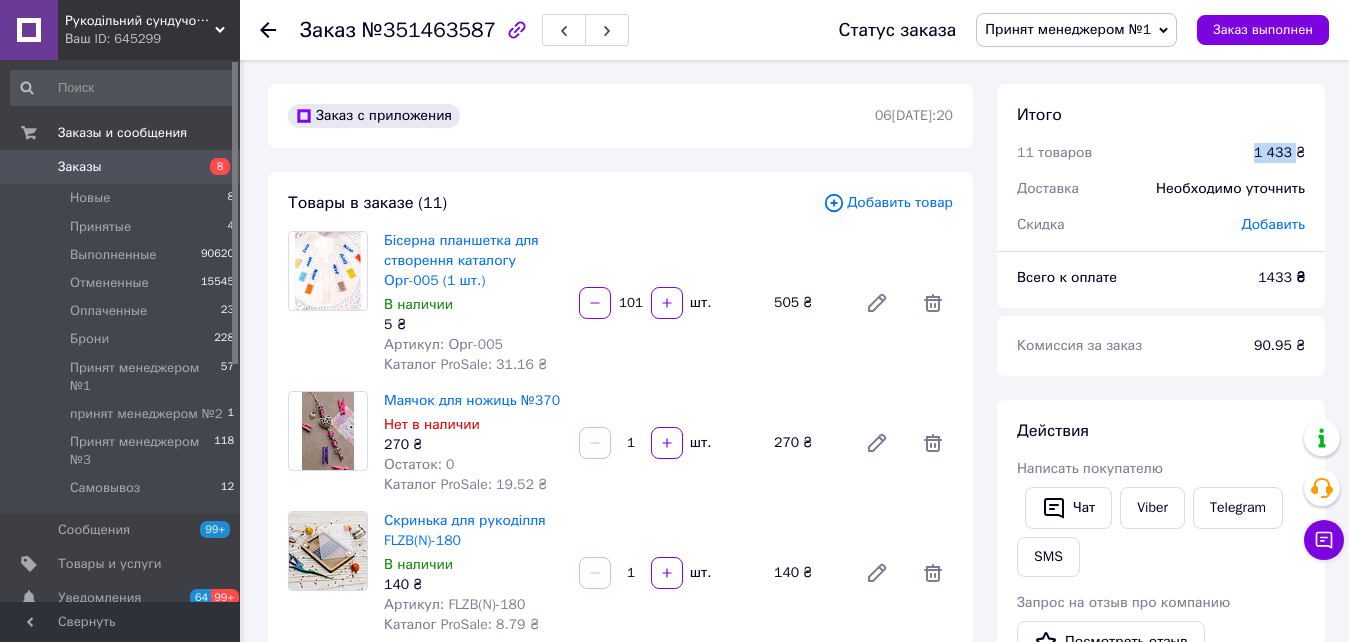 drag, startPoint x: 1257, startPoint y: 156, endPoint x: 1296, endPoint y: 153, distance: 39.115215 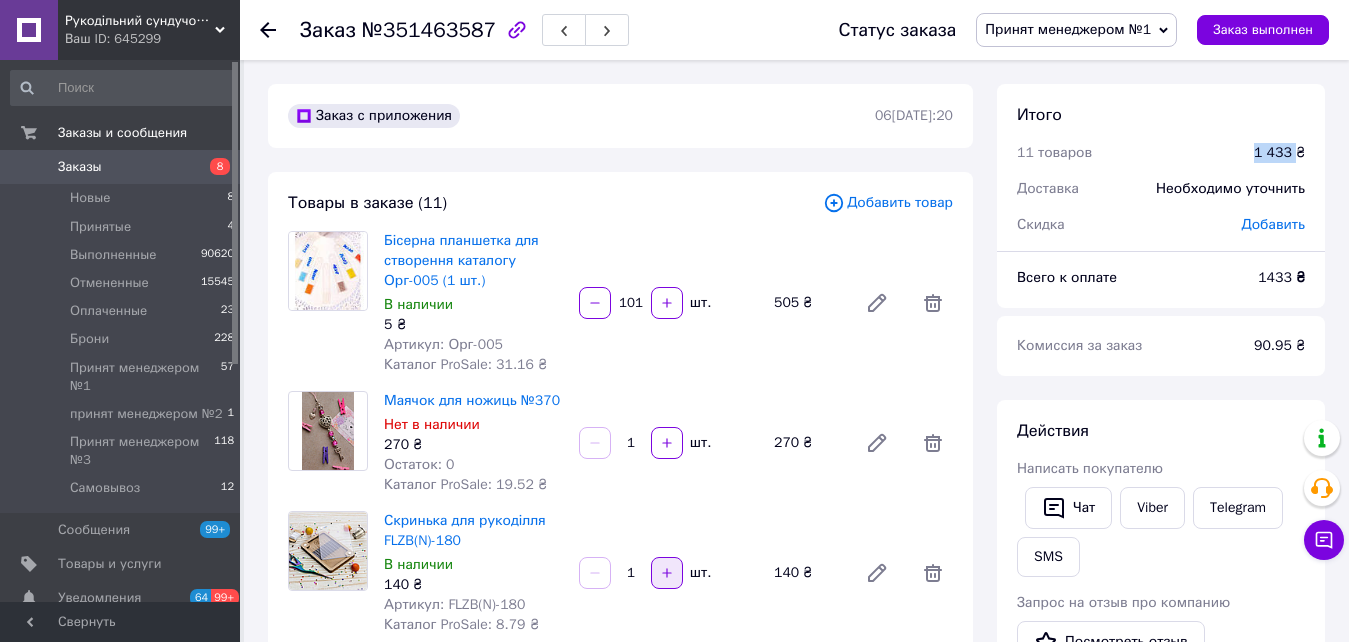 copy on "11 товаров 1 433" 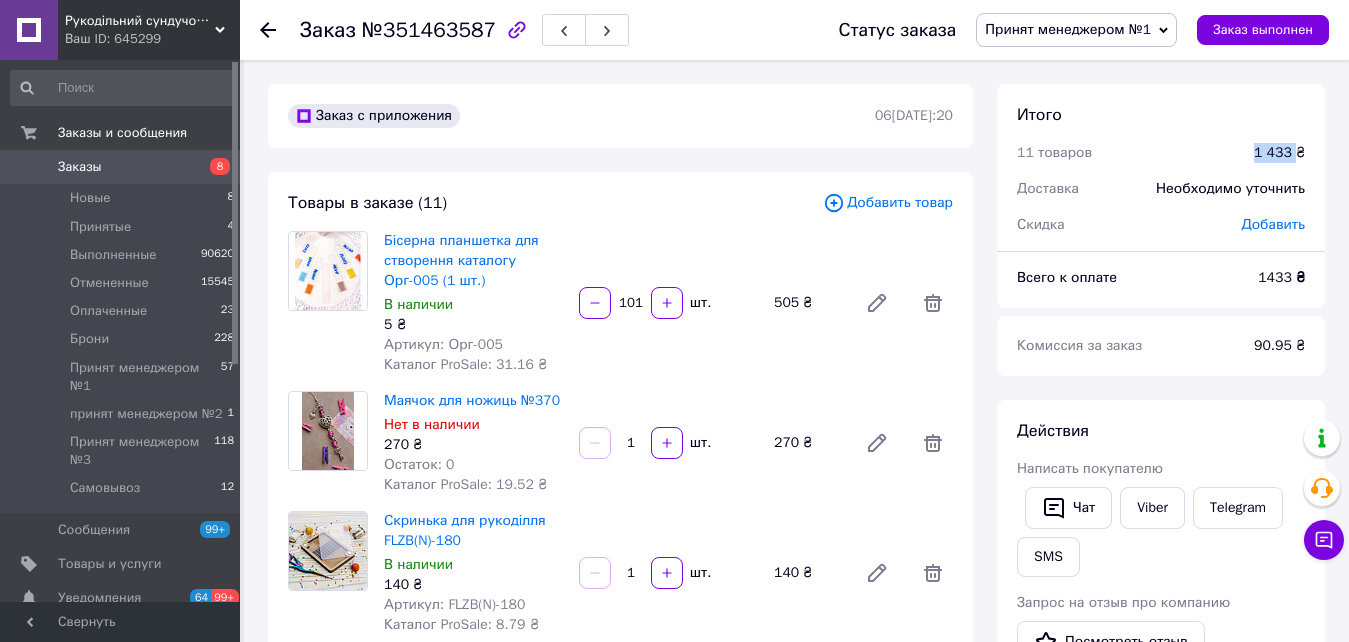 copy on "11 товаров 1 433" 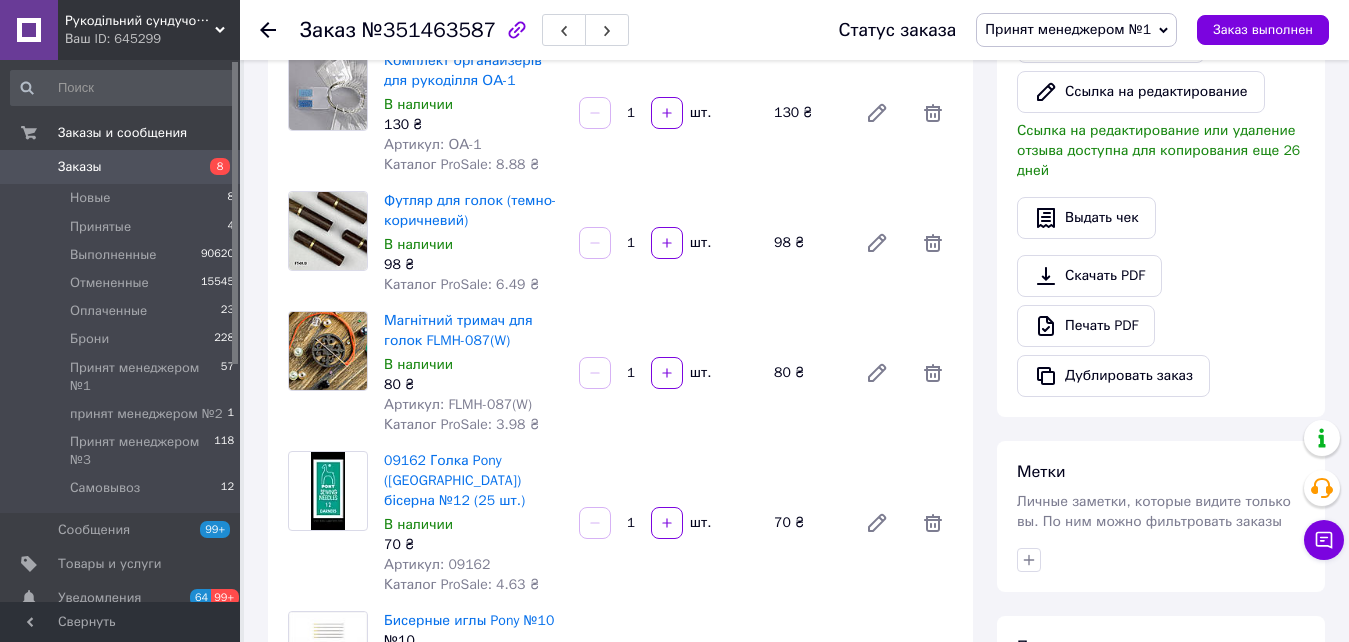 scroll, scrollTop: 1100, scrollLeft: 0, axis: vertical 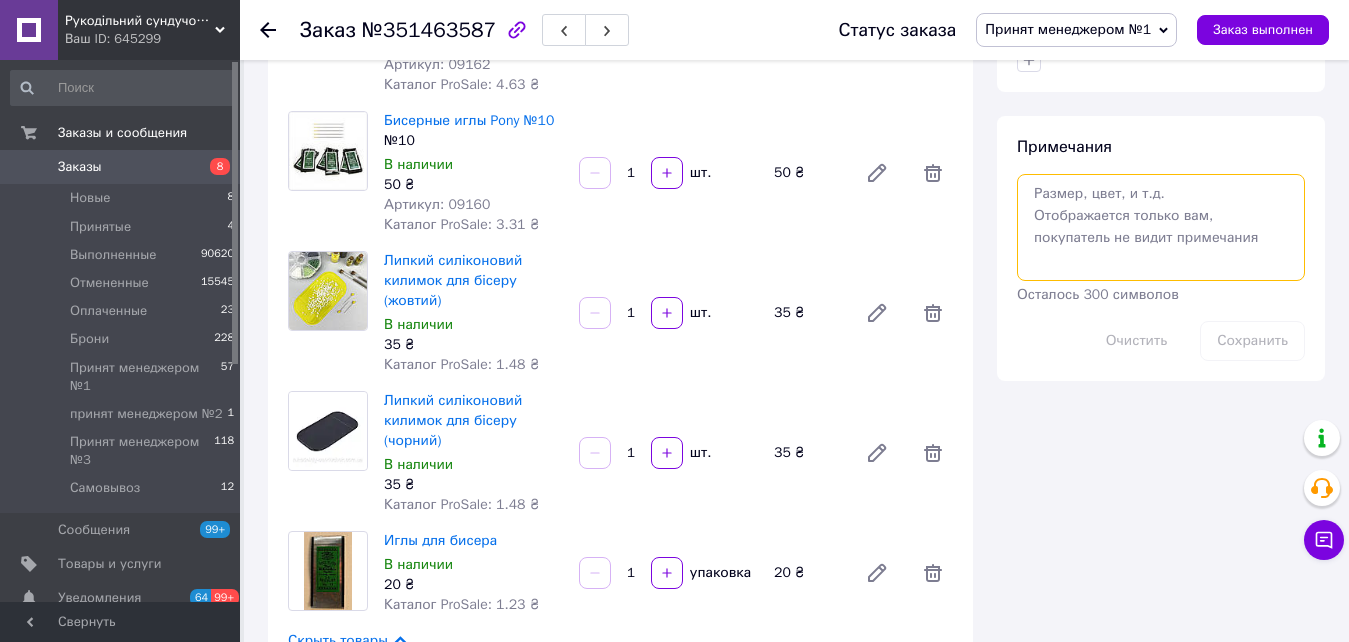 click at bounding box center [1161, 227] 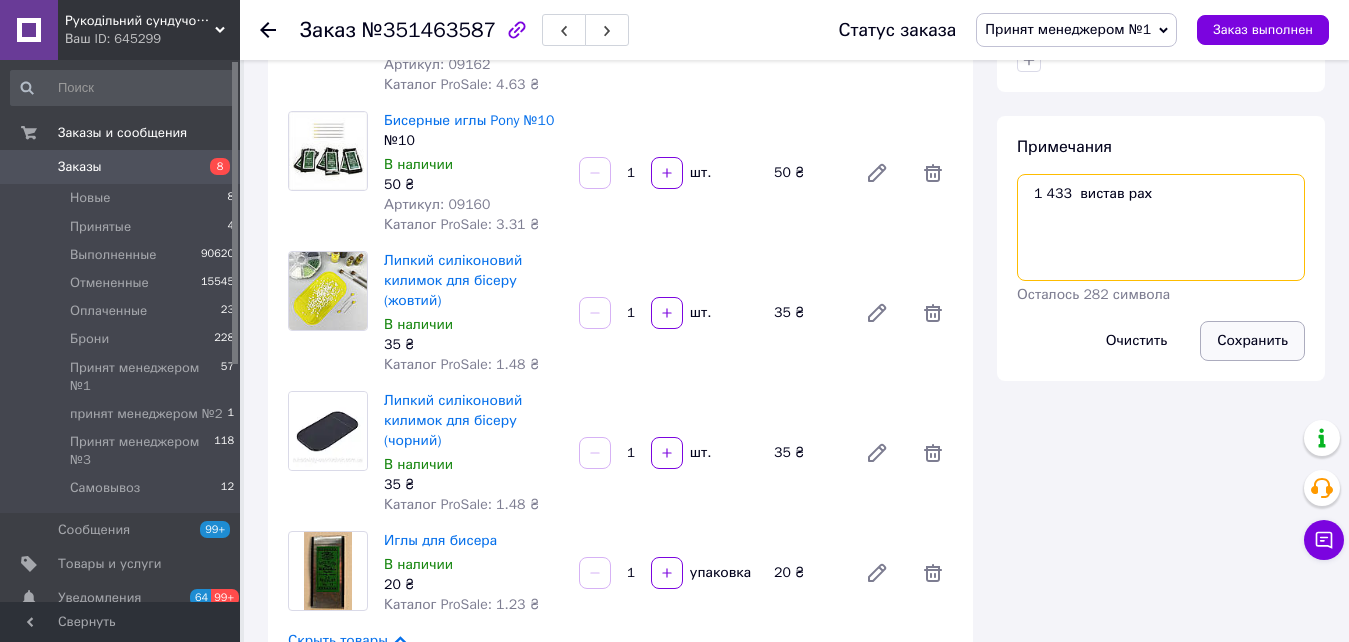 type on "1 433  вистав рах" 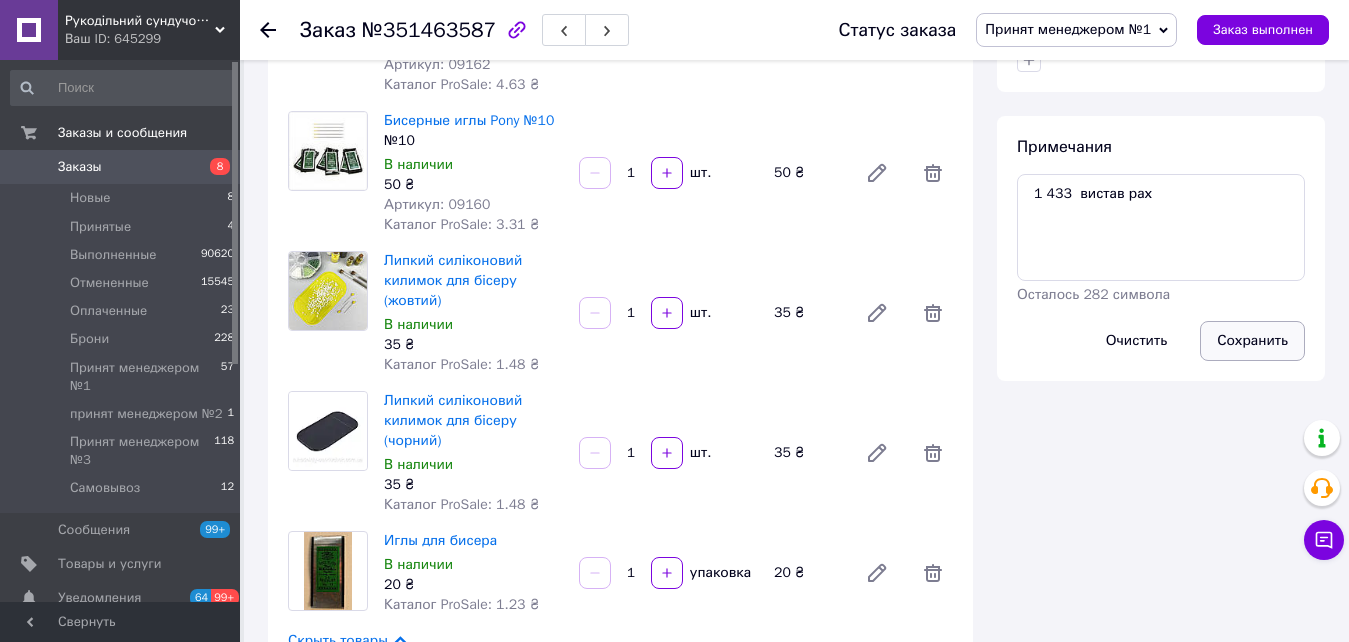 click on "Сохранить" at bounding box center (1252, 341) 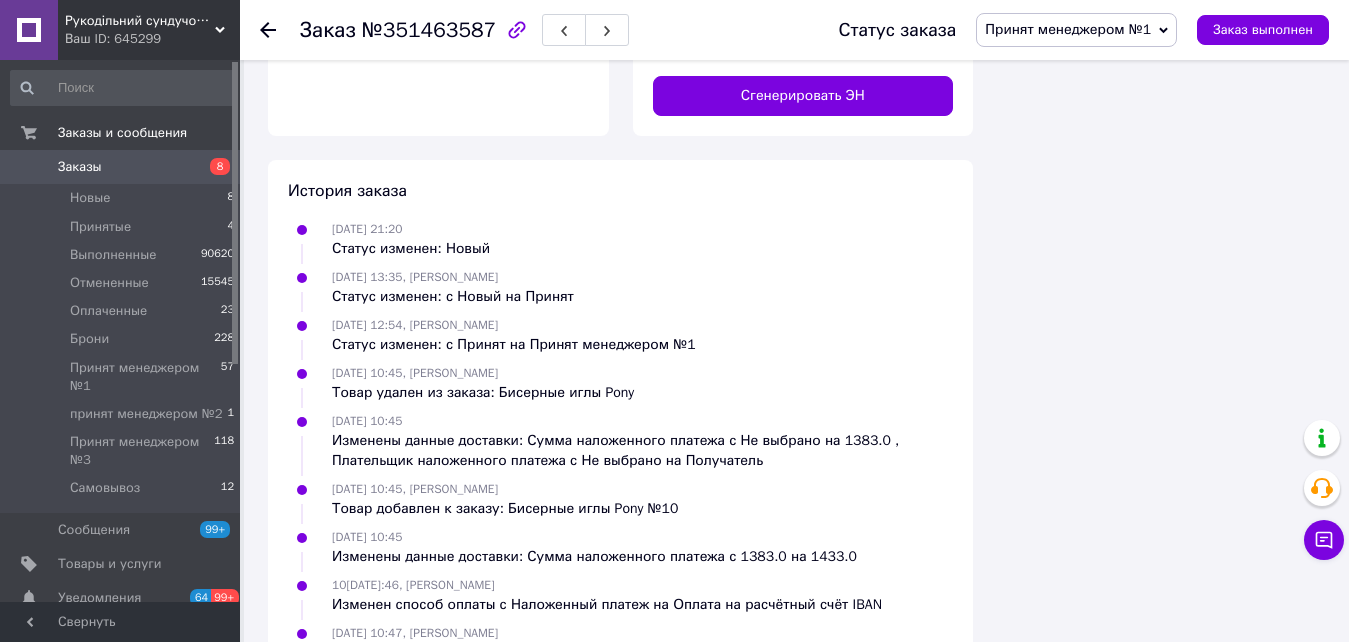 scroll, scrollTop: 2296, scrollLeft: 0, axis: vertical 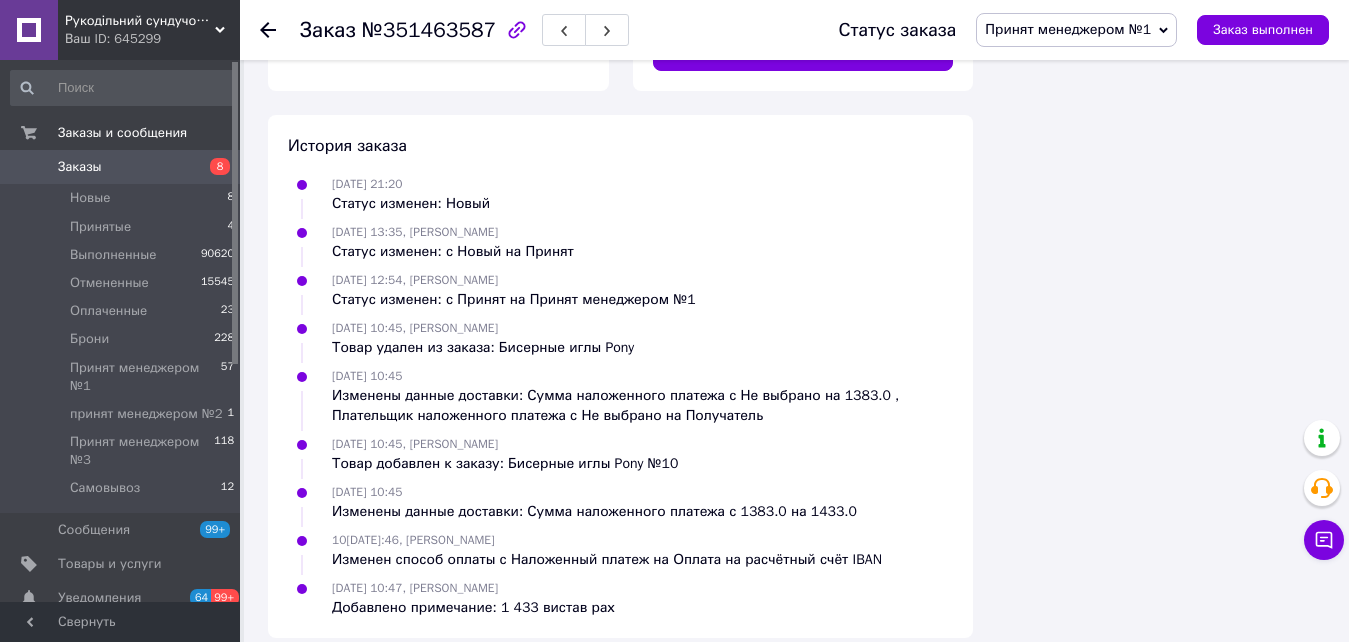 click on "8" at bounding box center [220, 166] 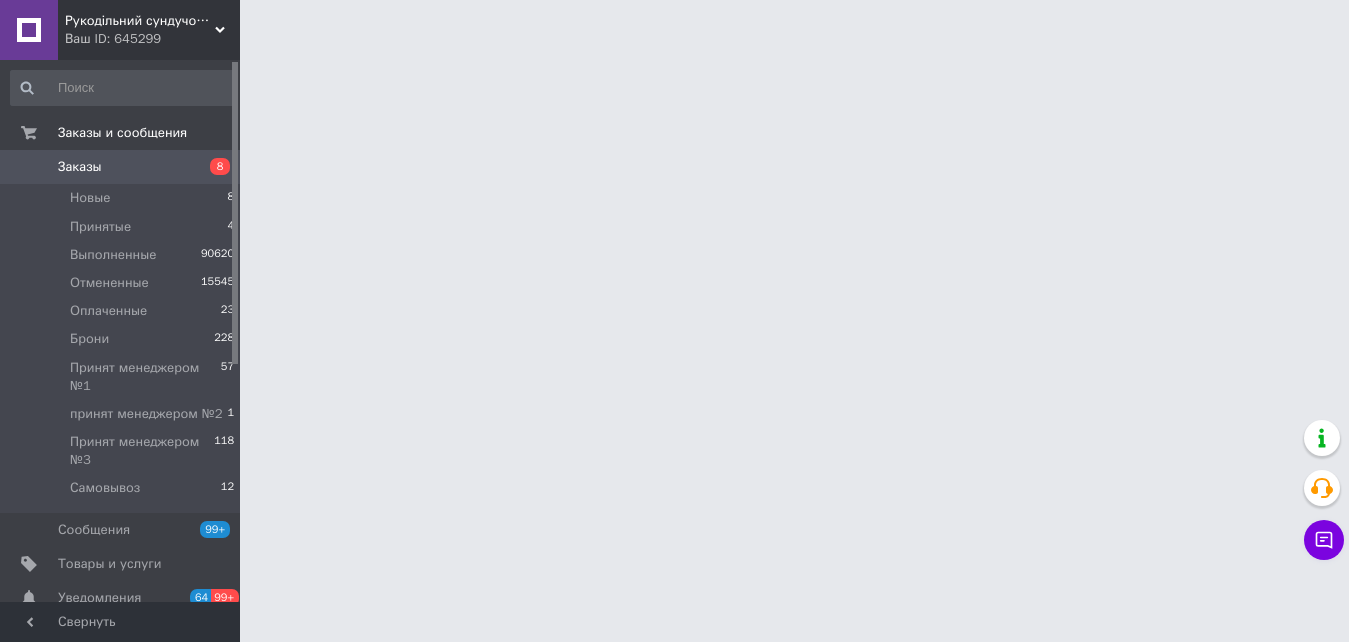 scroll, scrollTop: 0, scrollLeft: 0, axis: both 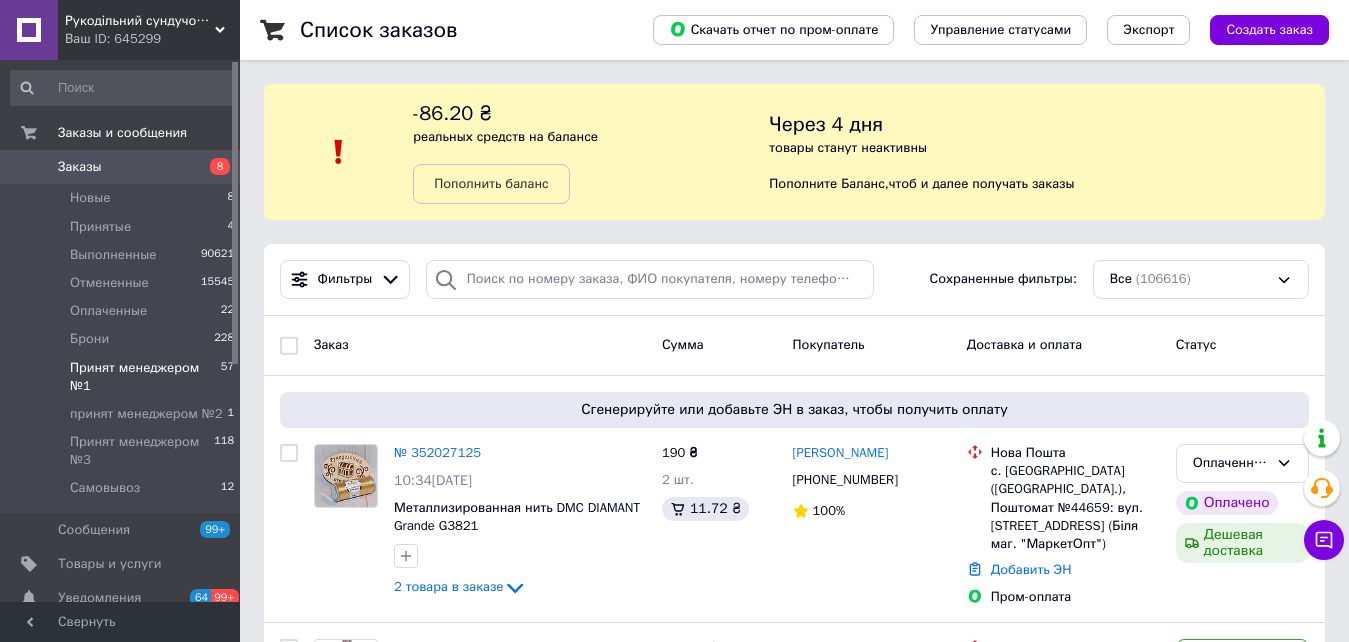 click on "Принят менеджером №1" at bounding box center [145, 377] 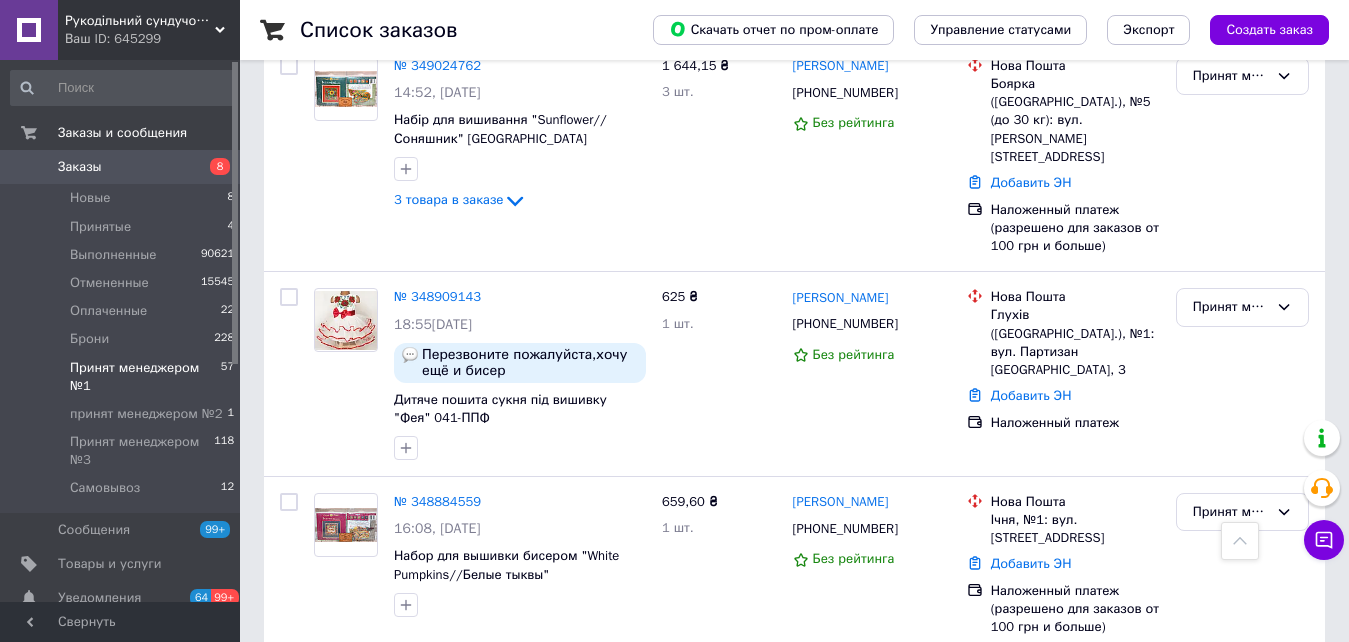 scroll, scrollTop: 9517, scrollLeft: 0, axis: vertical 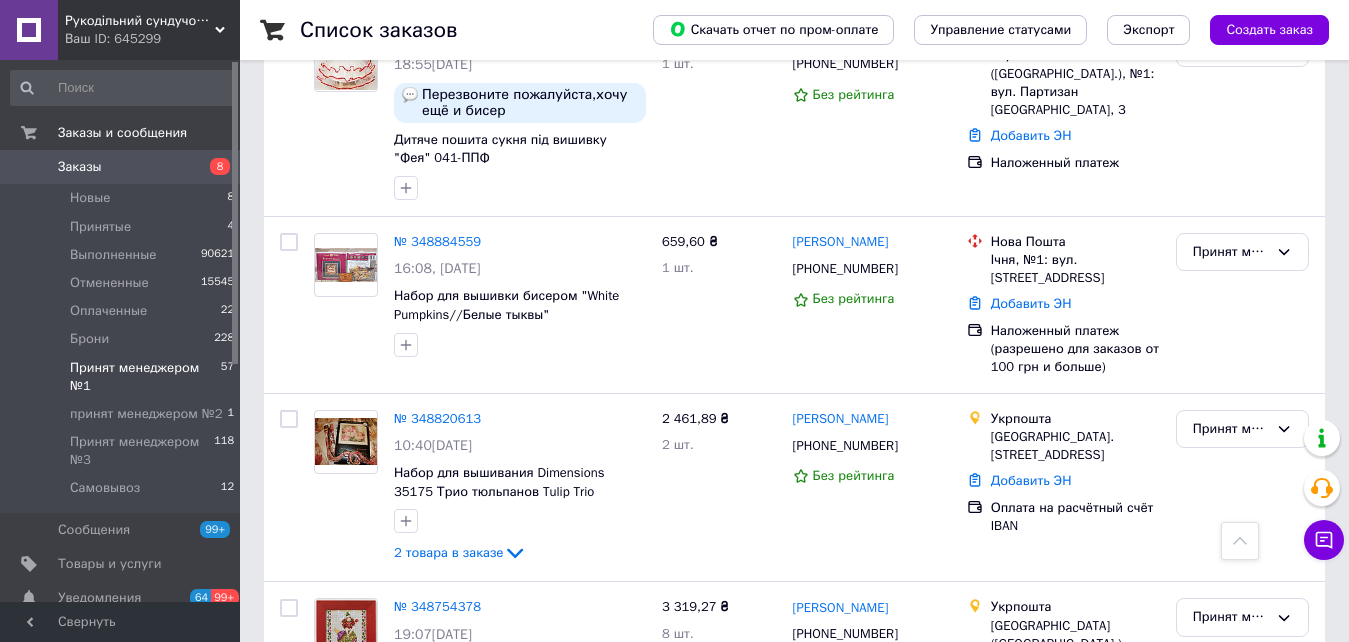 click on "2" at bounding box center [327, 1010] 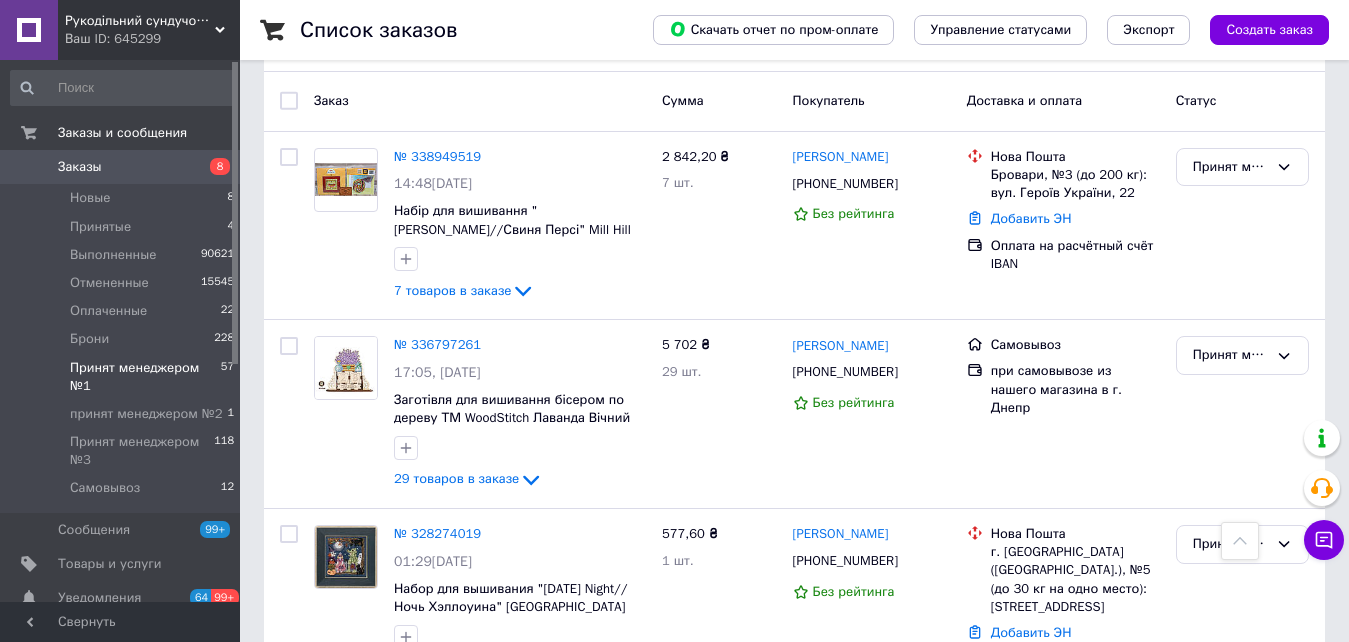 scroll, scrollTop: 276, scrollLeft: 0, axis: vertical 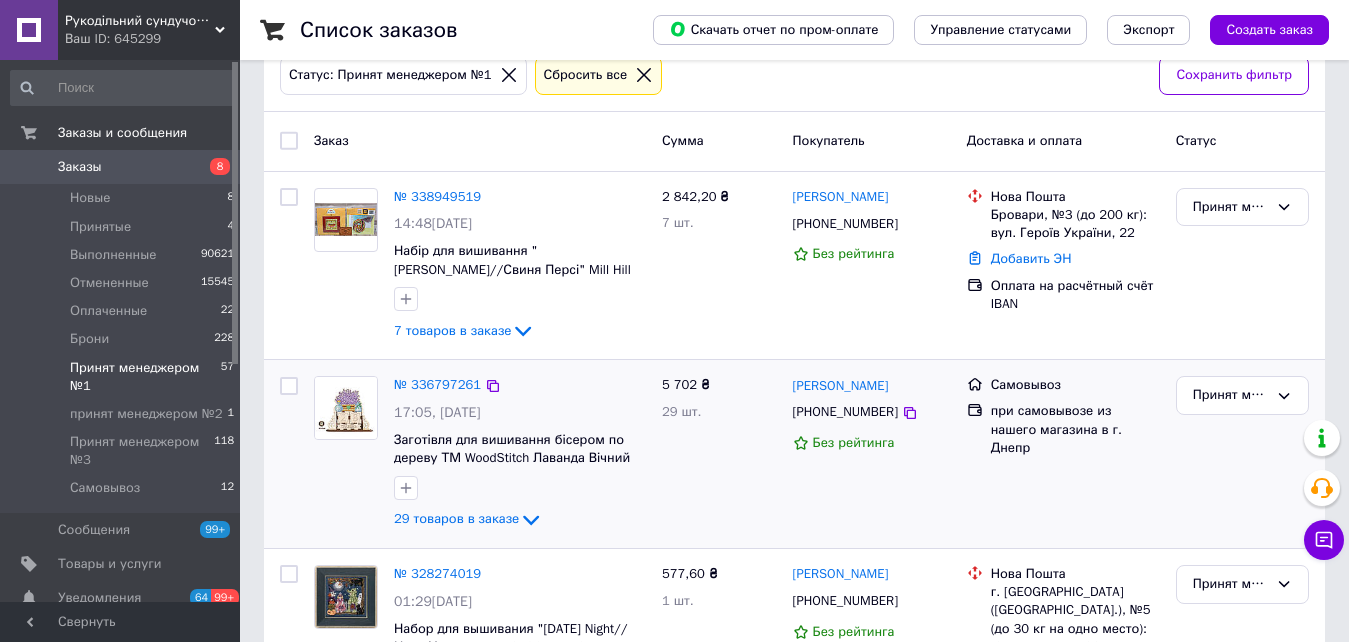 click on "№ 336797261" at bounding box center [437, 385] 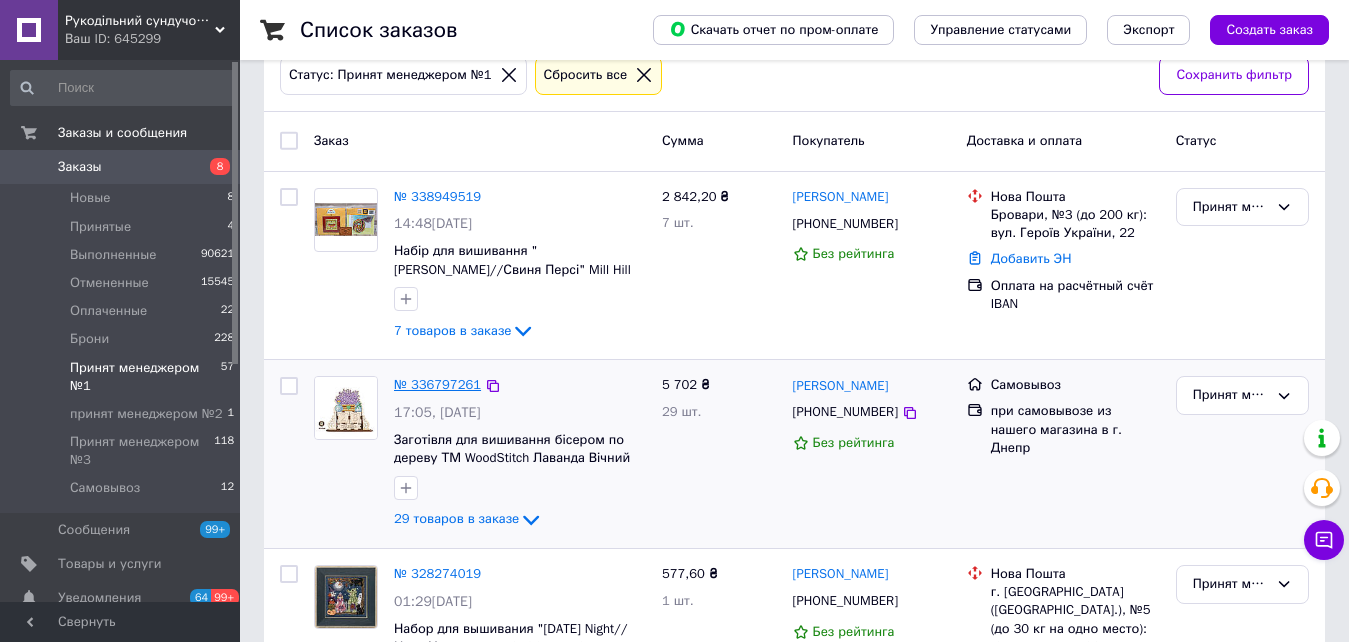 click on "№ 336797261" at bounding box center [437, 384] 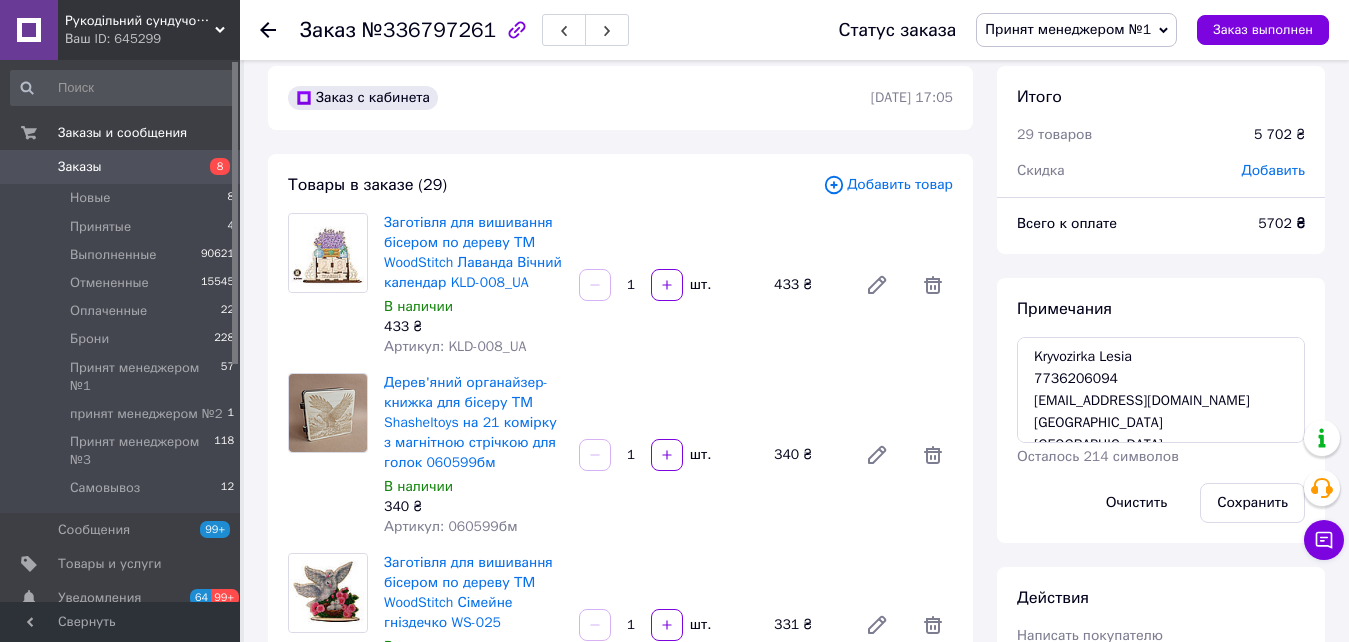 scroll, scrollTop: 0, scrollLeft: 0, axis: both 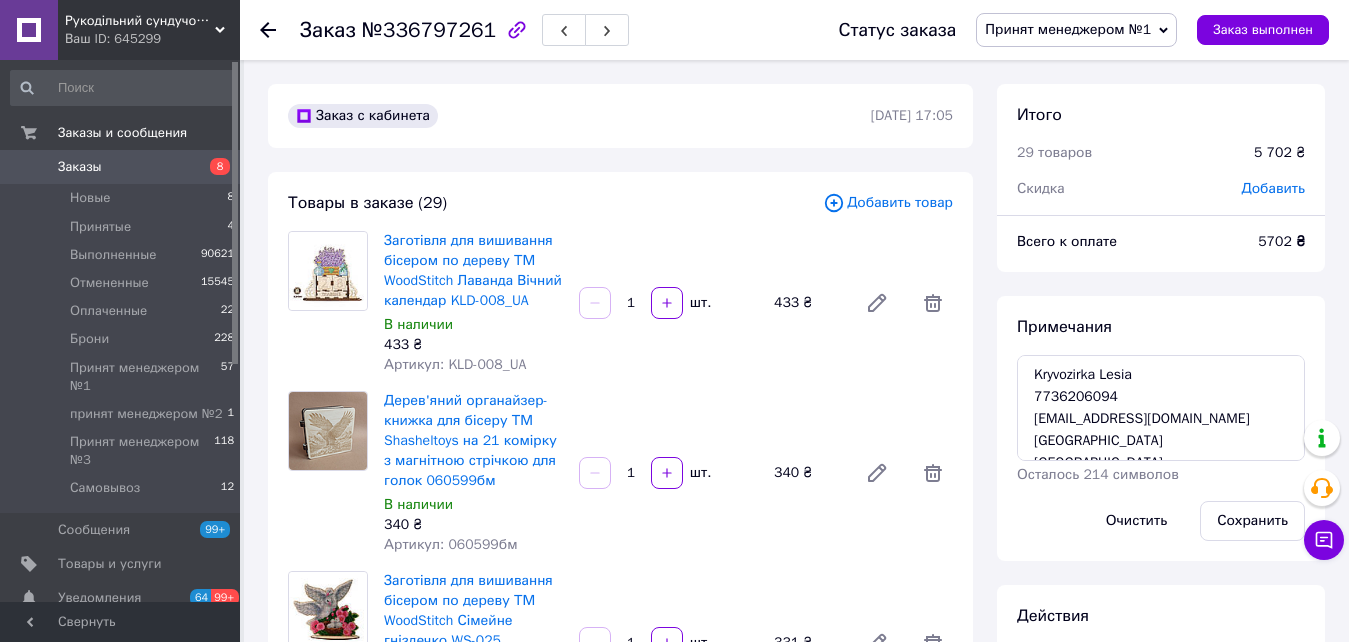 click on "Добавить товар" at bounding box center [888, 203] 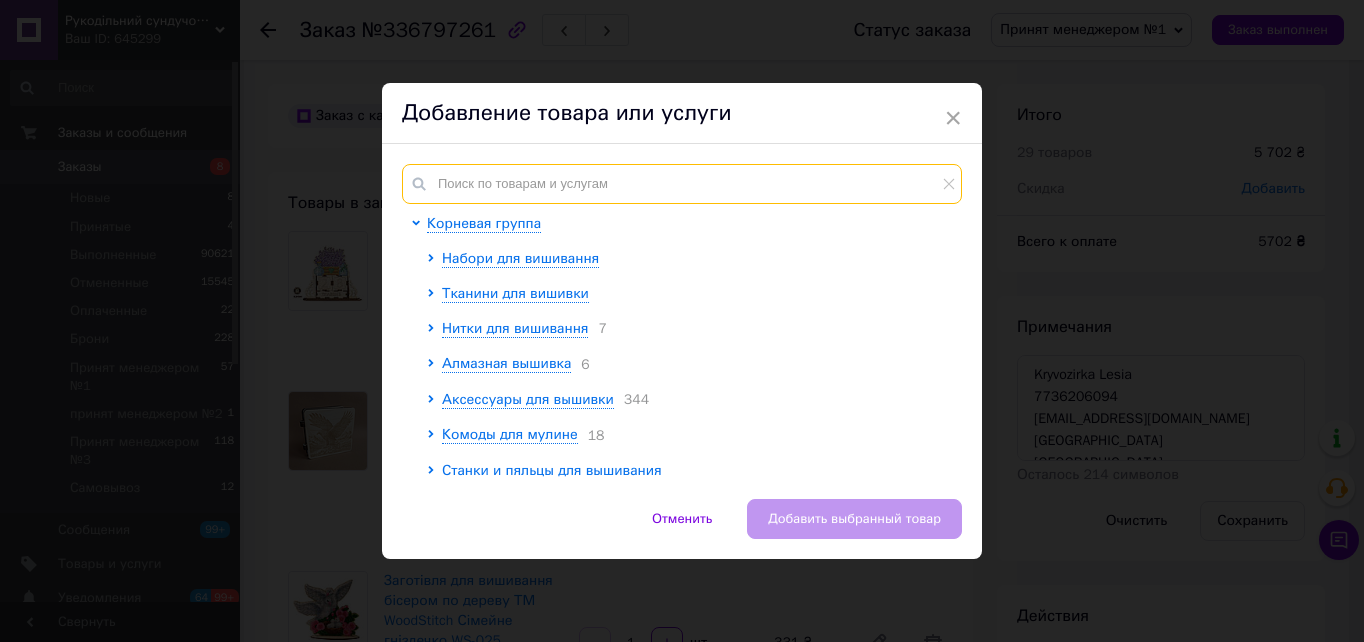 drag, startPoint x: 654, startPoint y: 175, endPoint x: 629, endPoint y: 219, distance: 50.606323 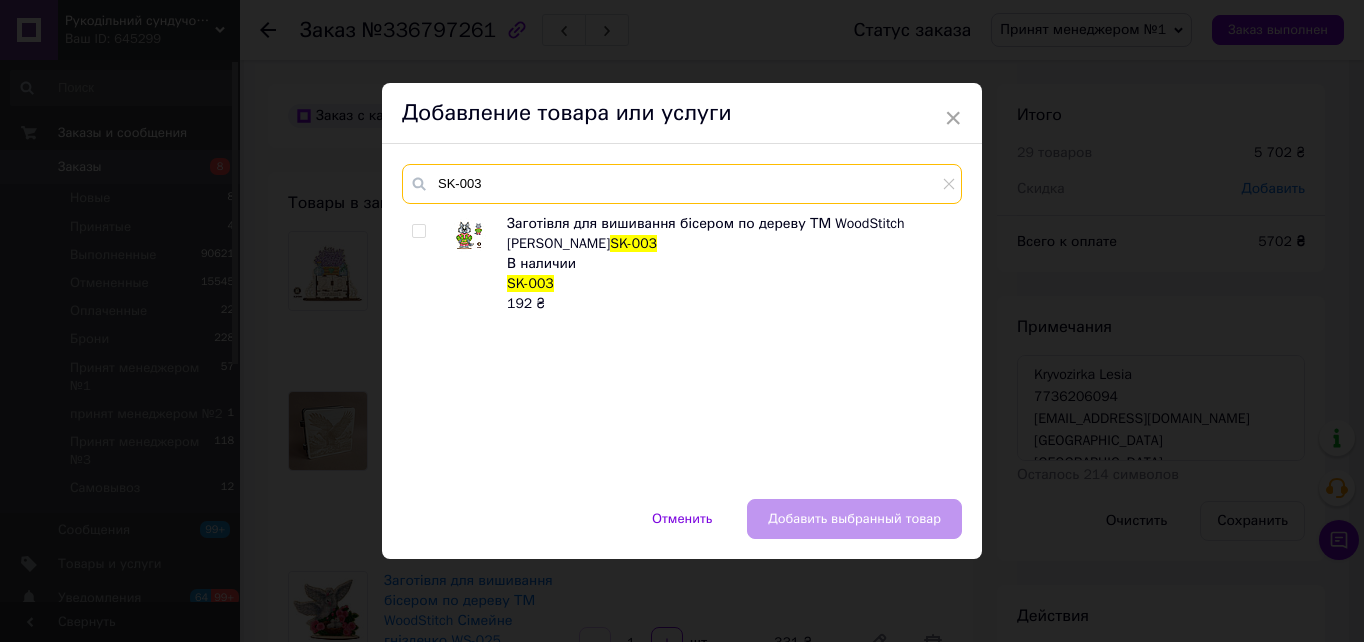 type on "SK-003" 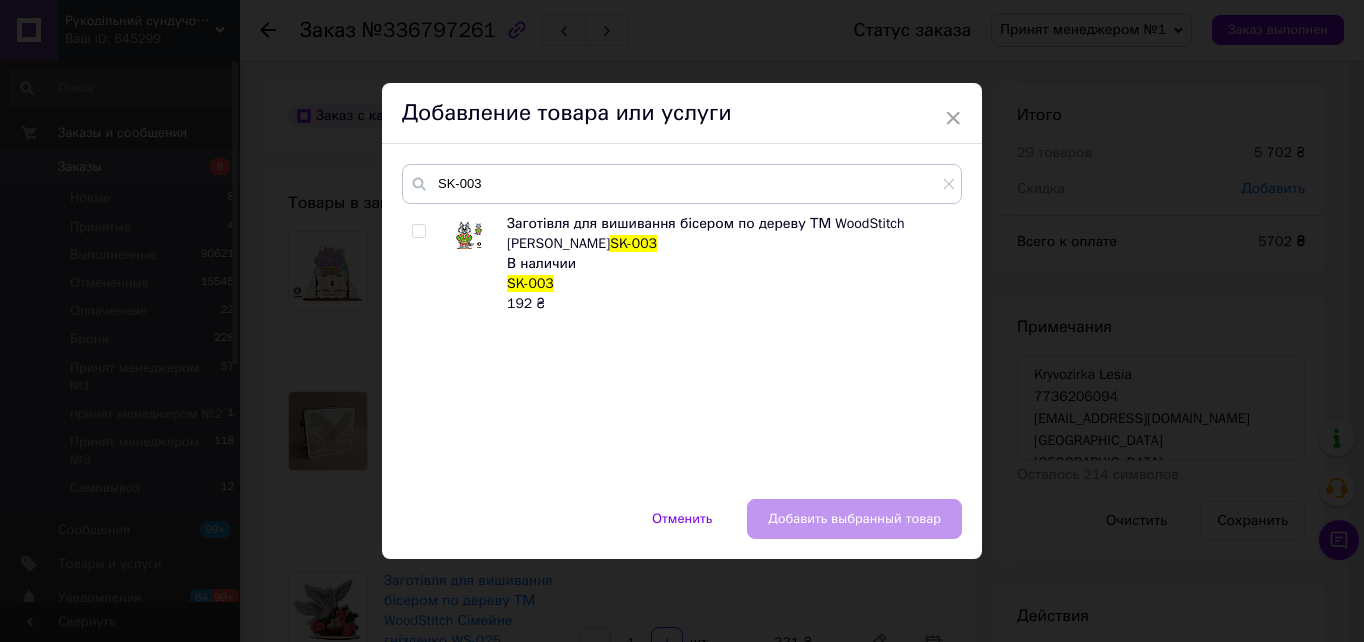 click at bounding box center (418, 231) 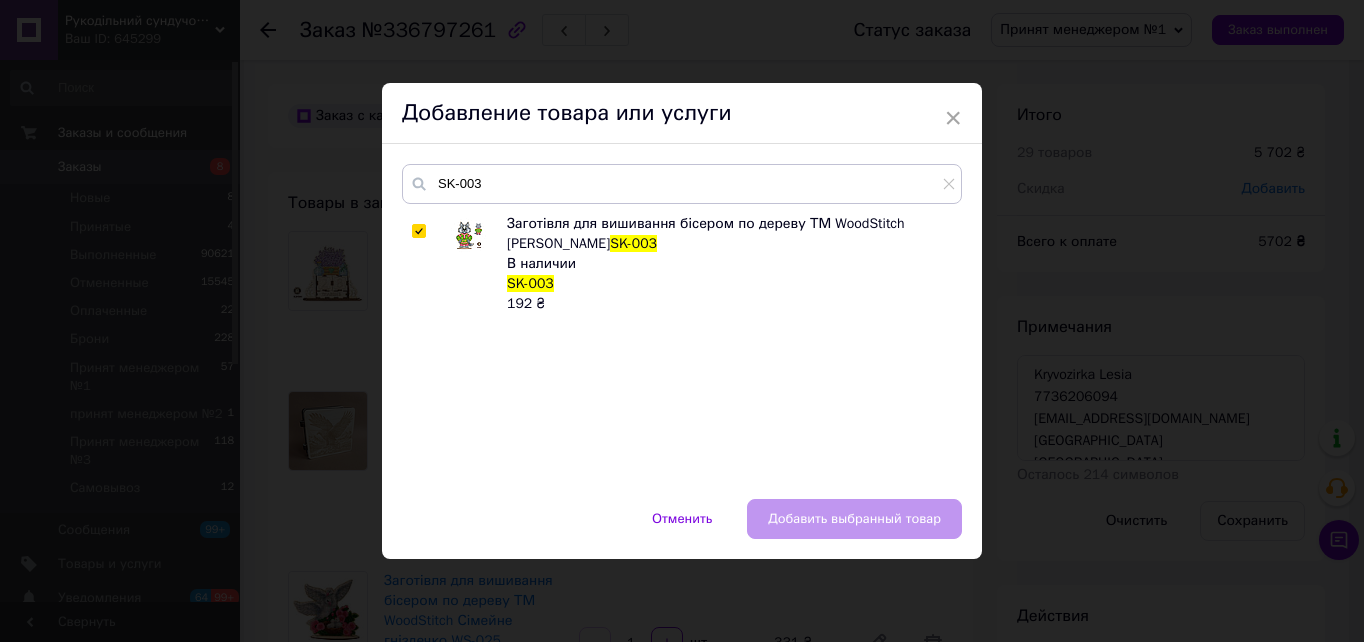 checkbox on "true" 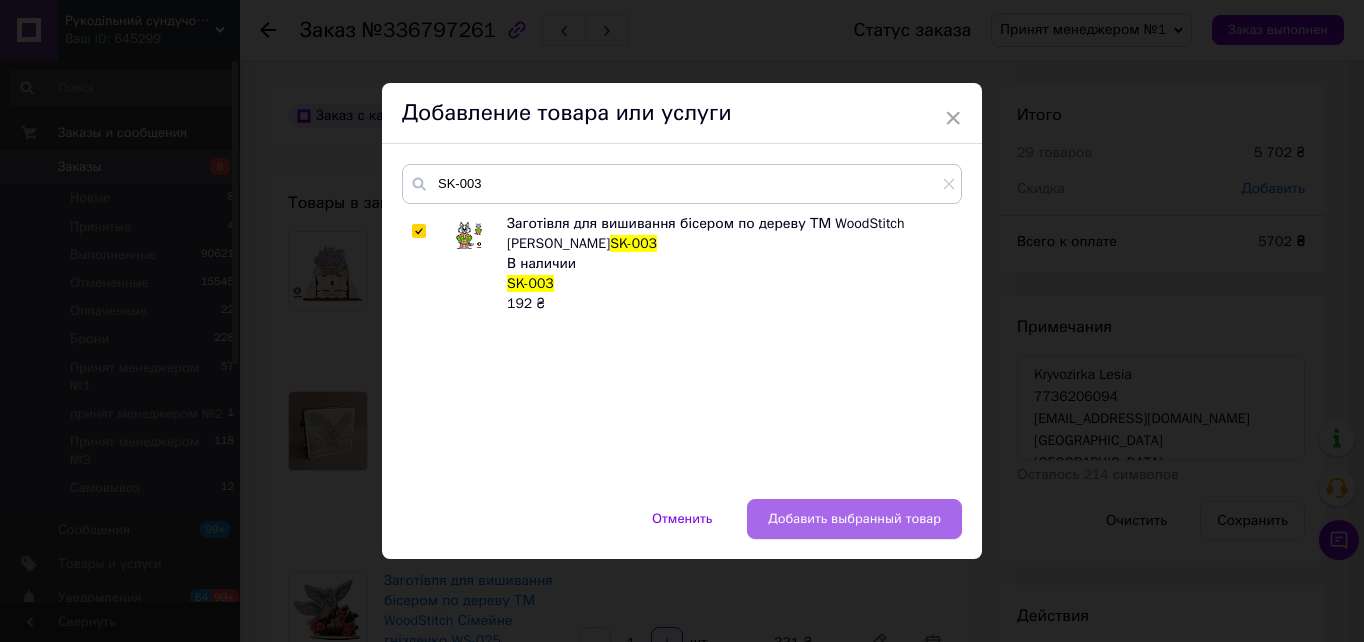 click on "Добавить выбранный товар" at bounding box center [854, 519] 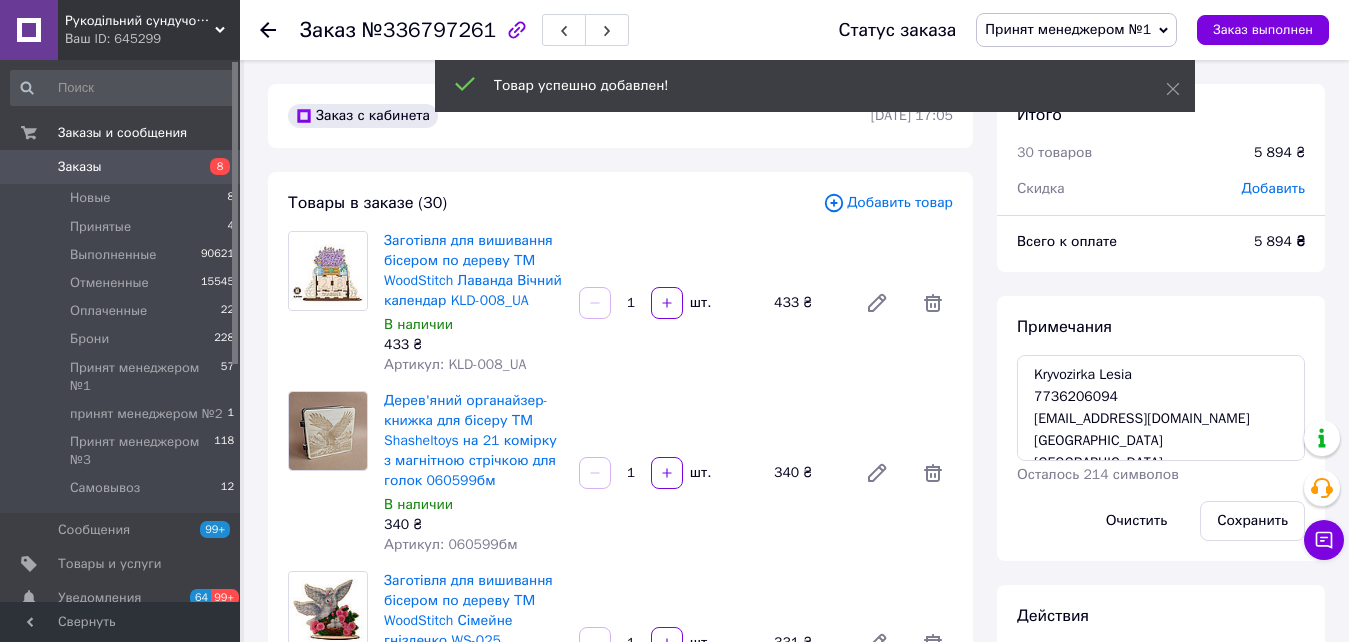 scroll, scrollTop: 500, scrollLeft: 0, axis: vertical 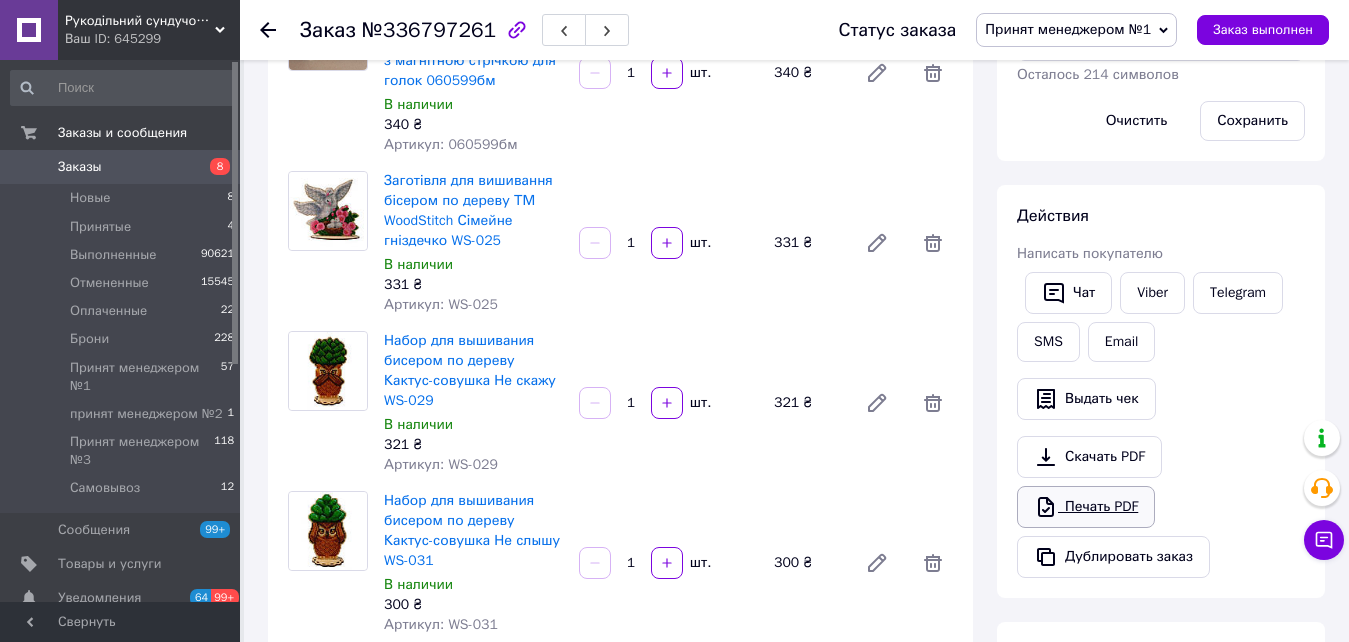click on "Печать PDF" at bounding box center (1086, 507) 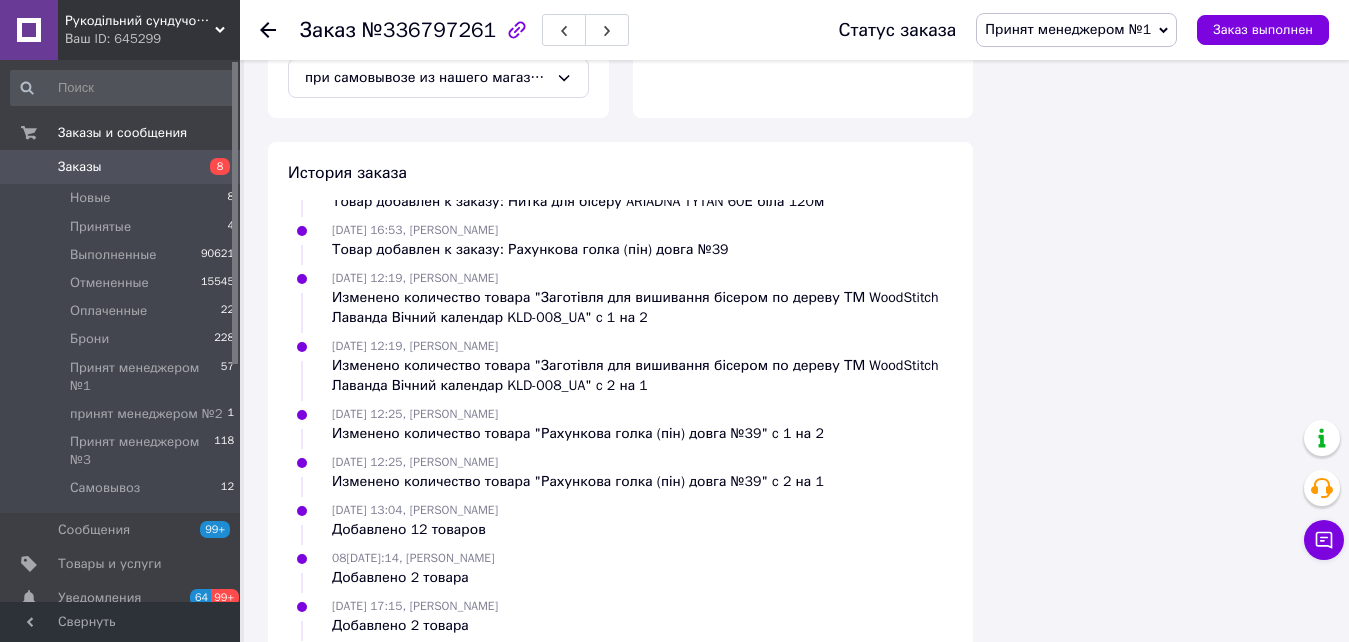 scroll, scrollTop: 4961, scrollLeft: 0, axis: vertical 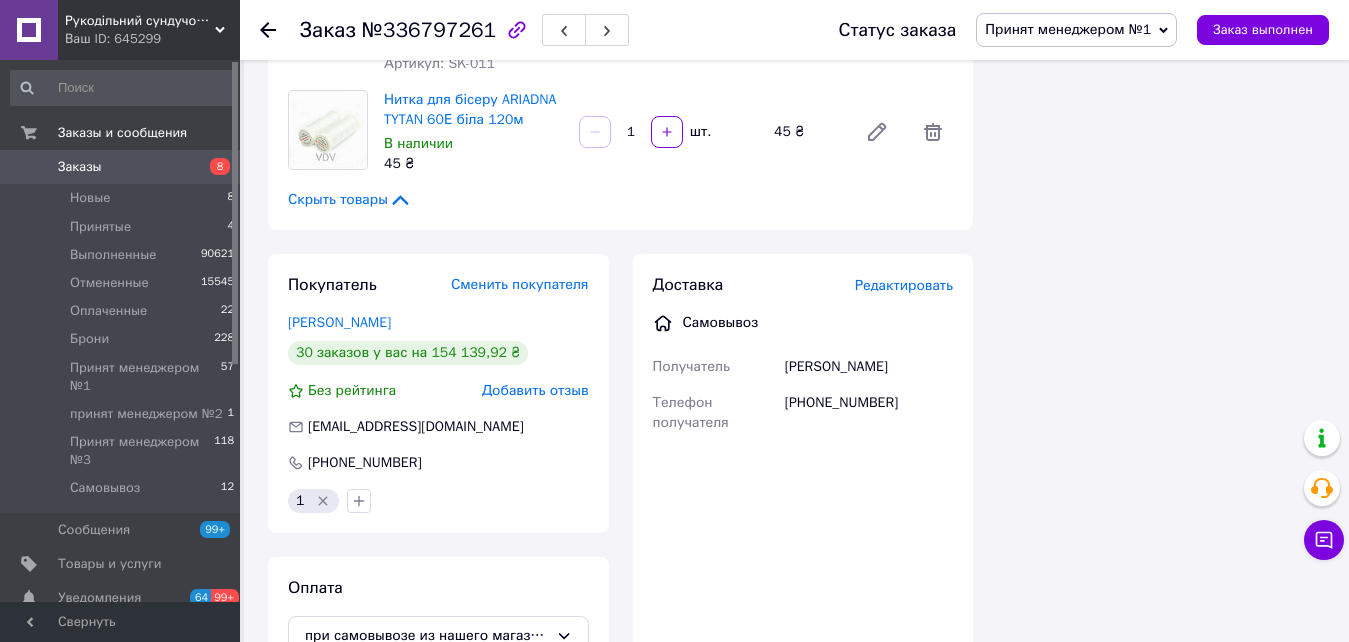 drag, startPoint x: 835, startPoint y: 210, endPoint x: 915, endPoint y: 206, distance: 80.09994 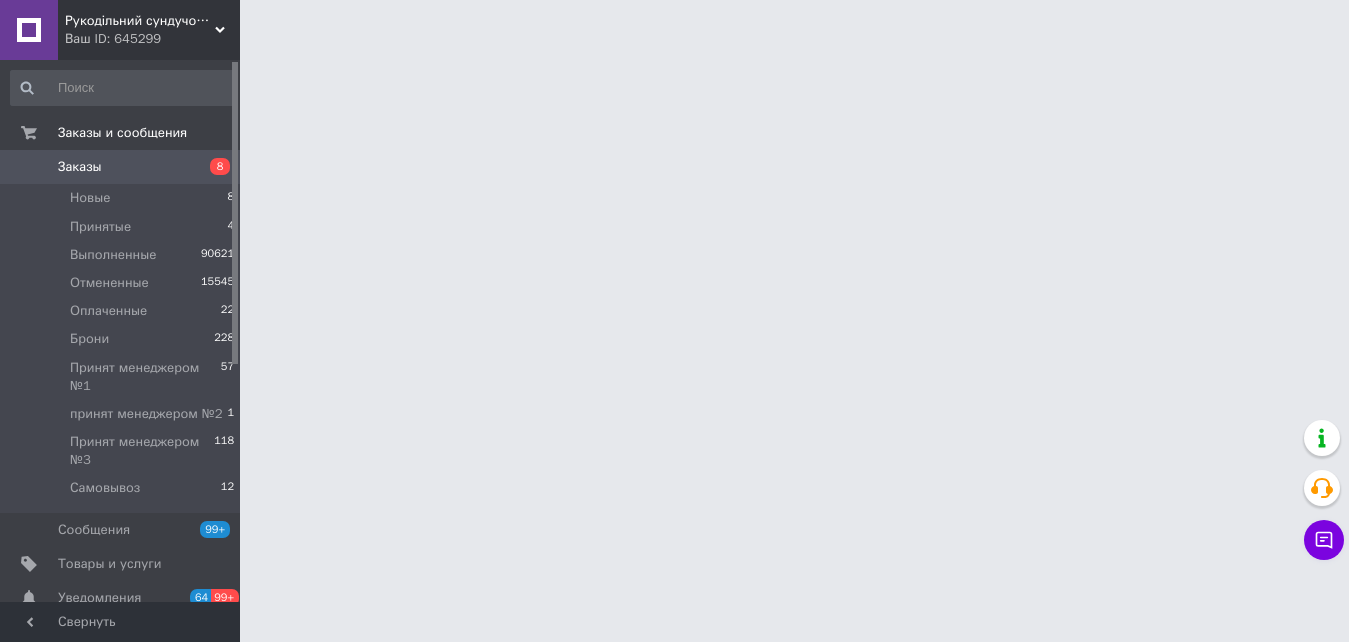 scroll, scrollTop: 0, scrollLeft: 0, axis: both 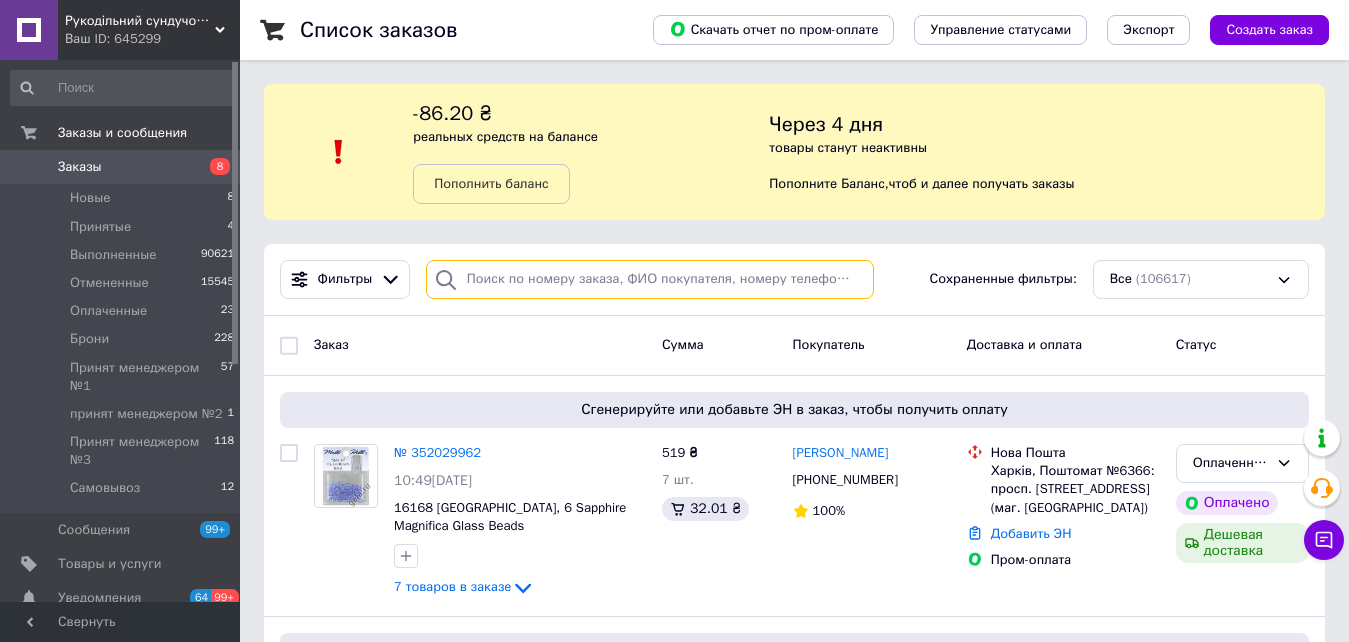 click at bounding box center [650, 279] 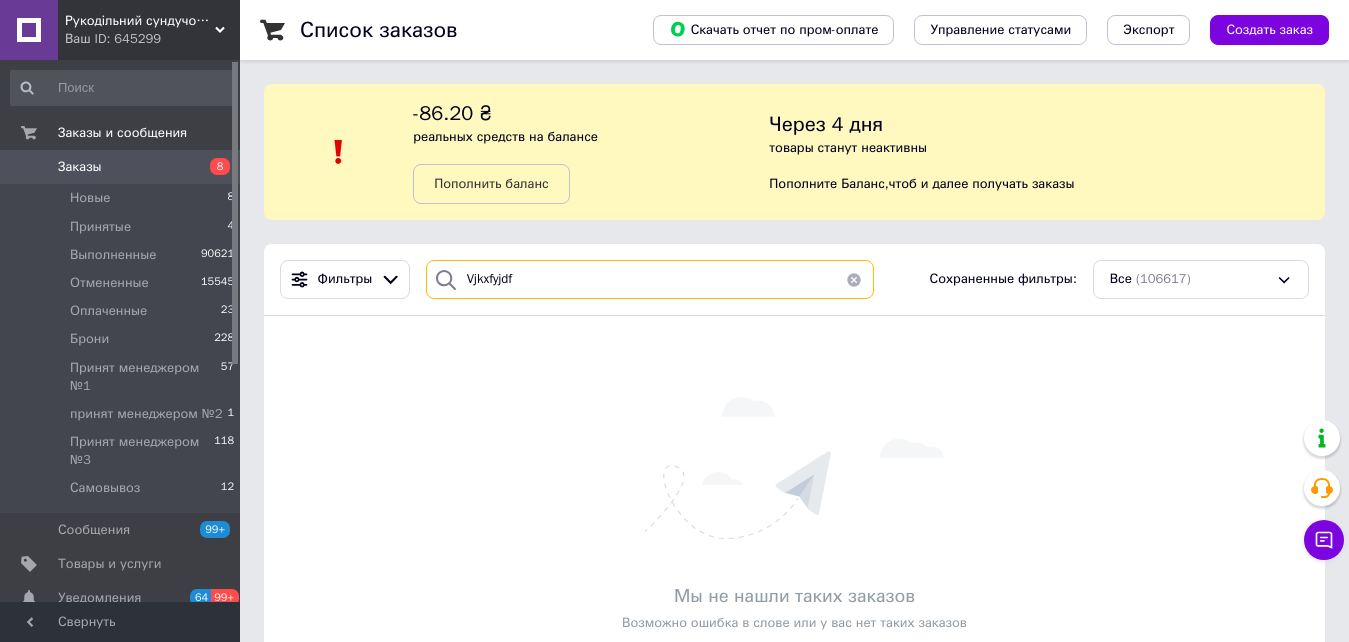 drag, startPoint x: 543, startPoint y: 289, endPoint x: 428, endPoint y: 279, distance: 115.43397 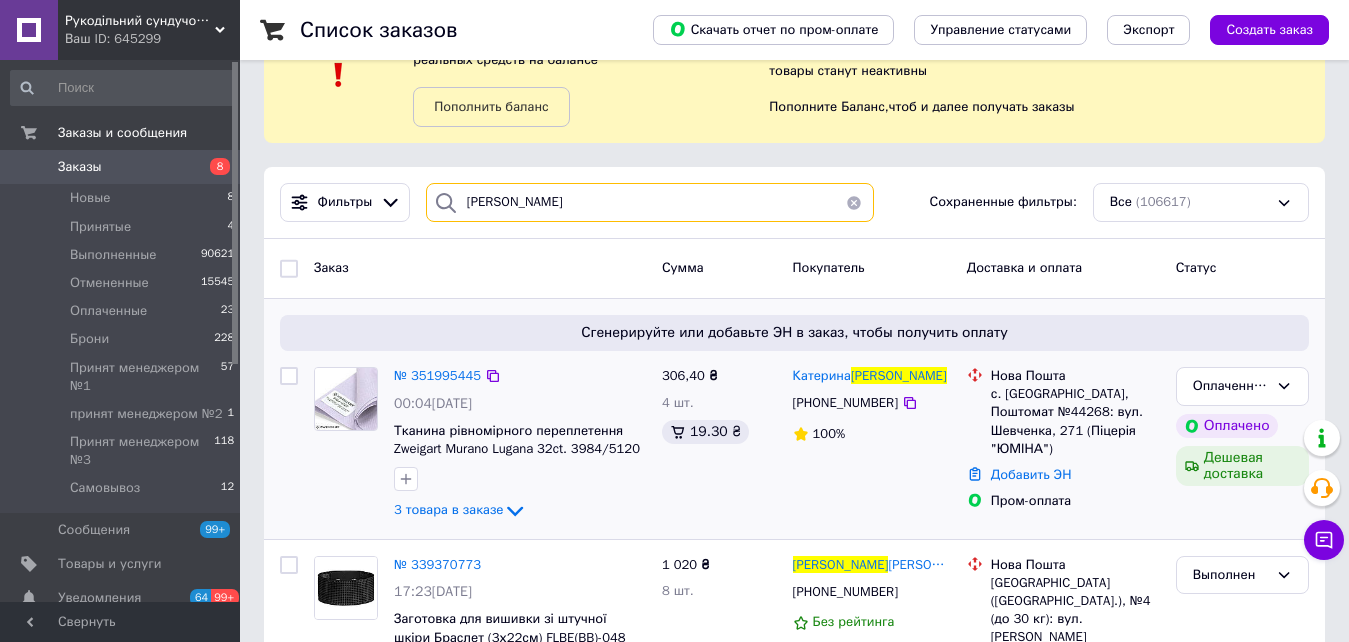 scroll, scrollTop: 200, scrollLeft: 0, axis: vertical 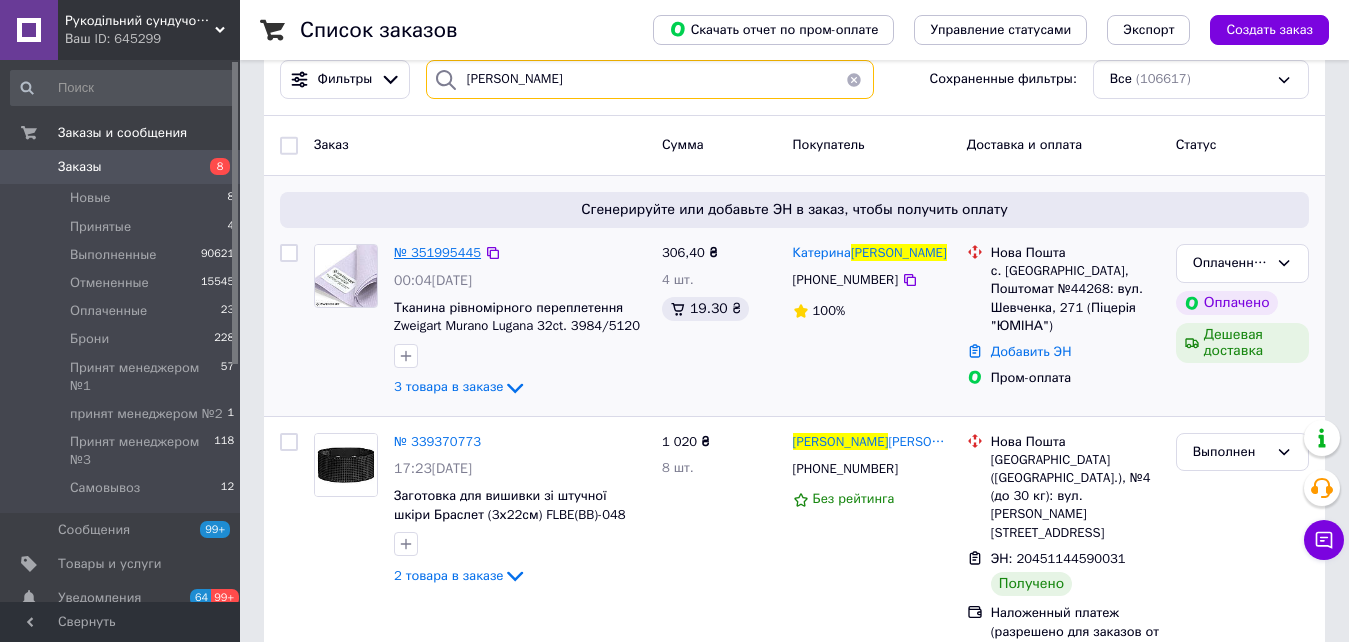 type on "[PERSON_NAME]" 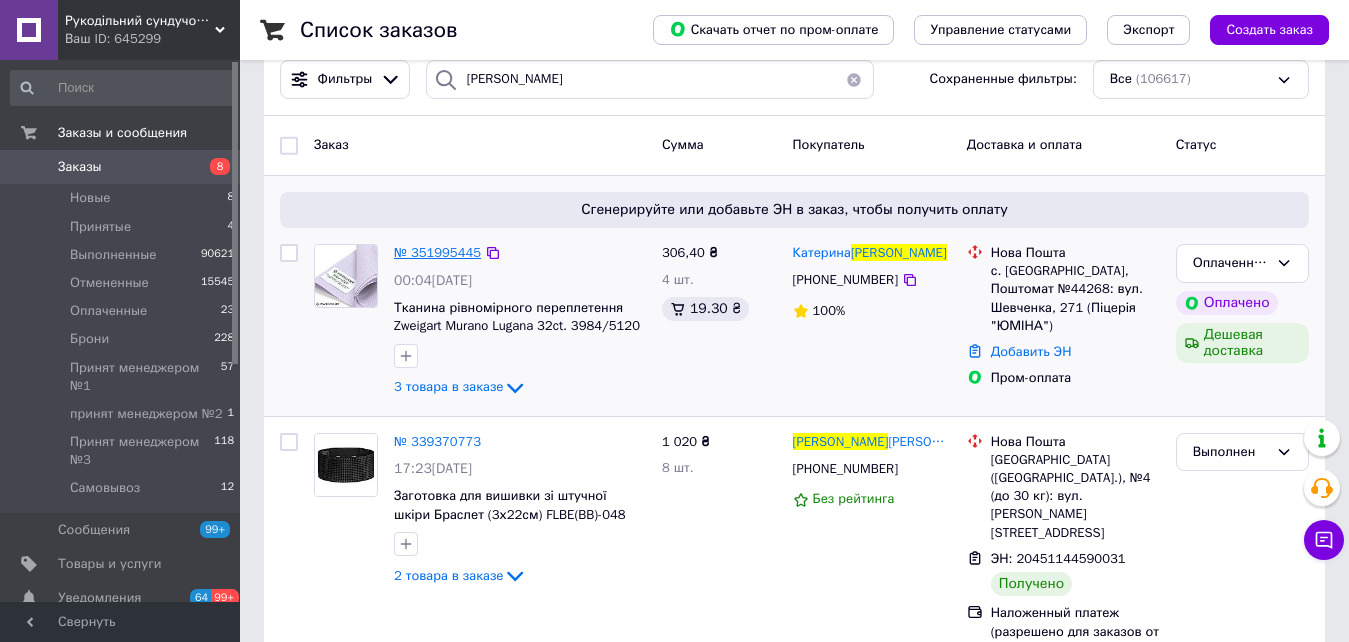 click on "№ 351995445" at bounding box center [437, 252] 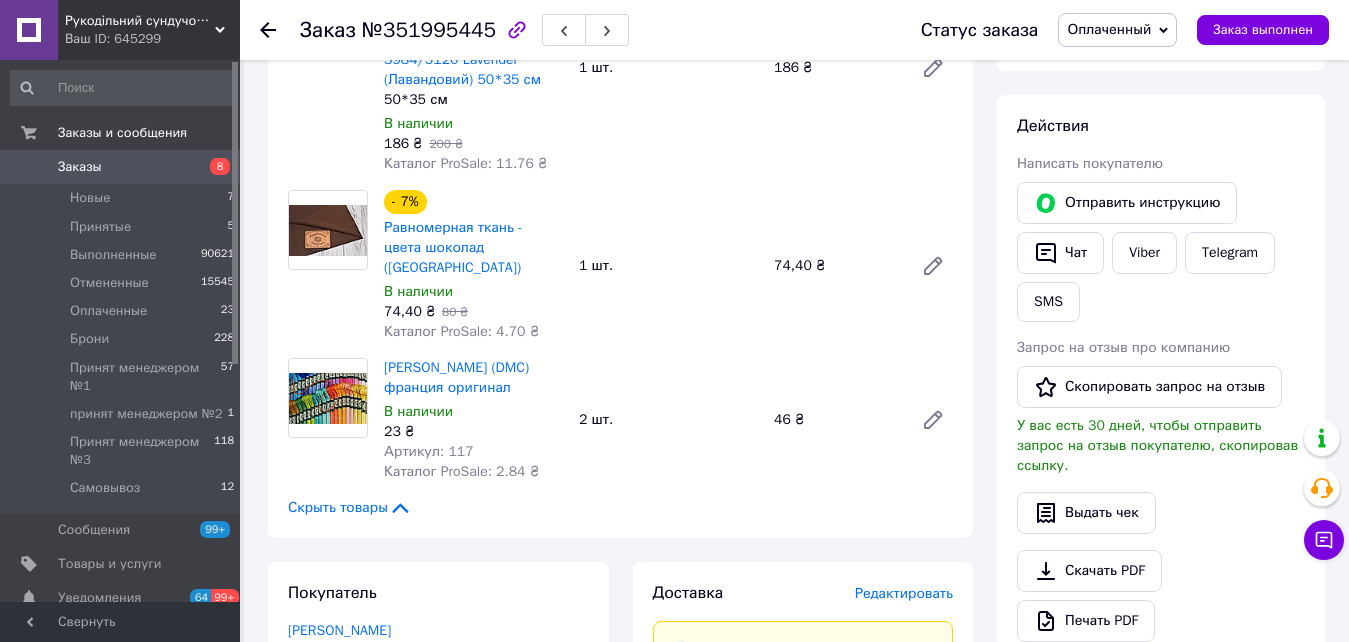 scroll, scrollTop: 400, scrollLeft: 0, axis: vertical 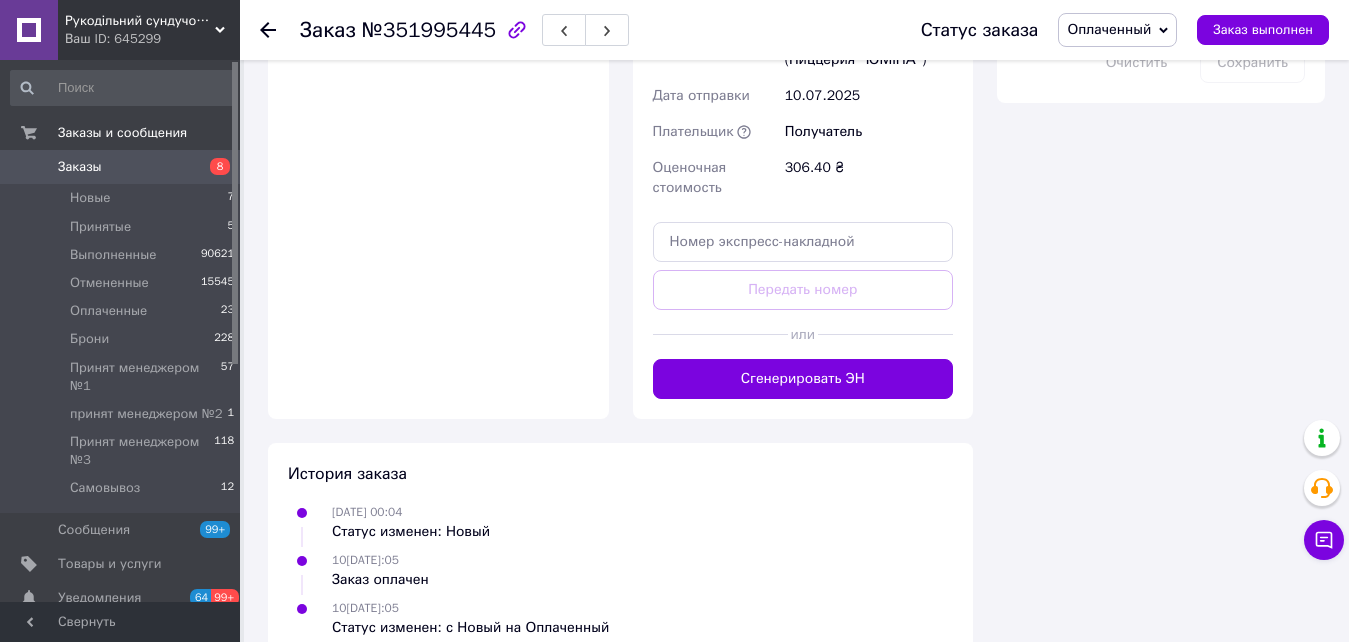 click on "Заказы" at bounding box center [121, 167] 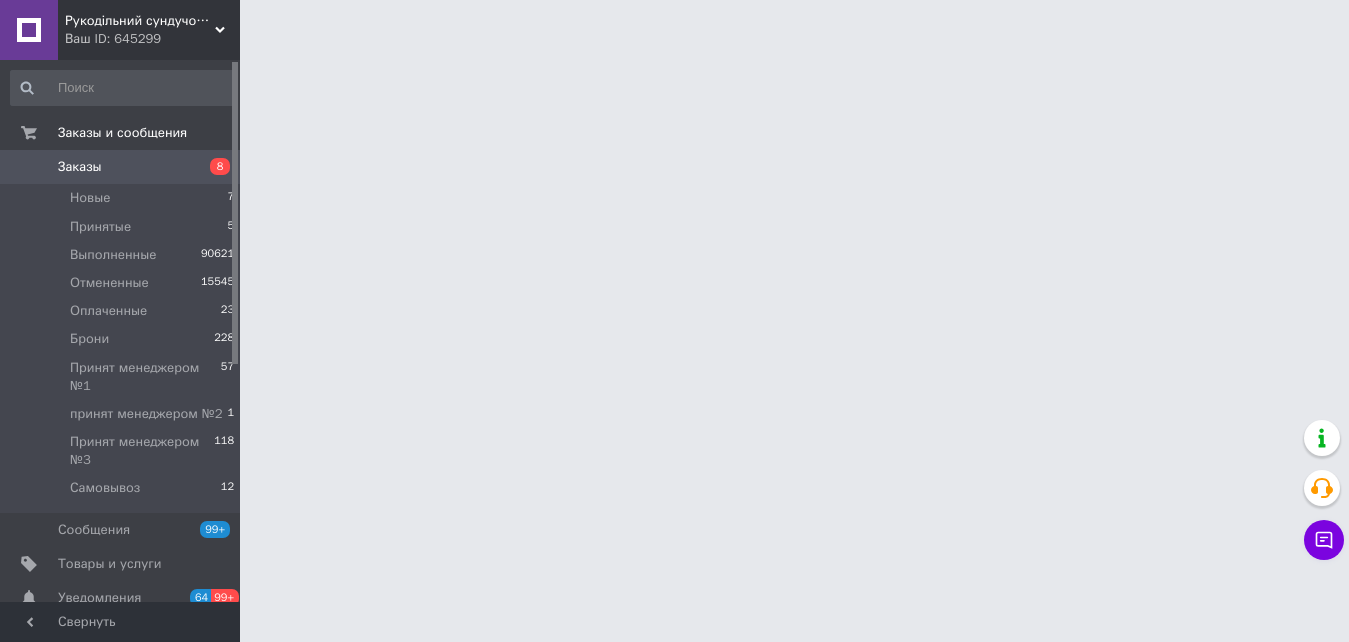 scroll, scrollTop: 0, scrollLeft: 0, axis: both 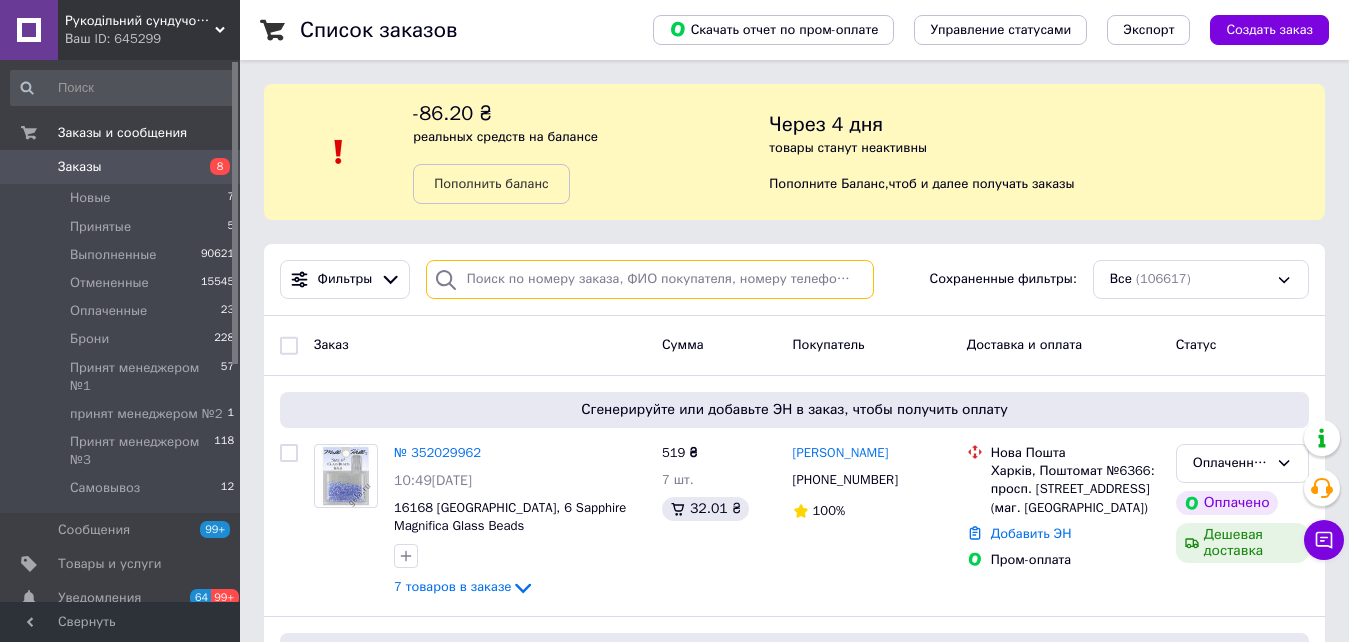 click at bounding box center (650, 279) 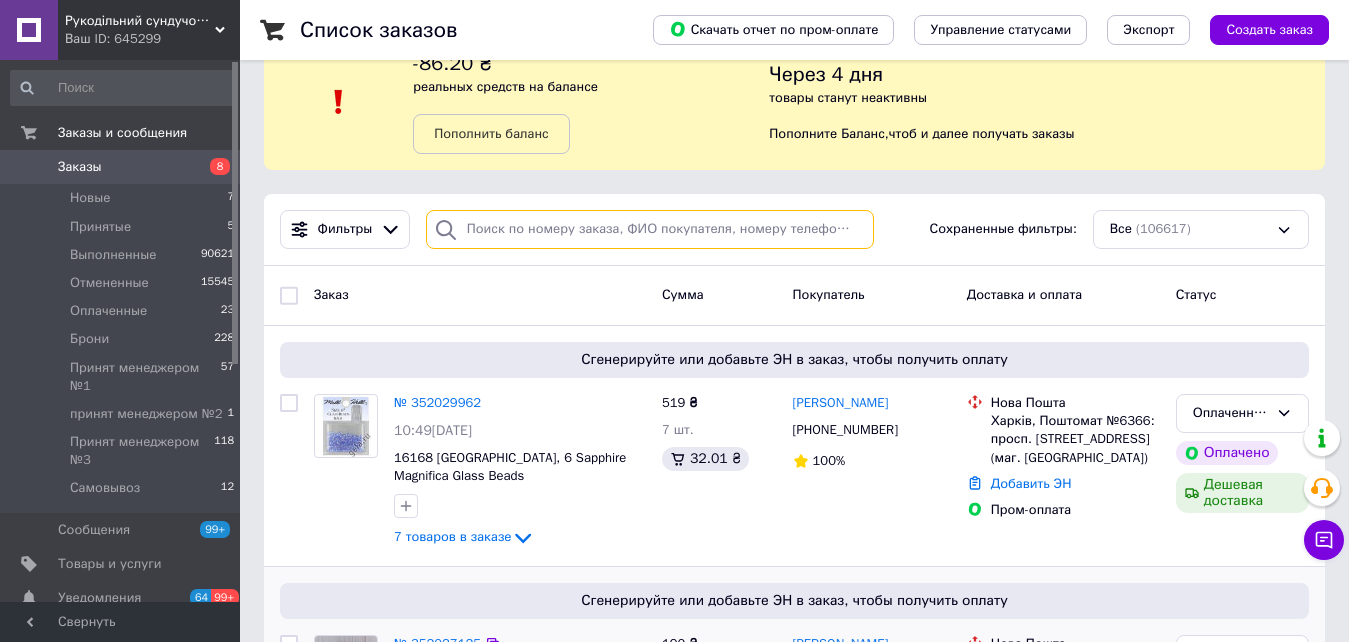 scroll, scrollTop: 0, scrollLeft: 0, axis: both 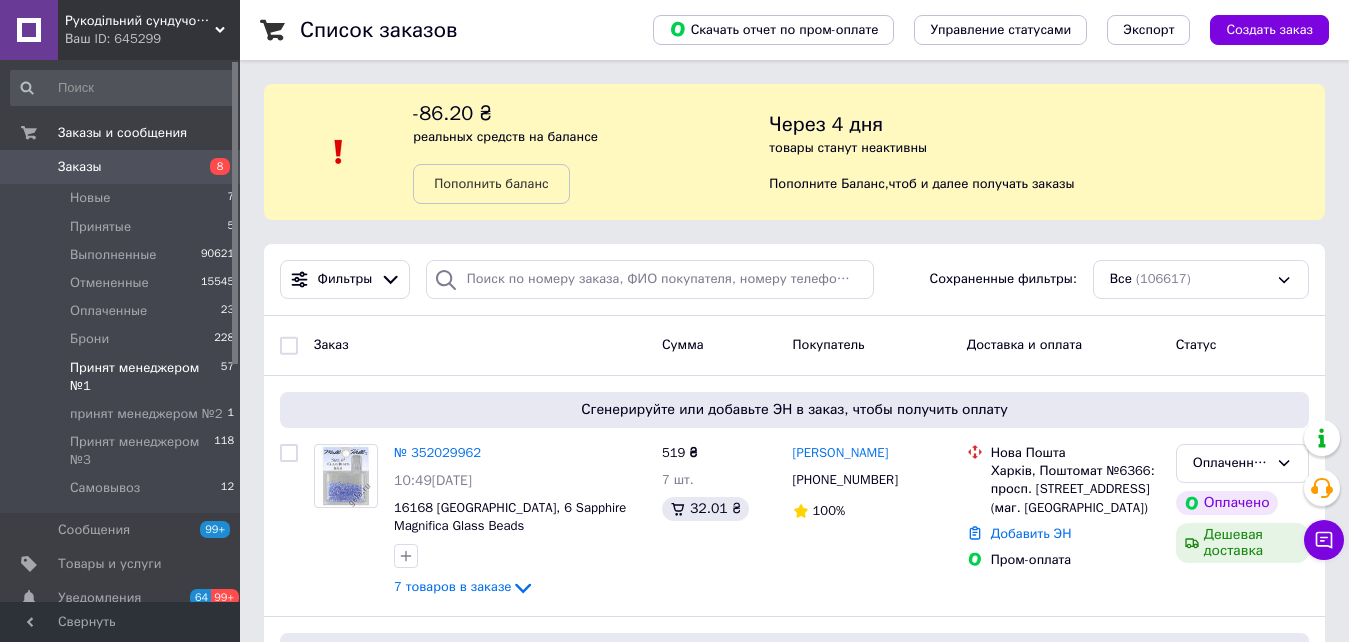 click on "Принят менеджером №1" at bounding box center [145, 377] 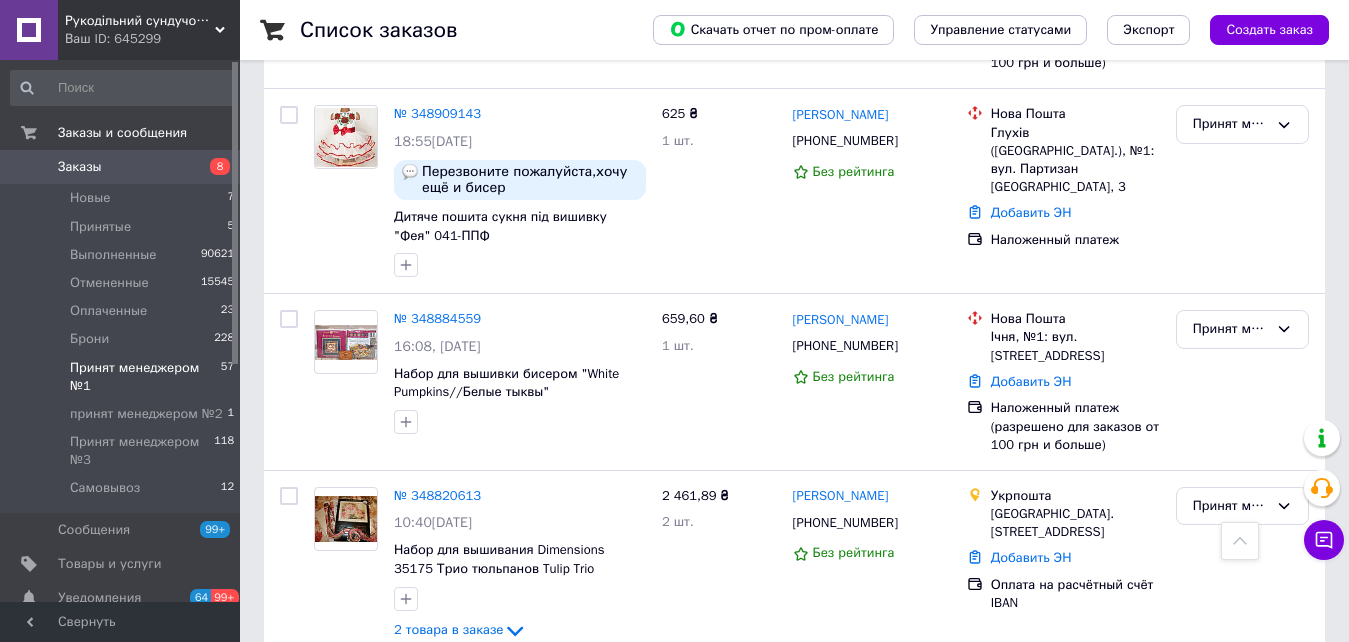 scroll, scrollTop: 9500, scrollLeft: 0, axis: vertical 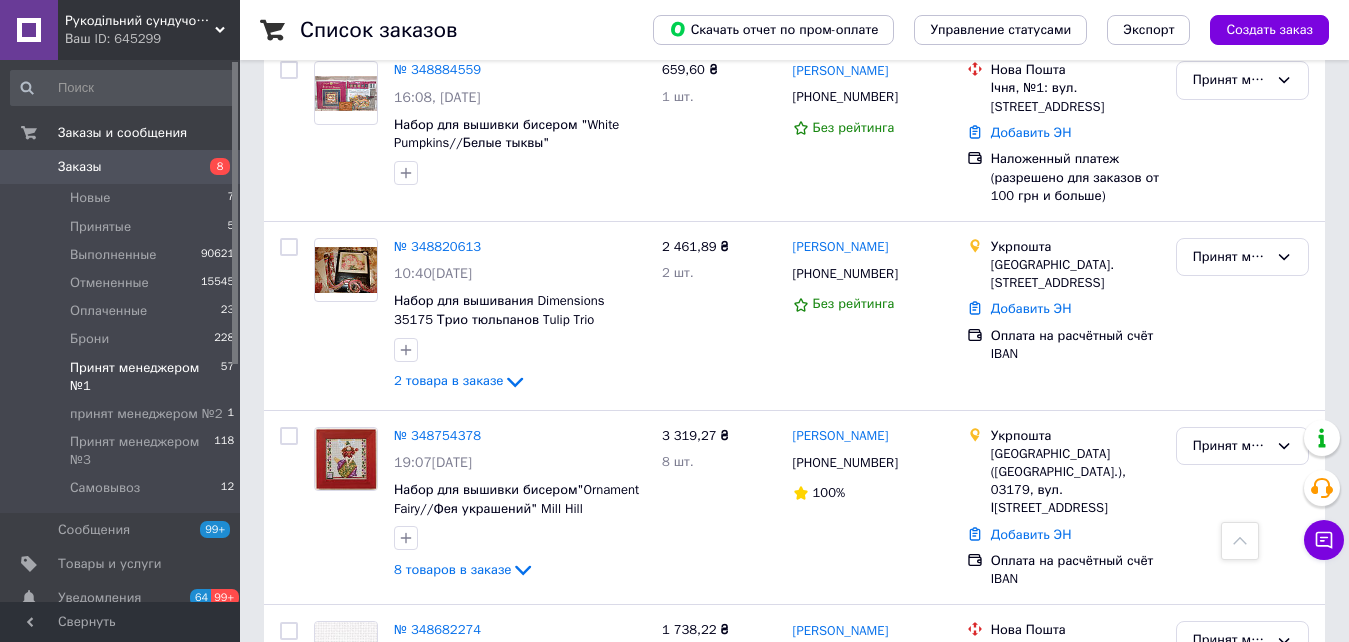 click on "2" at bounding box center [327, 1027] 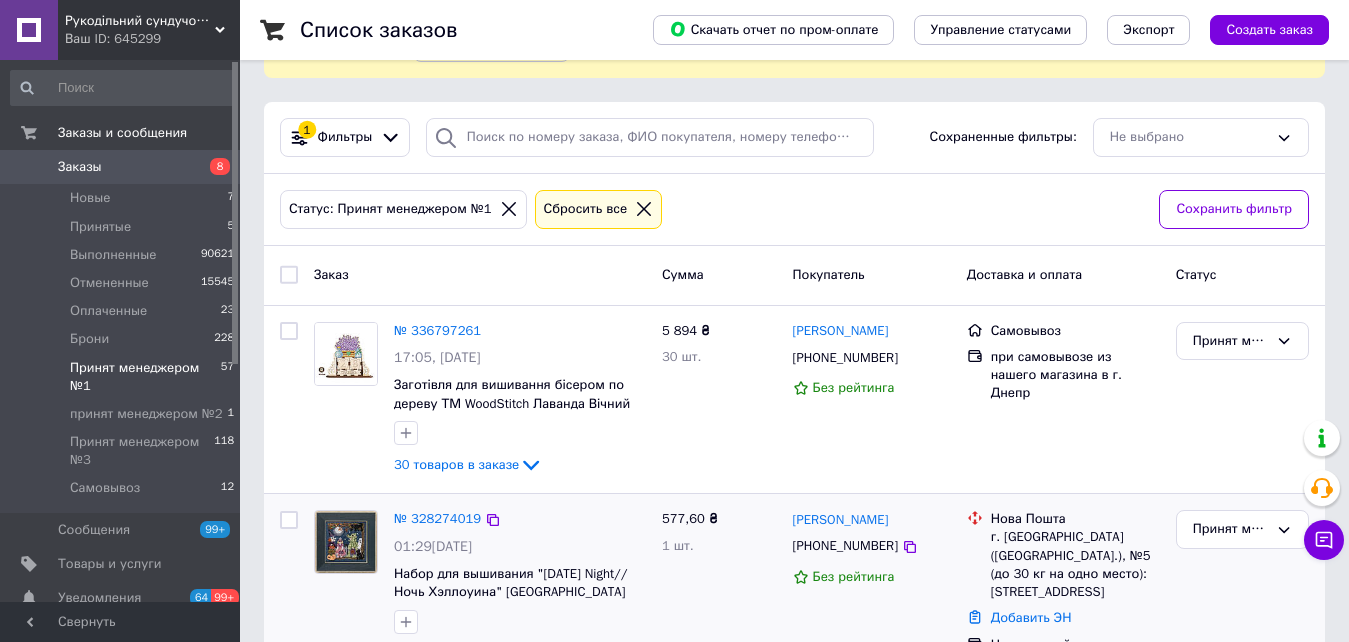 scroll, scrollTop: 400, scrollLeft: 0, axis: vertical 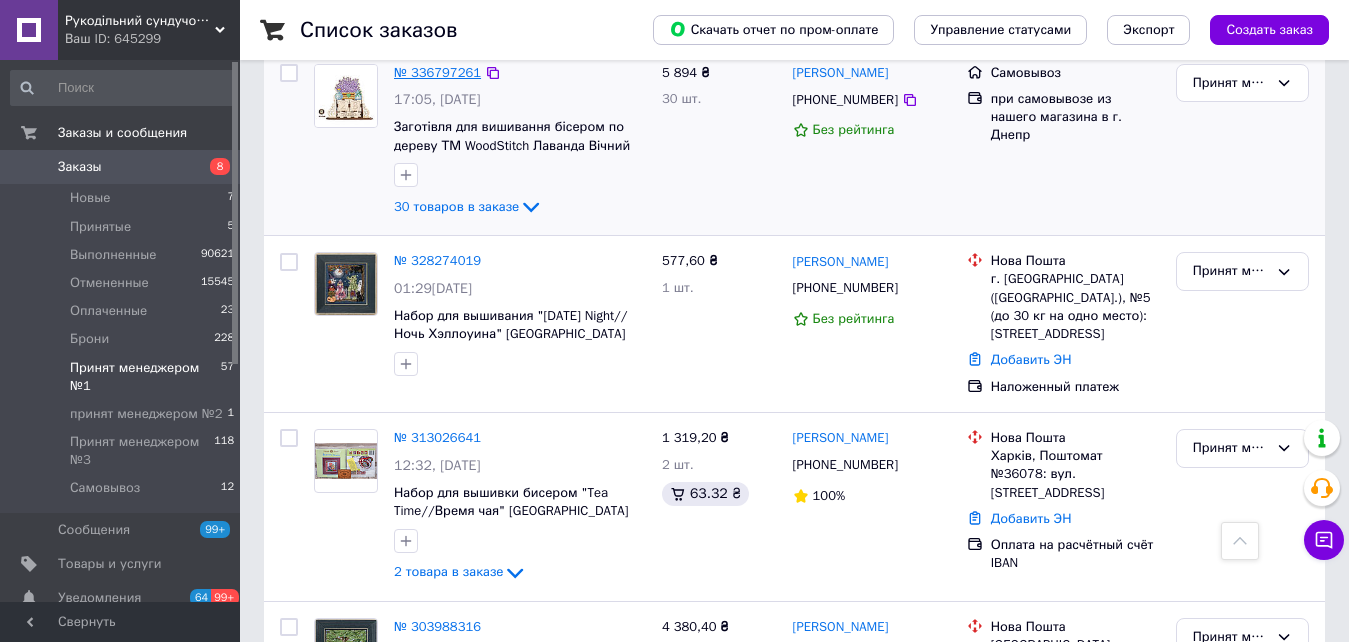 click on "№ 336797261" at bounding box center (437, 72) 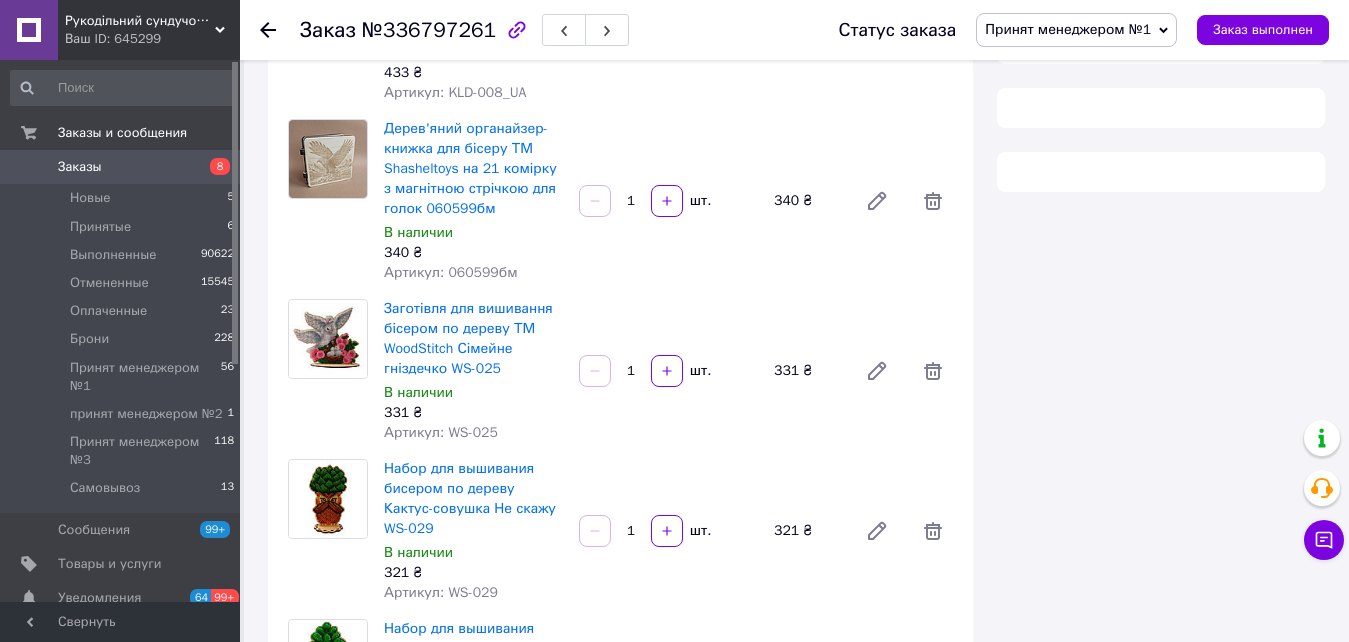 scroll, scrollTop: 400, scrollLeft: 0, axis: vertical 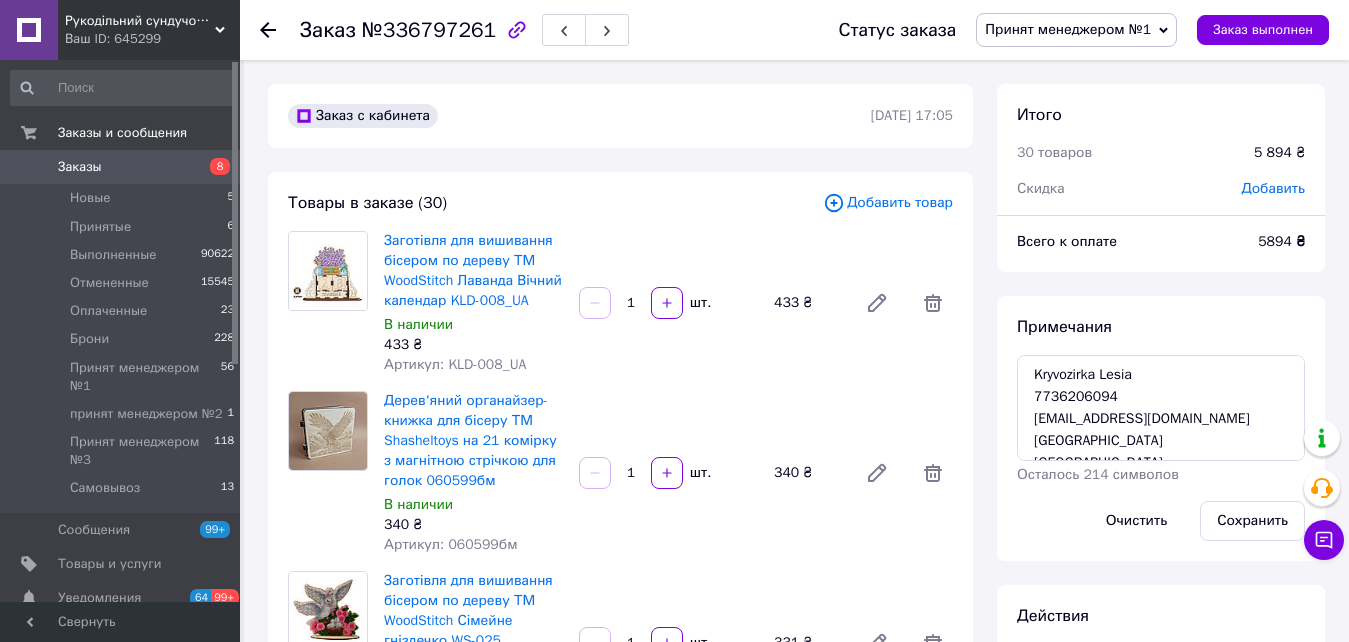 click on "Добавить товар" at bounding box center [888, 203] 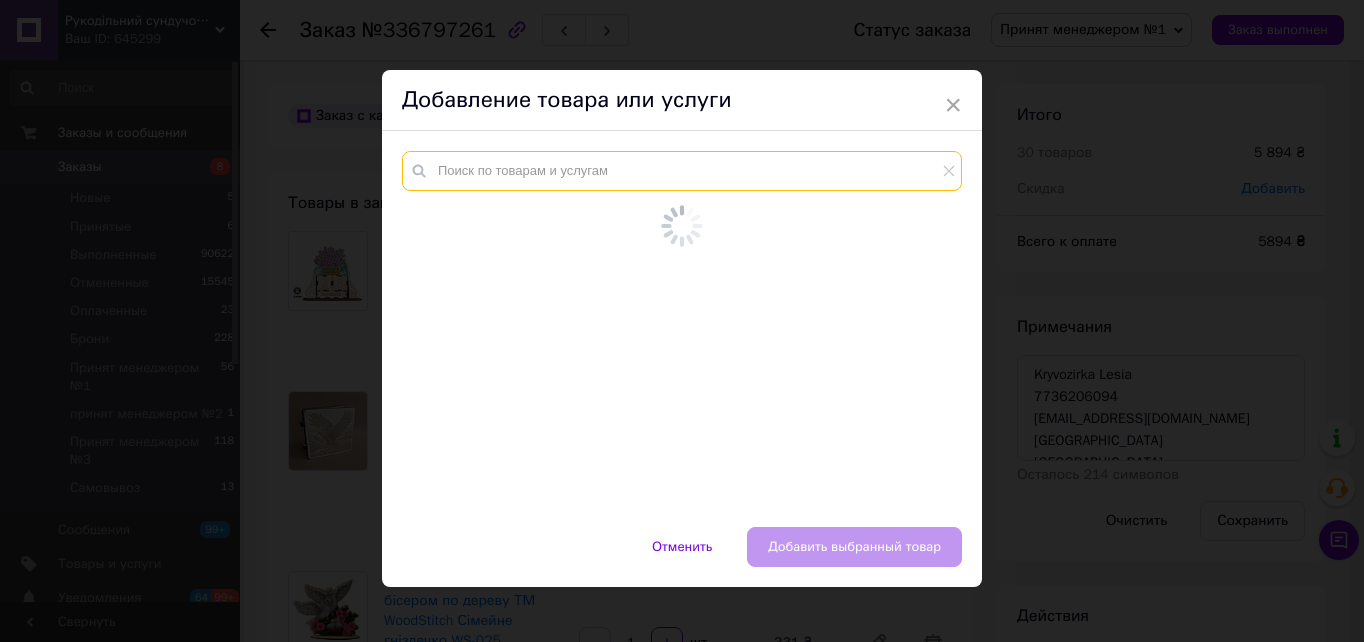 click at bounding box center [682, 171] 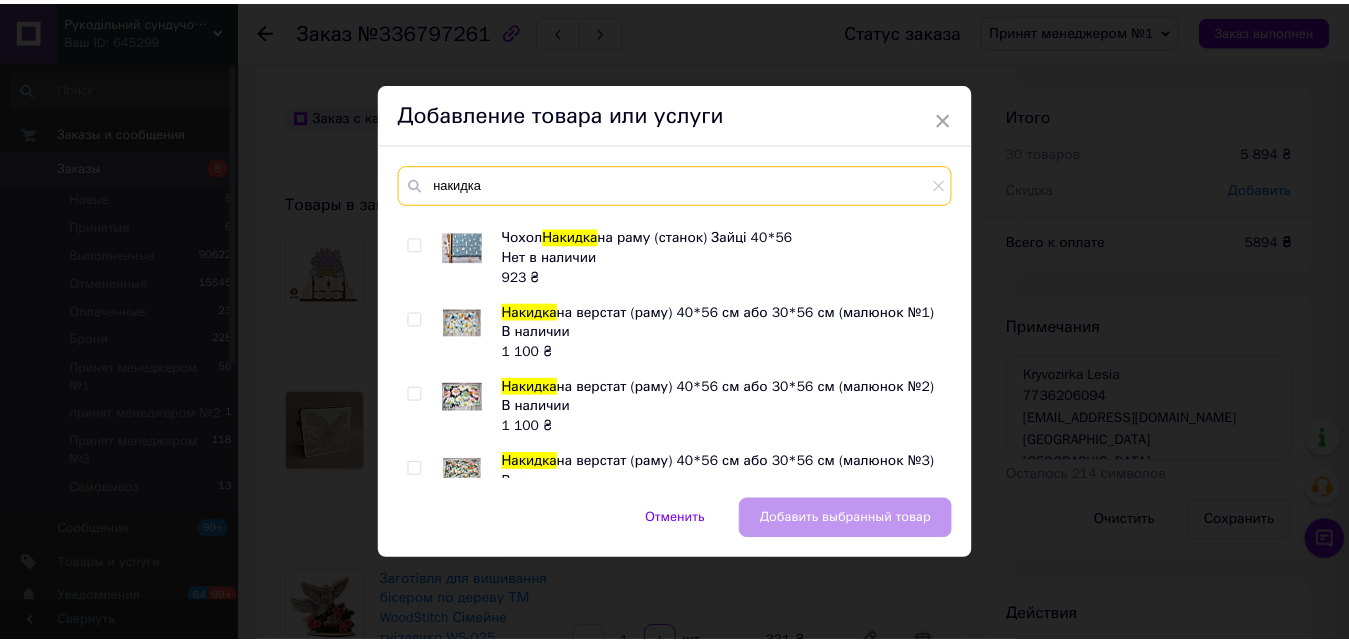 scroll, scrollTop: 1785, scrollLeft: 0, axis: vertical 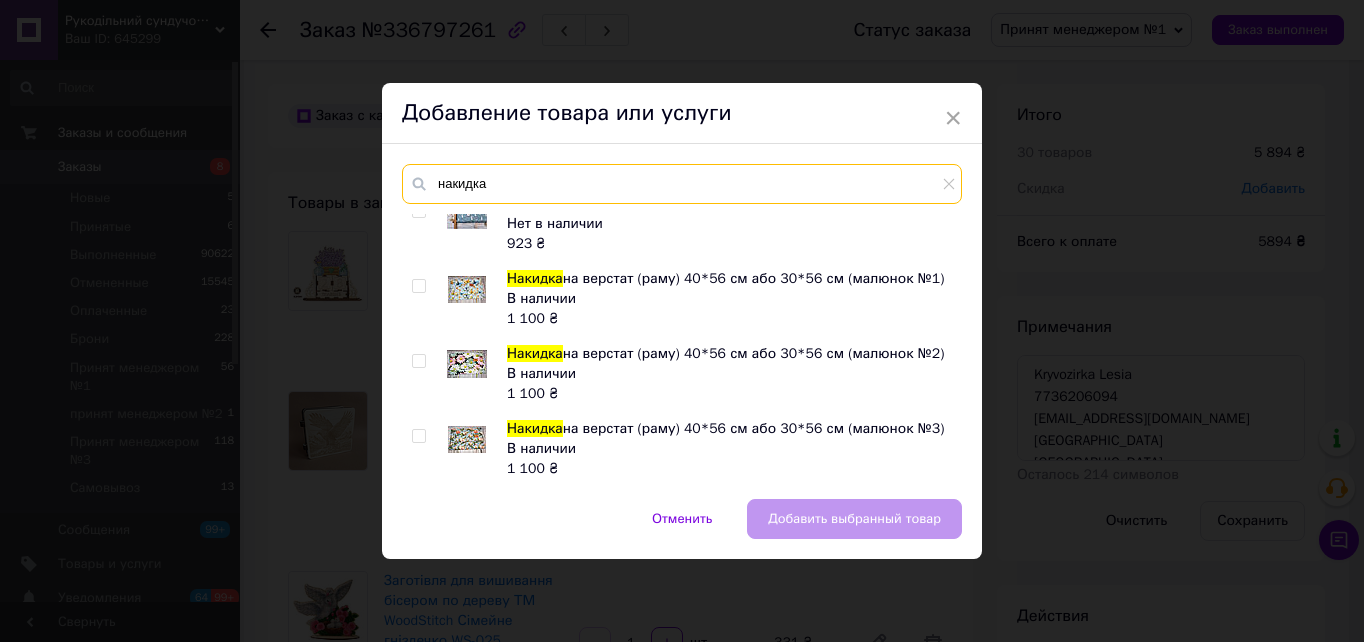 type on "накидка" 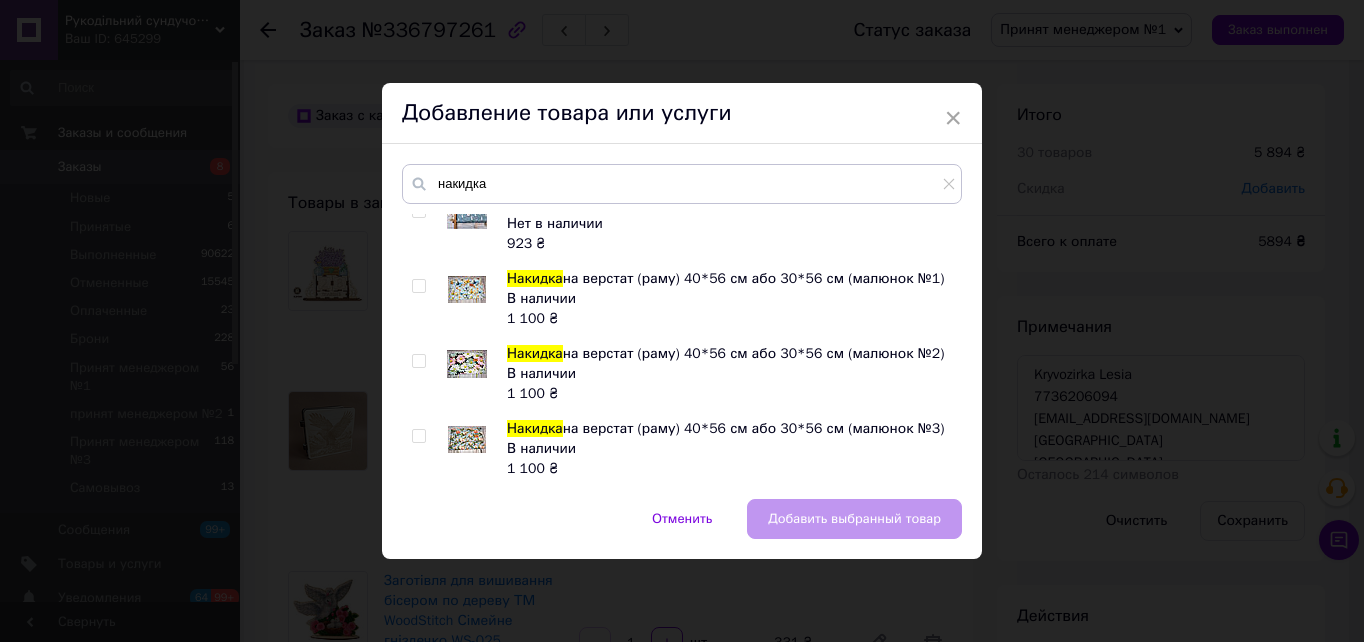 click at bounding box center [418, 286] 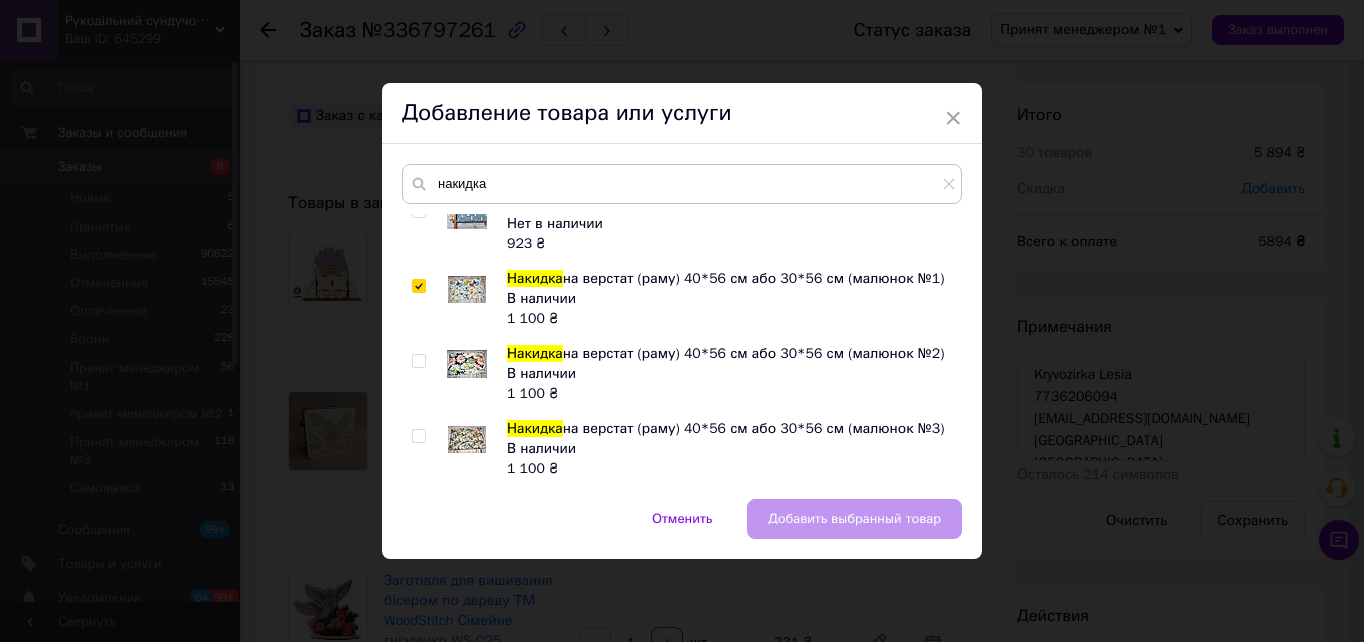 checkbox on "true" 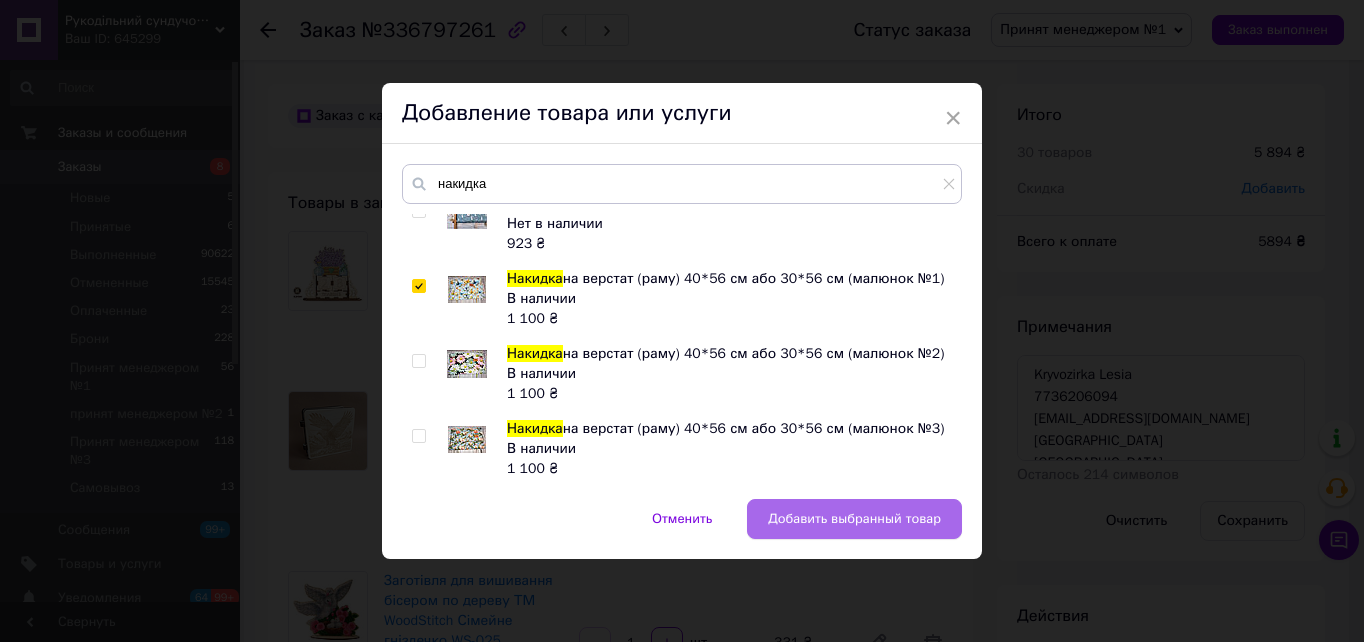 click on "Добавить выбранный товар" at bounding box center [854, 519] 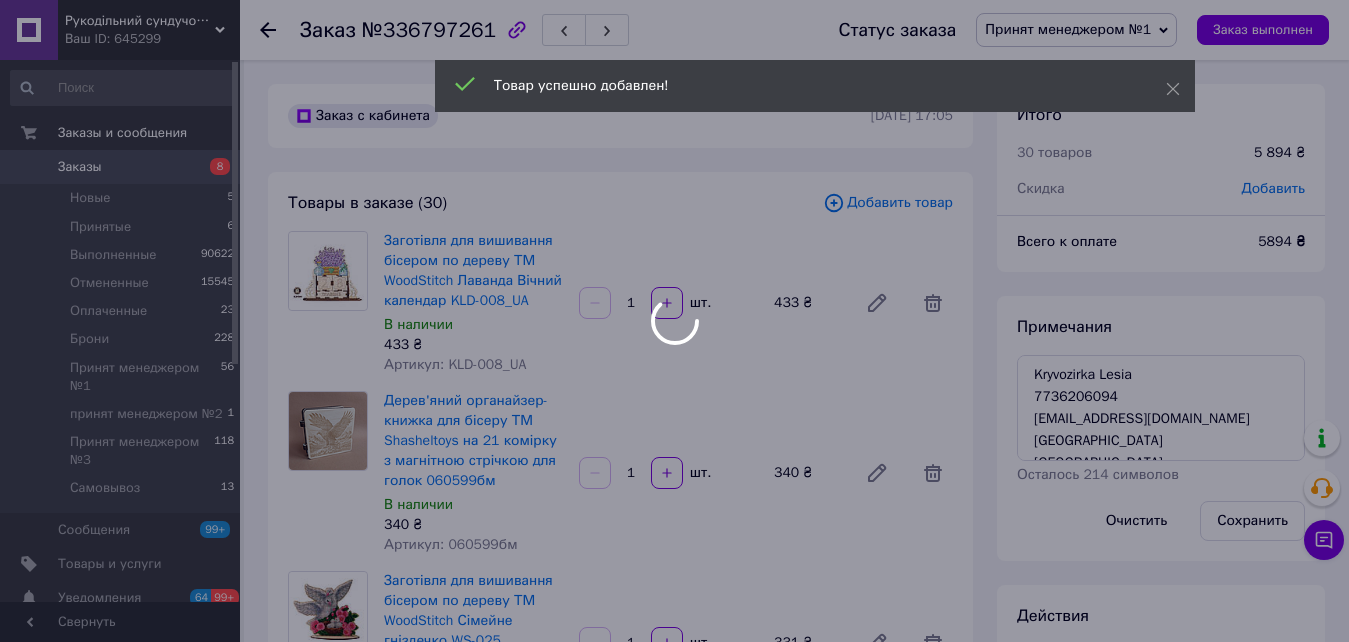scroll, scrollTop: 548, scrollLeft: 0, axis: vertical 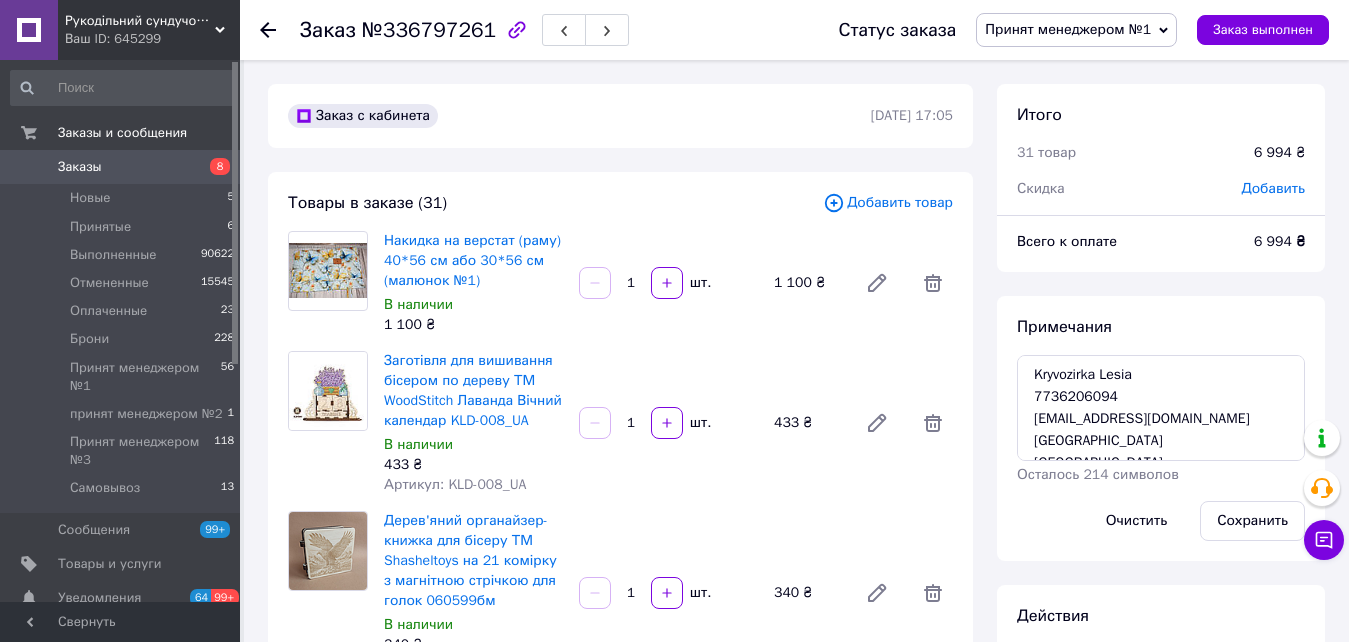 click on "Заготівля для вишивання бісером по дереву ТМ WoodStitch Лаванда Вічний календар KLD-008_UA В наличии 433 ₴ Артикул: KLD-008_UA 1   шт. 433 ₴" at bounding box center (668, 423) 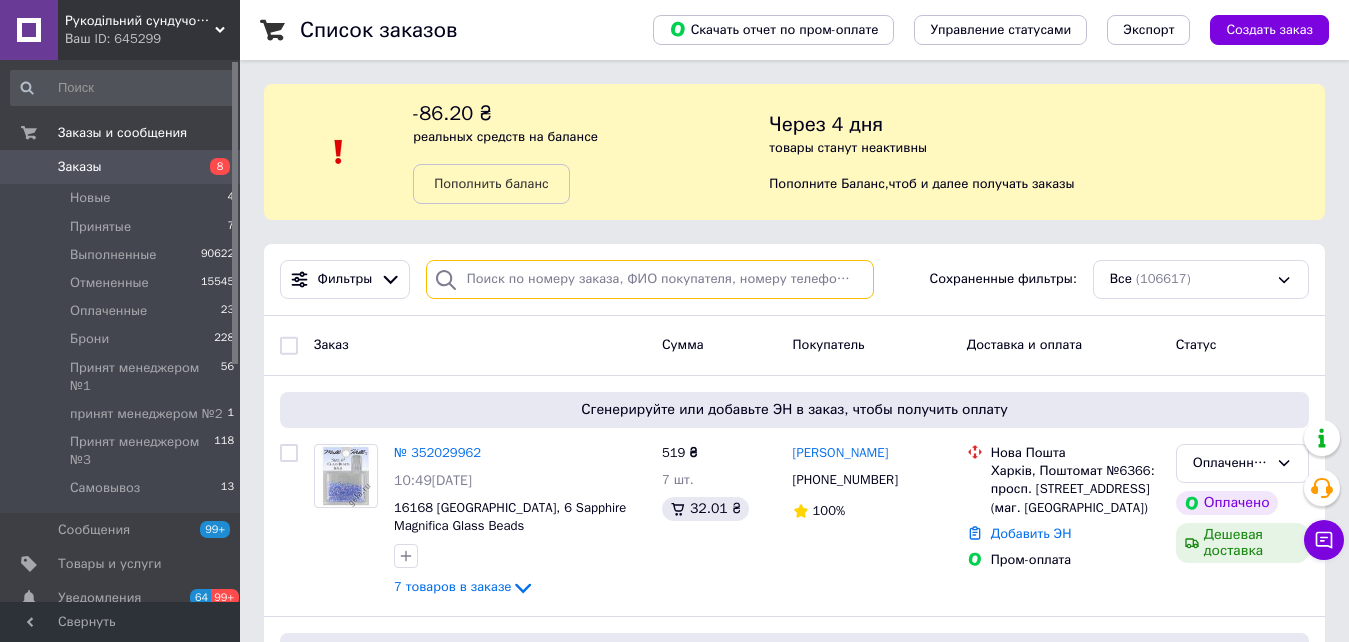 click at bounding box center [650, 279] 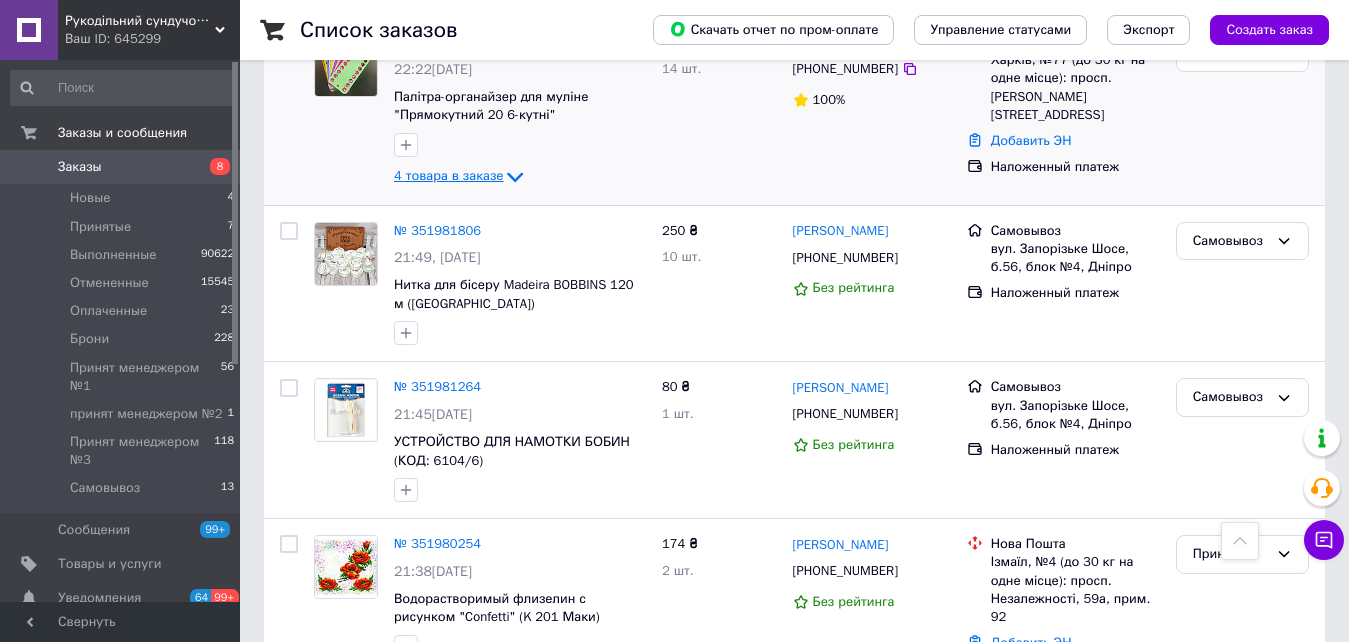 scroll, scrollTop: 1700, scrollLeft: 0, axis: vertical 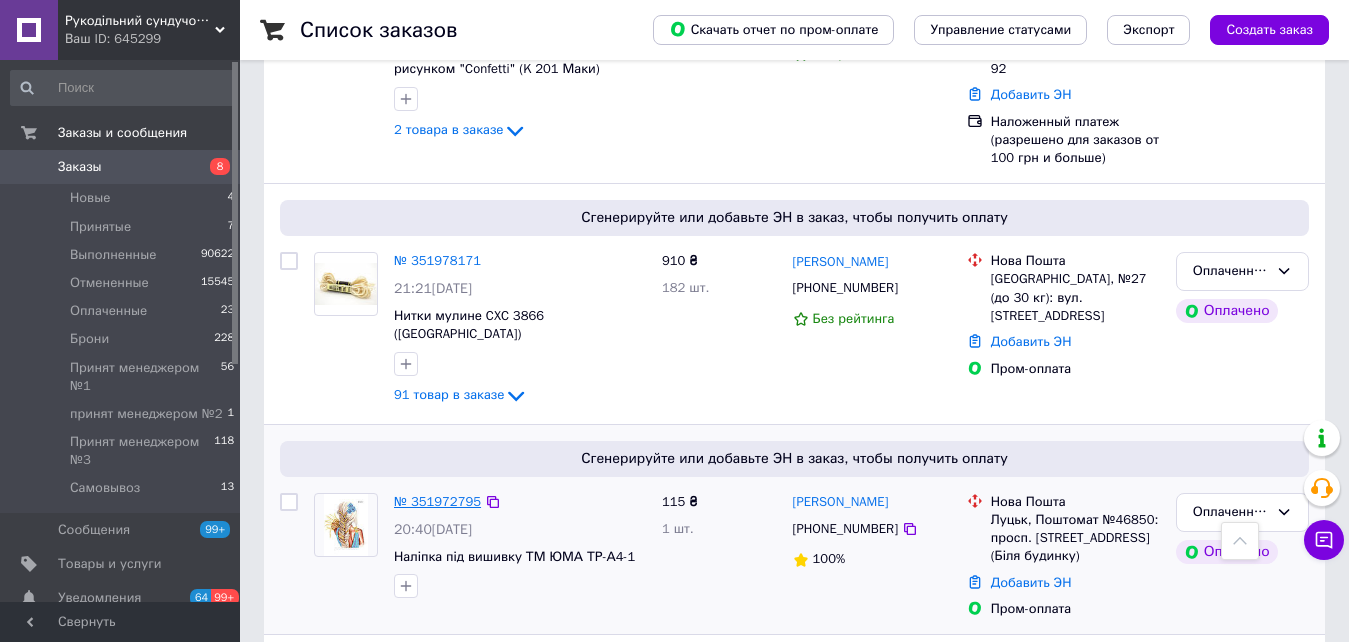 click on "№ 351972795" at bounding box center [437, 501] 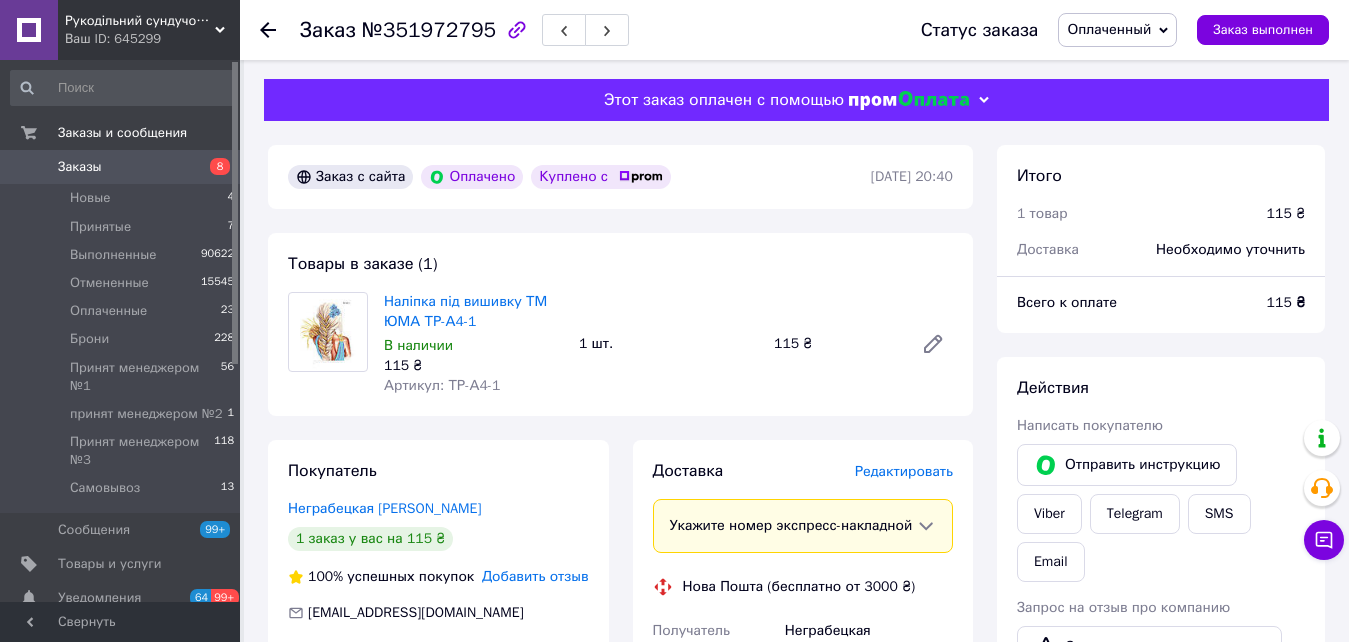 scroll, scrollTop: 0, scrollLeft: 0, axis: both 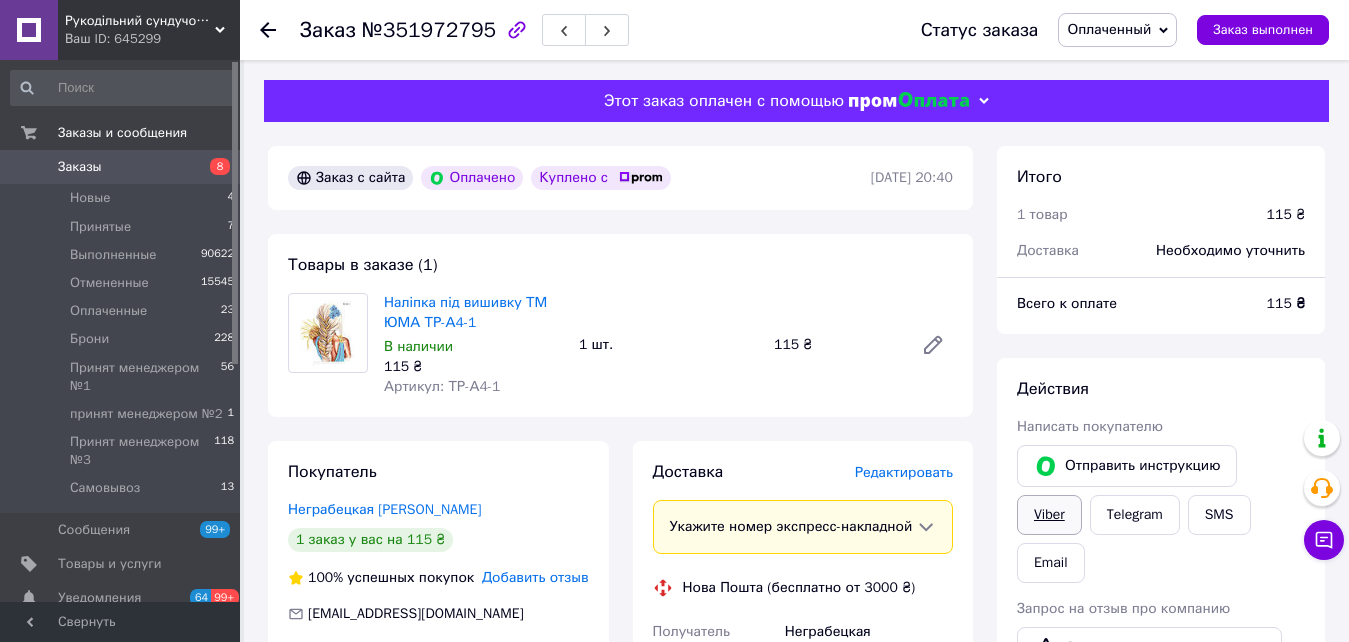 click on "Viber" at bounding box center (1049, 515) 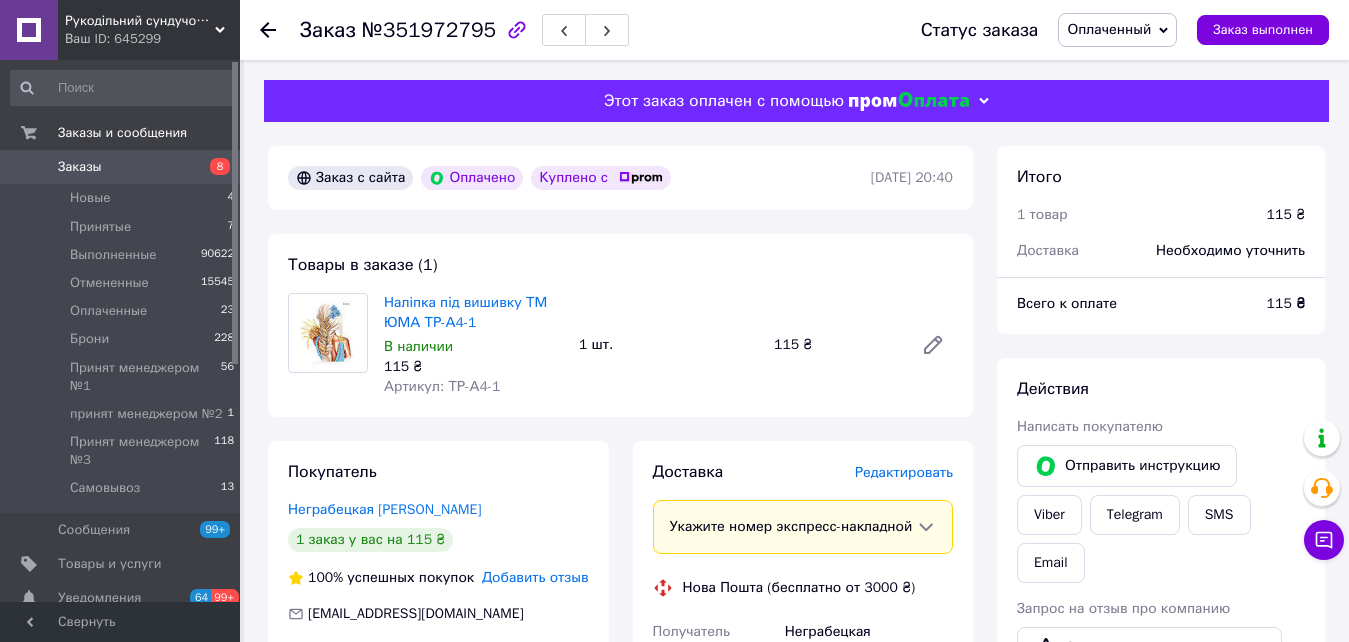 click on "Заказы 8" at bounding box center (123, 167) 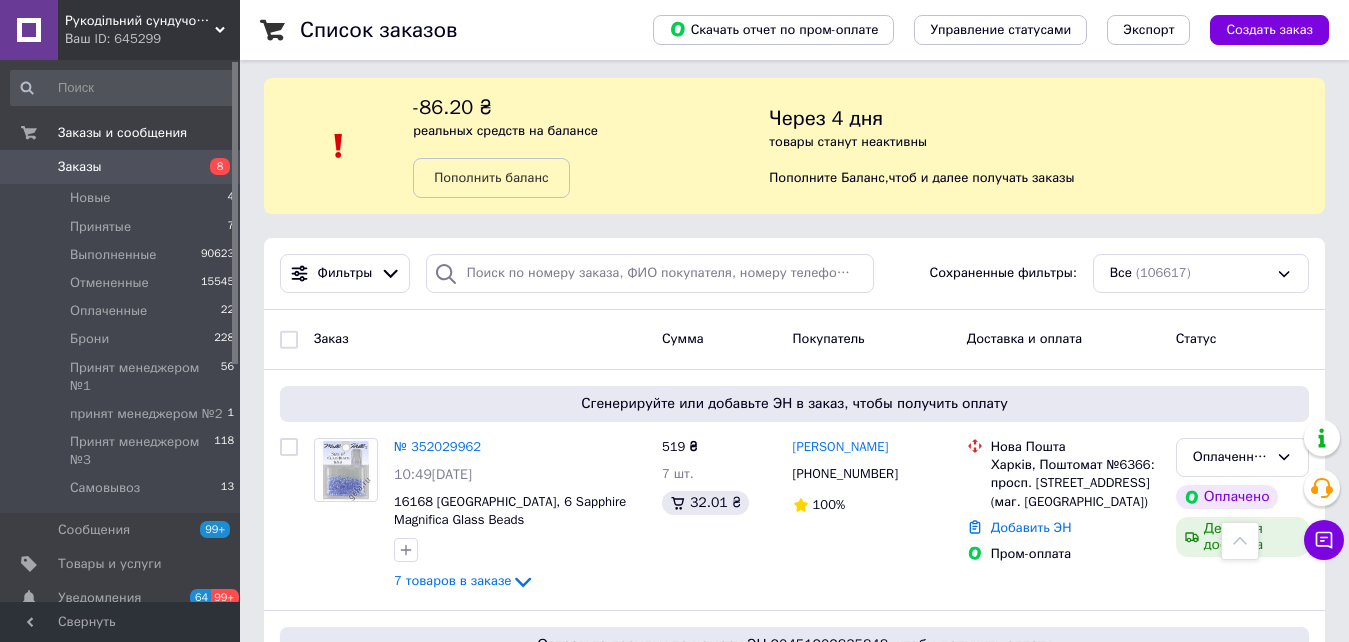 scroll, scrollTop: 0, scrollLeft: 0, axis: both 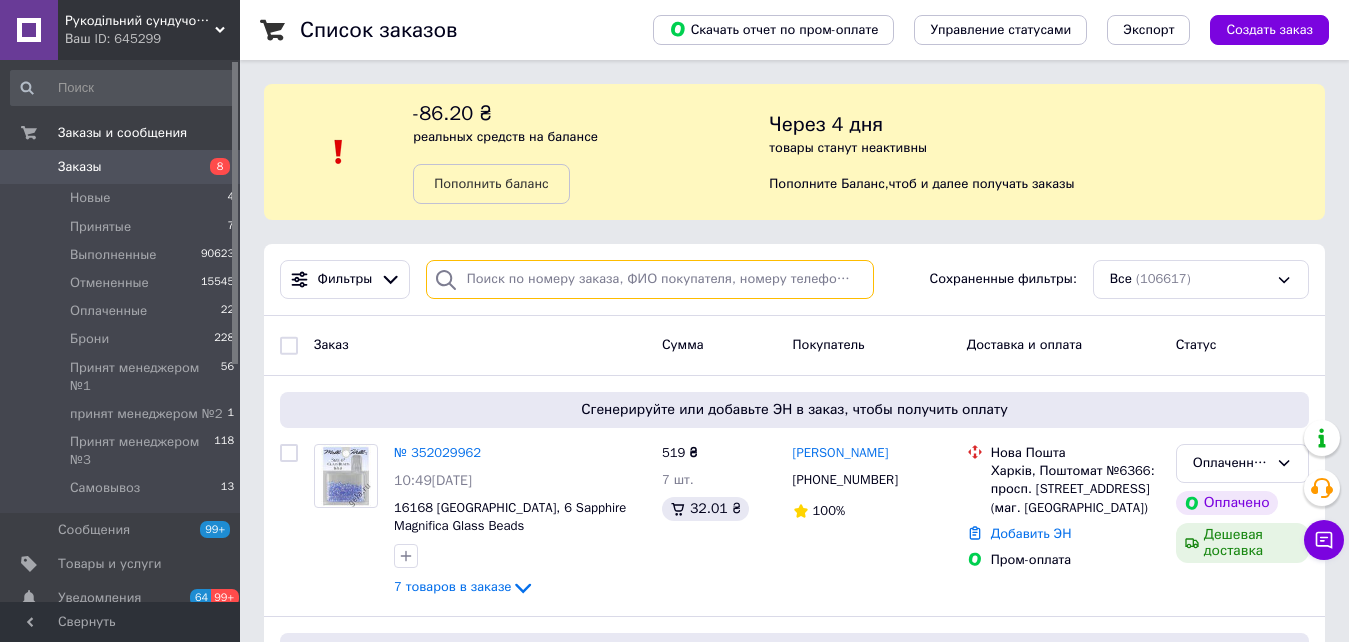 click at bounding box center [650, 279] 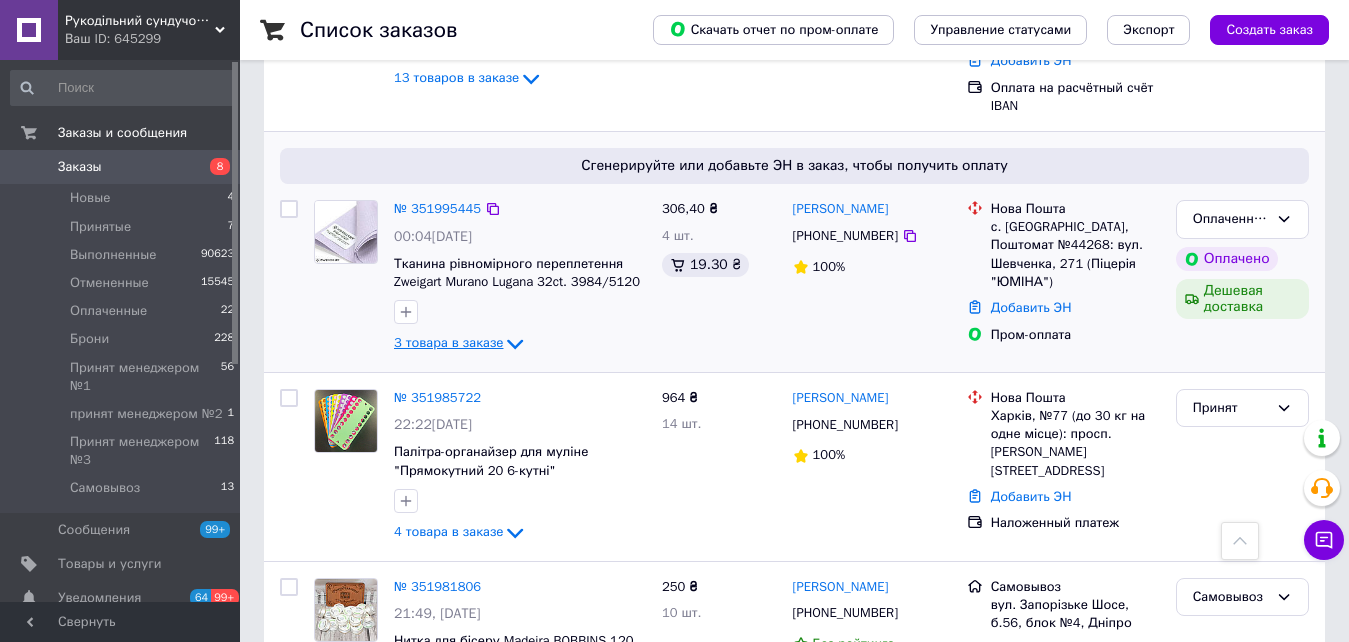 scroll, scrollTop: 1300, scrollLeft: 0, axis: vertical 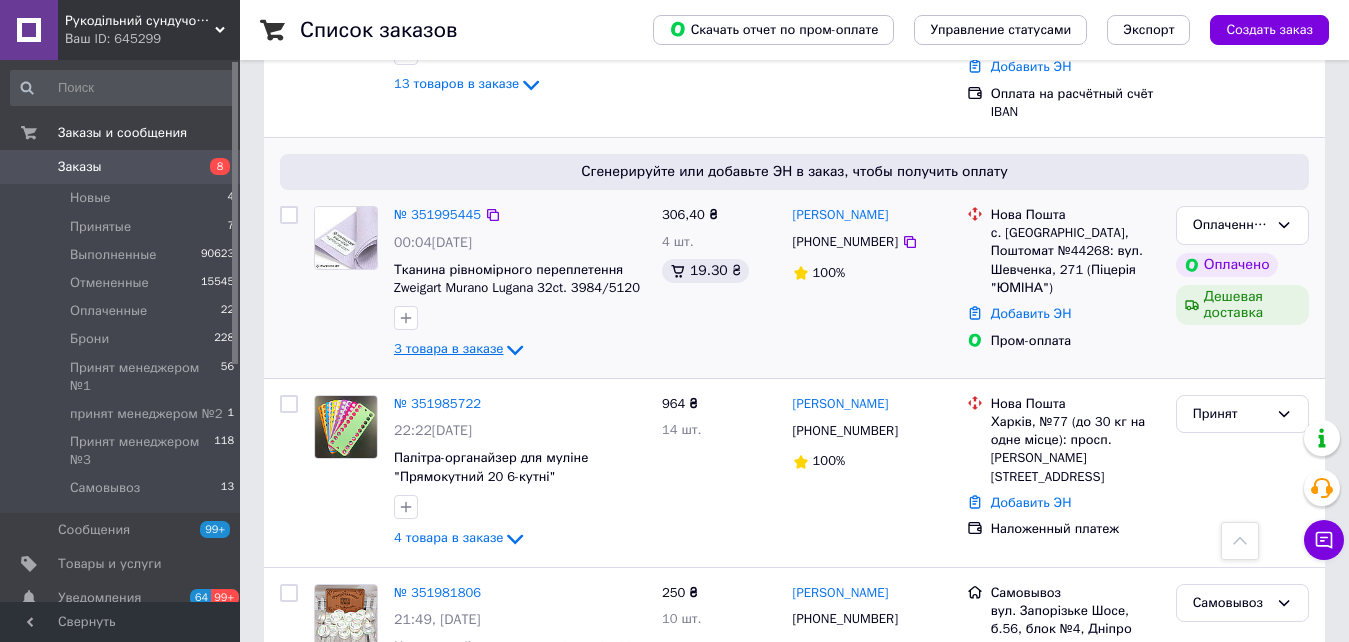 click on "3 товара в заказе" at bounding box center [448, 348] 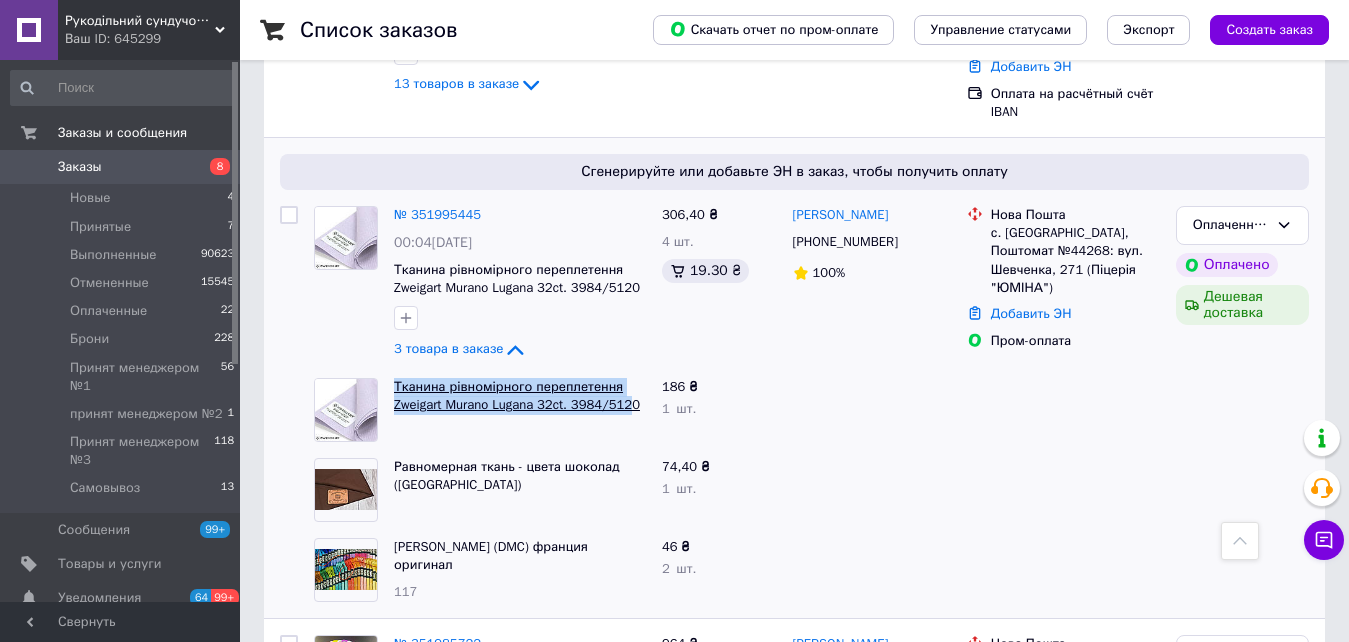 drag, startPoint x: 390, startPoint y: 359, endPoint x: 626, endPoint y: 384, distance: 237.32047 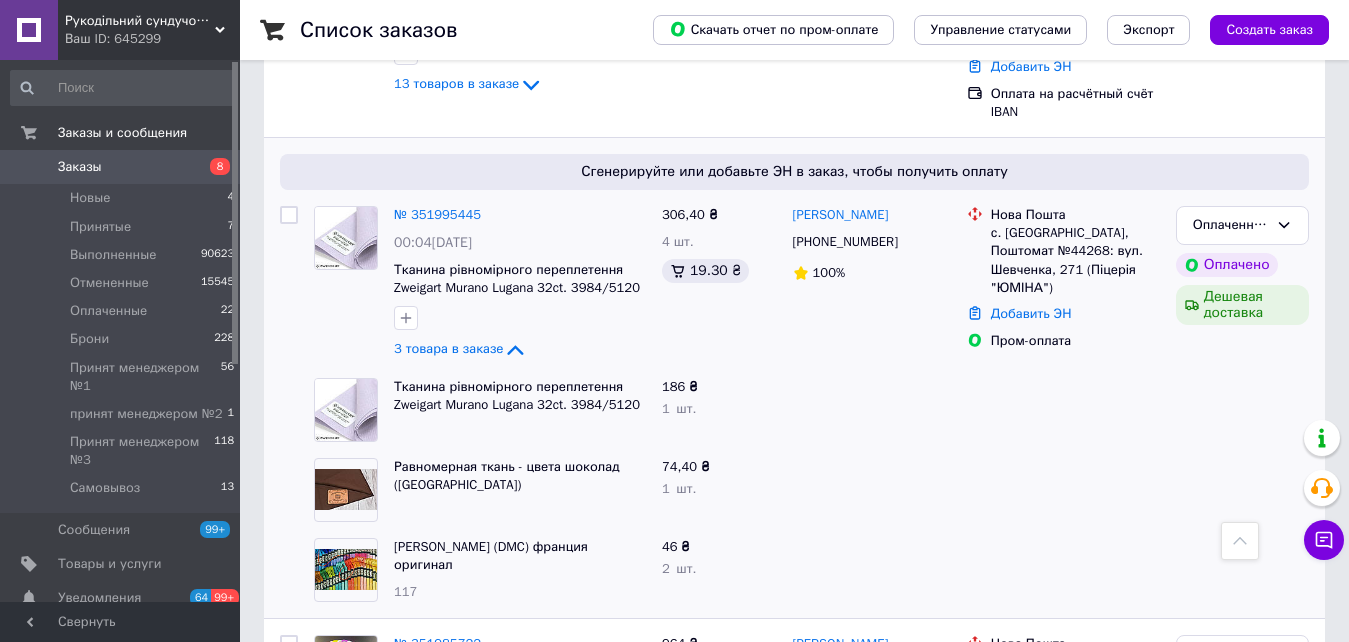 click on "Тканина рівномірного переплетення Zweigart Murano Lugana 32ct. 3984/5120 Lavender (Лавандовий) 50*35 см" at bounding box center (520, 410) 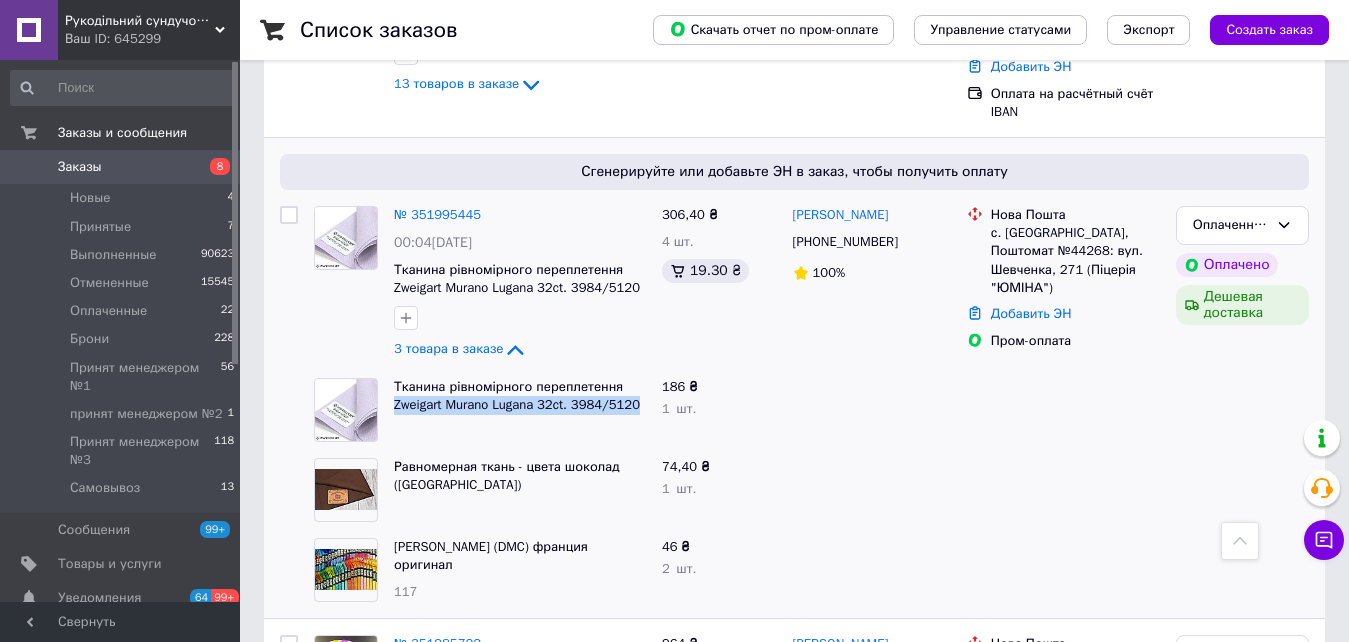 drag, startPoint x: 636, startPoint y: 383, endPoint x: 392, endPoint y: 389, distance: 244.07376 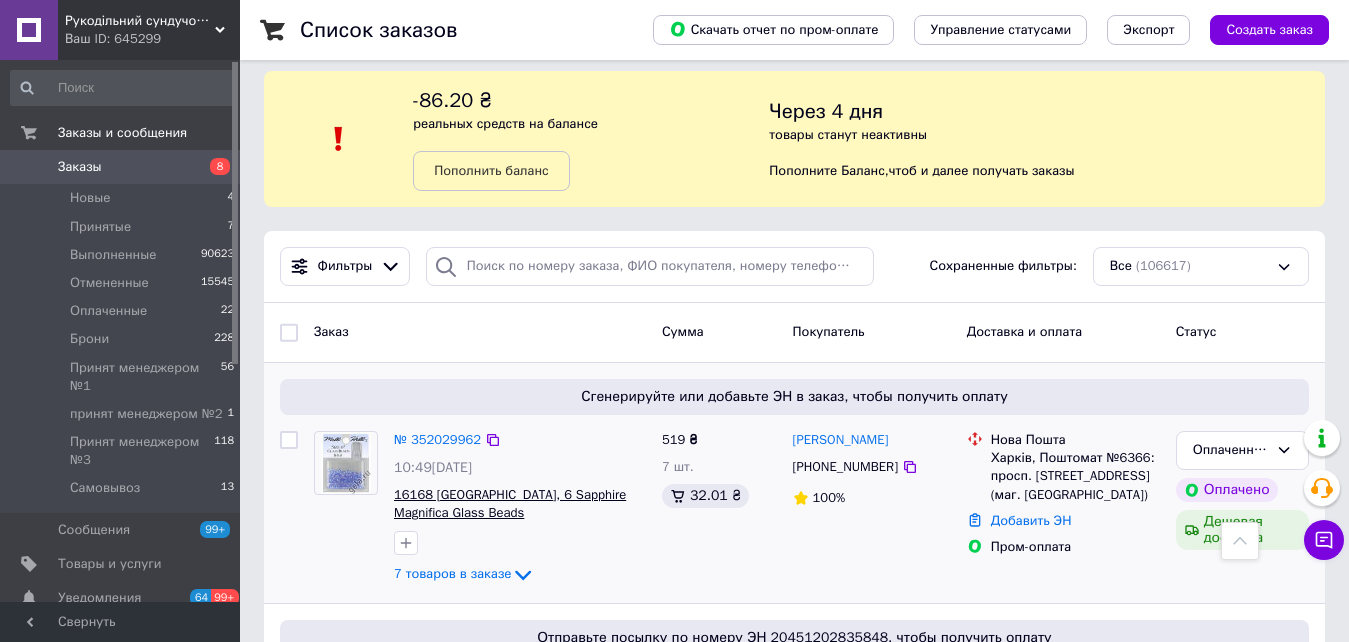 scroll, scrollTop: 0, scrollLeft: 0, axis: both 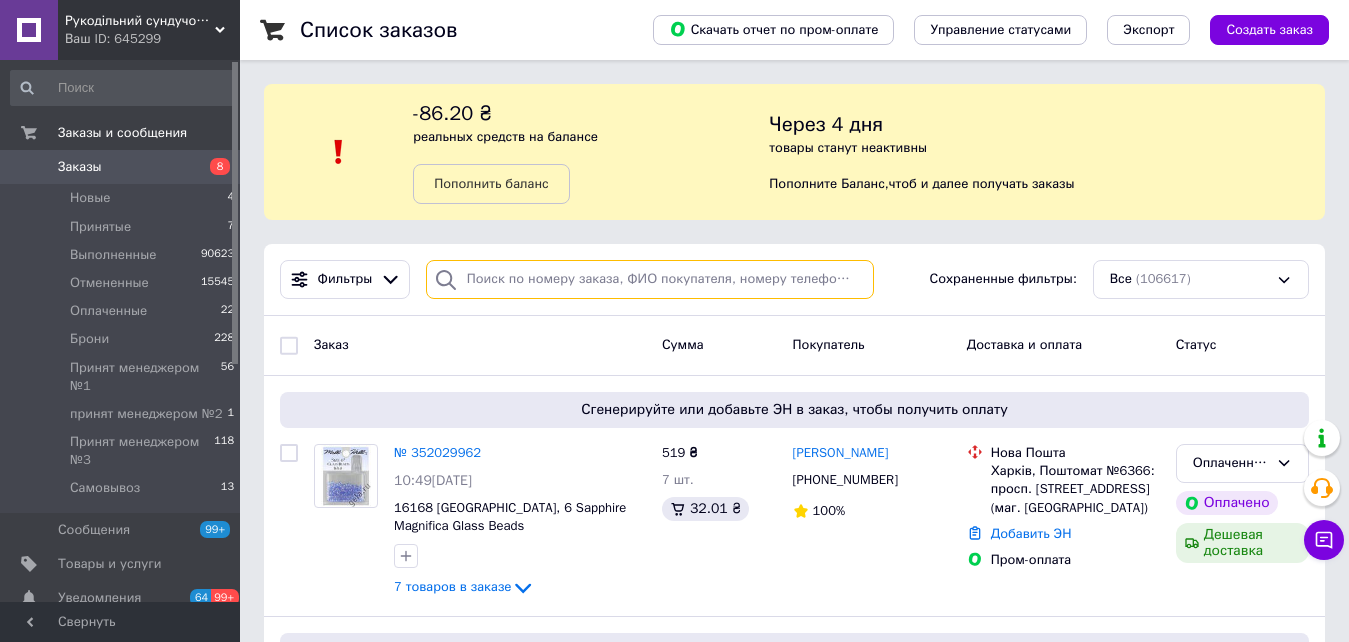 click at bounding box center (650, 279) 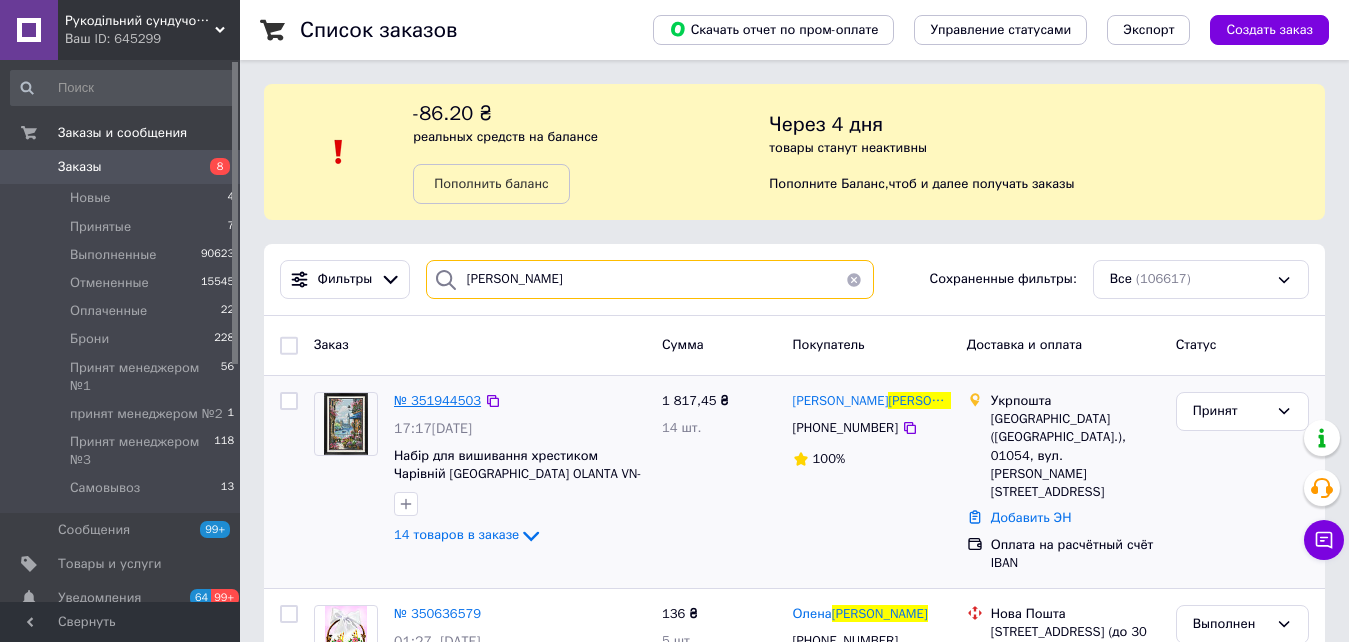 type on "[PERSON_NAME]" 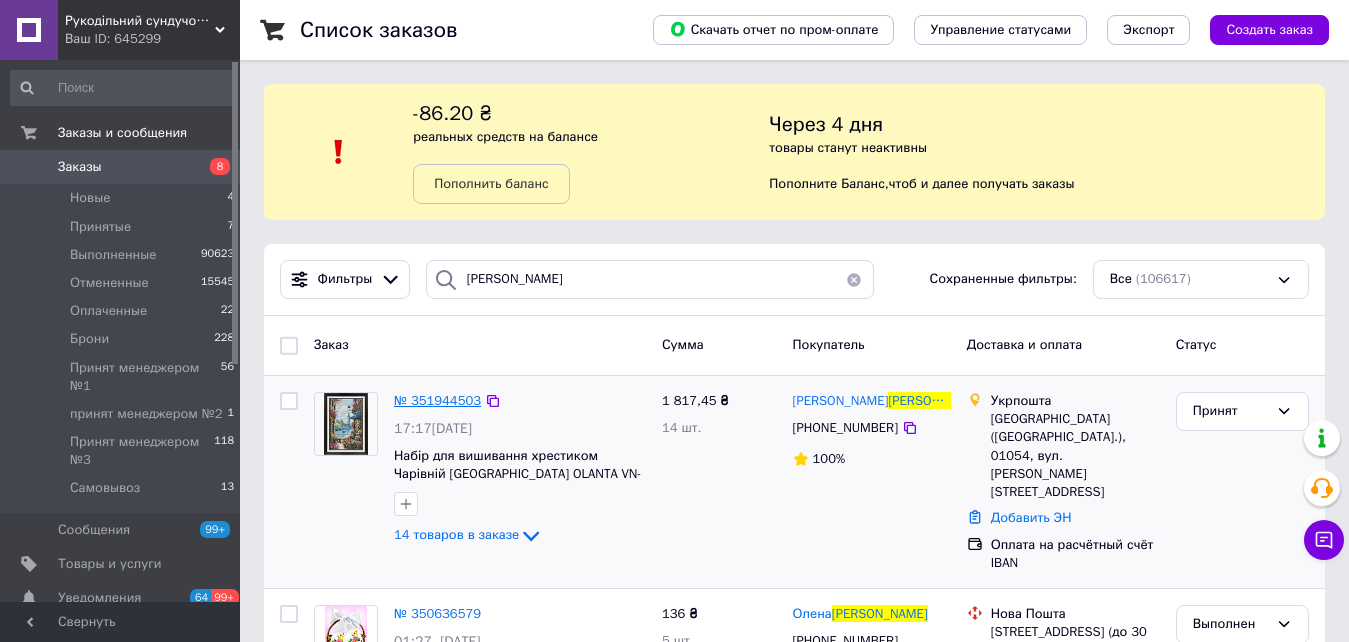 click on "№ 351944503" at bounding box center (437, 400) 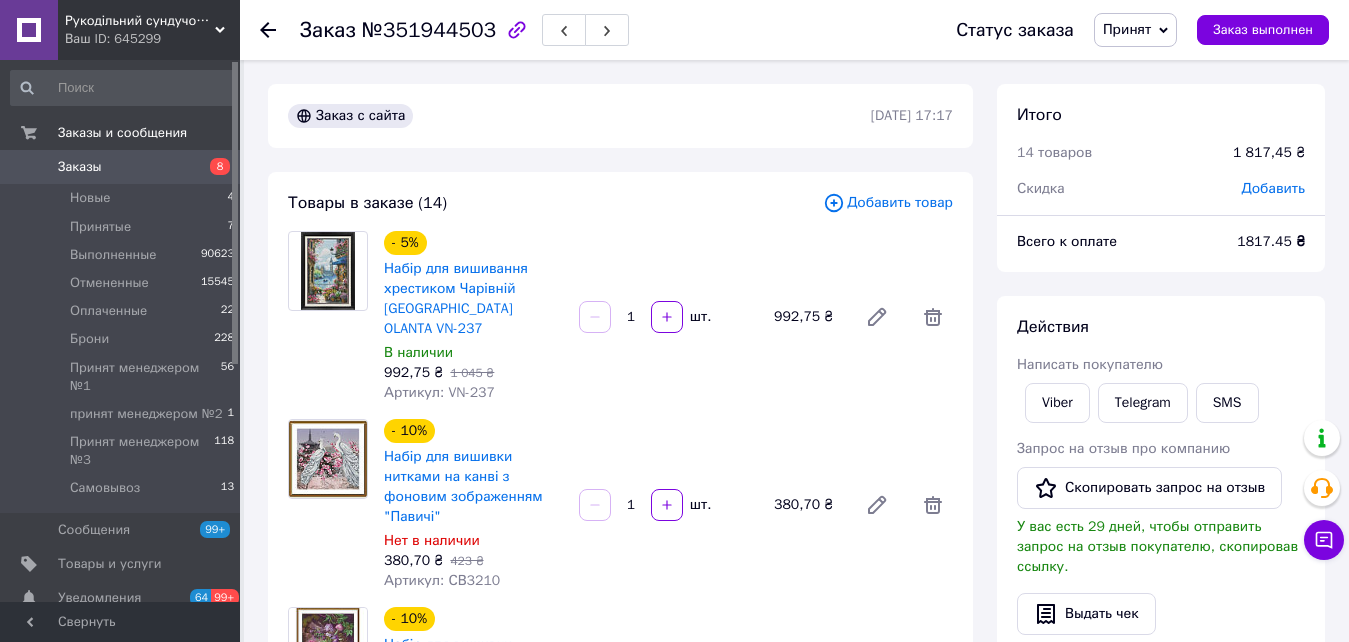 click on "Принят" at bounding box center [1127, 29] 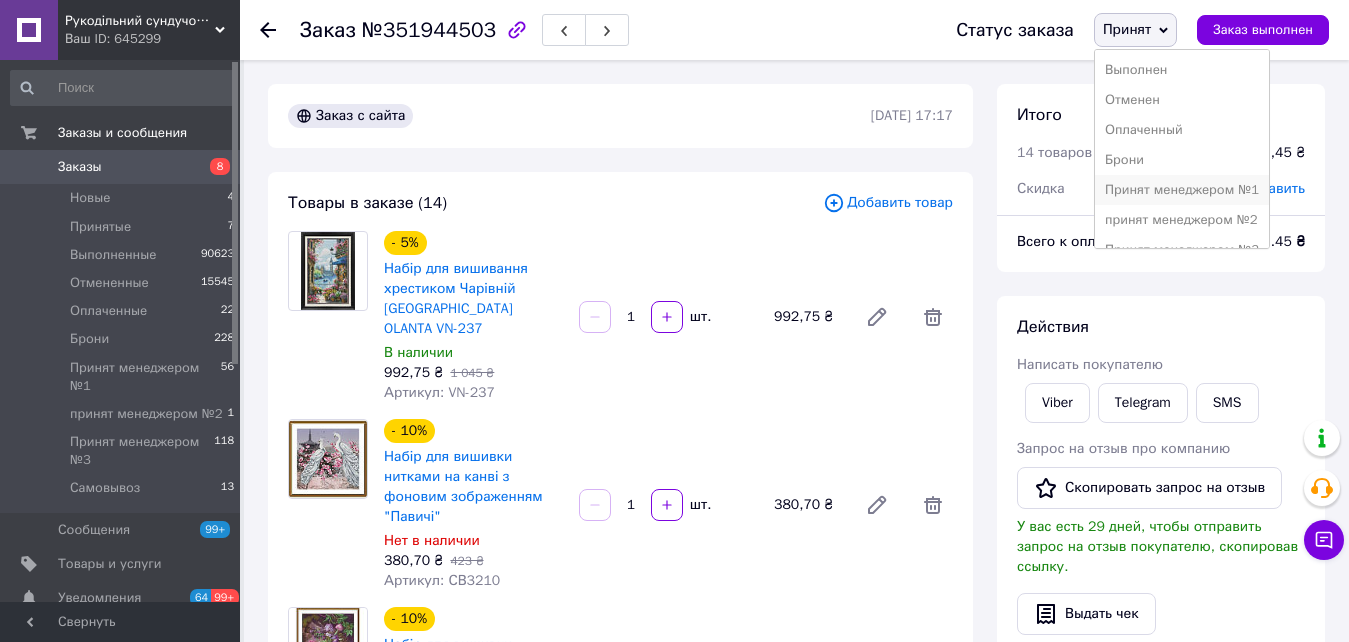 click on "Принят менеджером №1" at bounding box center [1182, 190] 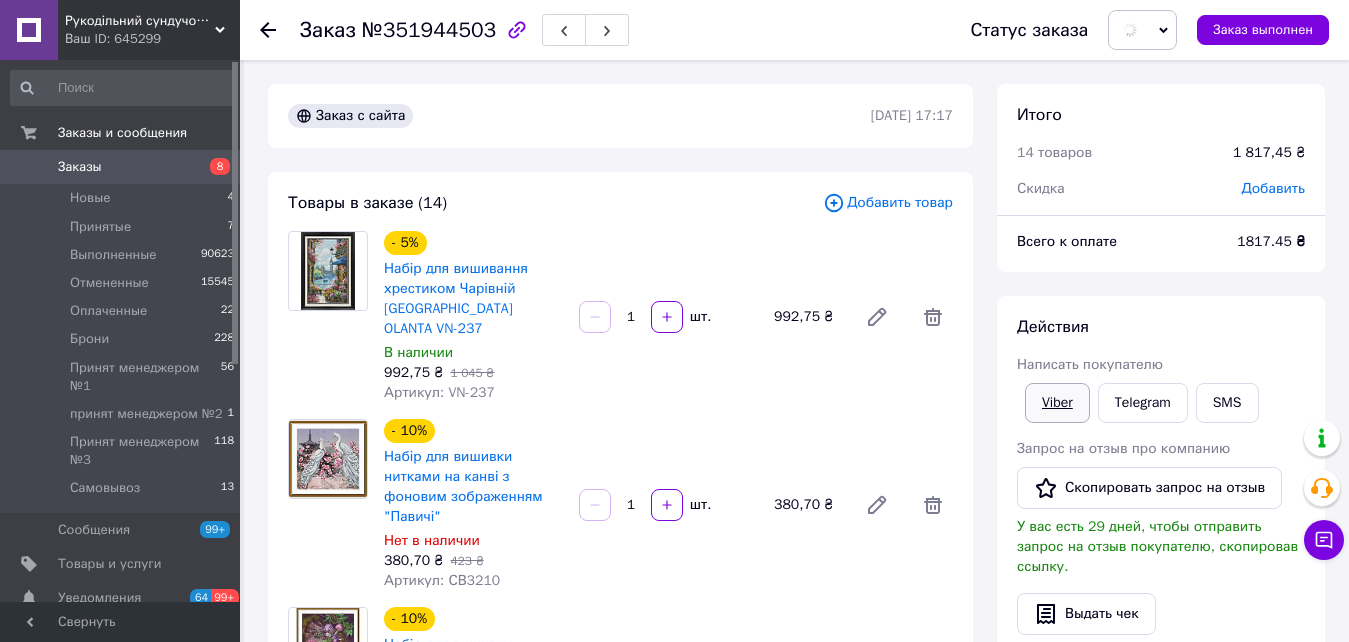click on "Viber" at bounding box center (1057, 403) 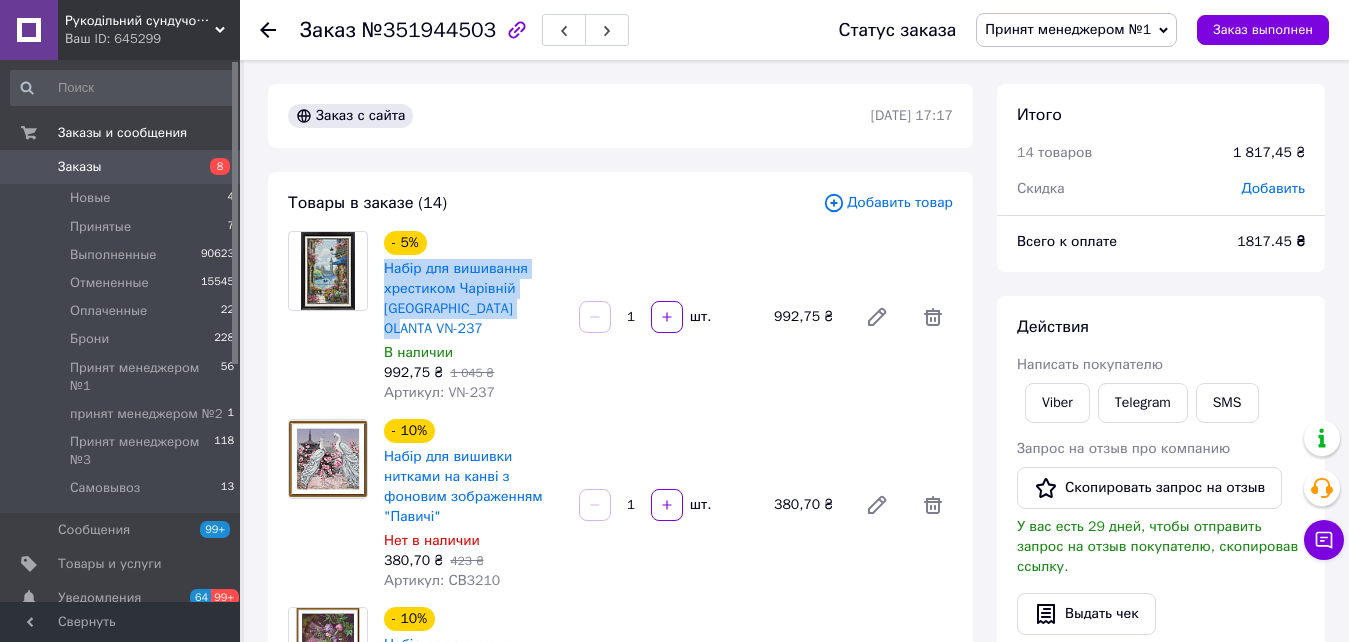 drag, startPoint x: 385, startPoint y: 273, endPoint x: 544, endPoint y: 310, distance: 163.24828 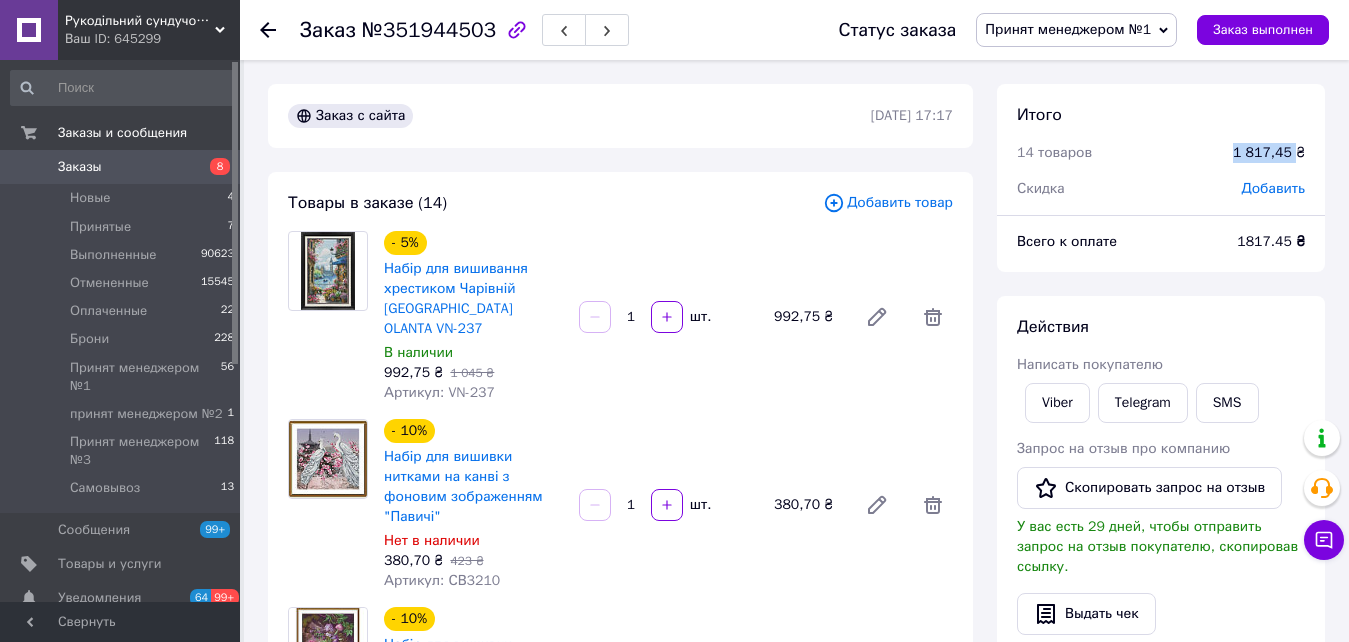 drag, startPoint x: 1215, startPoint y: 155, endPoint x: 1300, endPoint y: 159, distance: 85.09406 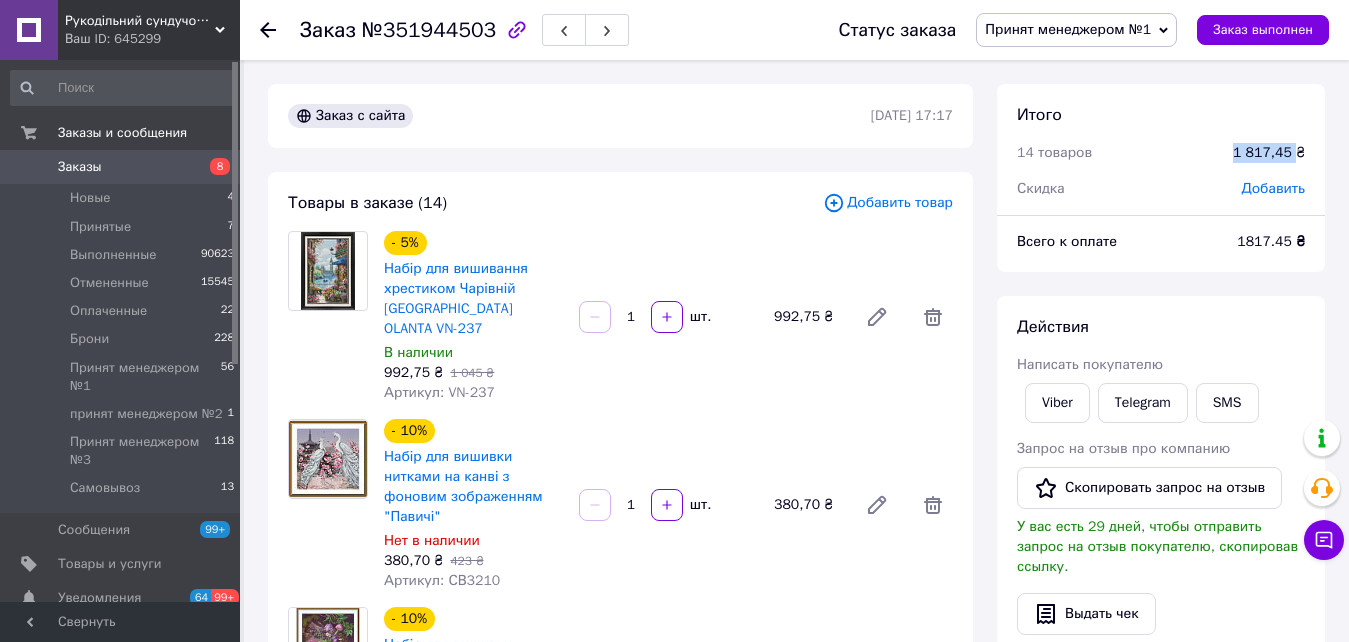 copy on "14 товаров 1 817,45" 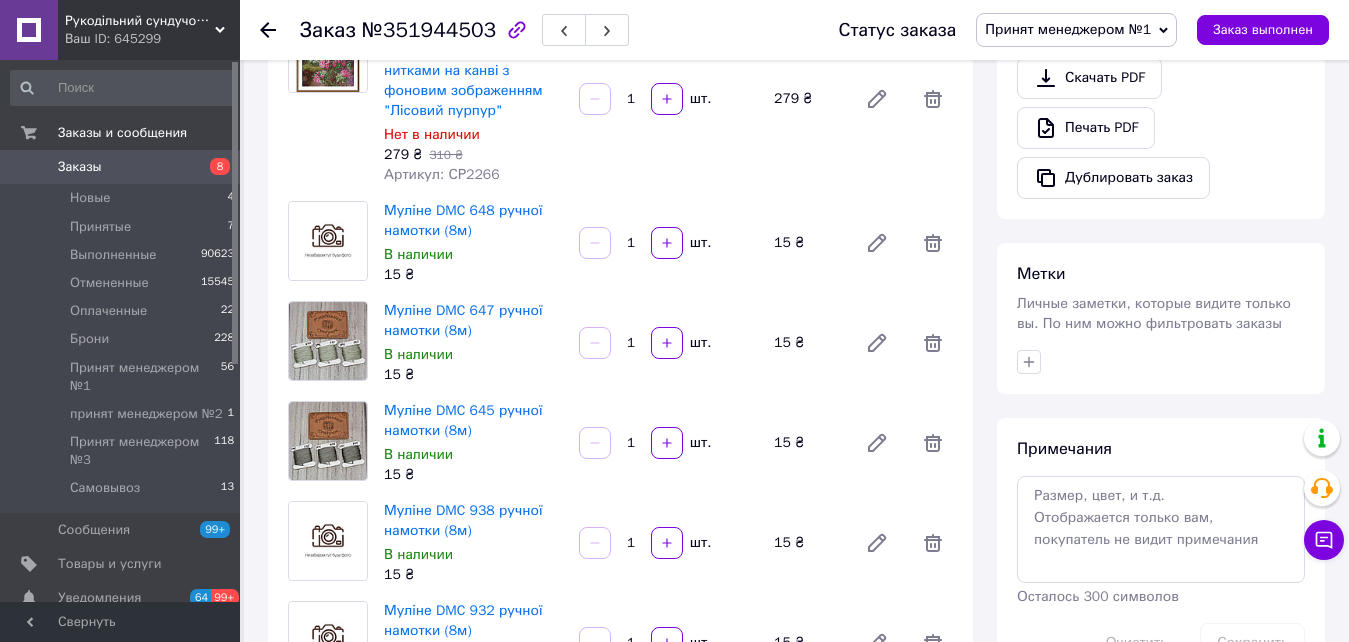 scroll, scrollTop: 600, scrollLeft: 0, axis: vertical 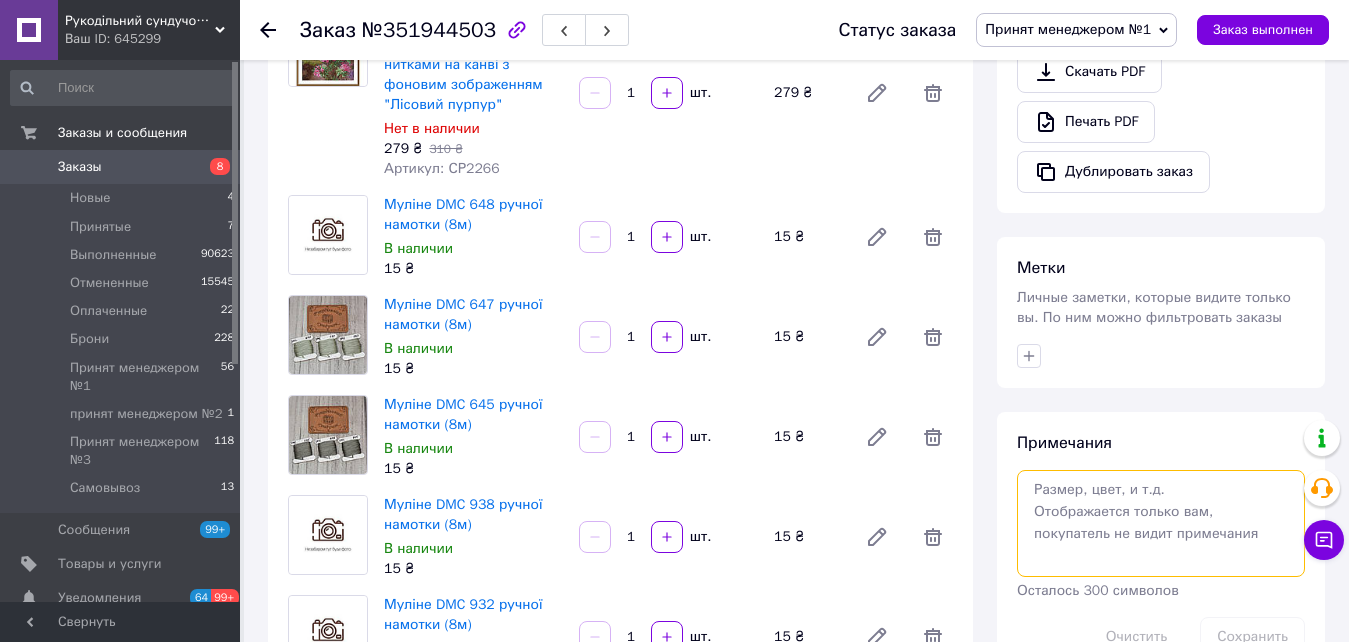 click at bounding box center (1161, 523) 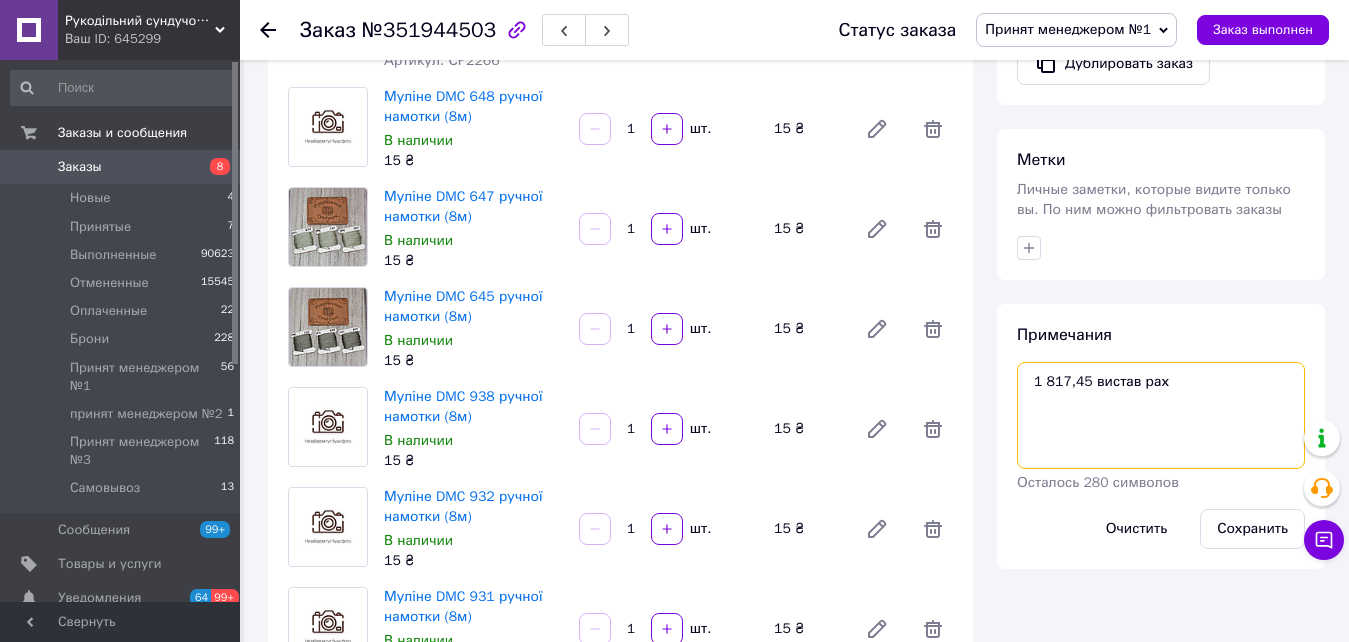 scroll, scrollTop: 800, scrollLeft: 0, axis: vertical 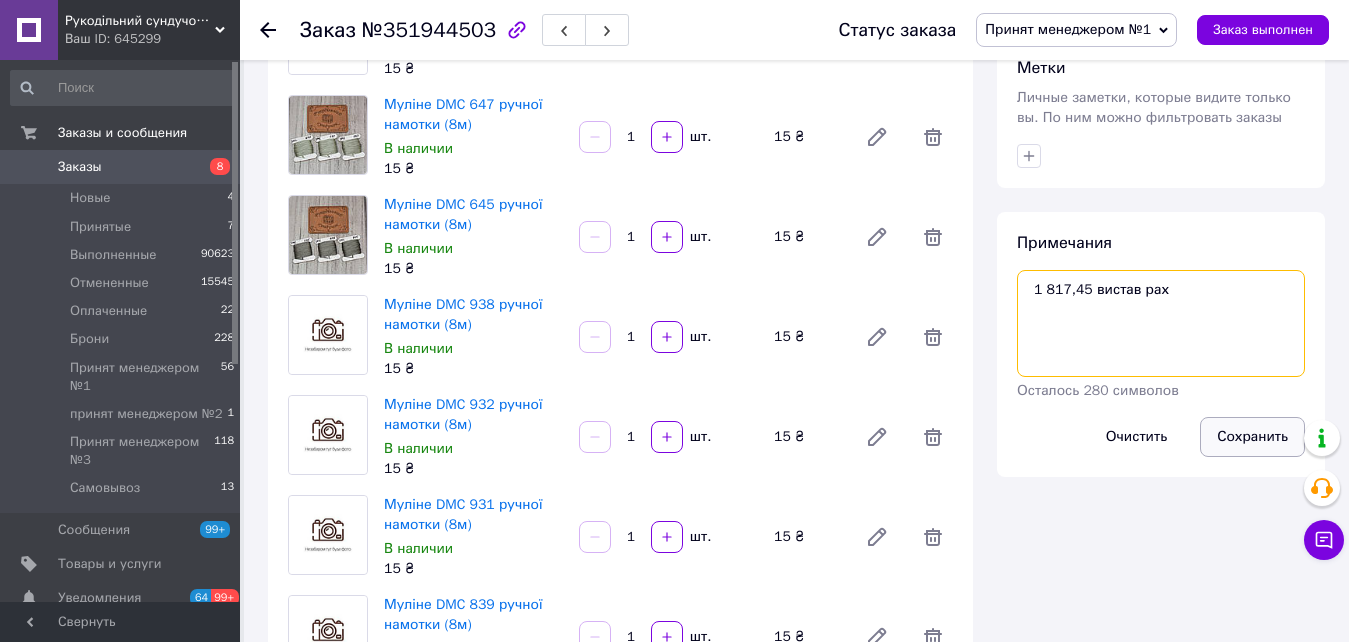 type on "1 817,45 вистав рах" 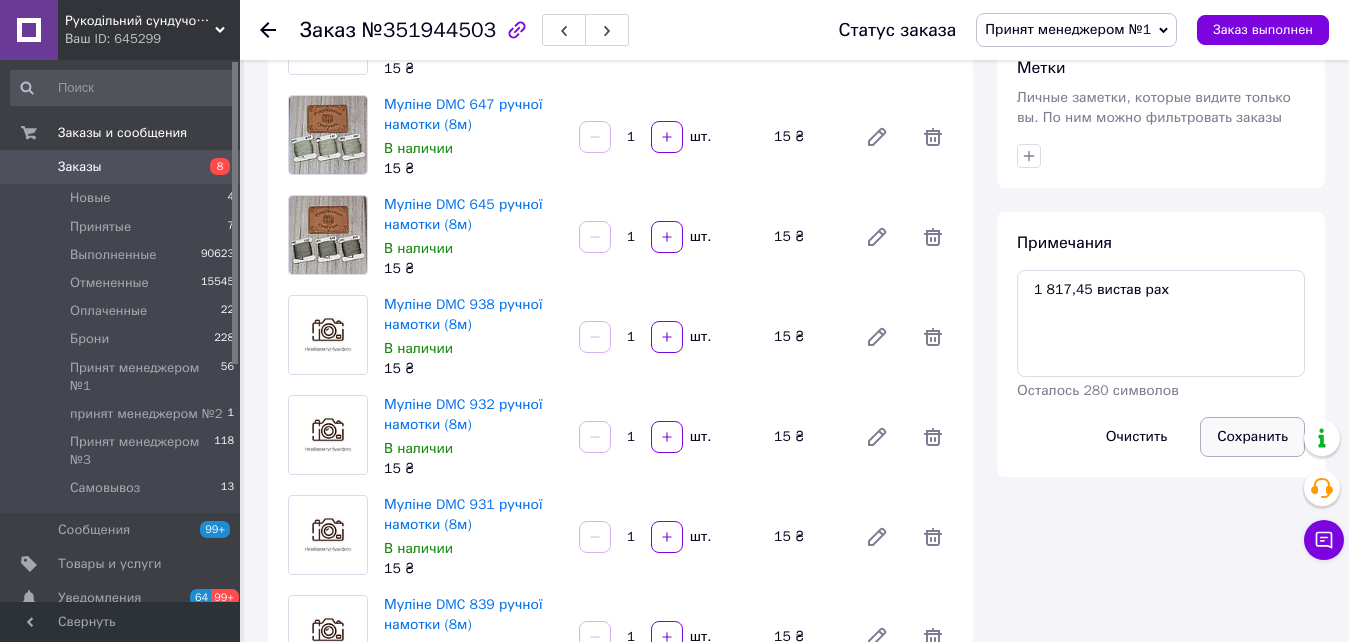 click on "Сохранить" at bounding box center (1252, 437) 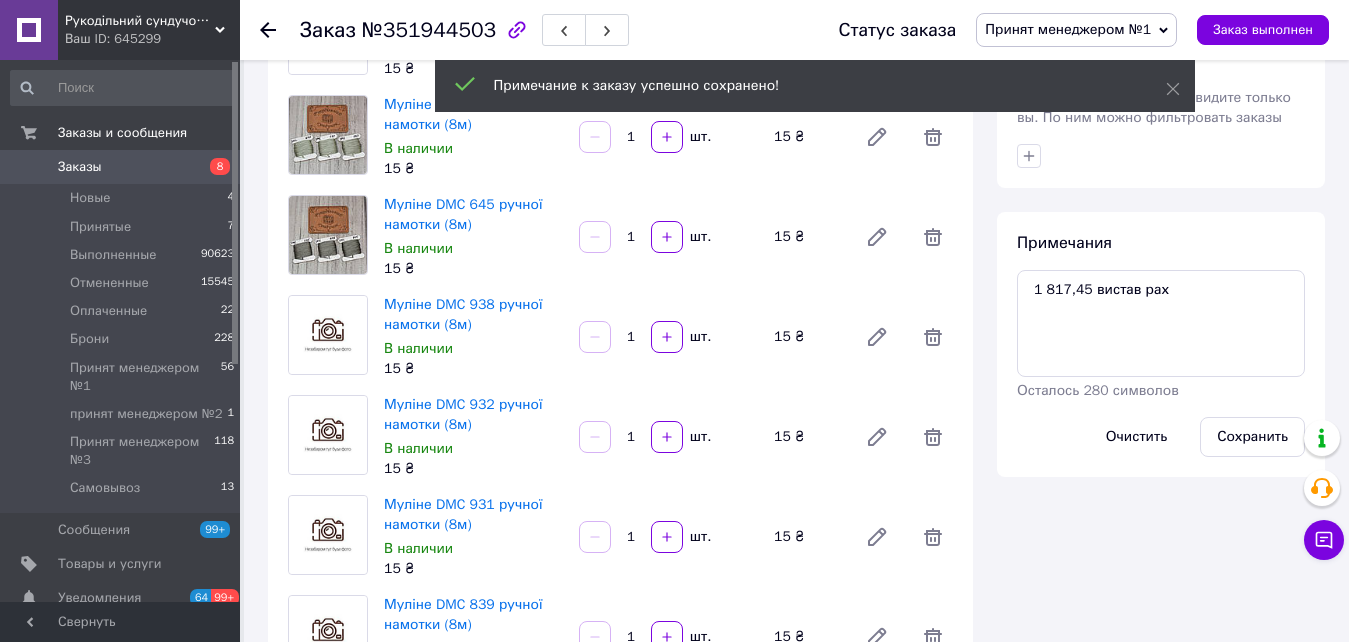 click on "8" at bounding box center (212, 167) 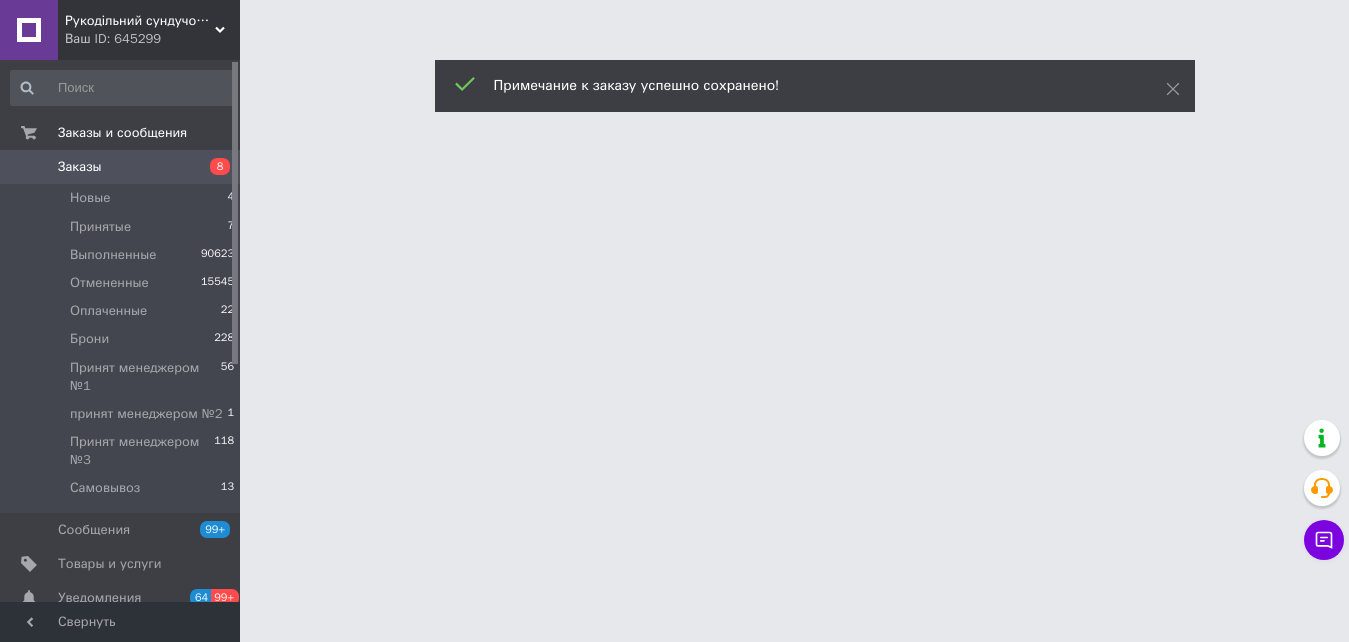 scroll, scrollTop: 0, scrollLeft: 0, axis: both 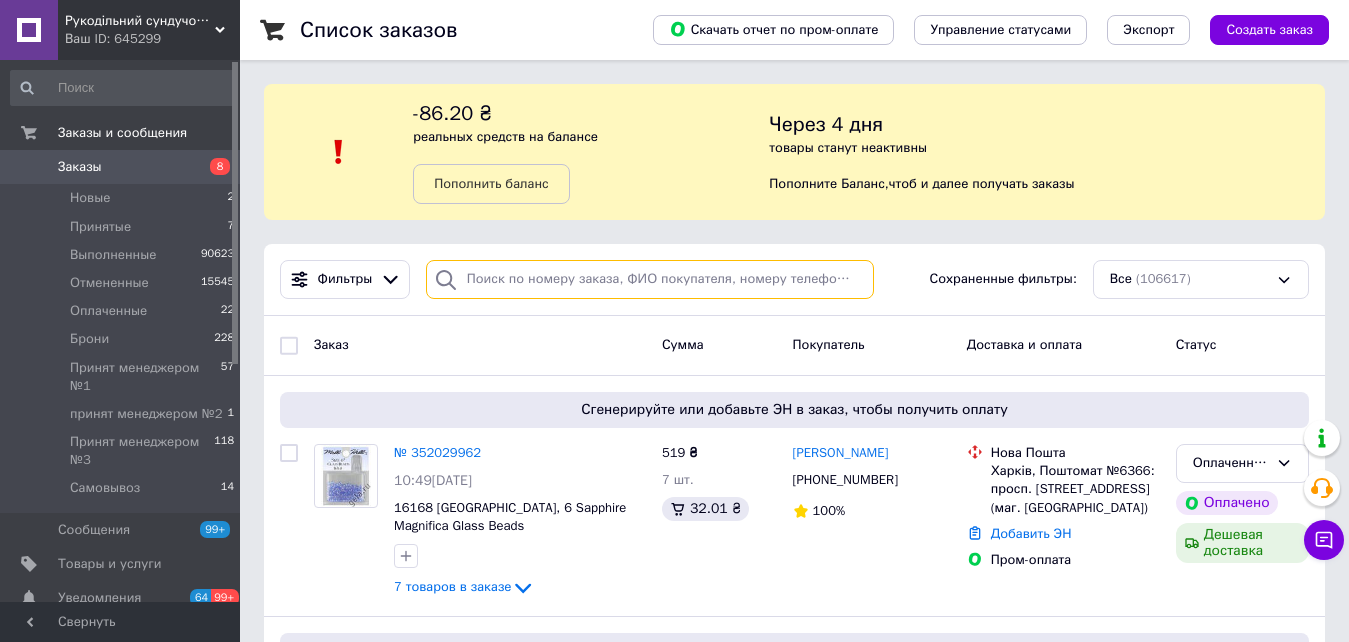 click at bounding box center [650, 279] 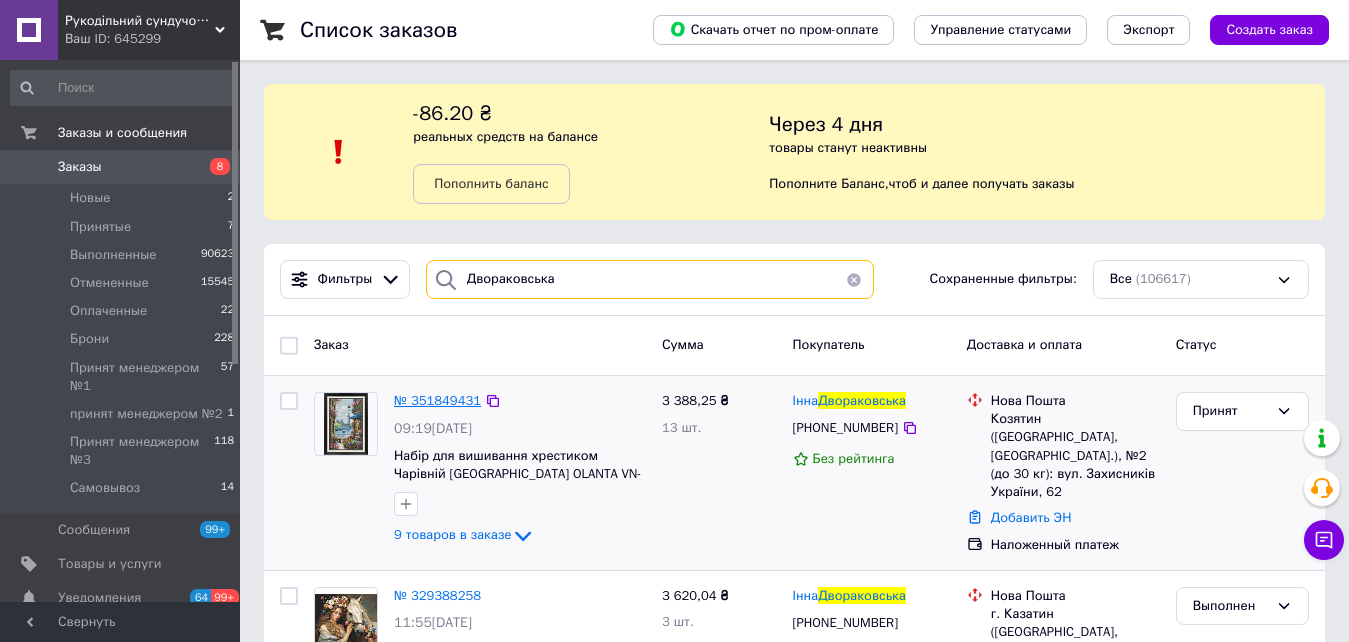 type on "Двораковська" 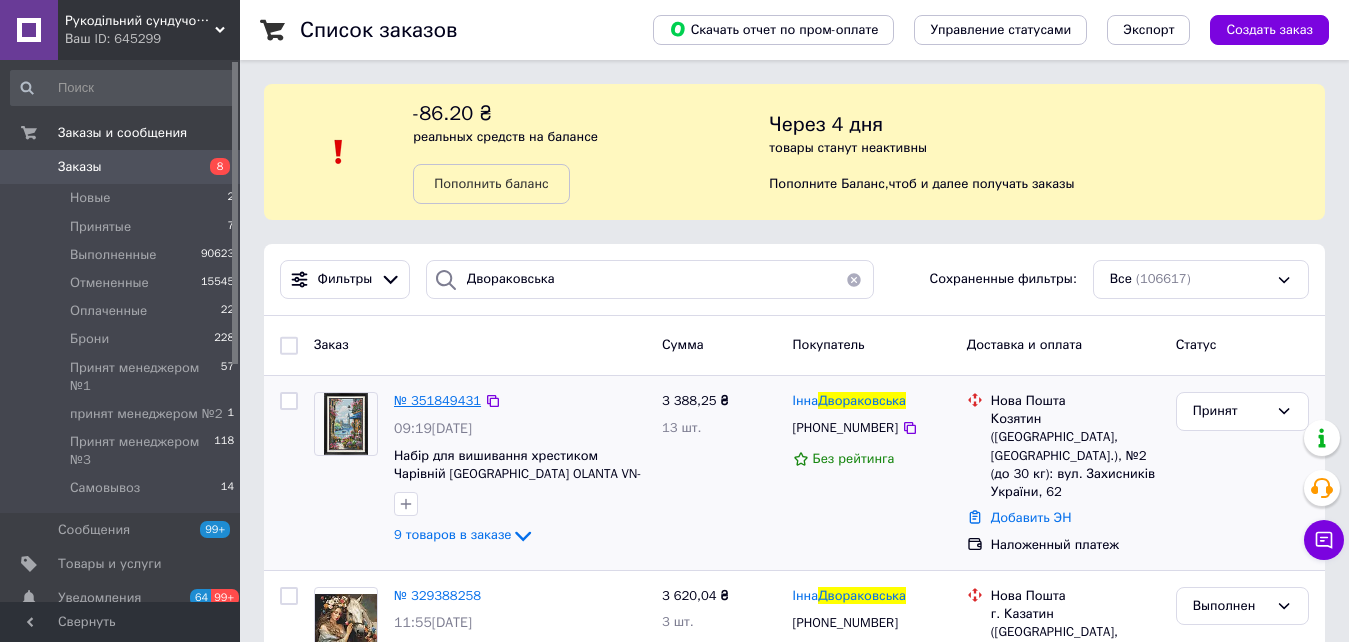 click on "№ 351849431" at bounding box center [437, 400] 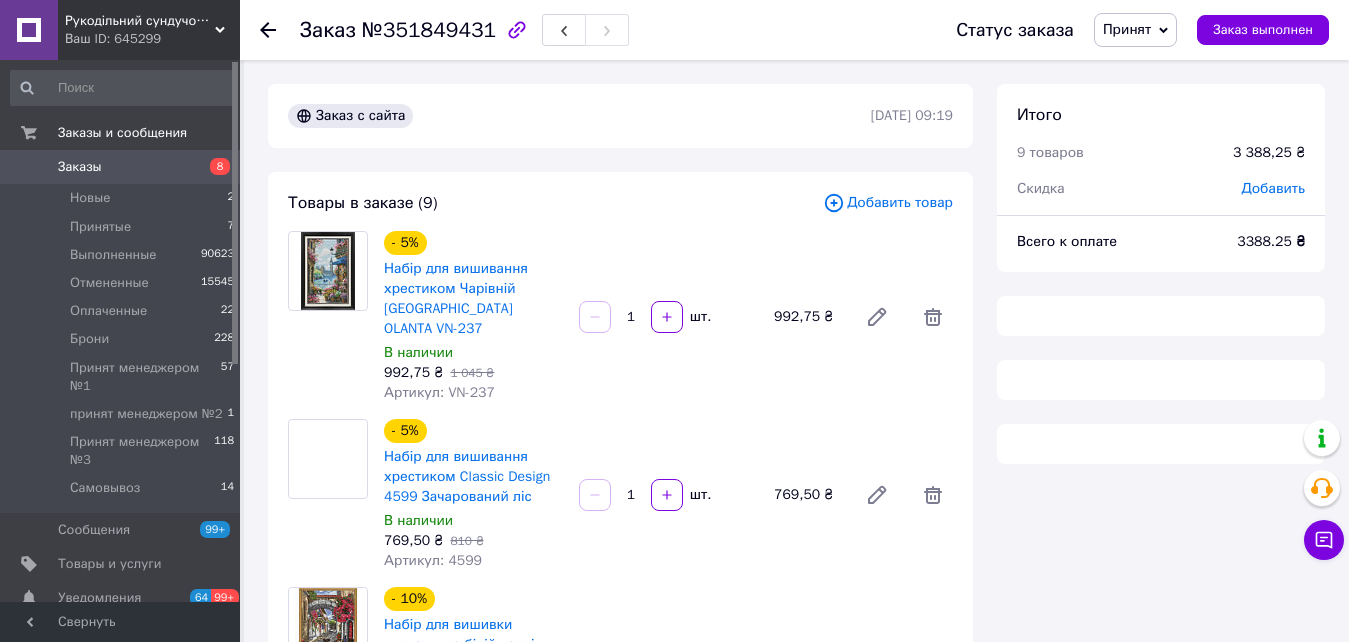 click on "Принят" at bounding box center [1135, 30] 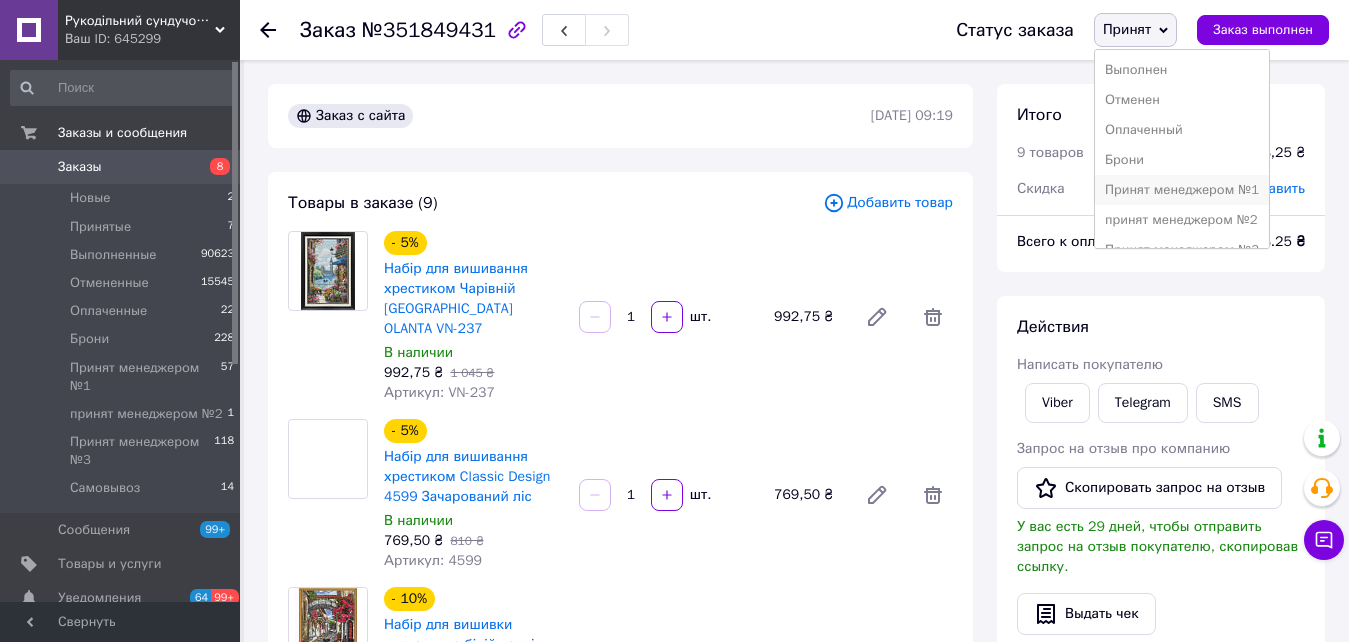 click on "Принят менеджером №1" at bounding box center (1182, 190) 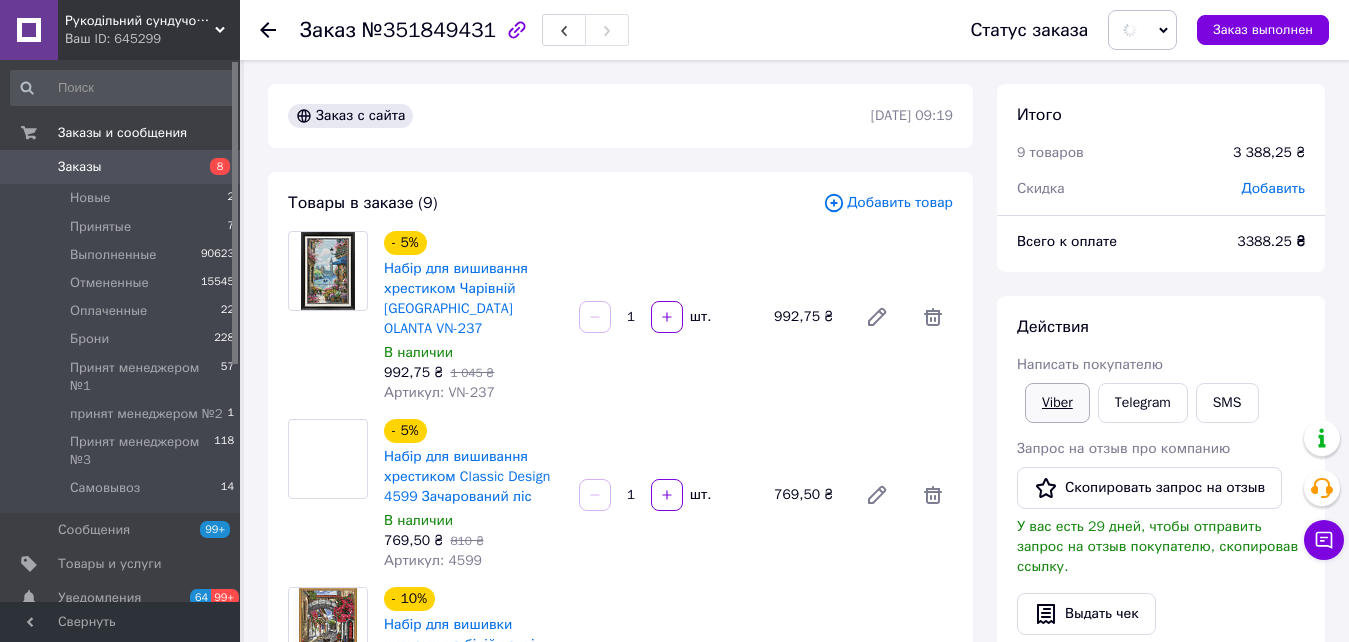 click on "Viber" at bounding box center [1057, 403] 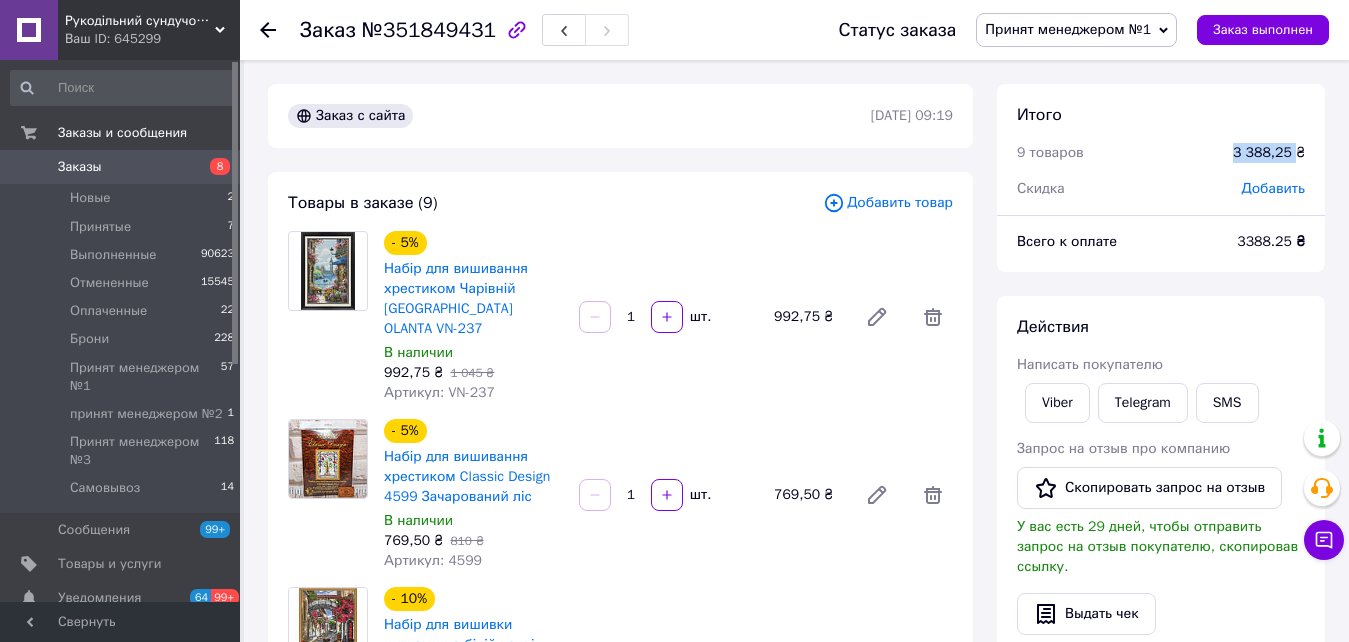 drag, startPoint x: 1226, startPoint y: 152, endPoint x: 1297, endPoint y: 161, distance: 71.568146 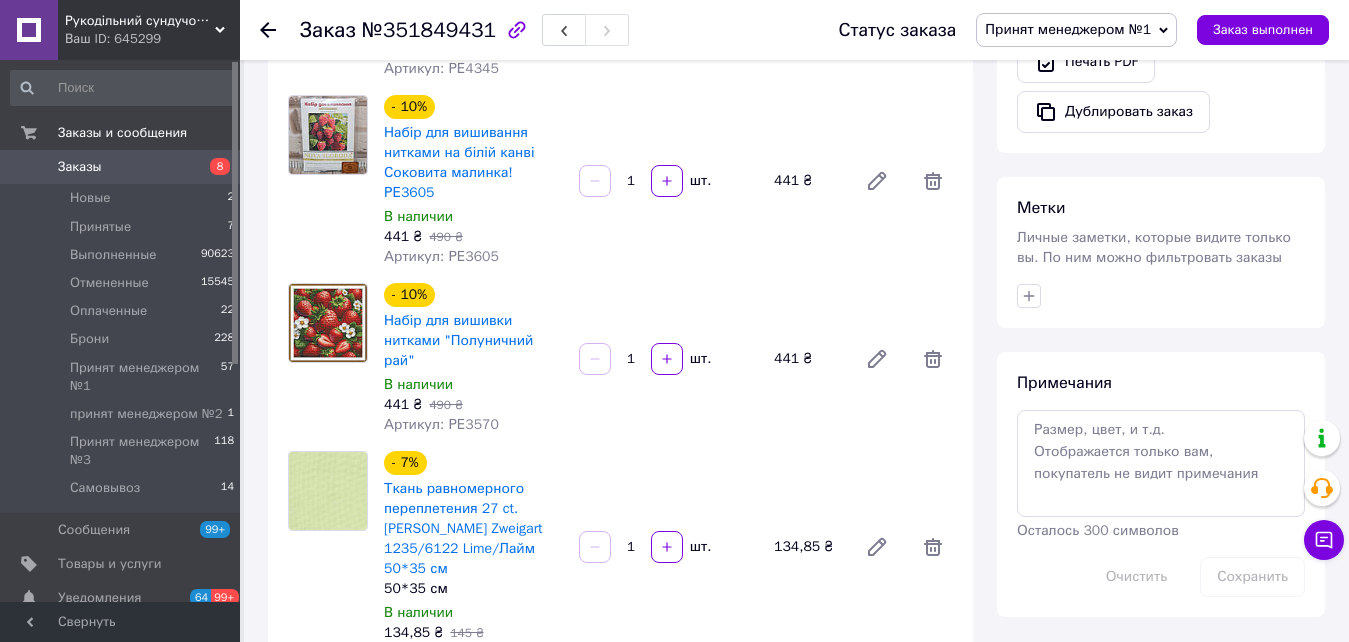 scroll, scrollTop: 800, scrollLeft: 0, axis: vertical 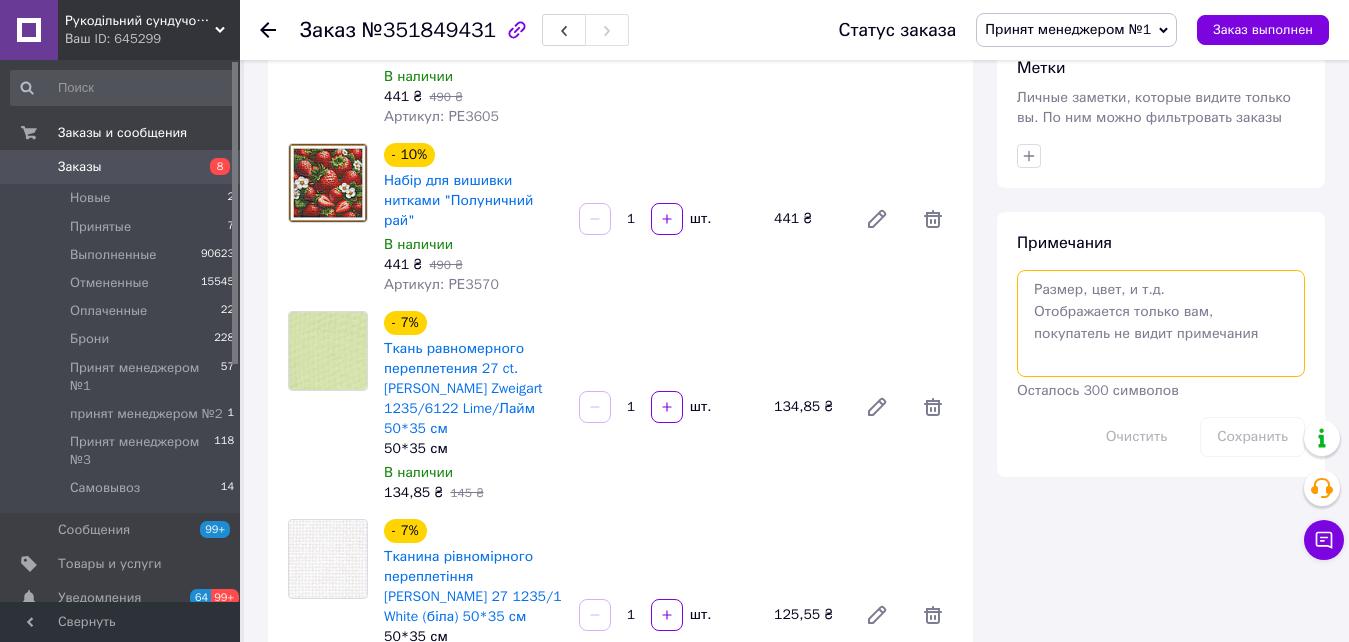click at bounding box center (1161, 323) 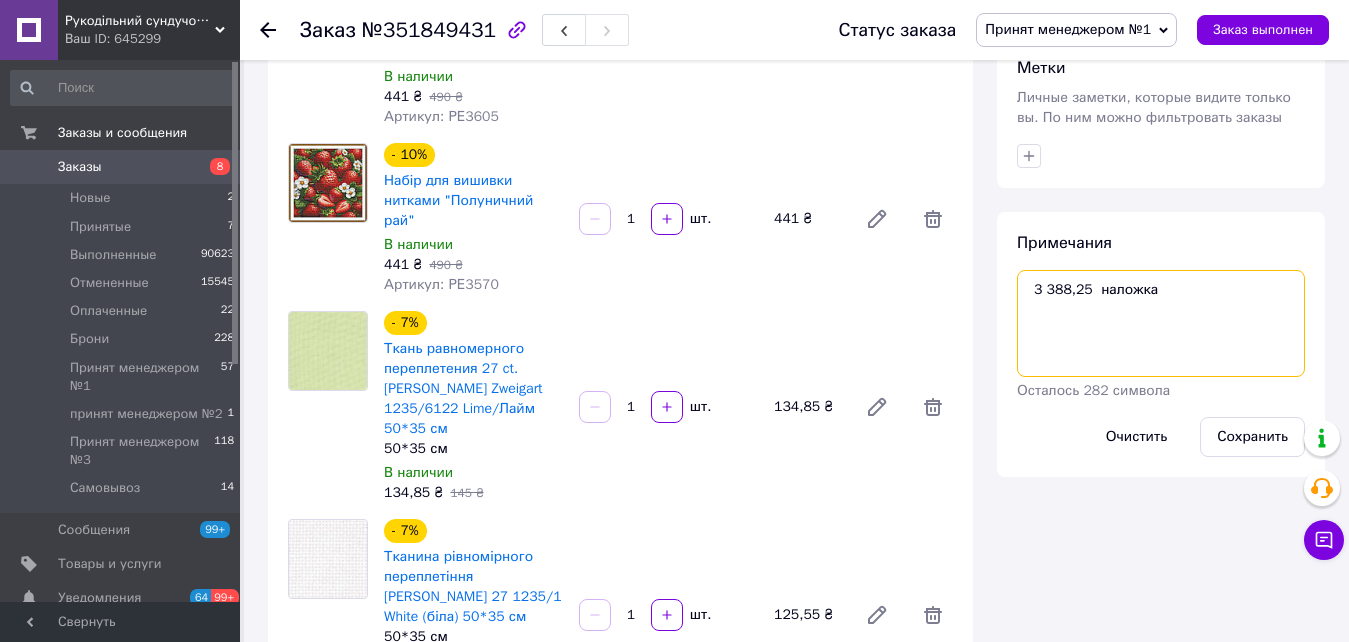type on "3 388,25  наложка" 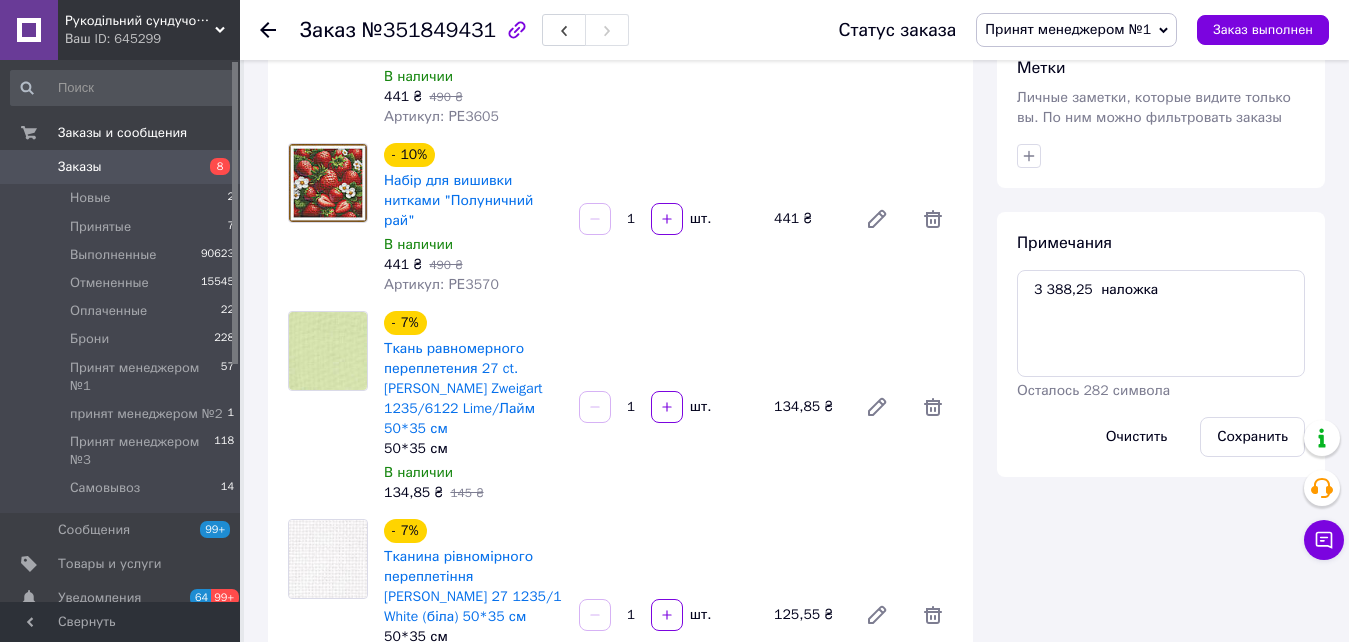 click on "Примечания
3 388,25  наложка Осталось 282 символа Очистить Сохранить" at bounding box center (1161, 344) 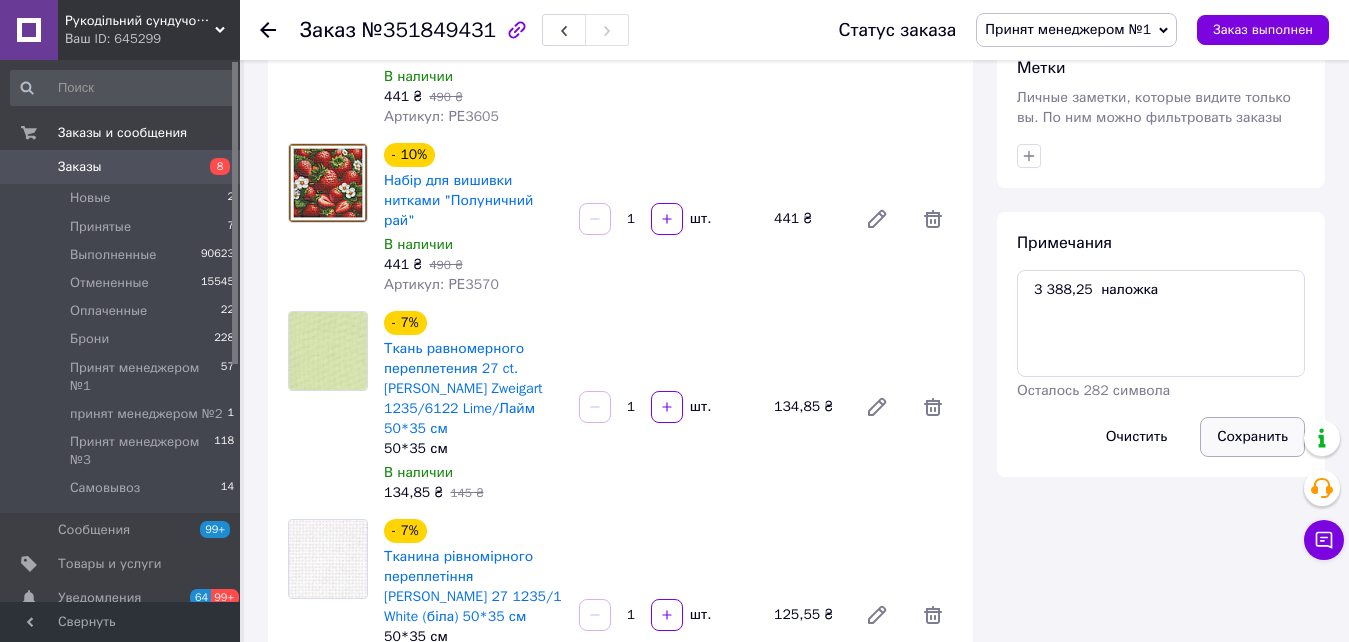 click on "Сохранить" at bounding box center (1252, 437) 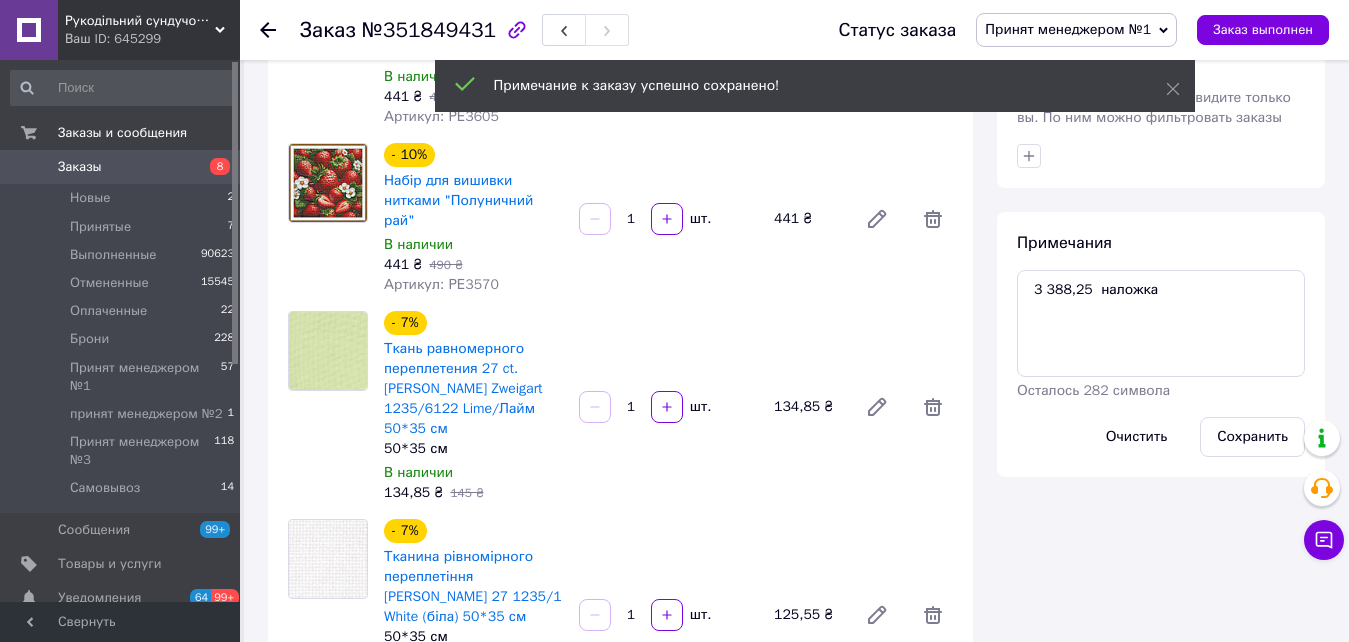click on "Заказы" at bounding box center (121, 167) 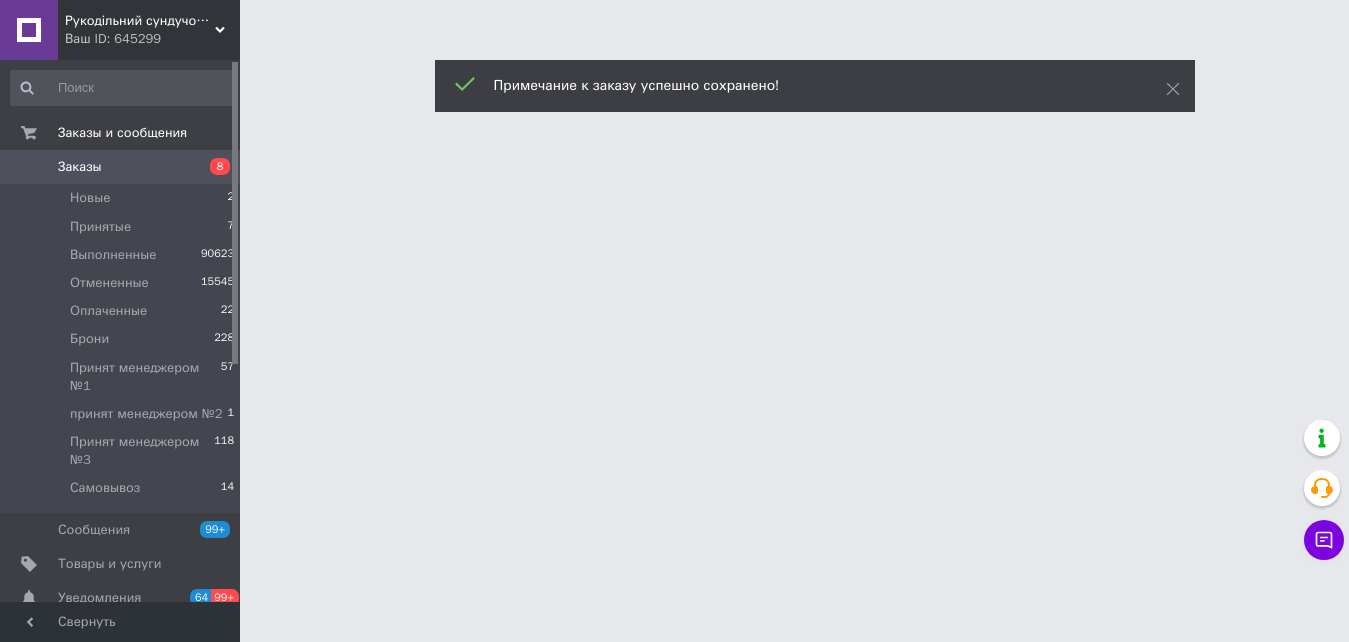 scroll, scrollTop: 0, scrollLeft: 0, axis: both 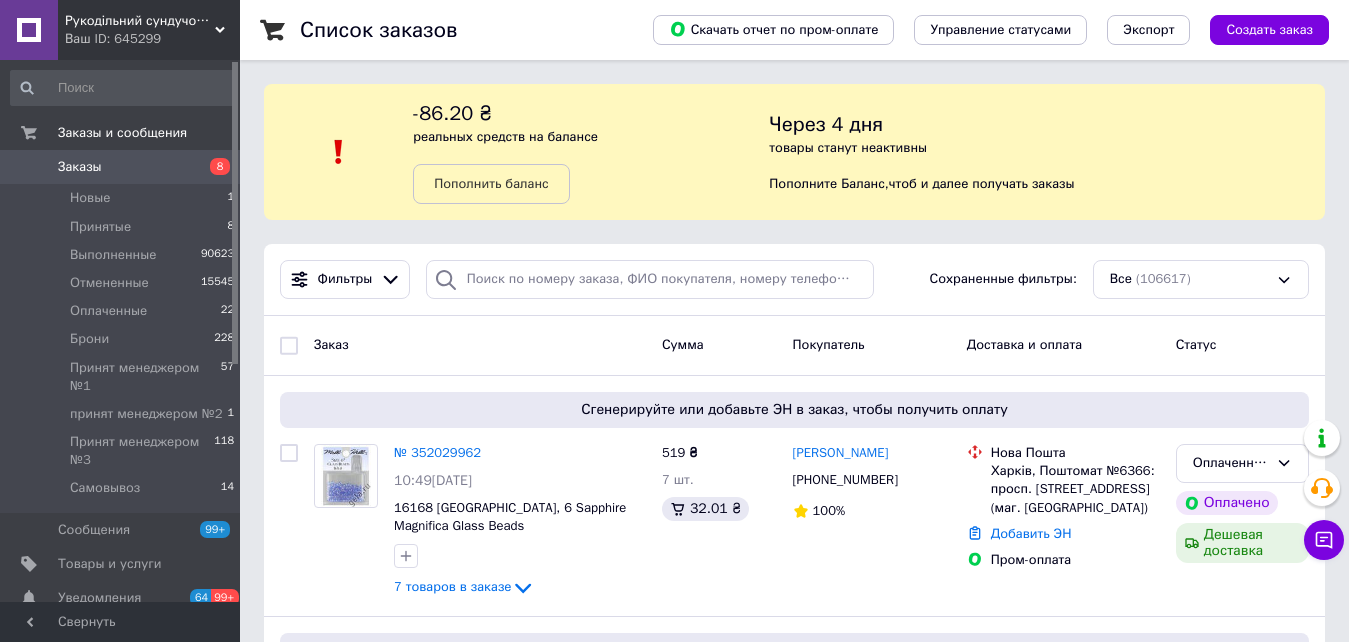 click on "8" at bounding box center [212, 167] 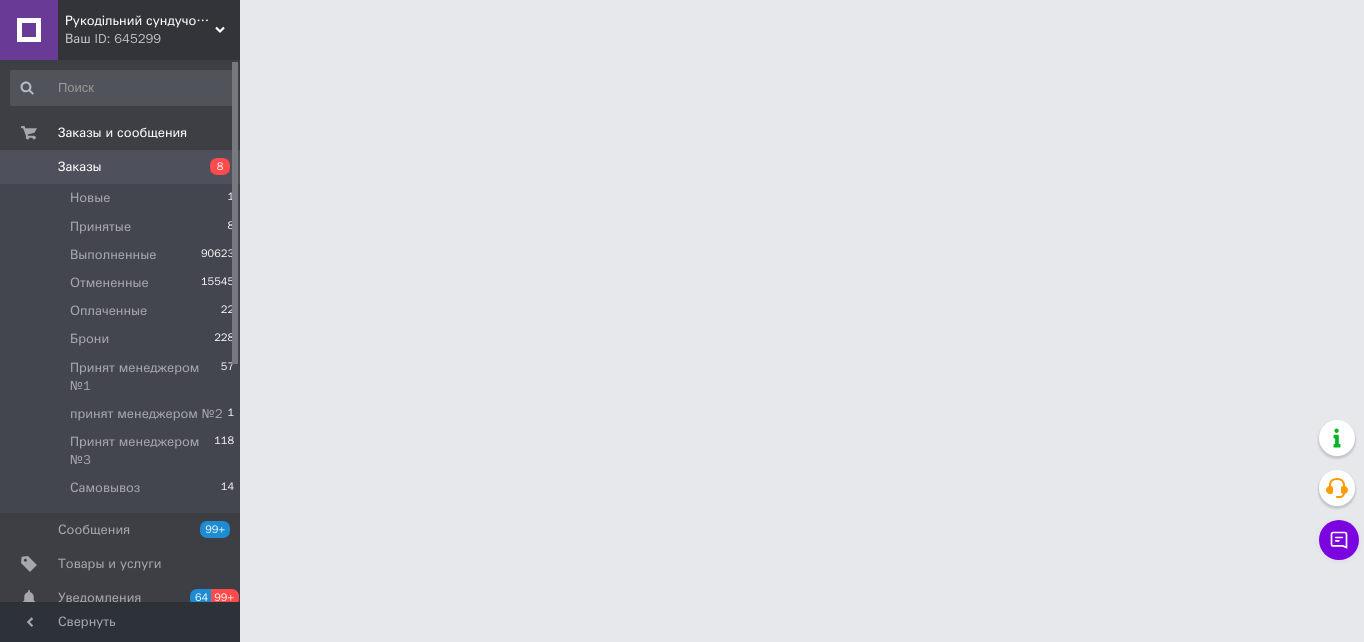 click on "Заказы 8" at bounding box center [123, 167] 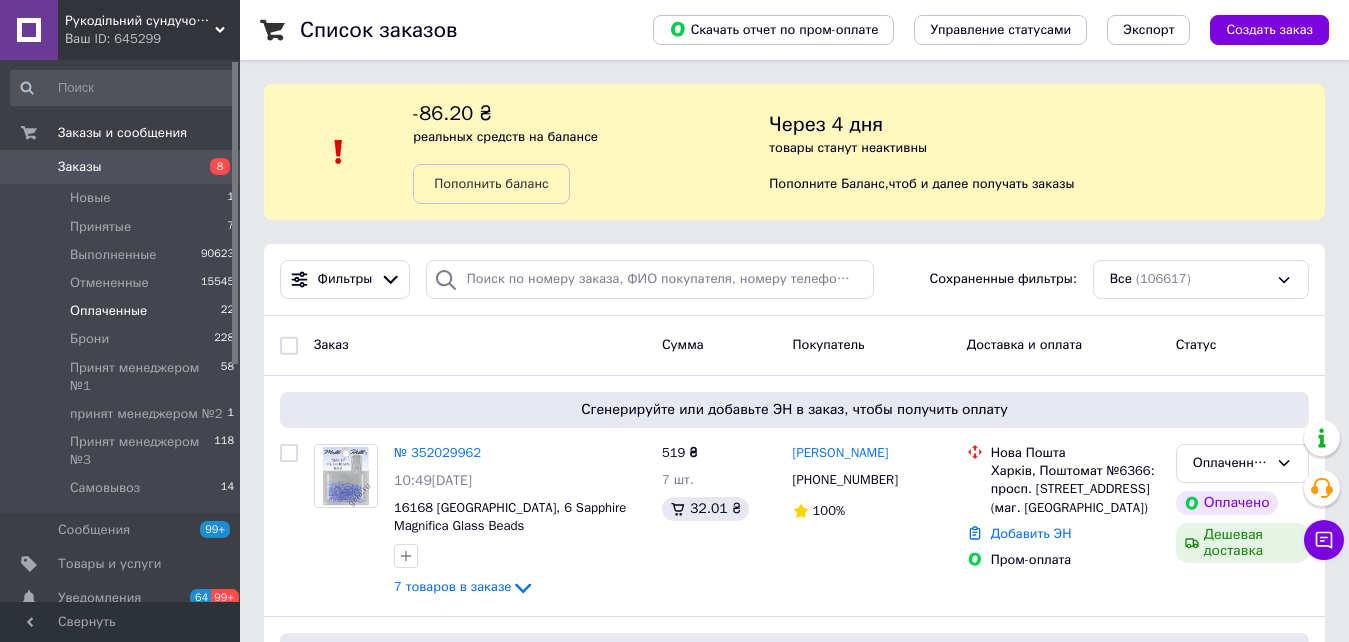 click on "Оплаченные 22" at bounding box center [123, 311] 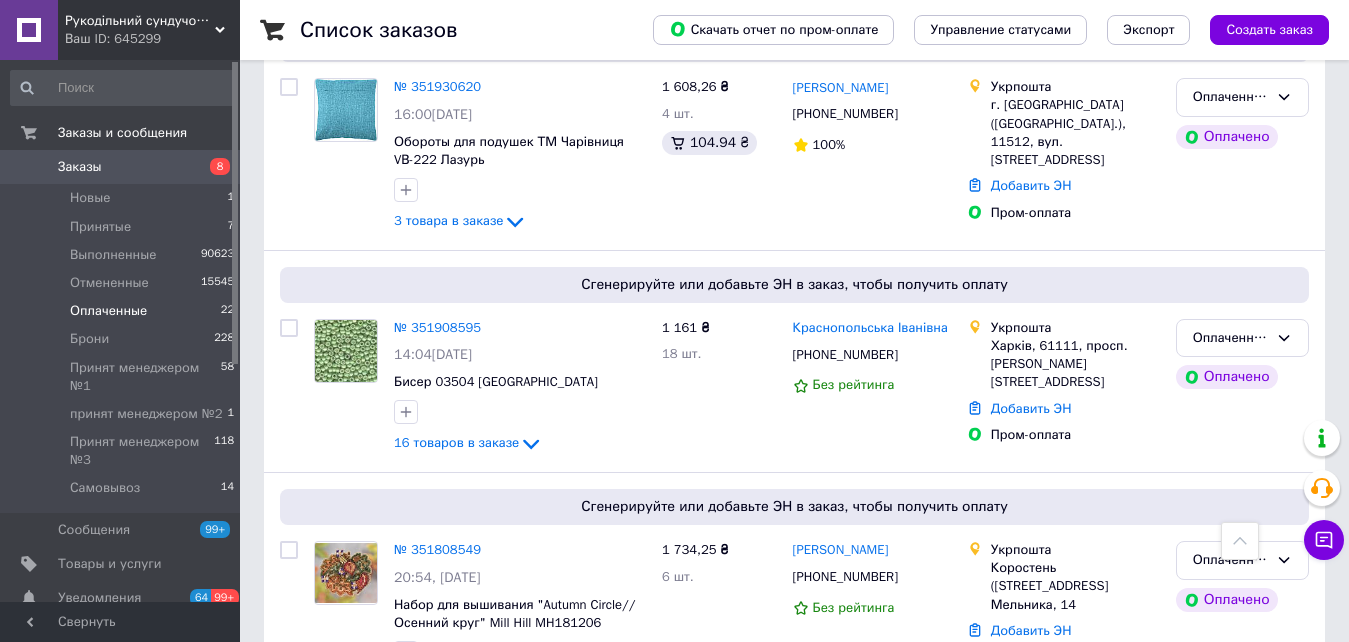 scroll, scrollTop: 2600, scrollLeft: 0, axis: vertical 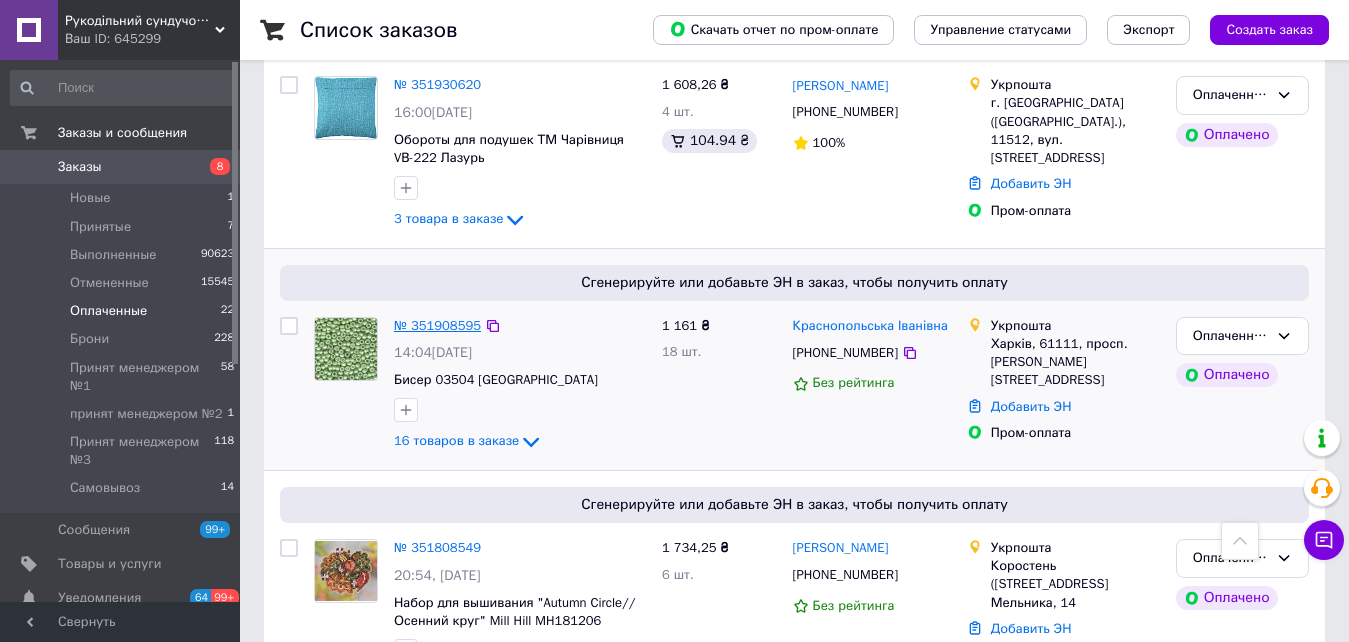 click on "№ 351908595" at bounding box center [437, 325] 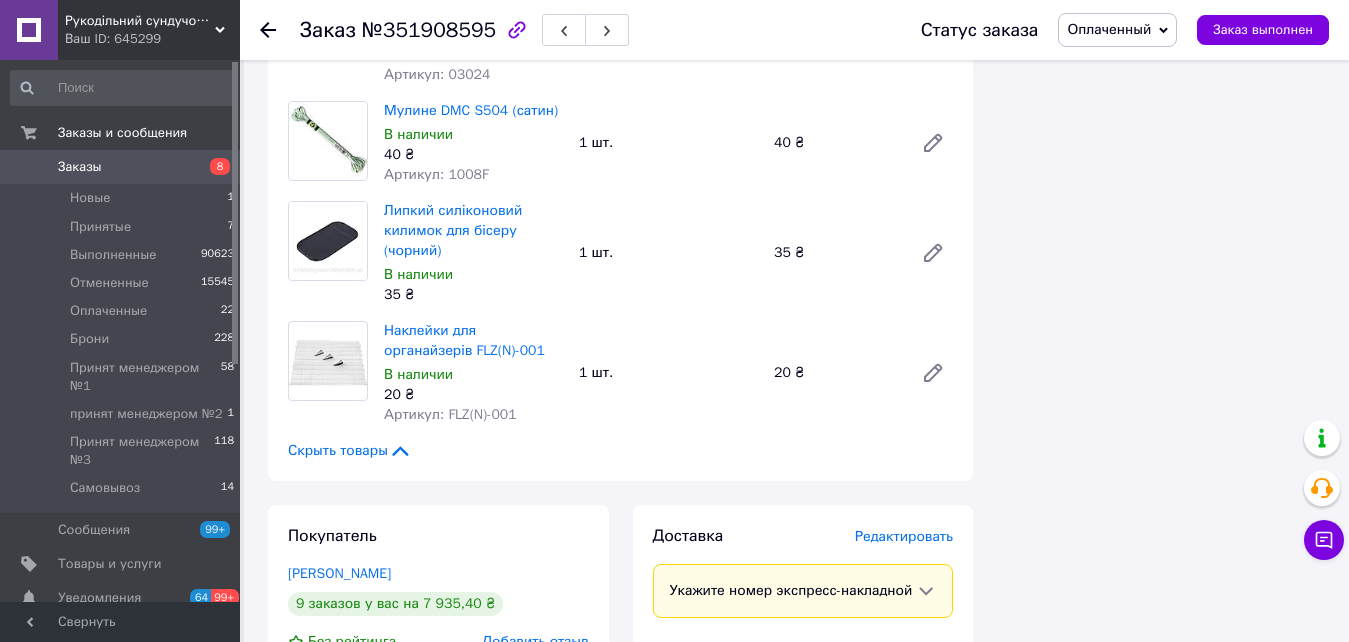 scroll, scrollTop: 2144, scrollLeft: 0, axis: vertical 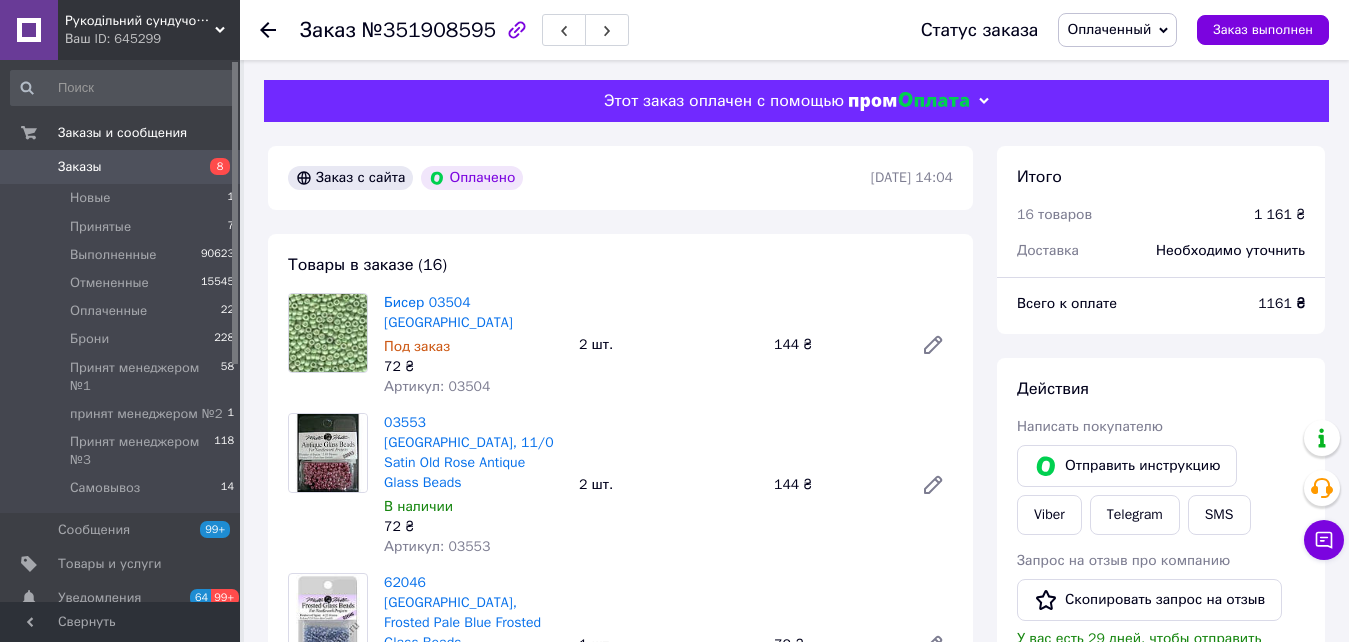 click on "Заказы" at bounding box center (121, 167) 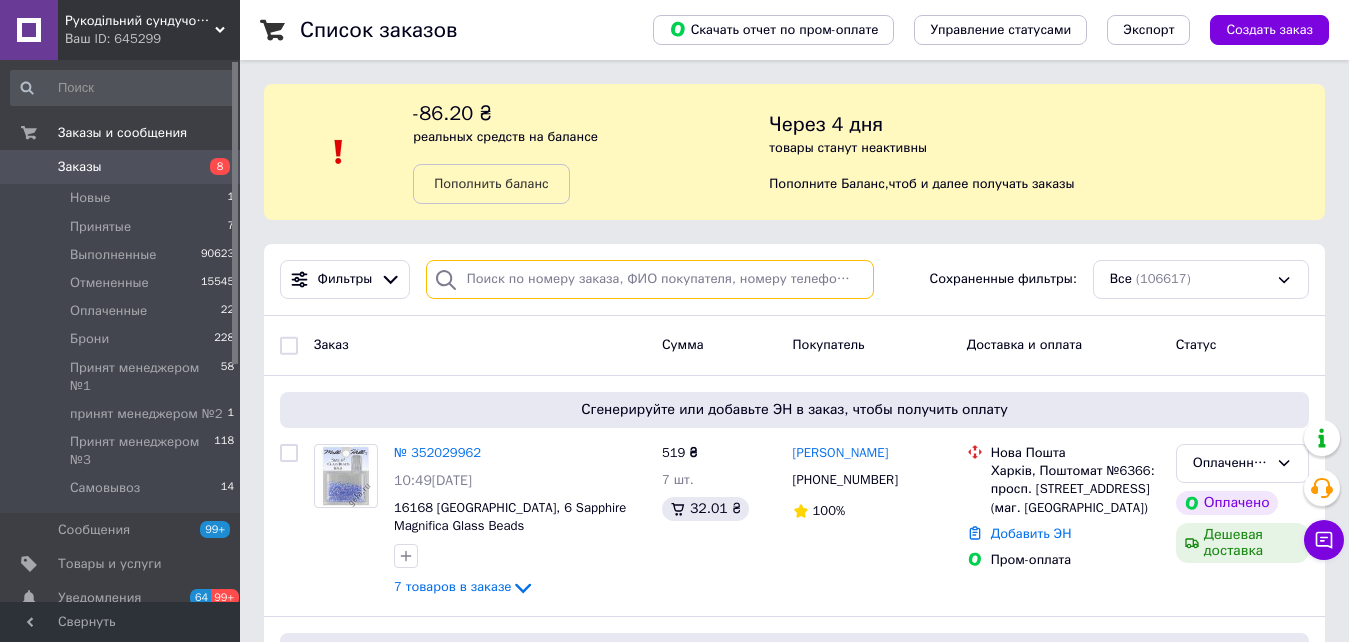 click at bounding box center [650, 279] 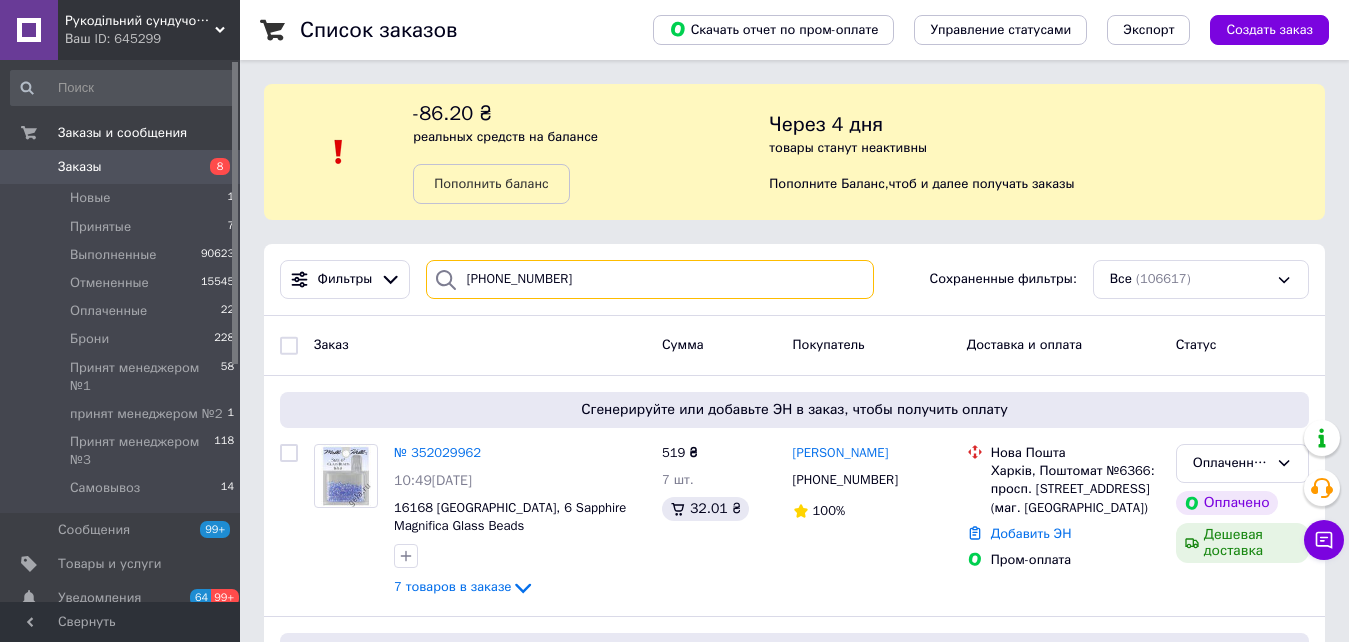 click on "[PHONE_NUMBER]" at bounding box center (650, 279) 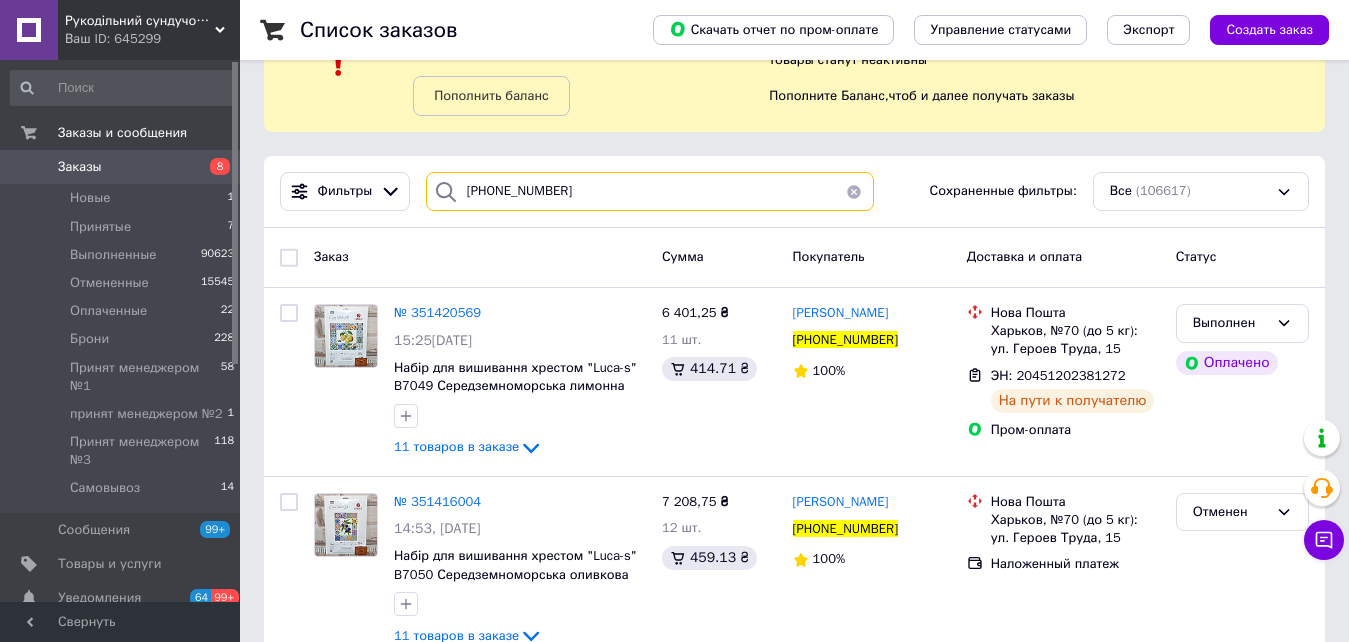 scroll, scrollTop: 100, scrollLeft: 0, axis: vertical 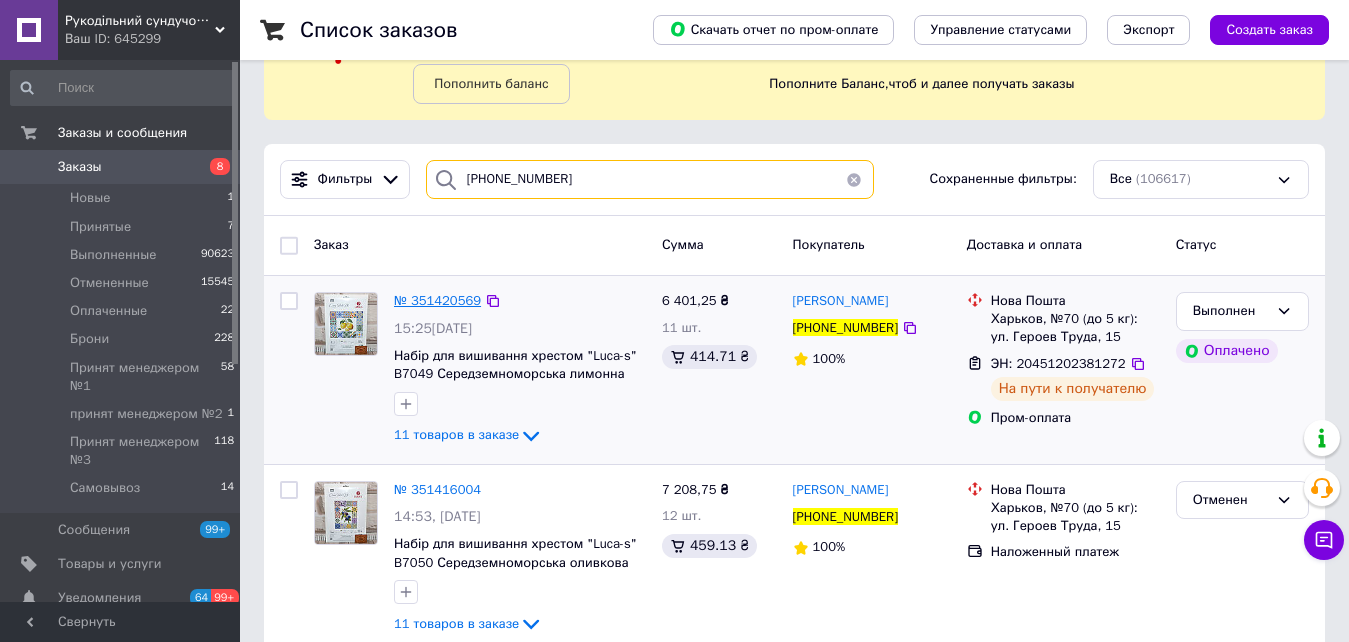 type on "[PHONE_NUMBER]" 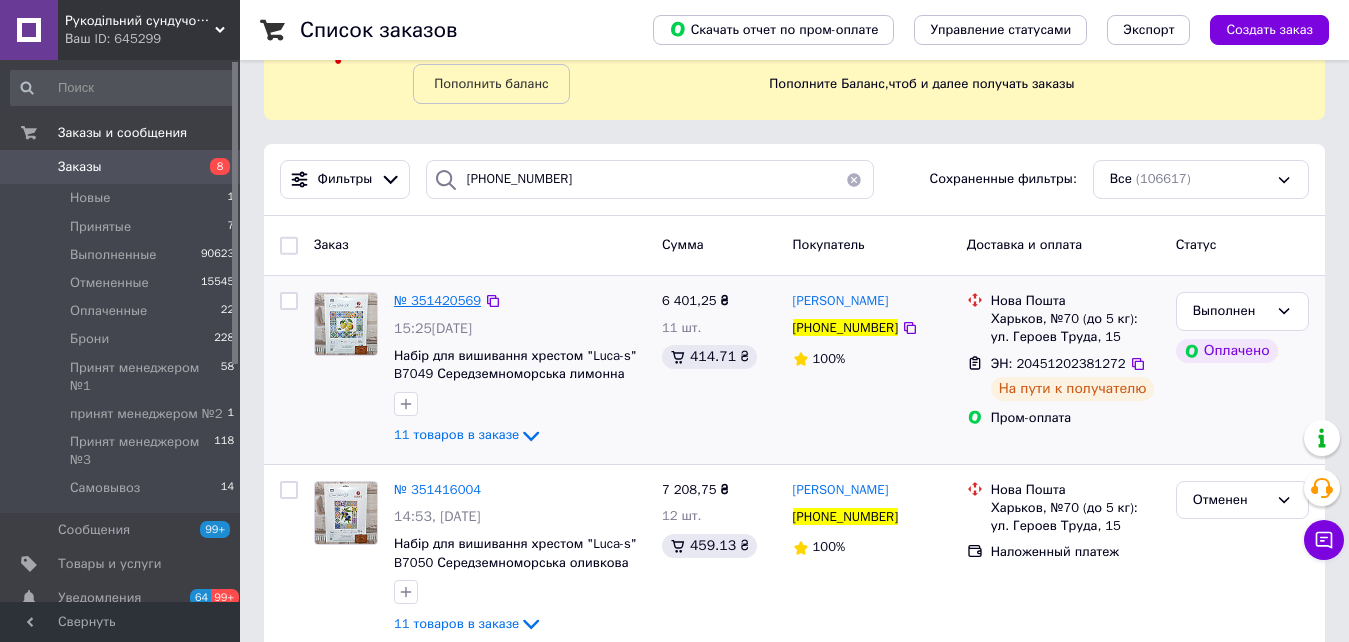 click on "№ 351420569" at bounding box center [437, 300] 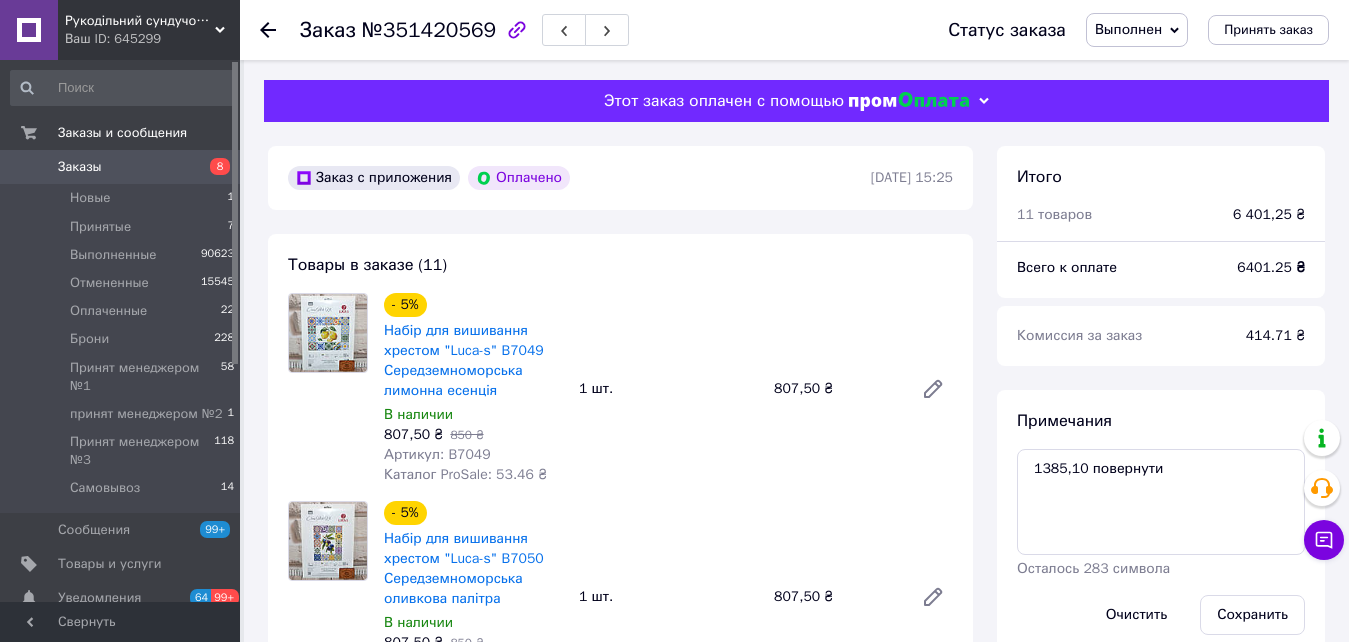 scroll, scrollTop: 483, scrollLeft: 0, axis: vertical 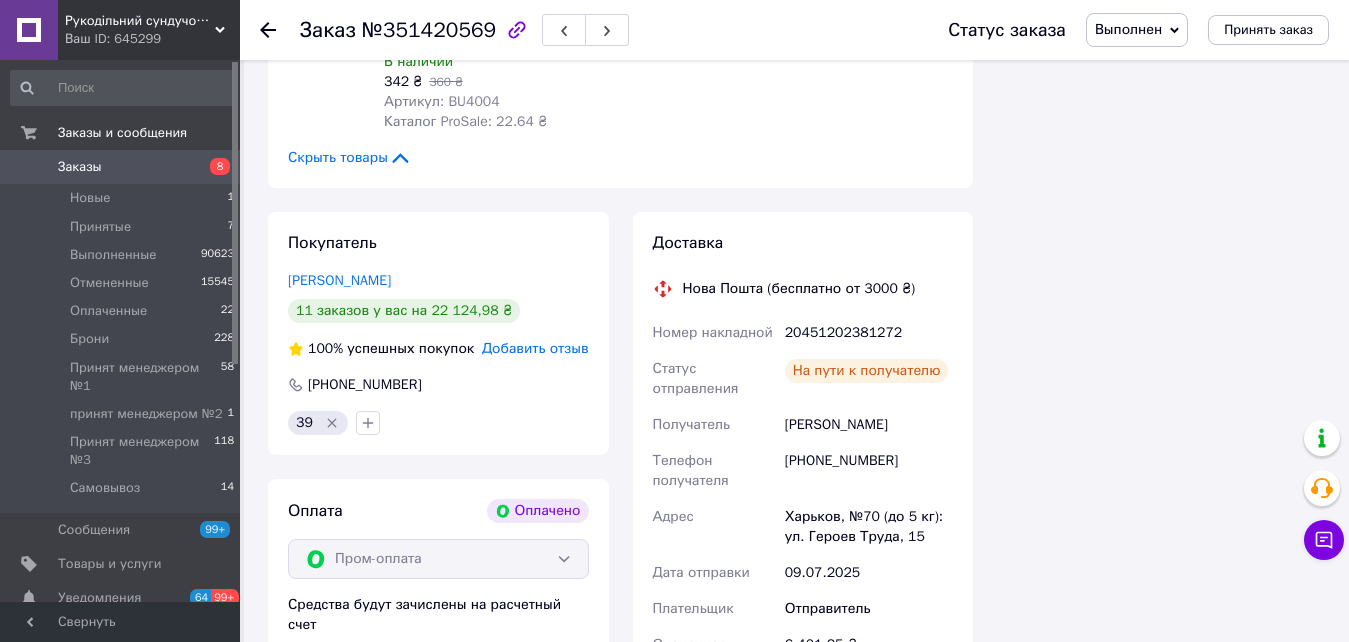 click on "20451202381272" at bounding box center (869, 333) 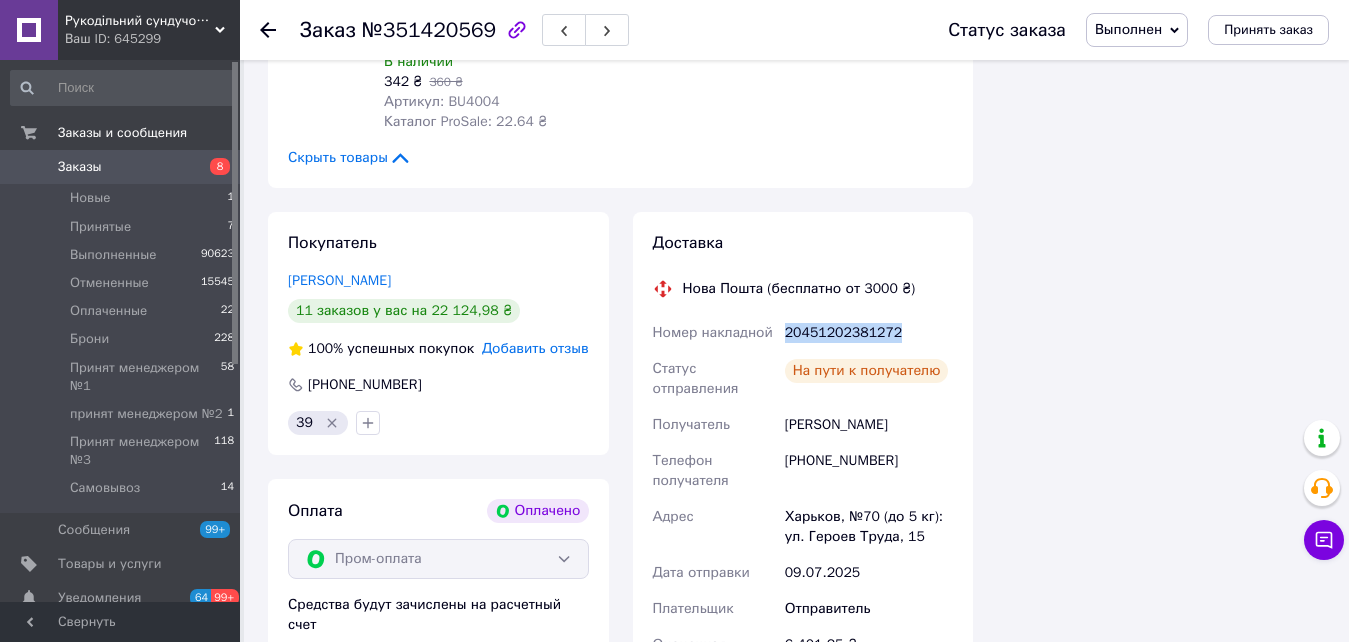 click on "20451202381272" at bounding box center [869, 333] 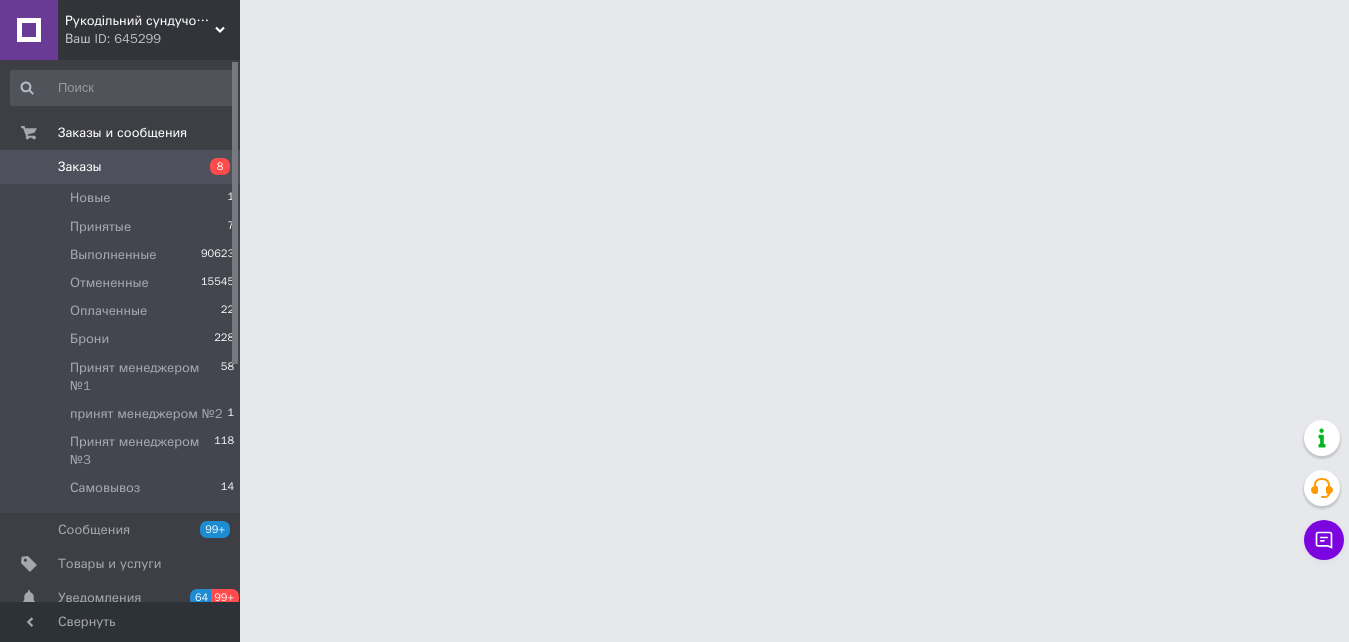 scroll, scrollTop: 0, scrollLeft: 0, axis: both 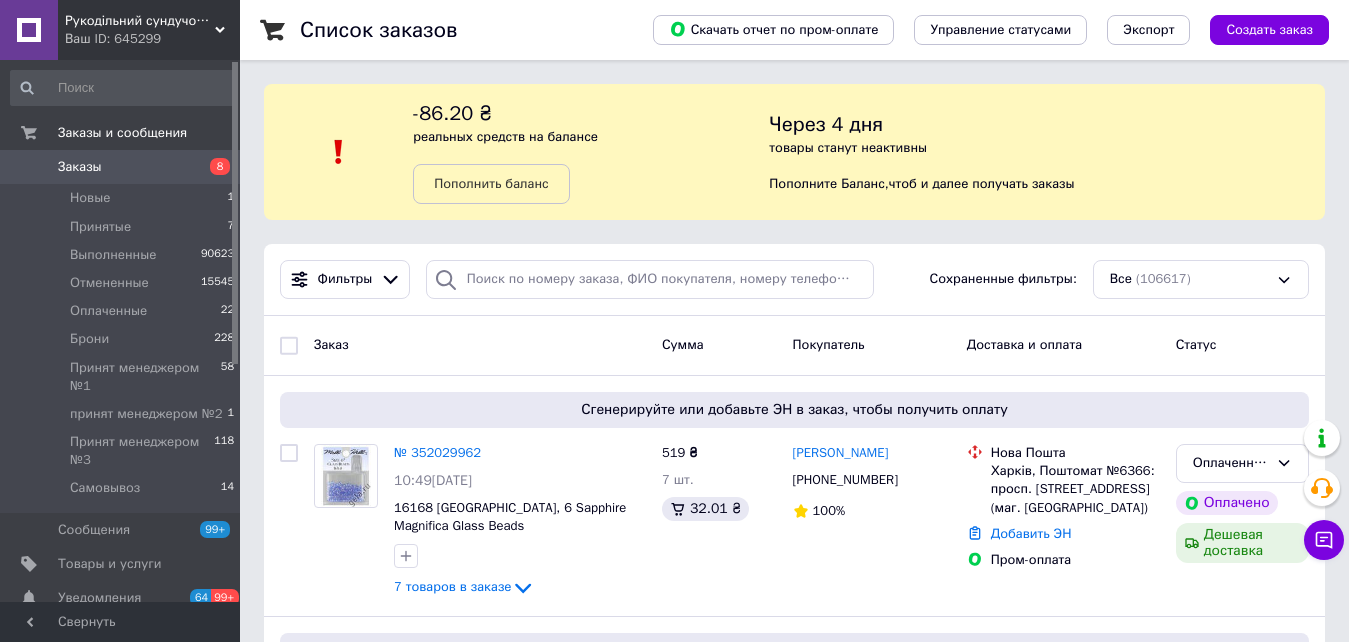 click on "Заказы" at bounding box center (121, 167) 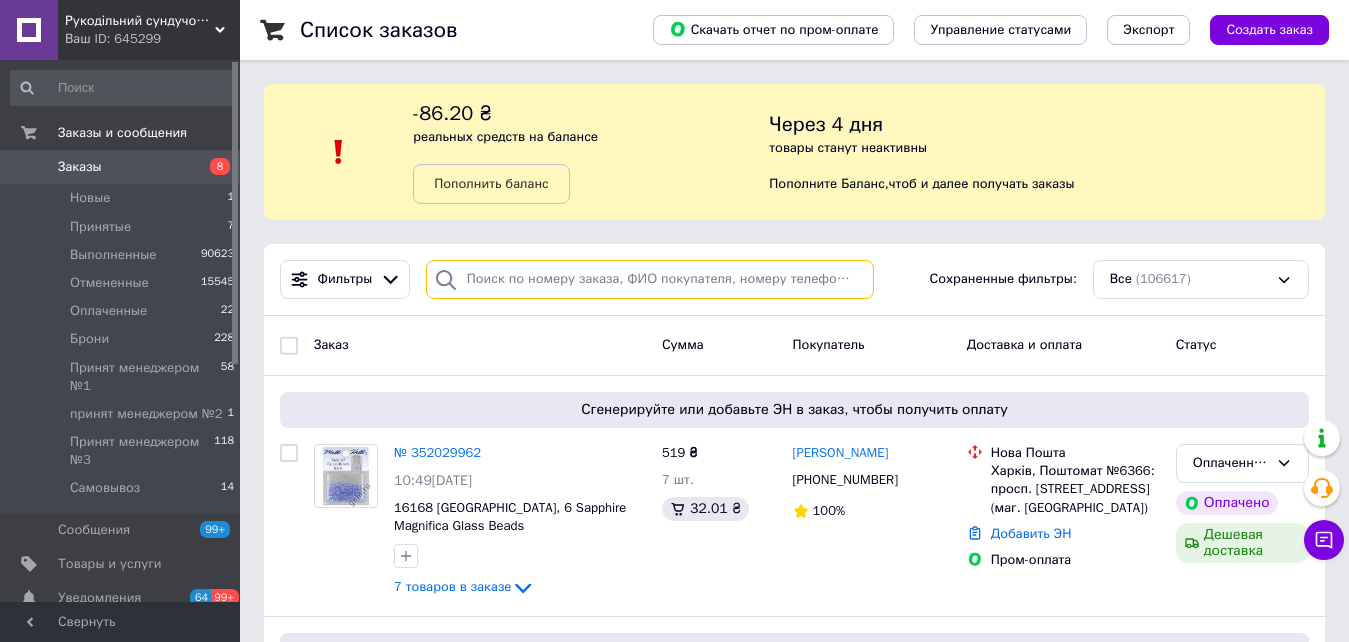 click at bounding box center (650, 279) 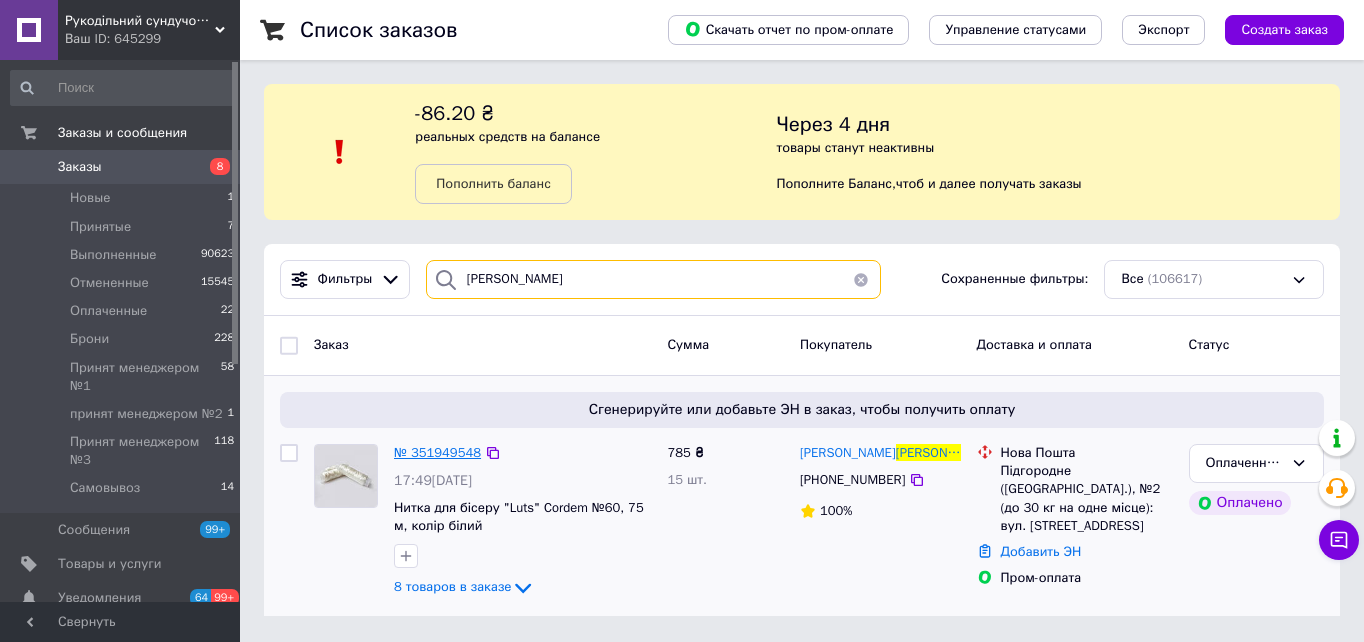 type on "[PERSON_NAME]" 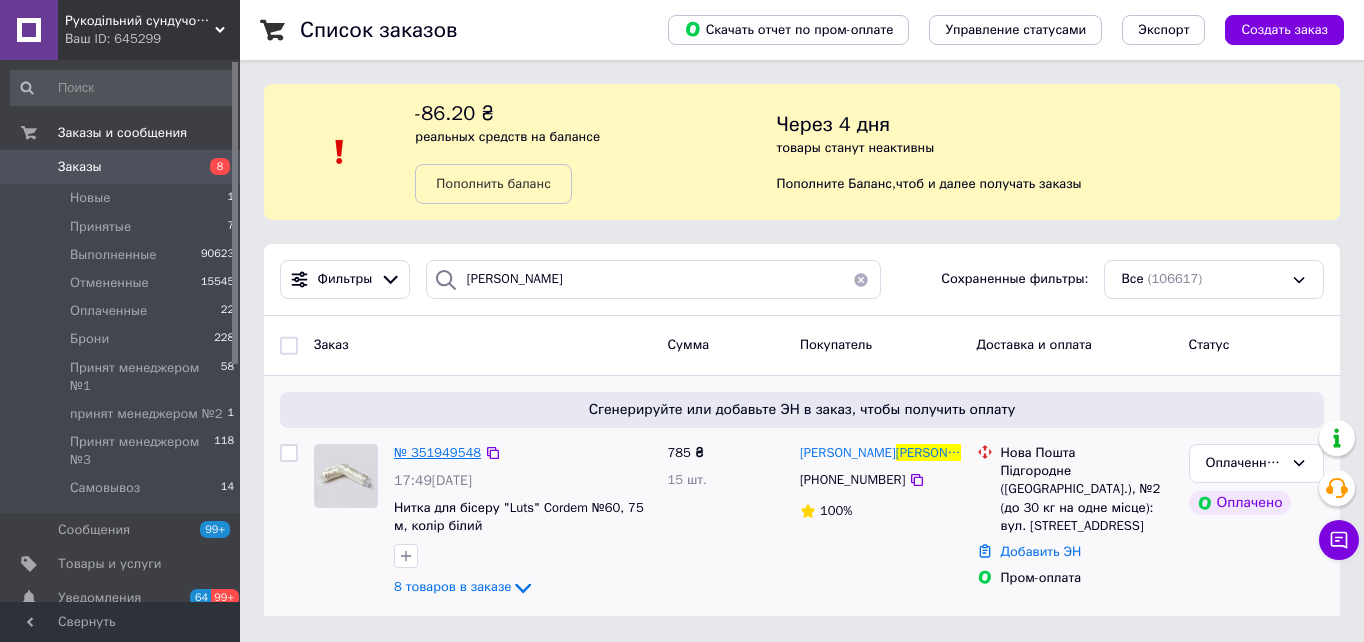 click on "№ 351949548" at bounding box center (437, 452) 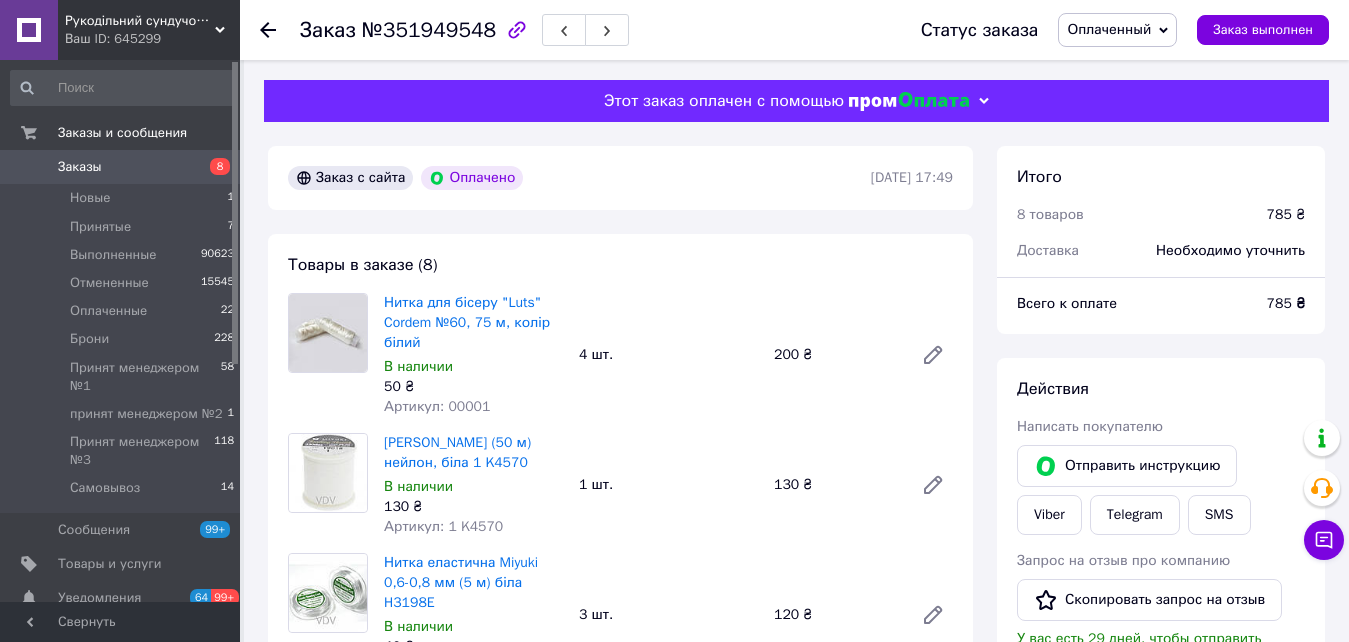 click on "Артикул: 00001" at bounding box center (437, 406) 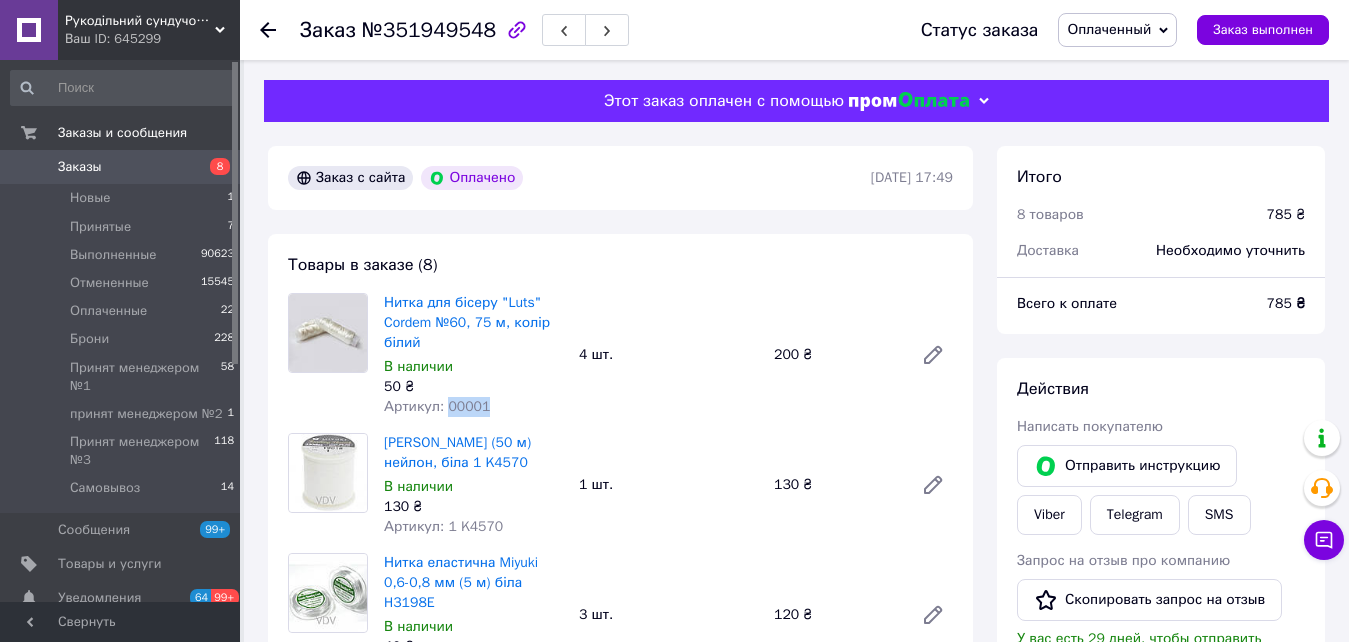 click on "Артикул: 00001" at bounding box center (437, 406) 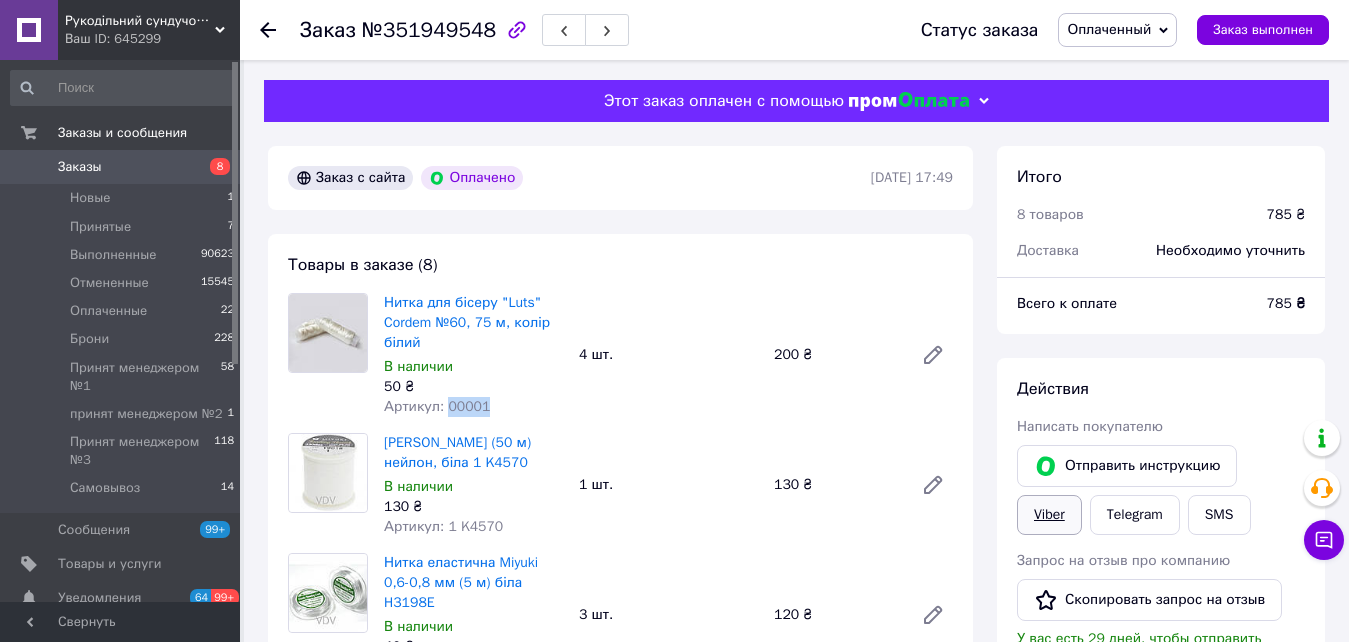 click on "Viber" at bounding box center [1049, 515] 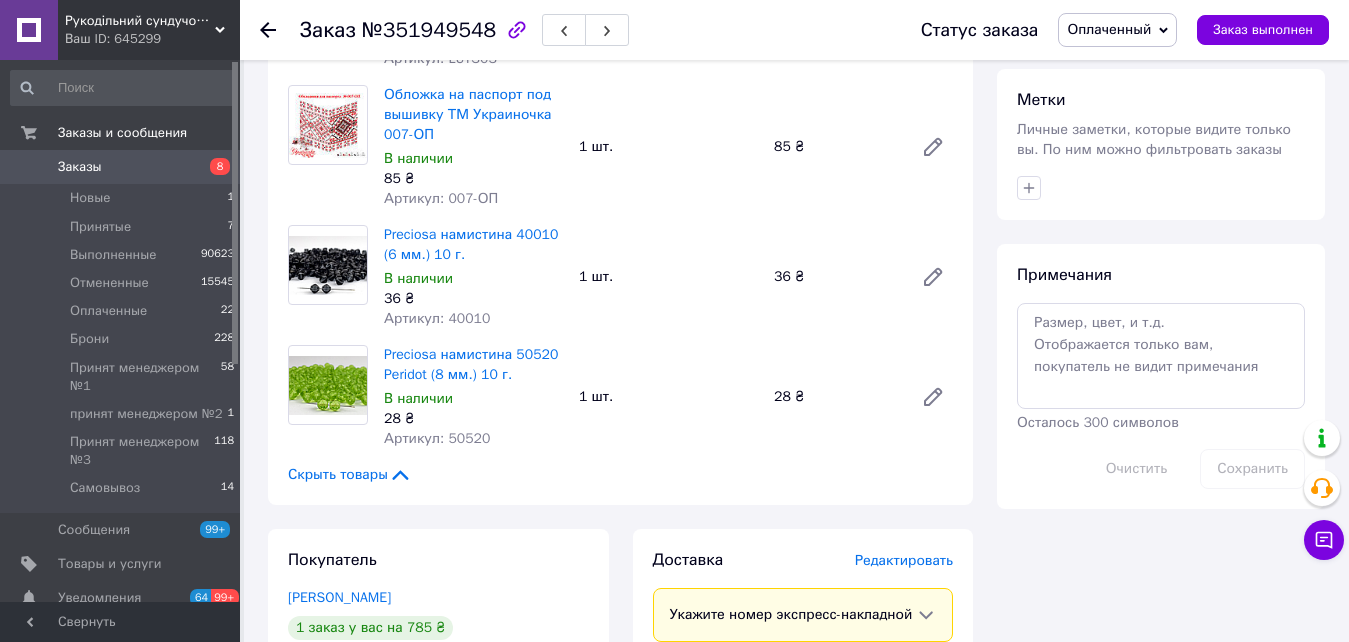 scroll, scrollTop: 900, scrollLeft: 0, axis: vertical 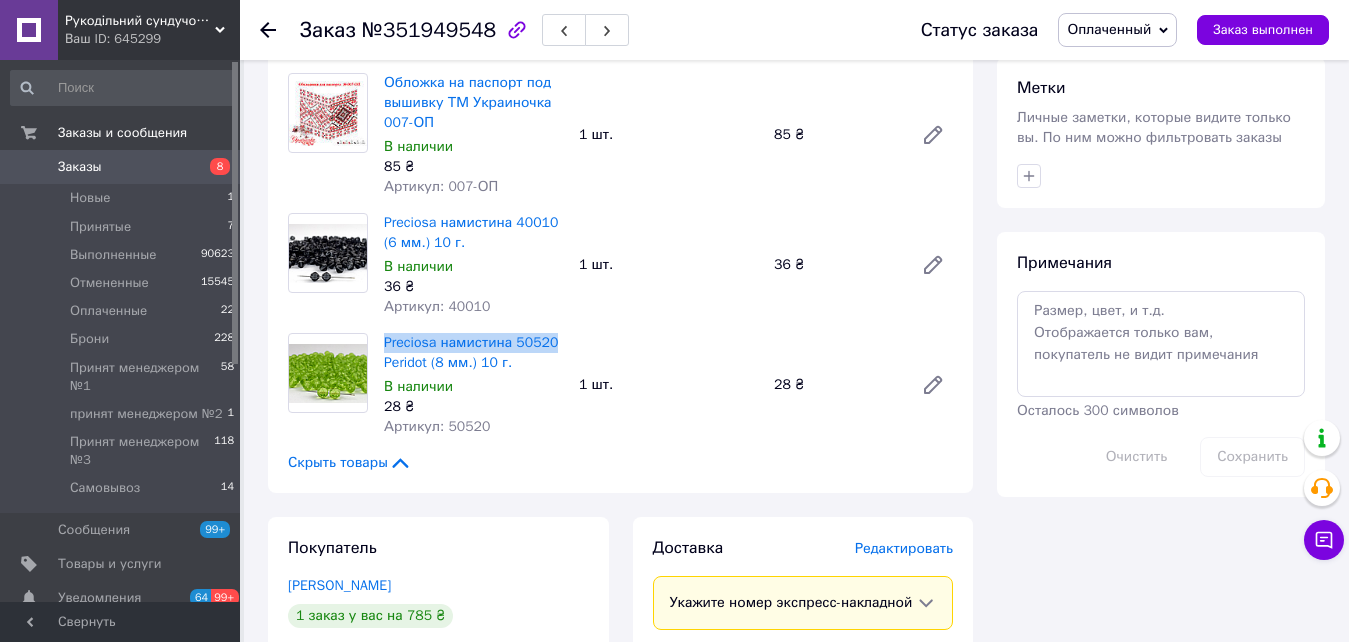 drag, startPoint x: 385, startPoint y: 316, endPoint x: 598, endPoint y: 305, distance: 213.28384 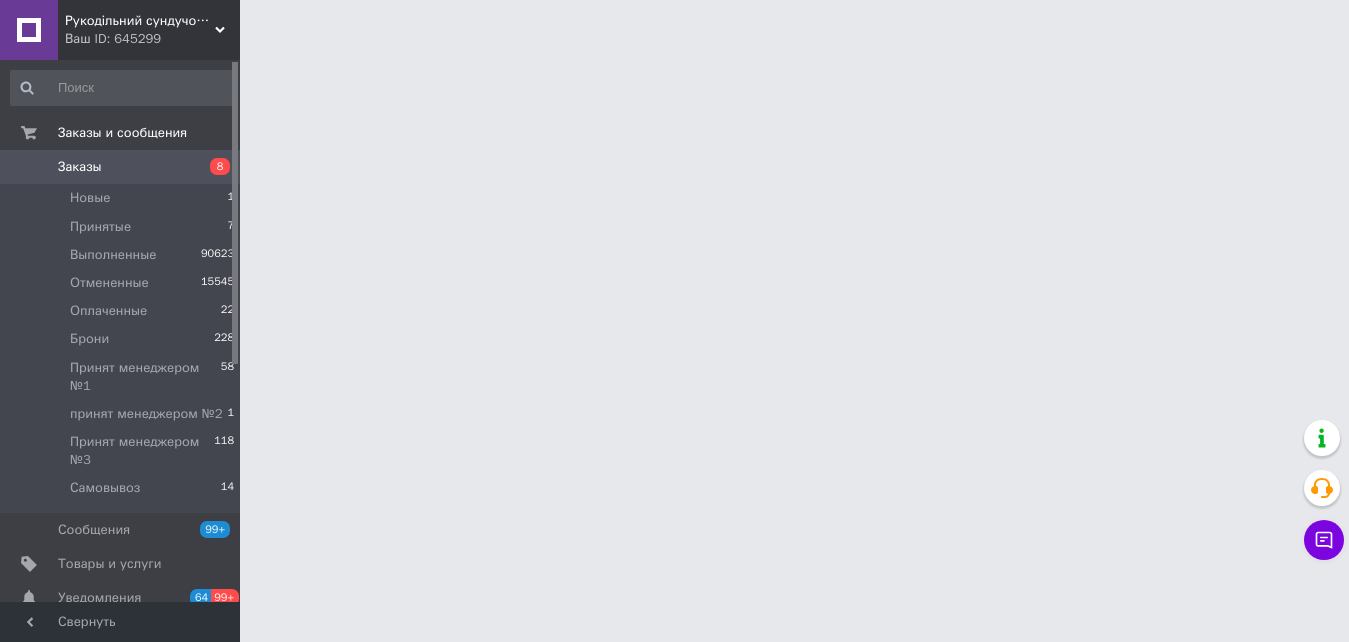 scroll, scrollTop: 0, scrollLeft: 0, axis: both 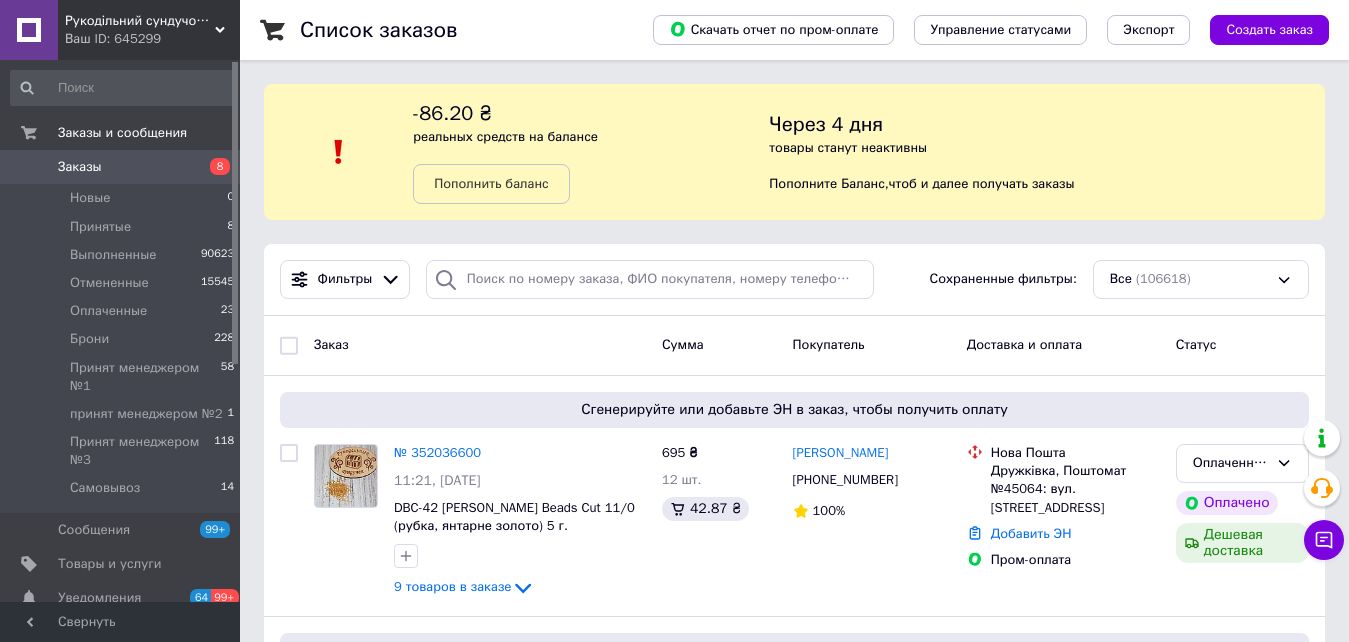 click on "Заказы" at bounding box center (121, 167) 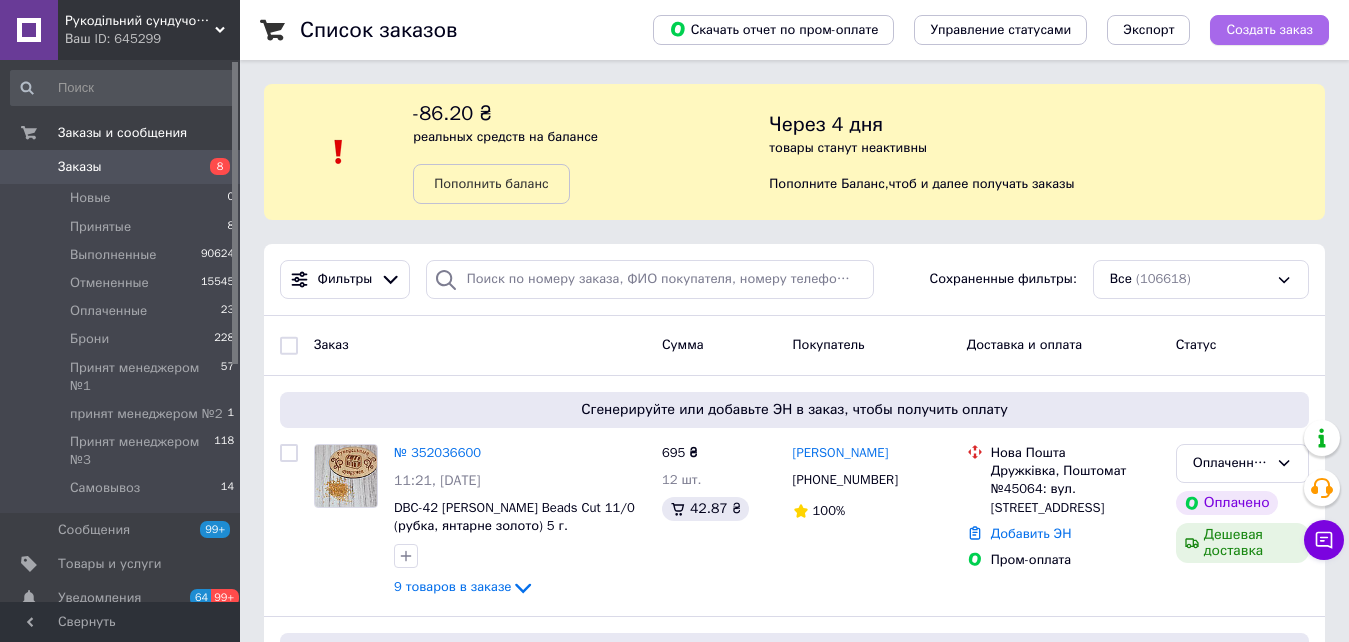 click on "Создать заказ" at bounding box center [1269, 30] 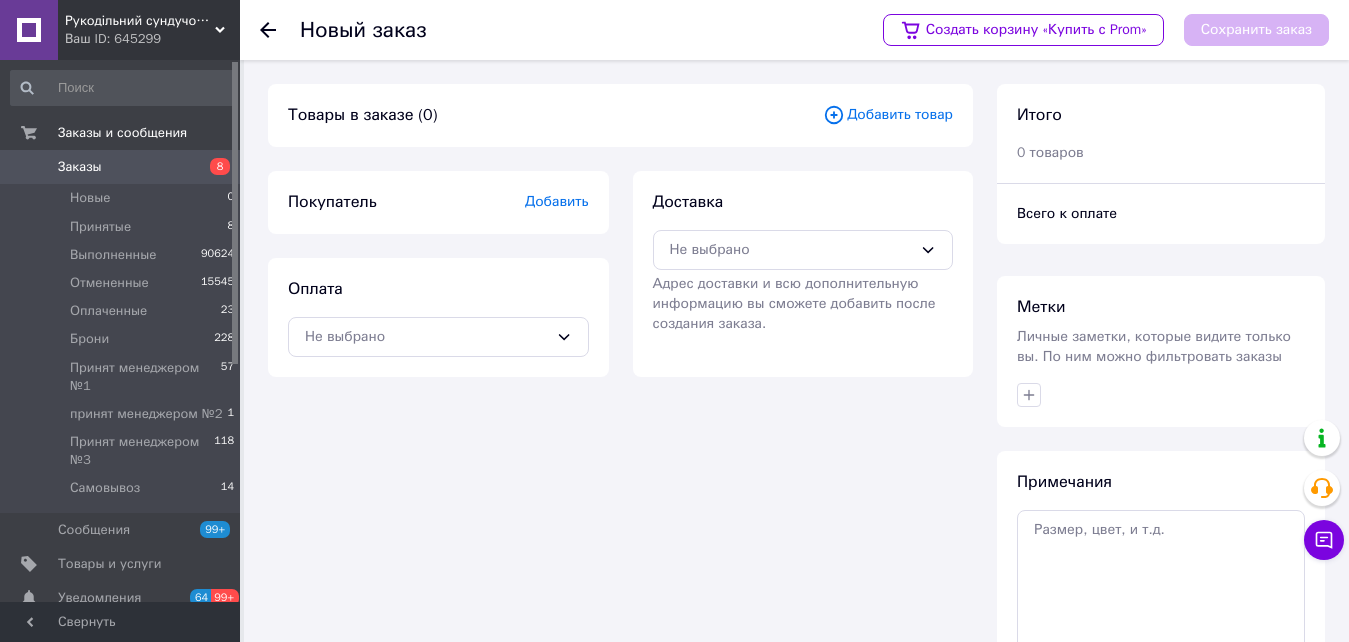 click on "Добавить" at bounding box center (557, 202) 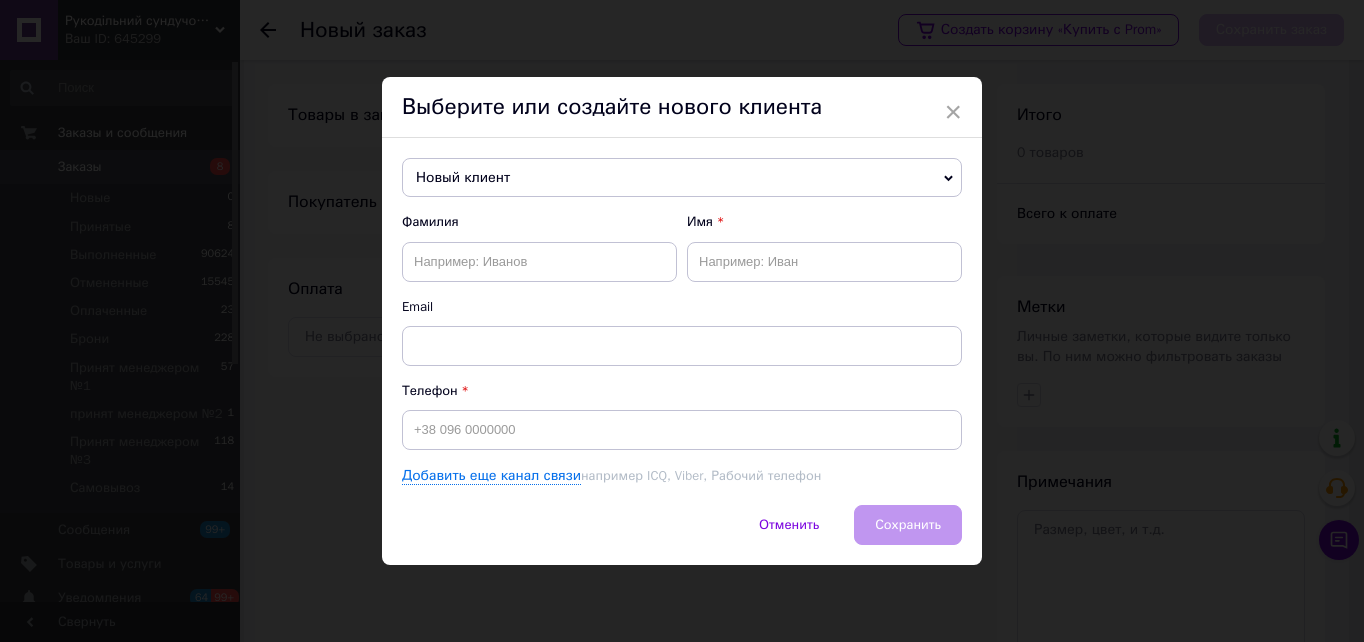 click on "Новый клиент" at bounding box center [682, 178] 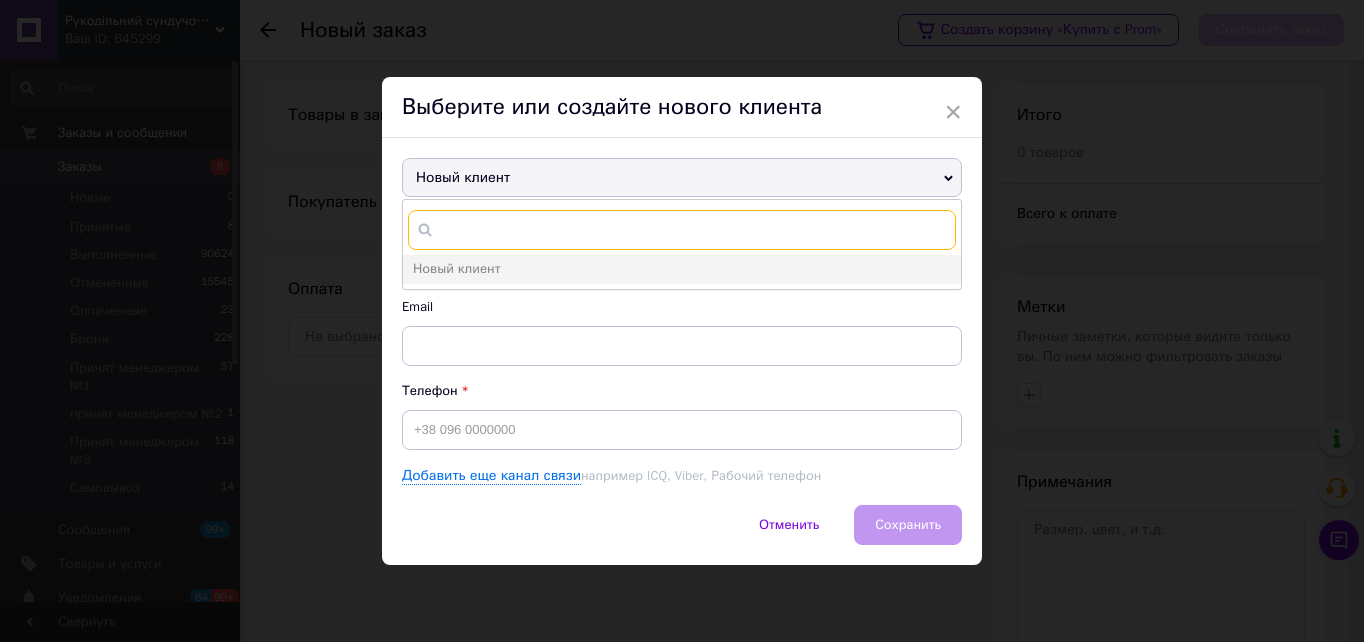 paste on "[PHONE_NUMBER]" 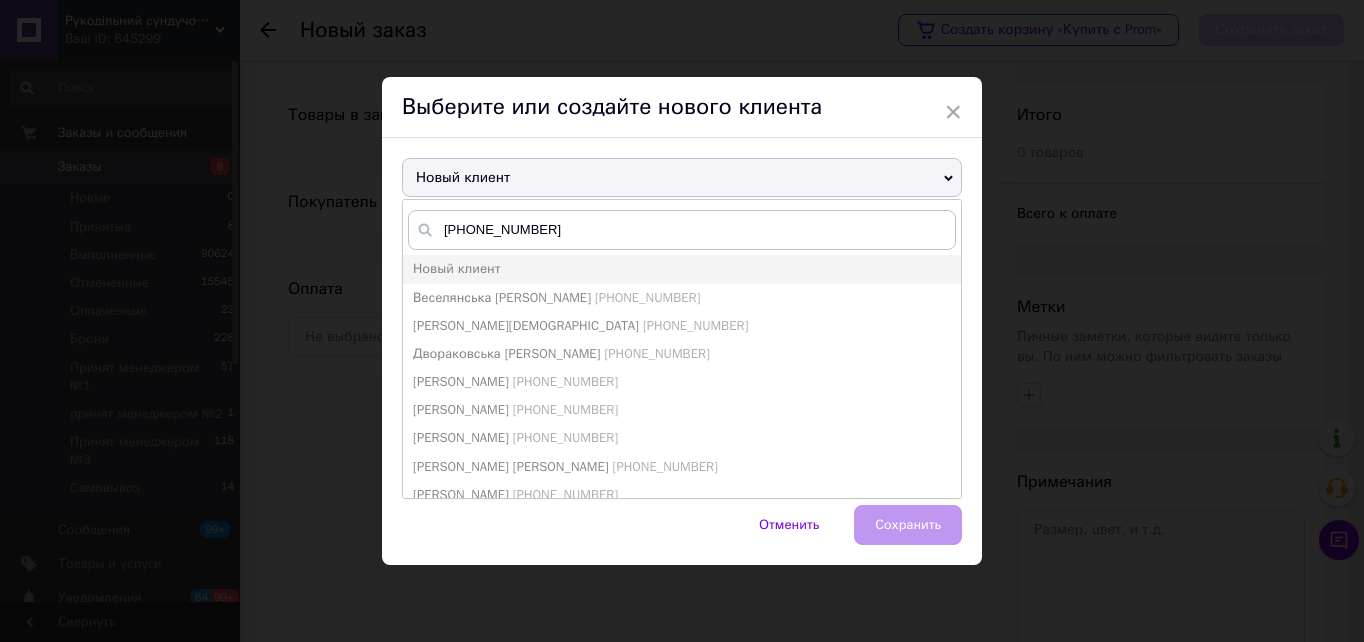 click on "Новый клиент" at bounding box center (682, 178) 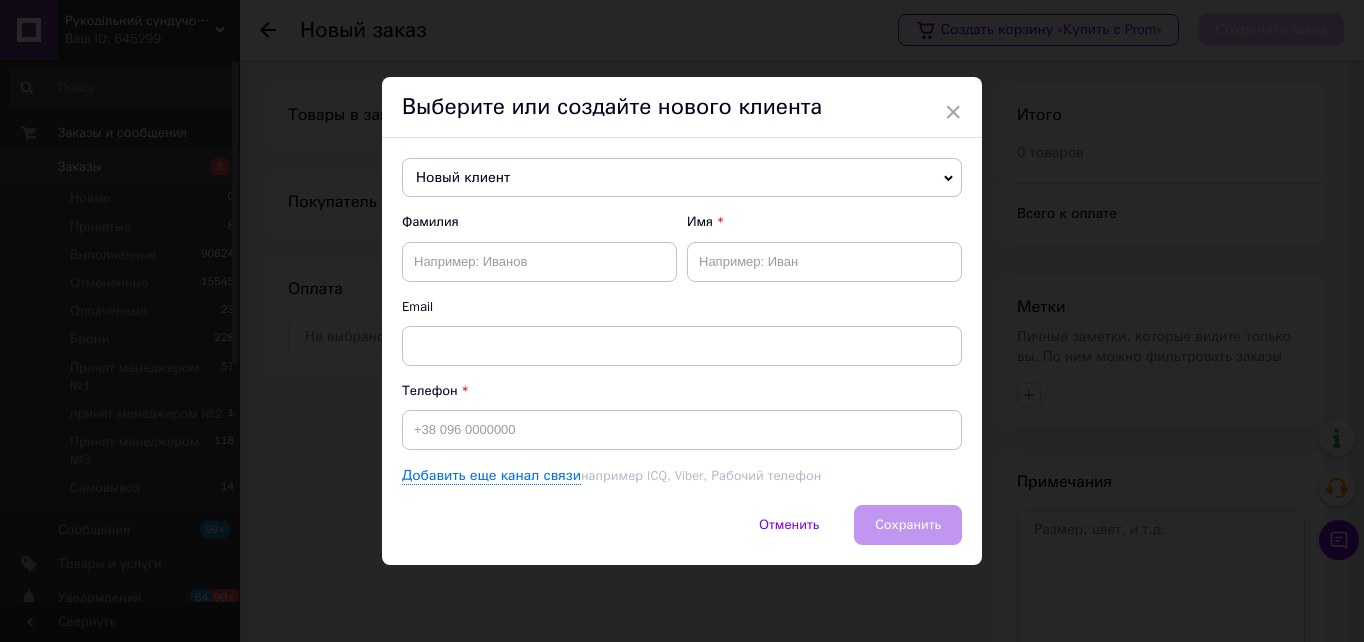 click on "Новый клиент [PERSON_NAME]   [PHONE_NUMBER] [PERSON_NAME]   [PHONE_NUMBER] [GEOGRAPHIC_DATA][PERSON_NAME]   [PHONE_NUMBER] [PERSON_NAME]   [PHONE_NUMBER] [PERSON_NAME]   [PHONE_NUMBER] [PERSON_NAME]   [PHONE_NUMBER] Двораковська [PERSON_NAME]   [PHONE_NUMBER] [PERSON_NAME]   [PHONE_NUMBER] [PERSON_NAME]   [PHONE_NUMBER] [PERSON_NAME]   [PHONE_NUMBER] [PERSON_NAME]   [PHONE_NUMBER] Насібулліна Ніна   [PHONE_NUMBER] [PERSON_NAME]   [PHONE_NUMBER] [PERSON_NAME] [PERSON_NAME]   [PHONE_NUMBER] Новый клиент   [PERSON_NAME]   [PHONE_NUMBER] [PERSON_NAME] [PERSON_NAME]   [PHONE_NUMBER] [PERSON_NAME] [PERSON_NAME]   [PHONE_NUMBER] [PERSON_NAME]   [PHONE_NUMBER] [PERSON_NAME]   [PHONE_NUMBER] [PERSON_NAME]   Имя Email" at bounding box center (682, 322) 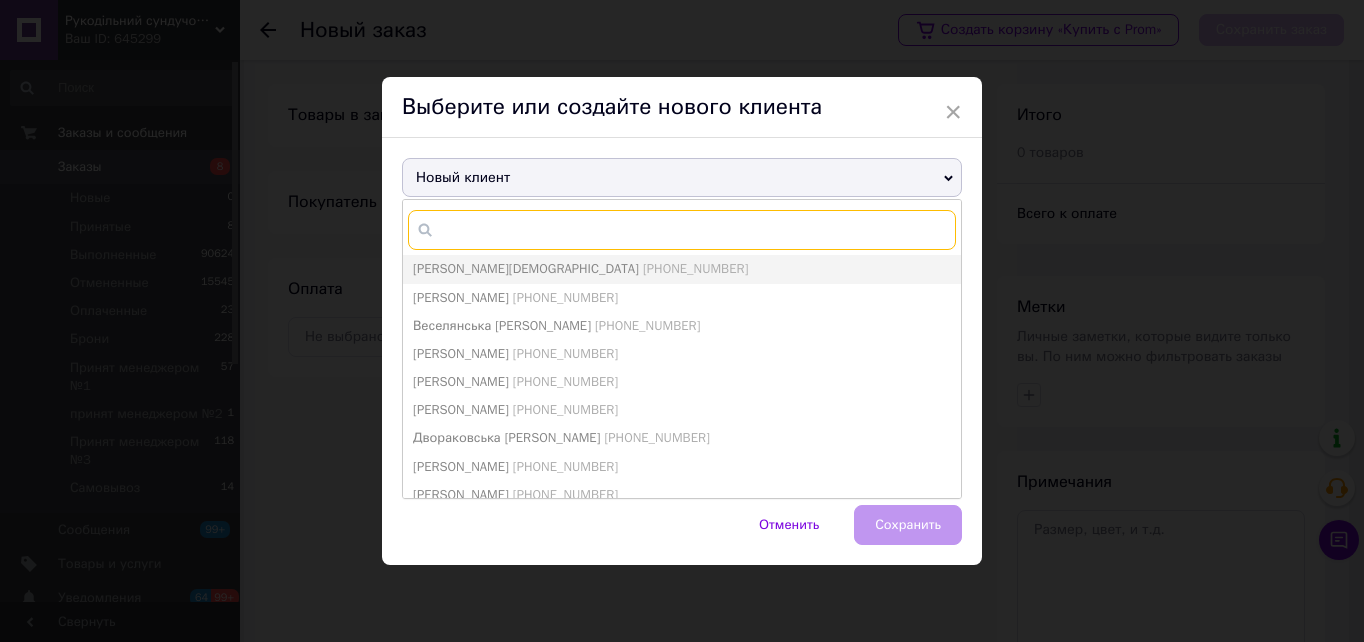 paste on "[PHONE_NUMBER]" 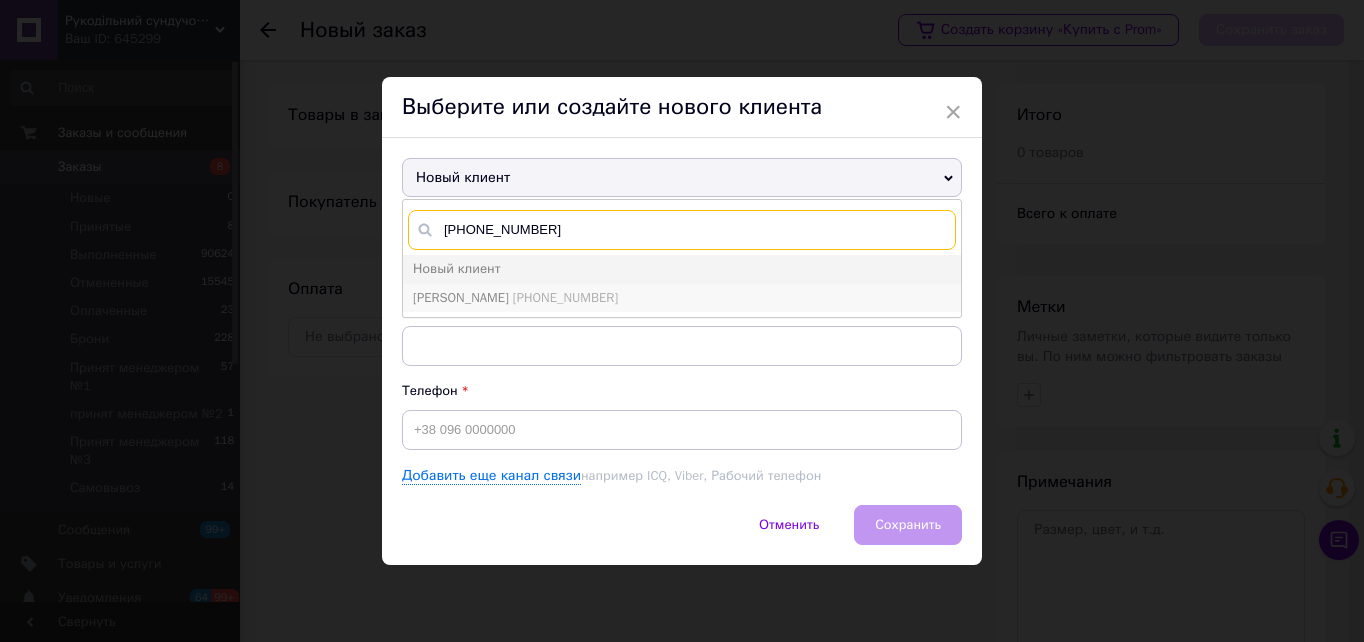 type on "[PHONE_NUMBER]" 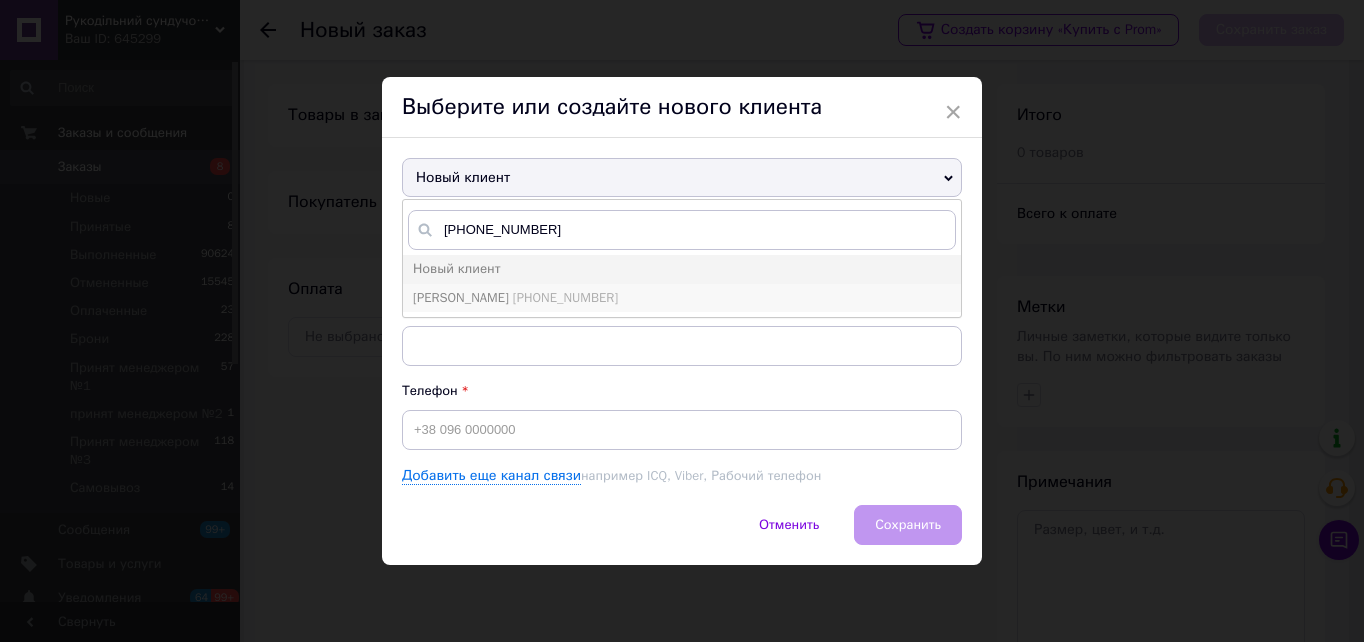 click on "[PERSON_NAME]" at bounding box center [461, 297] 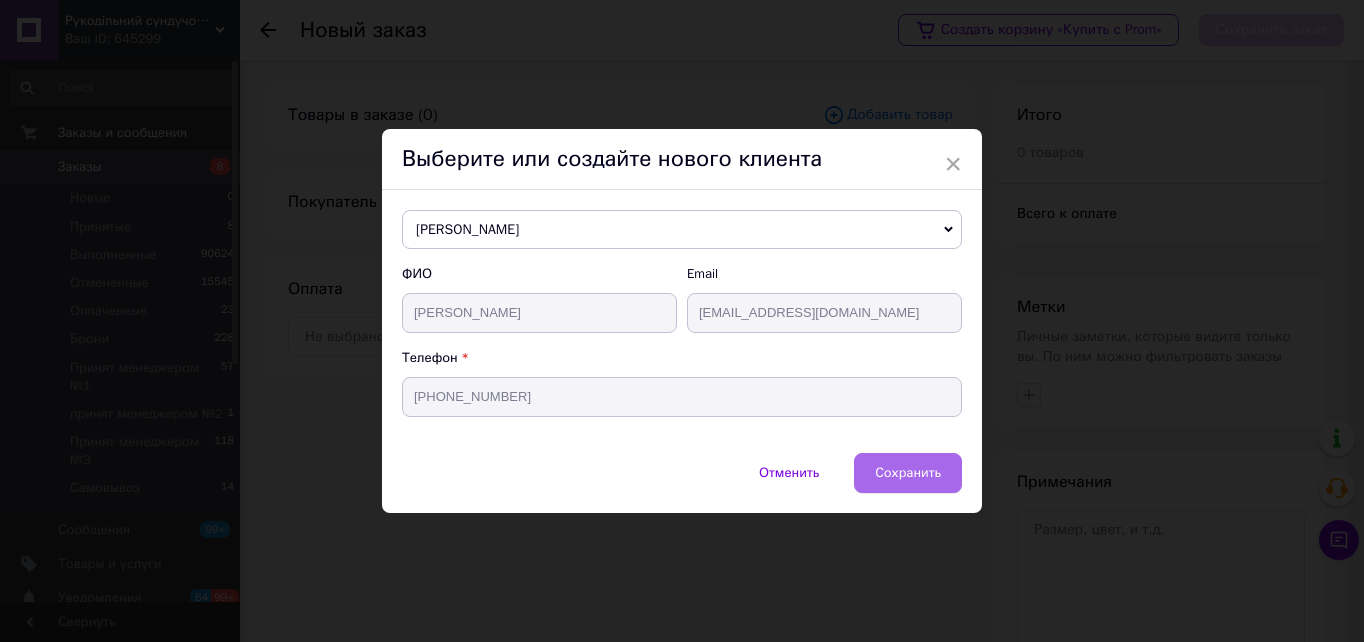 click on "Сохранить" at bounding box center [908, 473] 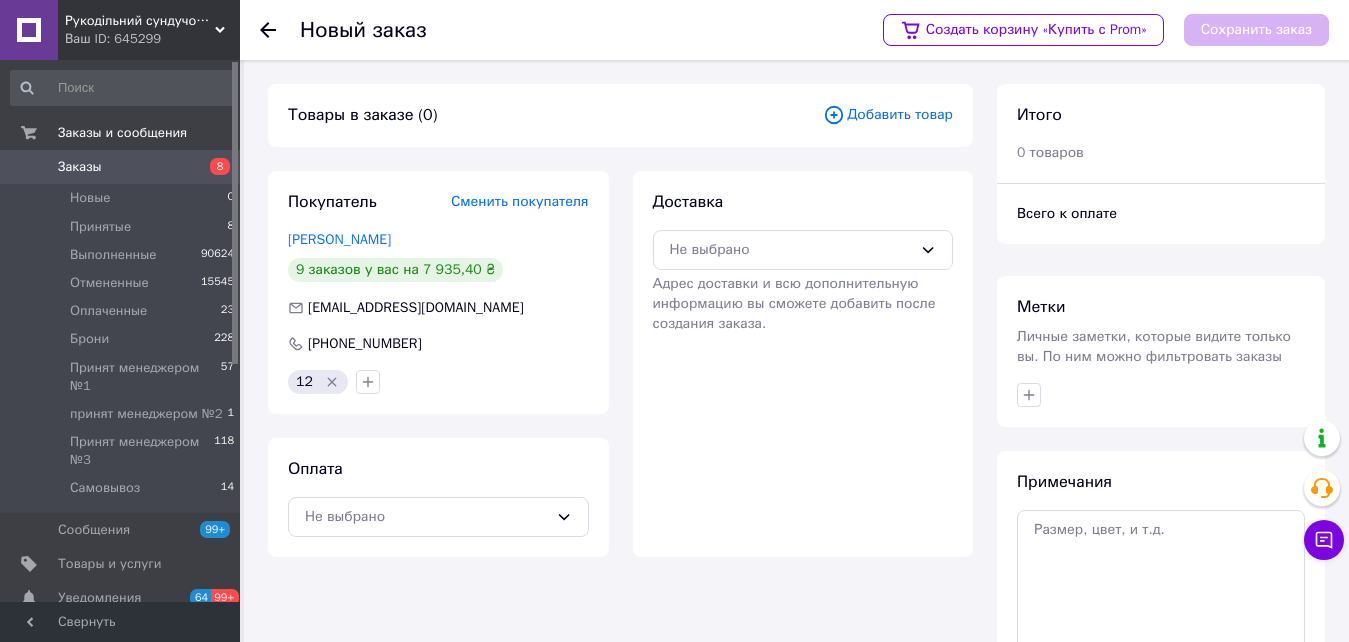 click on "Добавить товар" at bounding box center [888, 115] 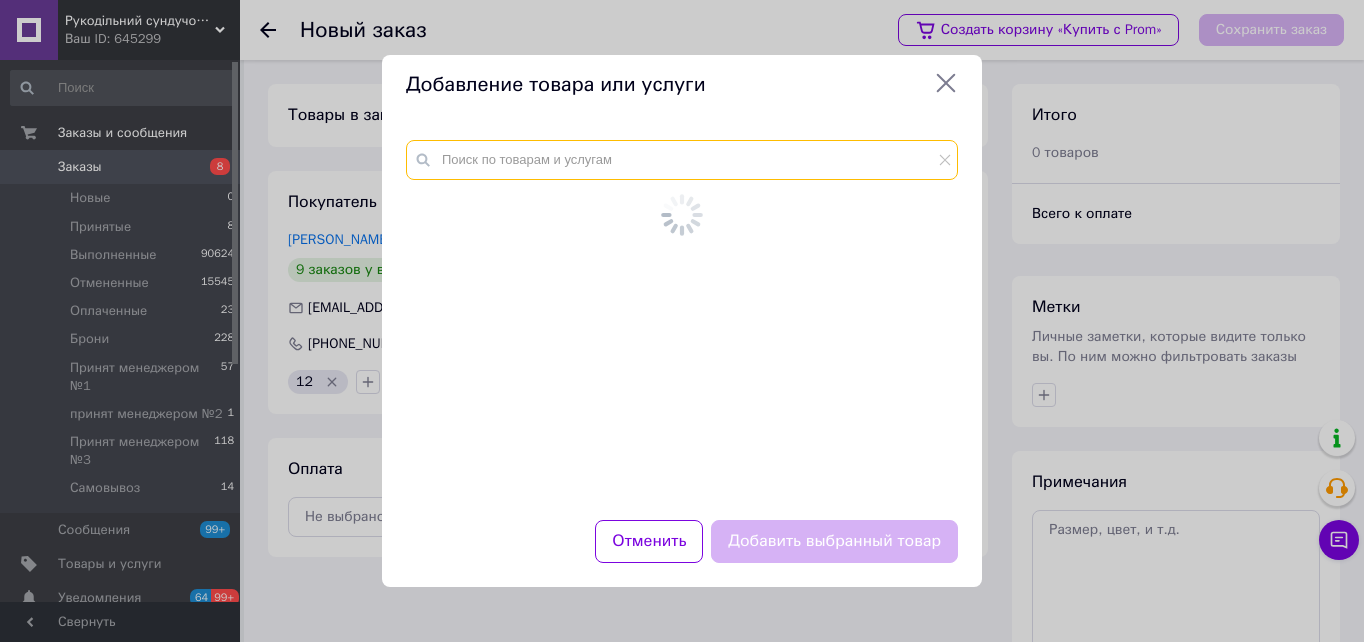 click at bounding box center (682, 160) 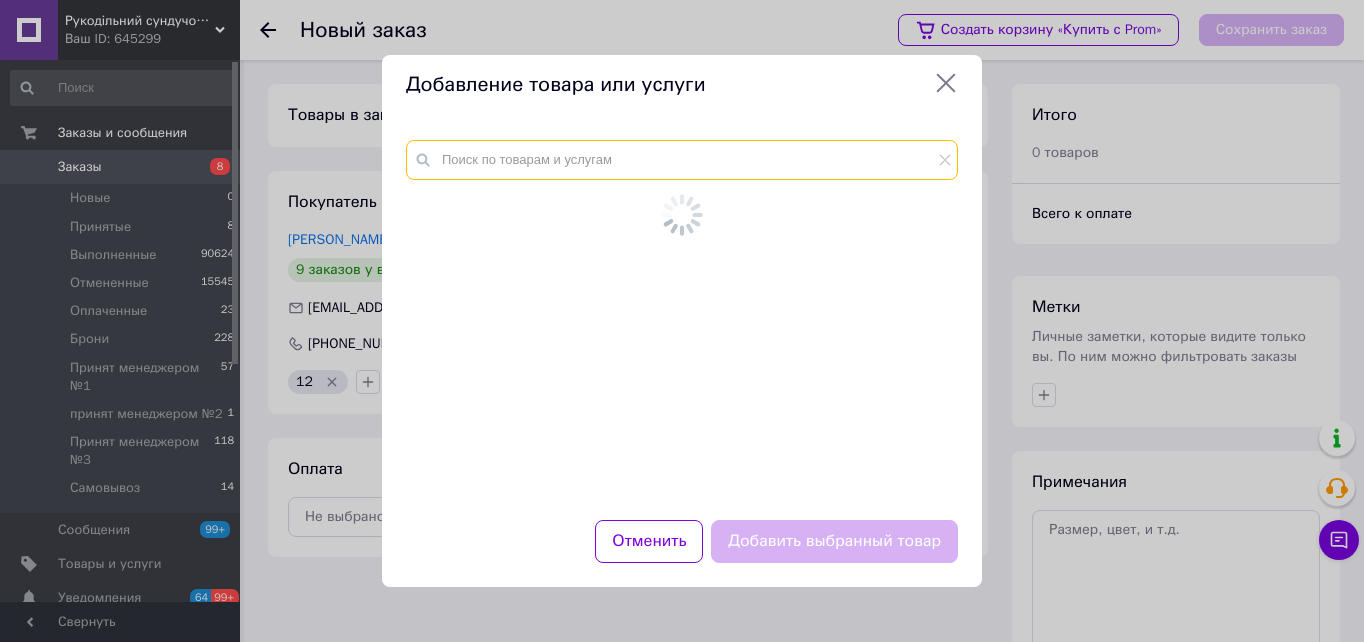 paste on "03504" 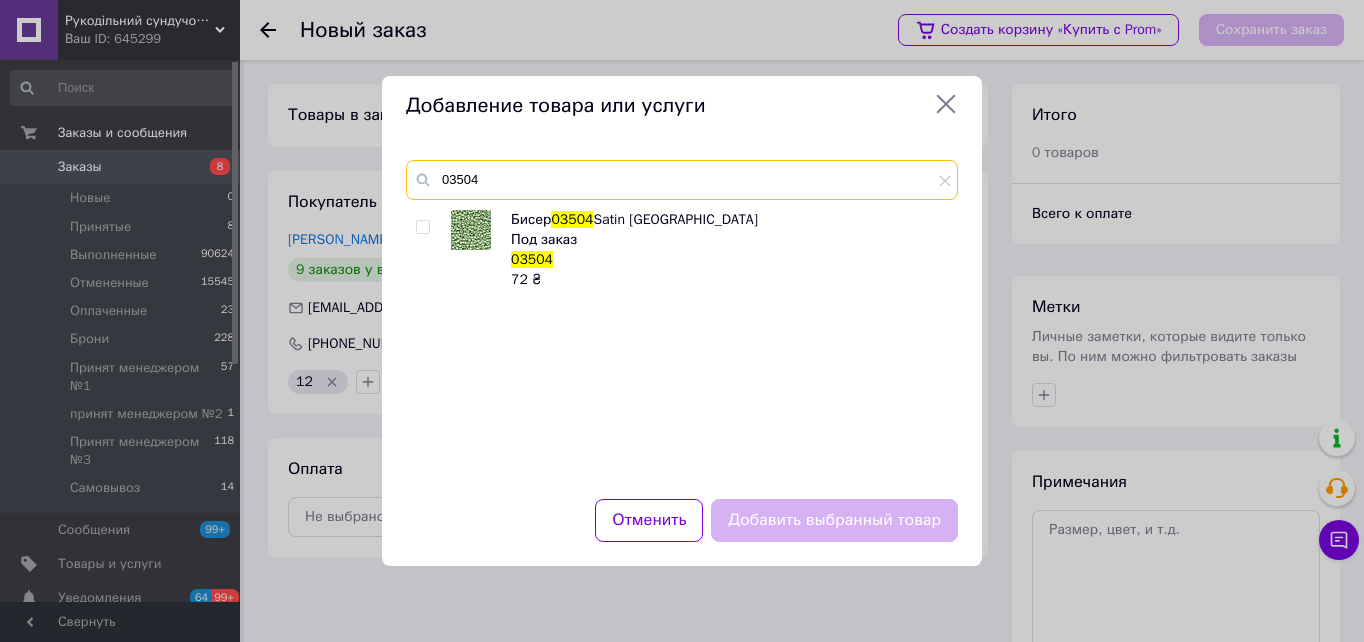 type on "03504" 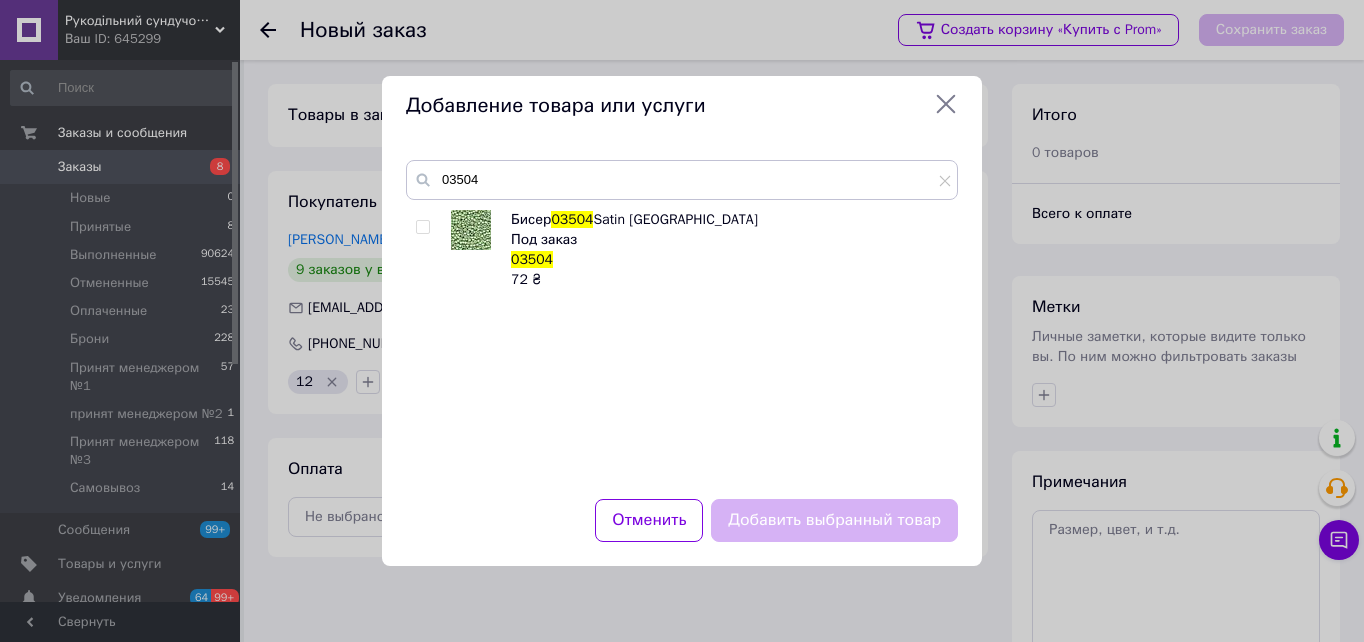 click at bounding box center [422, 227] 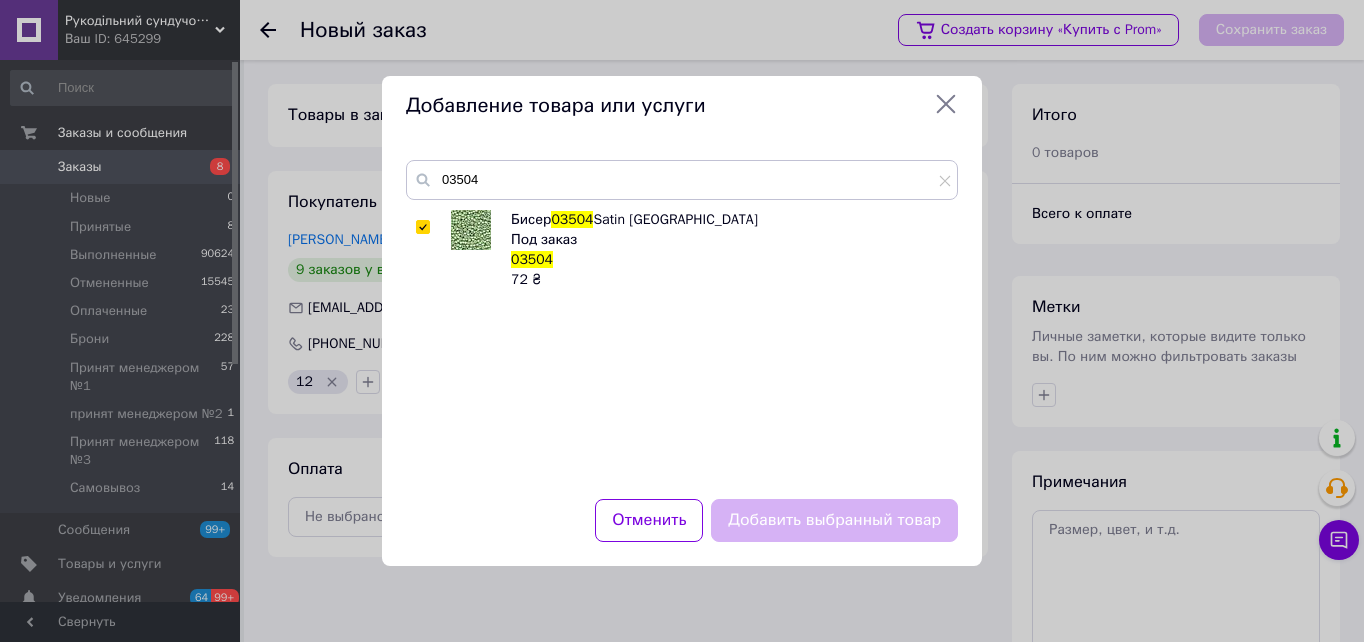 checkbox on "true" 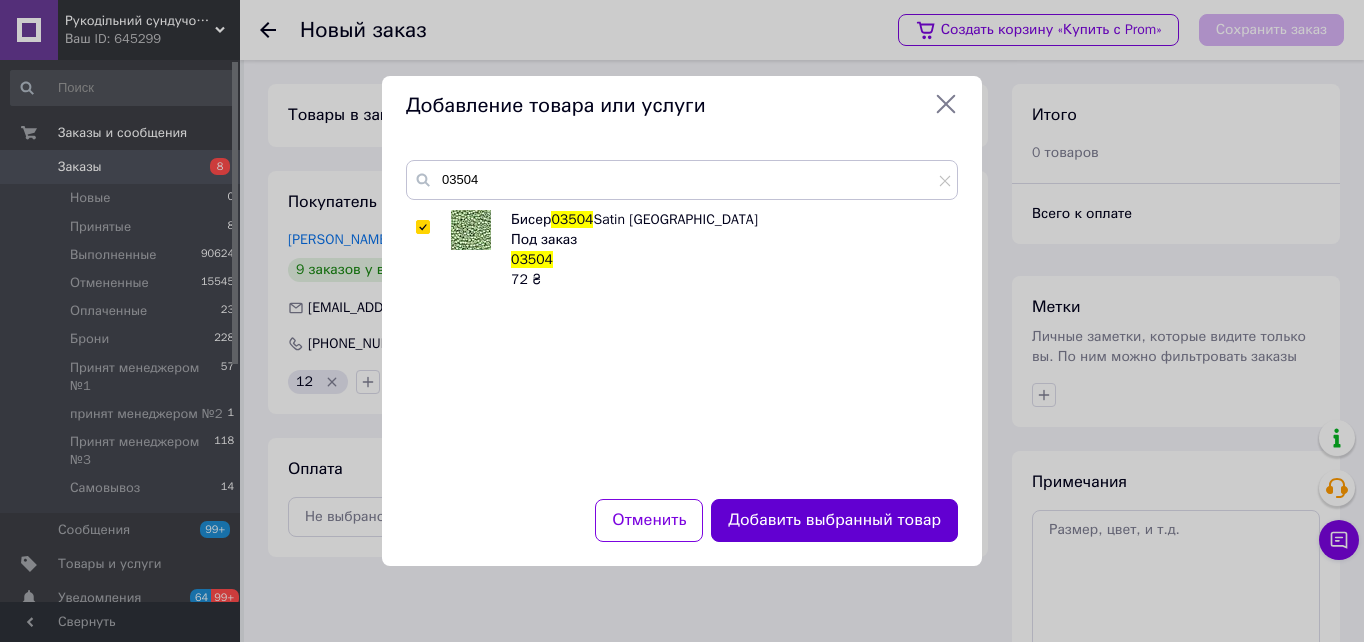 click on "Добавить выбранный товар" at bounding box center (834, 520) 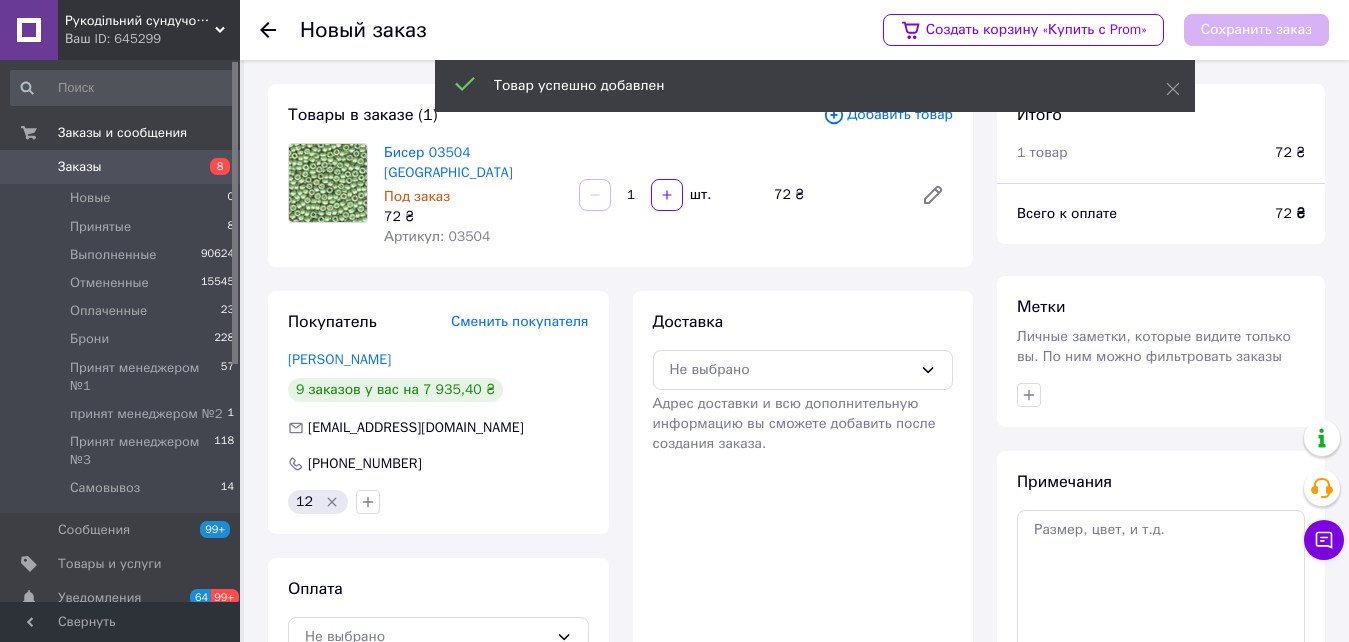 click at bounding box center (667, 195) 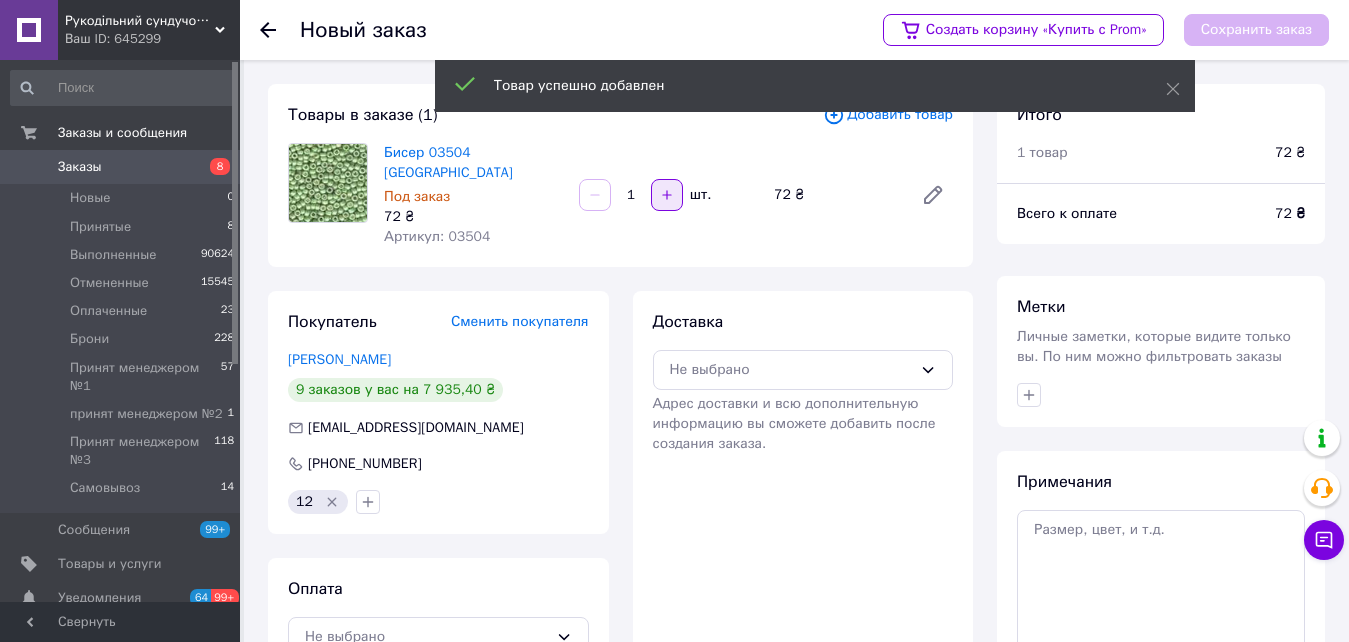 click at bounding box center (667, 195) 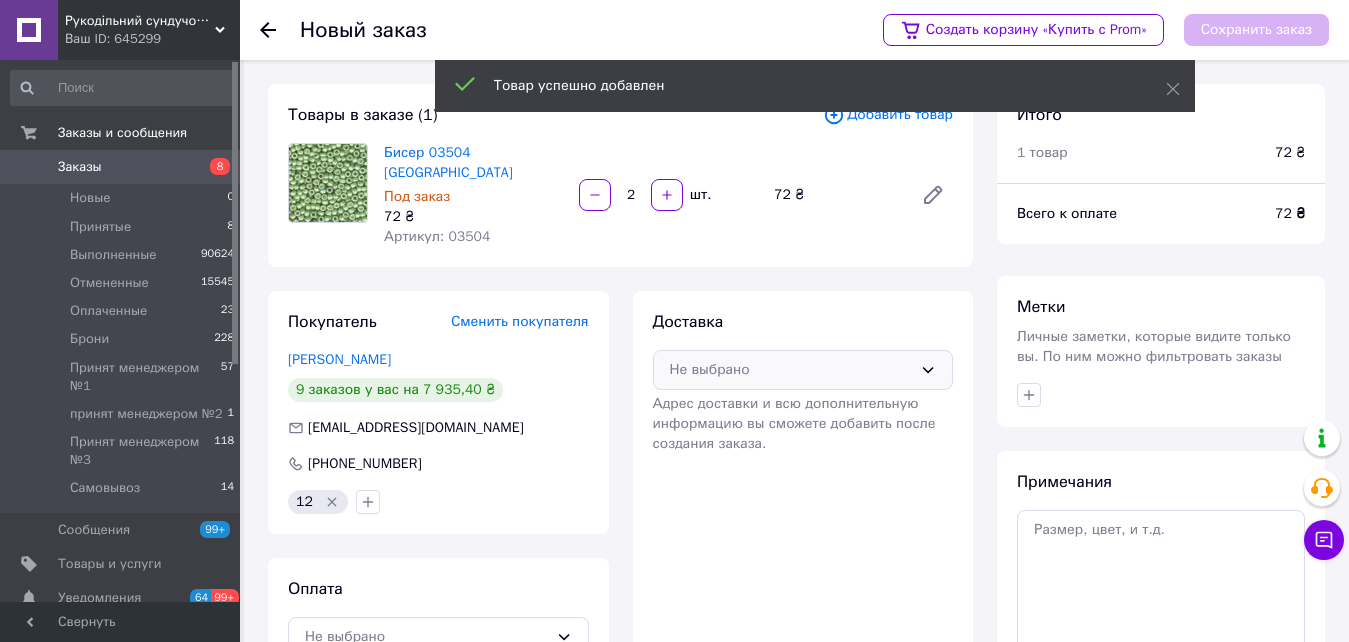 click on "Не выбрано" at bounding box center [791, 370] 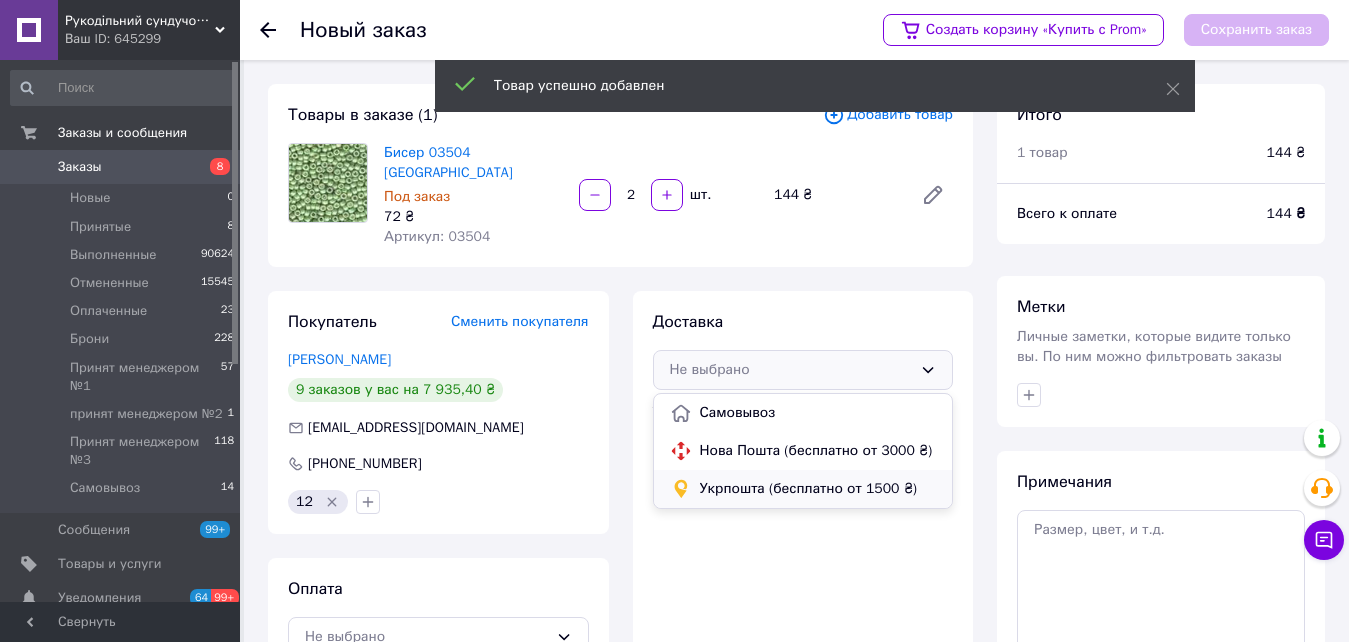 click on "Укрпошта (бесплатно от 1500 ₴)" at bounding box center [818, 489] 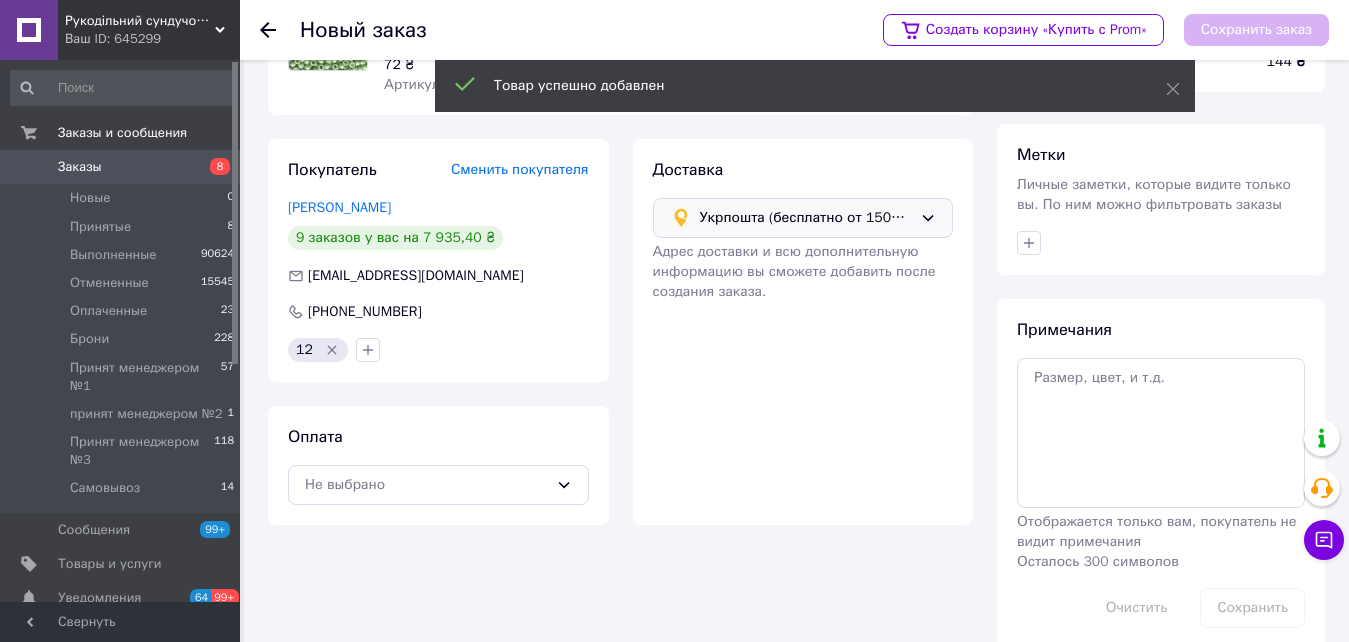 scroll, scrollTop: 182, scrollLeft: 0, axis: vertical 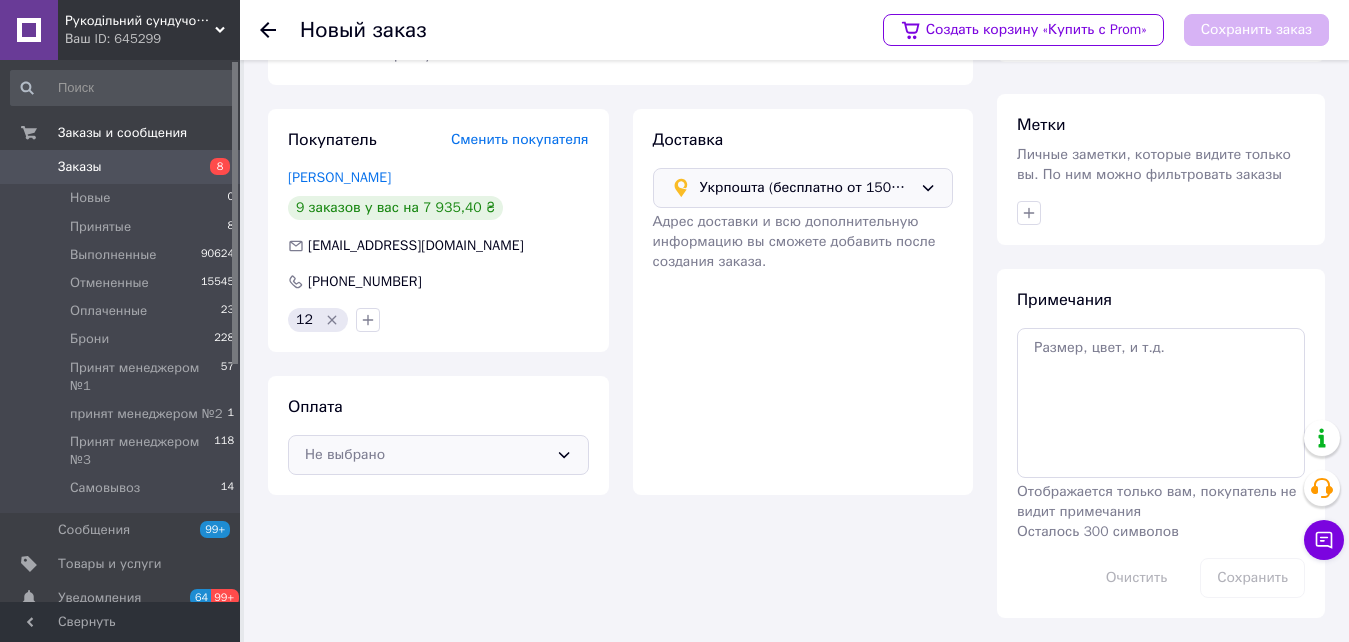 click on "Не выбрано" at bounding box center [426, 455] 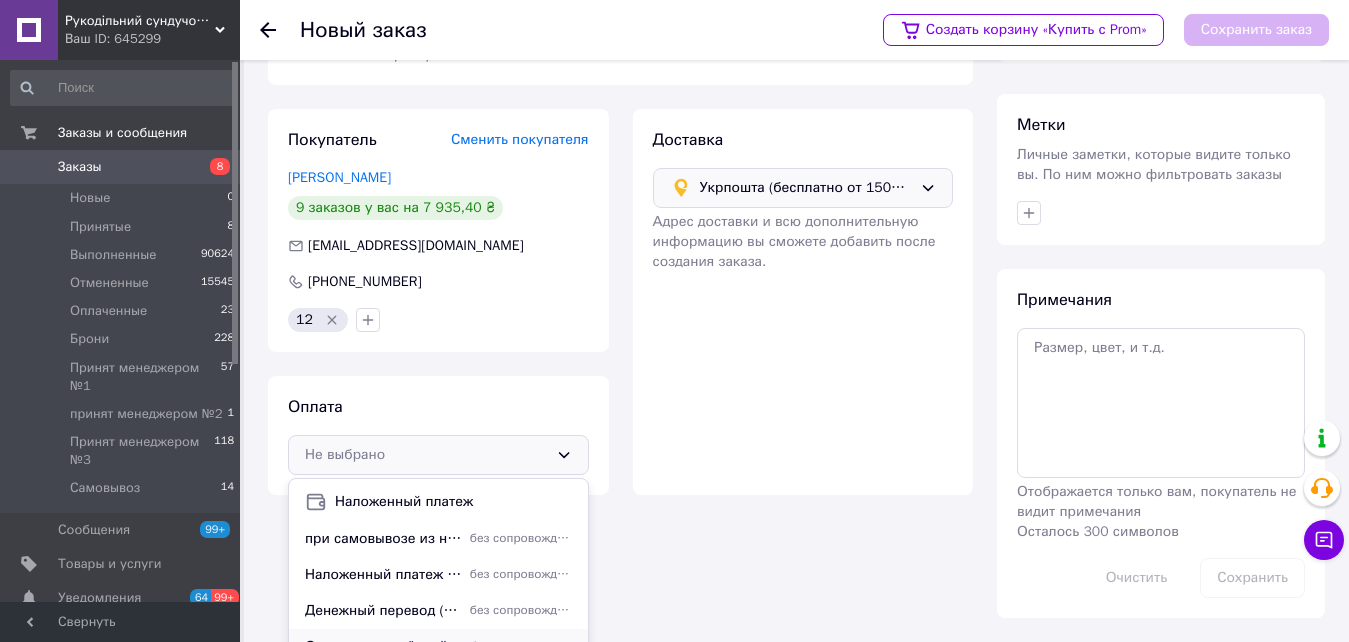 scroll, scrollTop: 48, scrollLeft: 0, axis: vertical 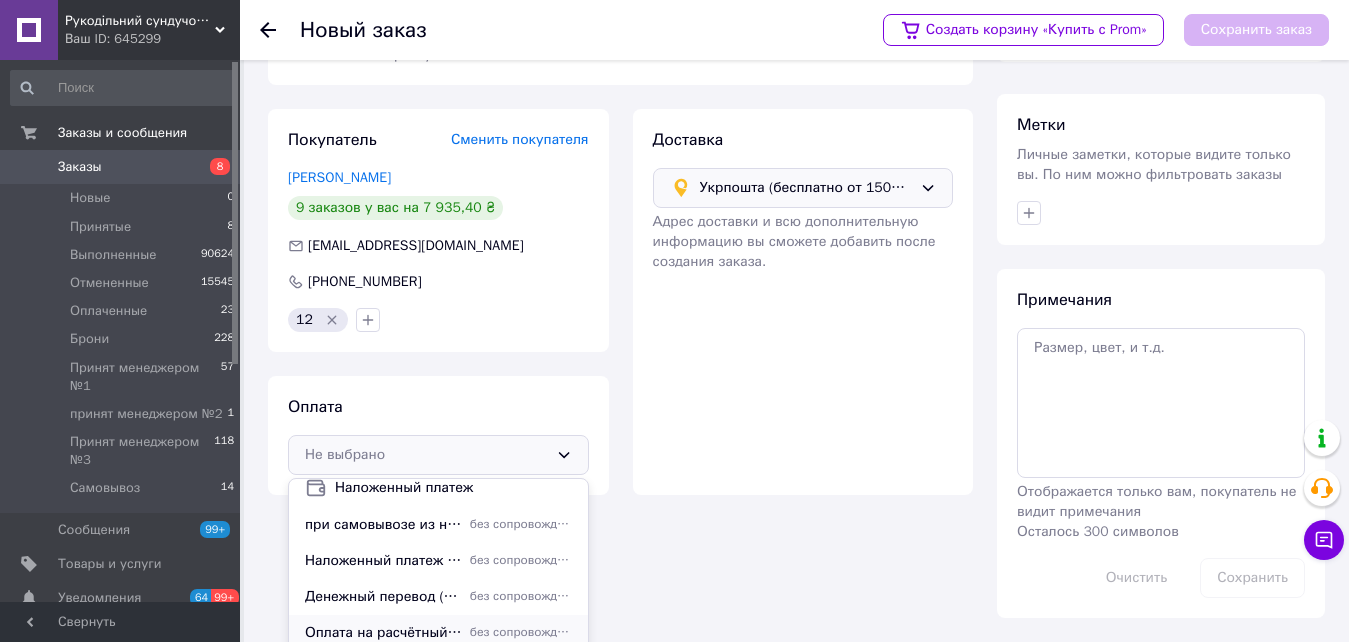click on "Оплата на расчётный счёт IBAN" at bounding box center [383, 633] 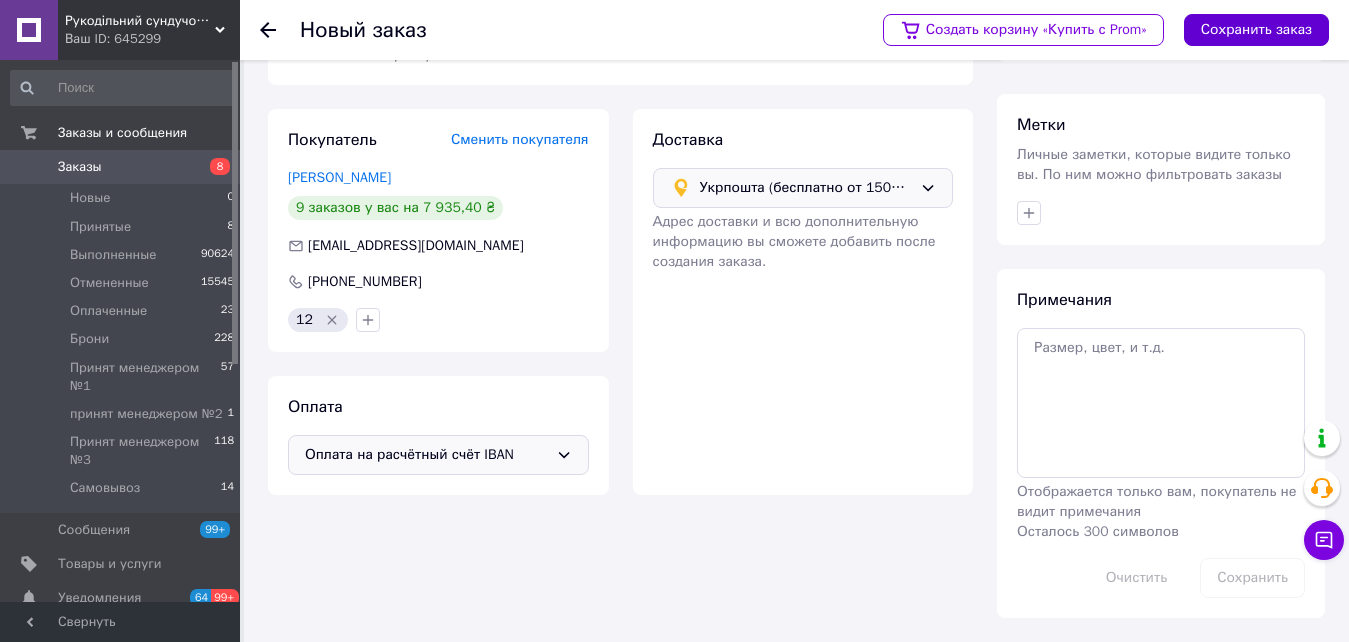 click on "Сохранить заказ" at bounding box center [1256, 30] 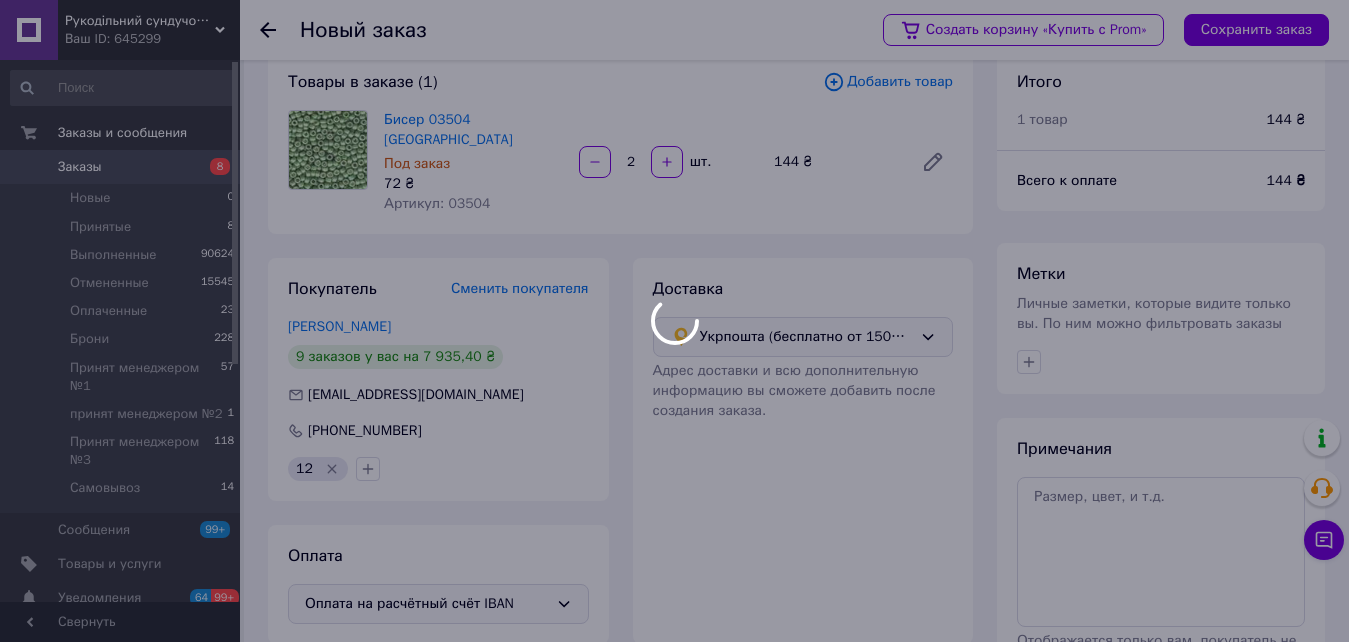 scroll, scrollTop: 0, scrollLeft: 0, axis: both 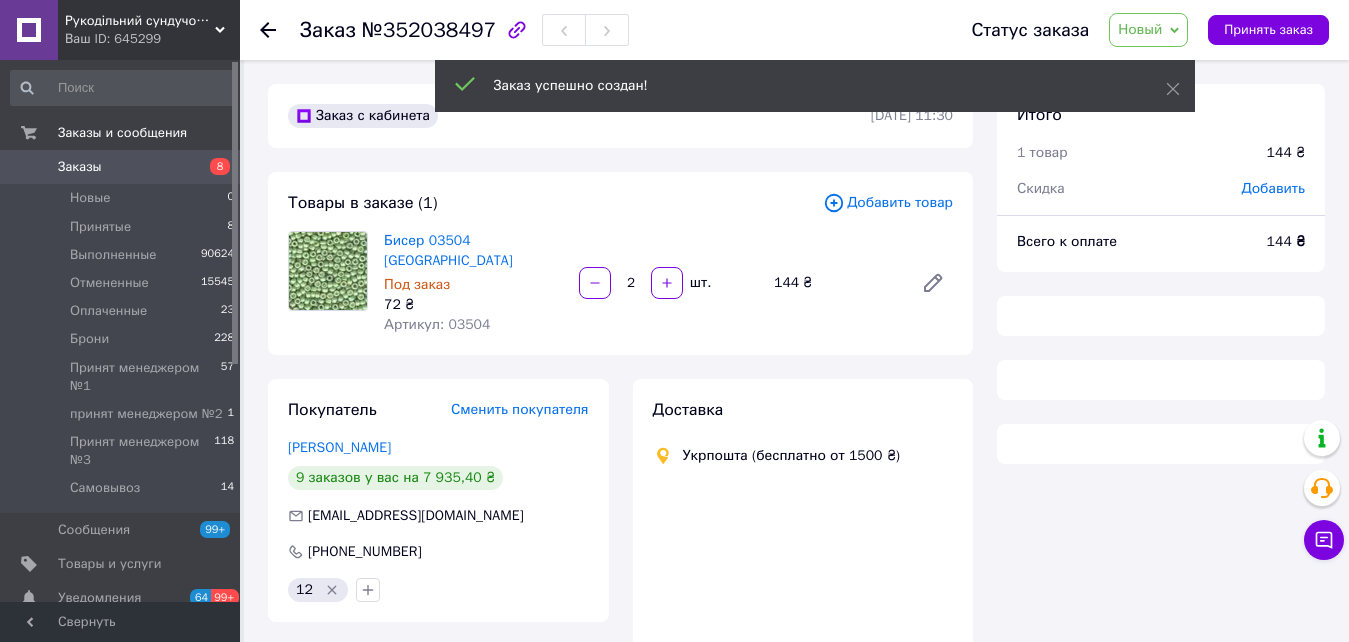 click on "Новый" at bounding box center [1148, 30] 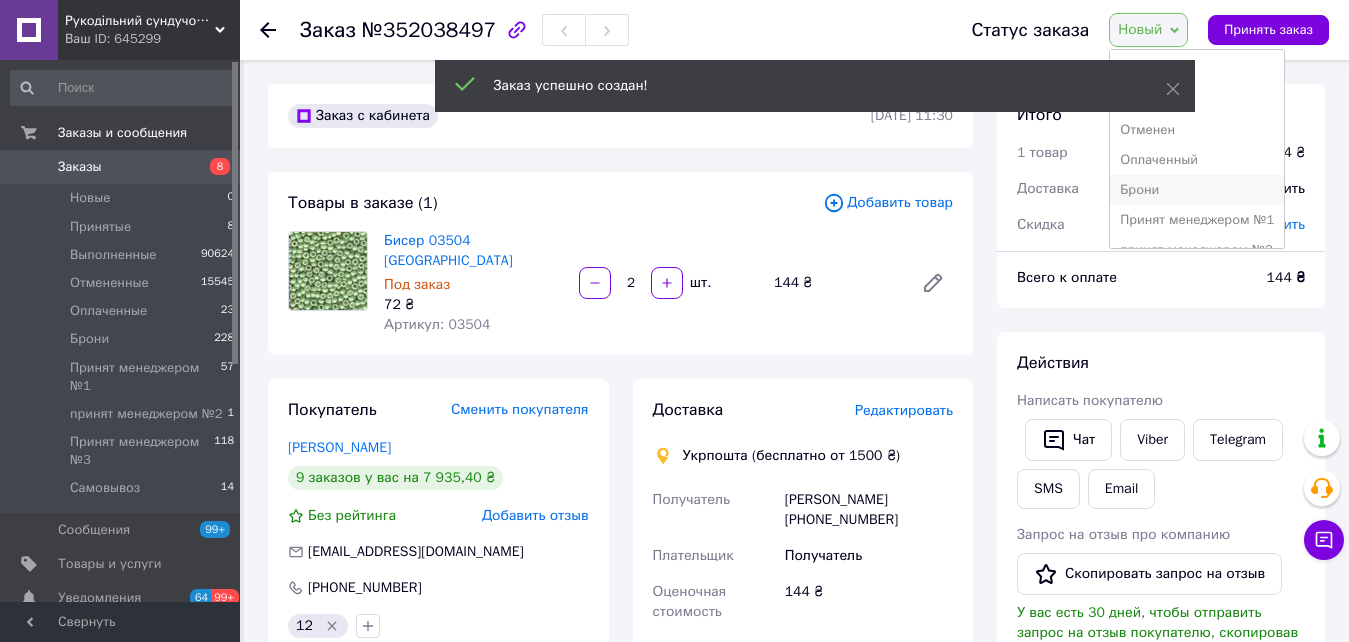 click on "Брони" at bounding box center [1197, 190] 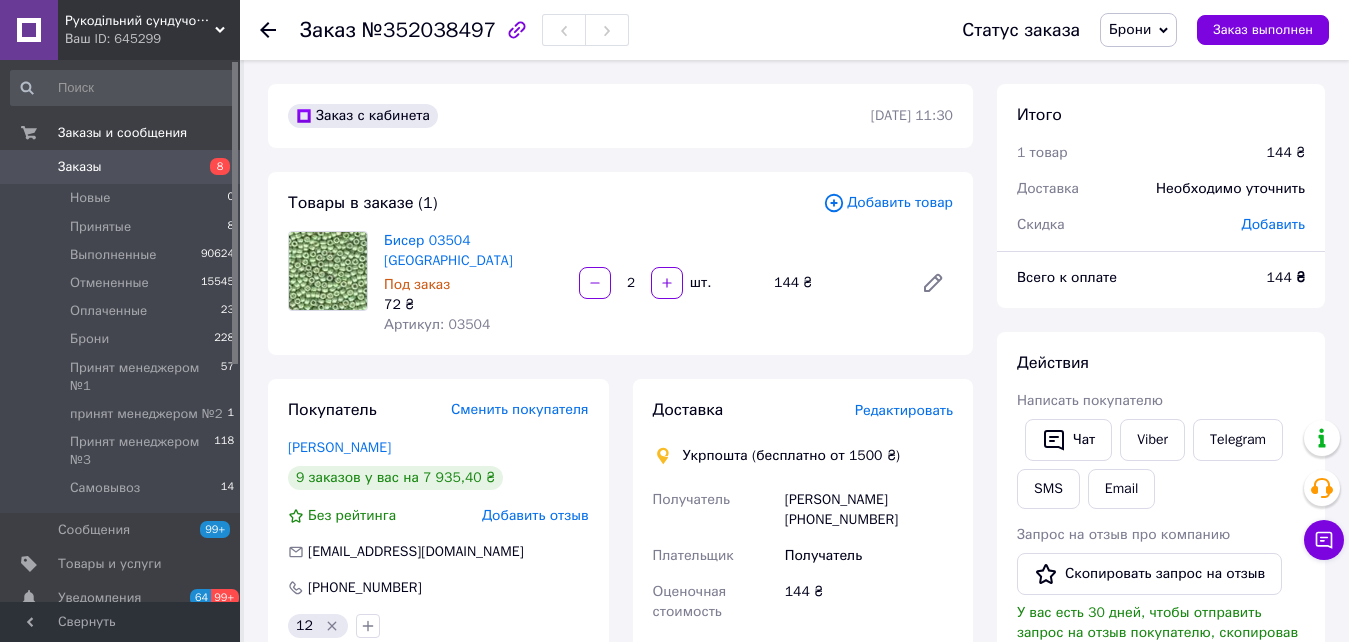 click on "Заказы" at bounding box center [121, 167] 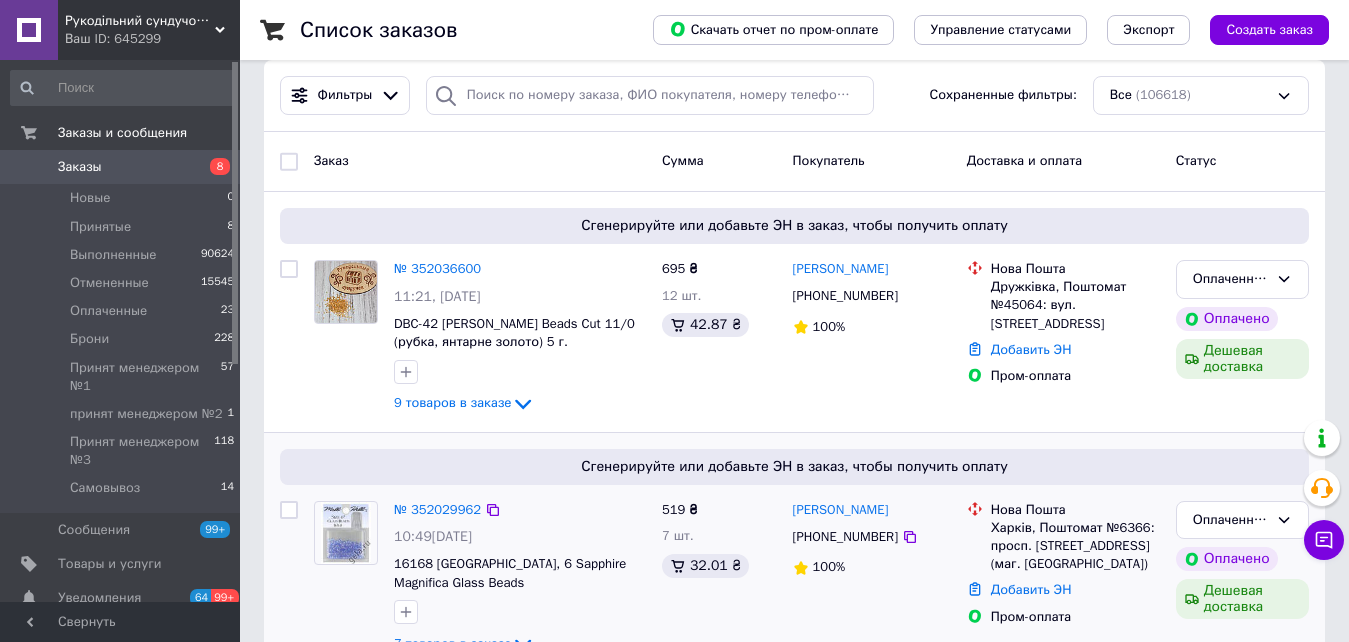scroll, scrollTop: 300, scrollLeft: 0, axis: vertical 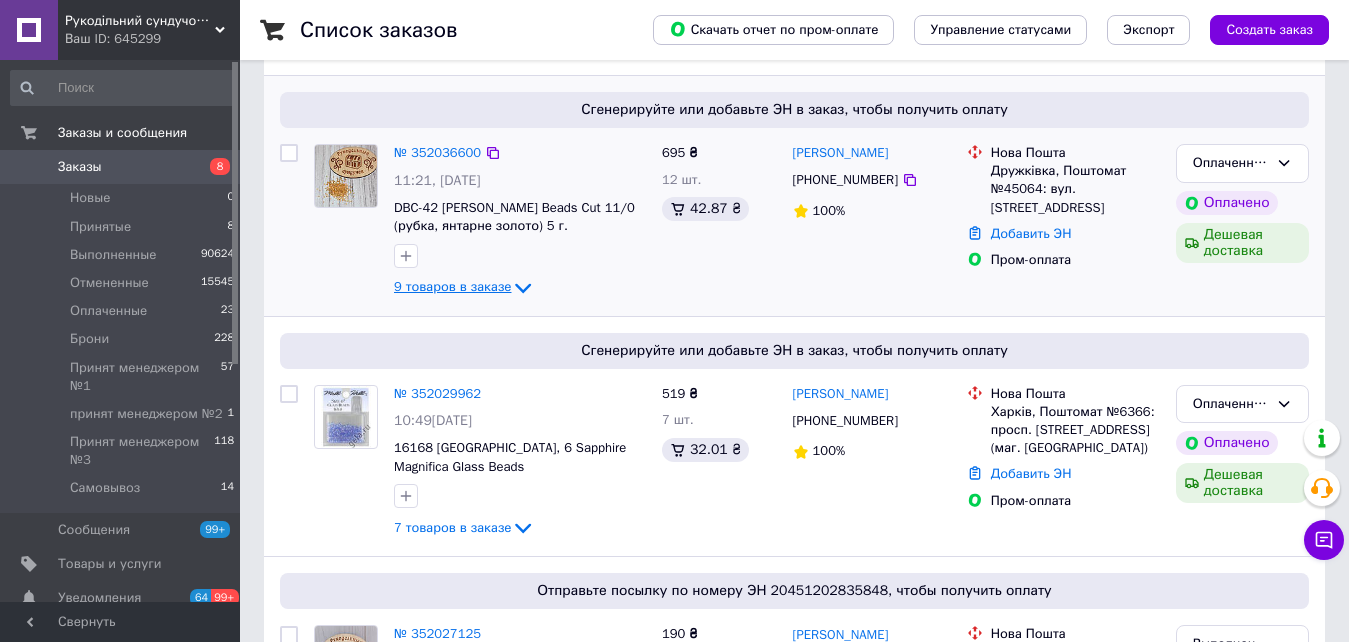 click on "9 товаров в заказе" at bounding box center (452, 286) 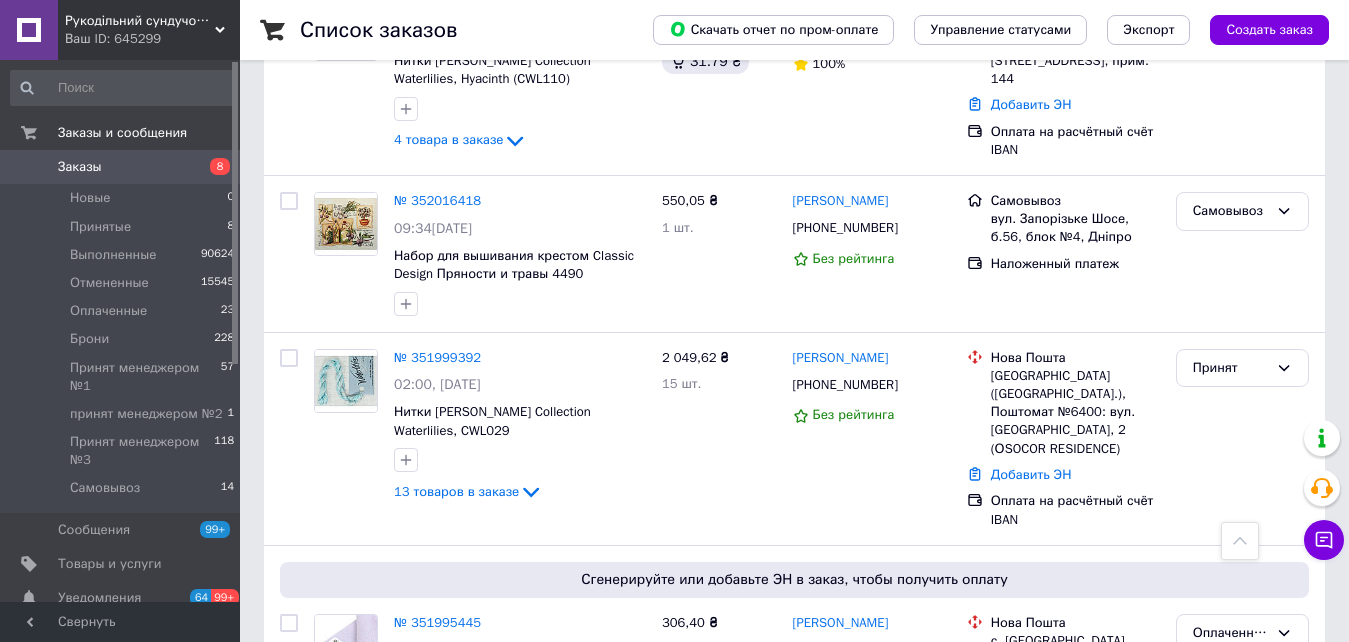 scroll, scrollTop: 1900, scrollLeft: 0, axis: vertical 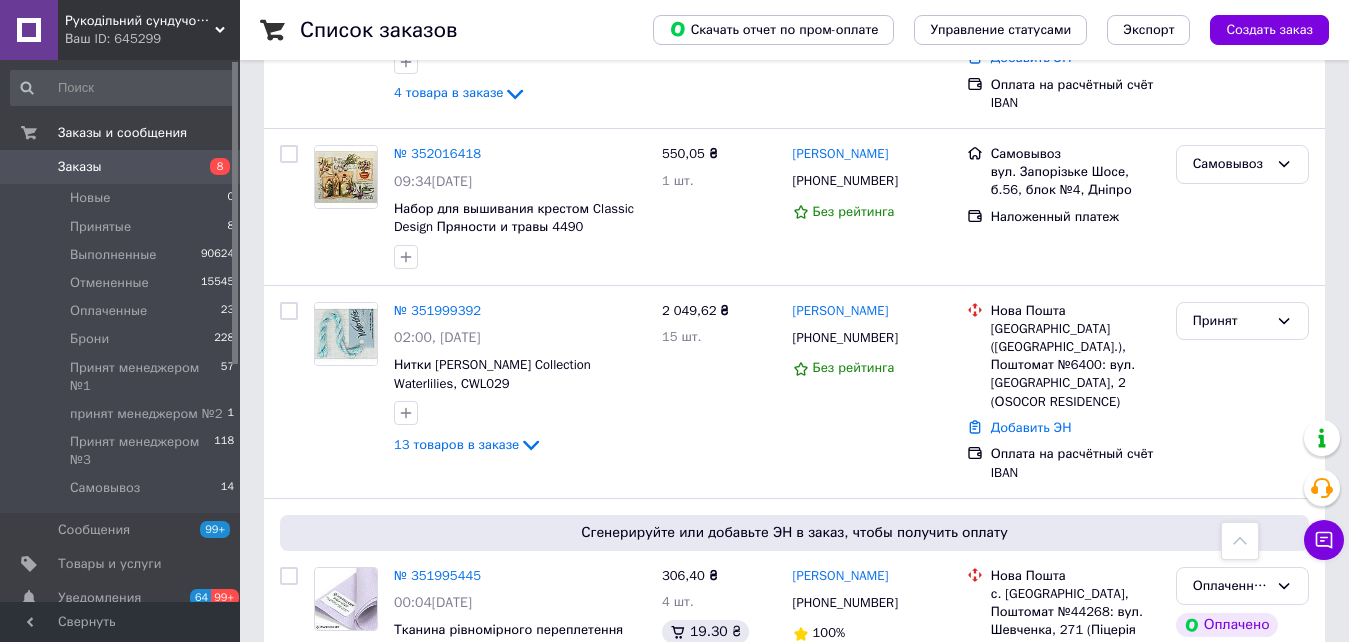 click on "Заказы" at bounding box center [121, 167] 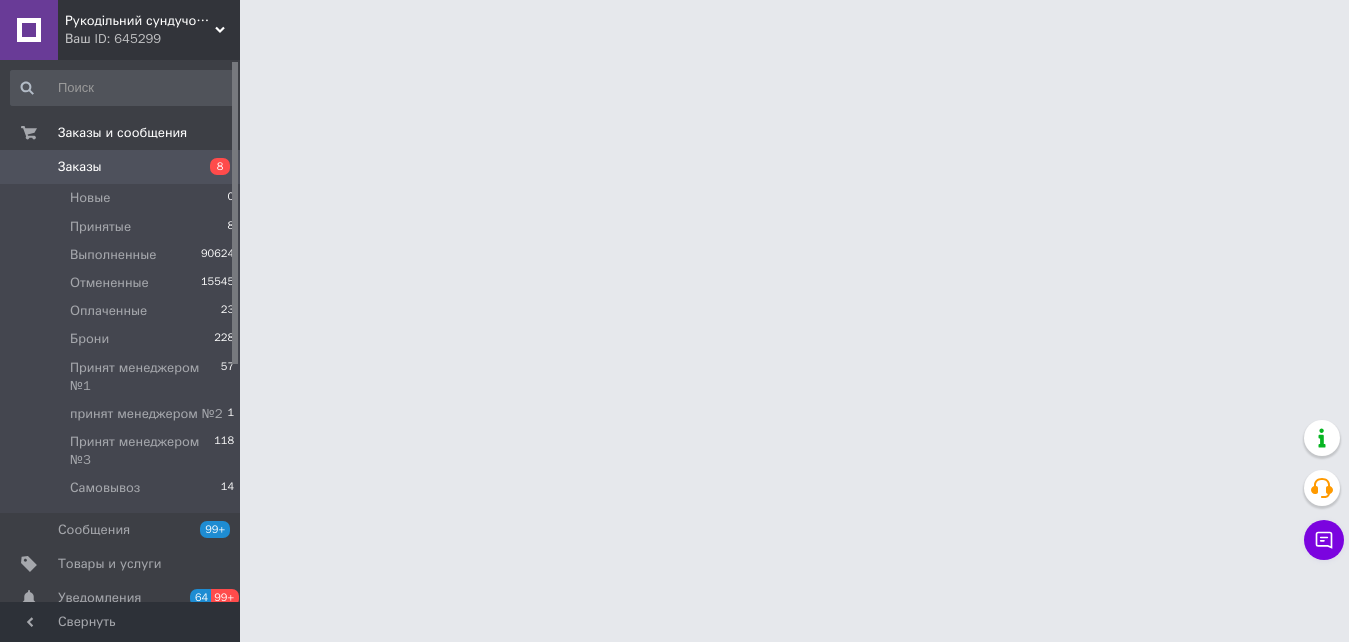 scroll, scrollTop: 0, scrollLeft: 0, axis: both 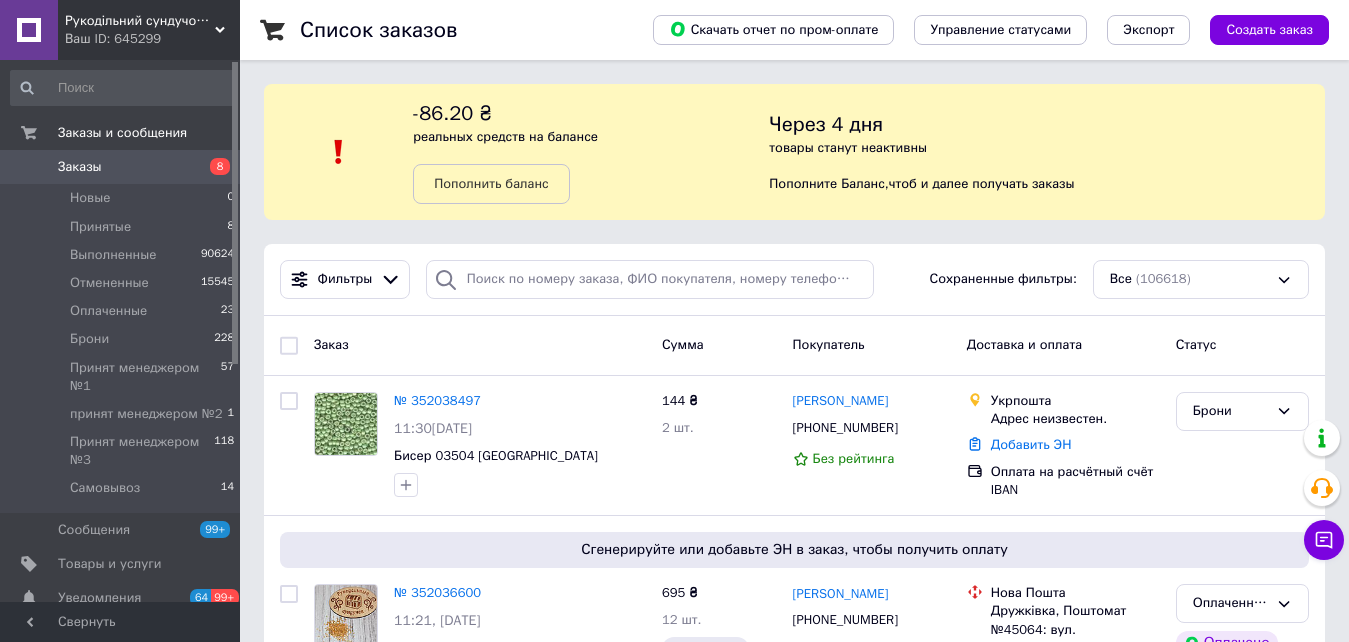 click on "8" at bounding box center [212, 167] 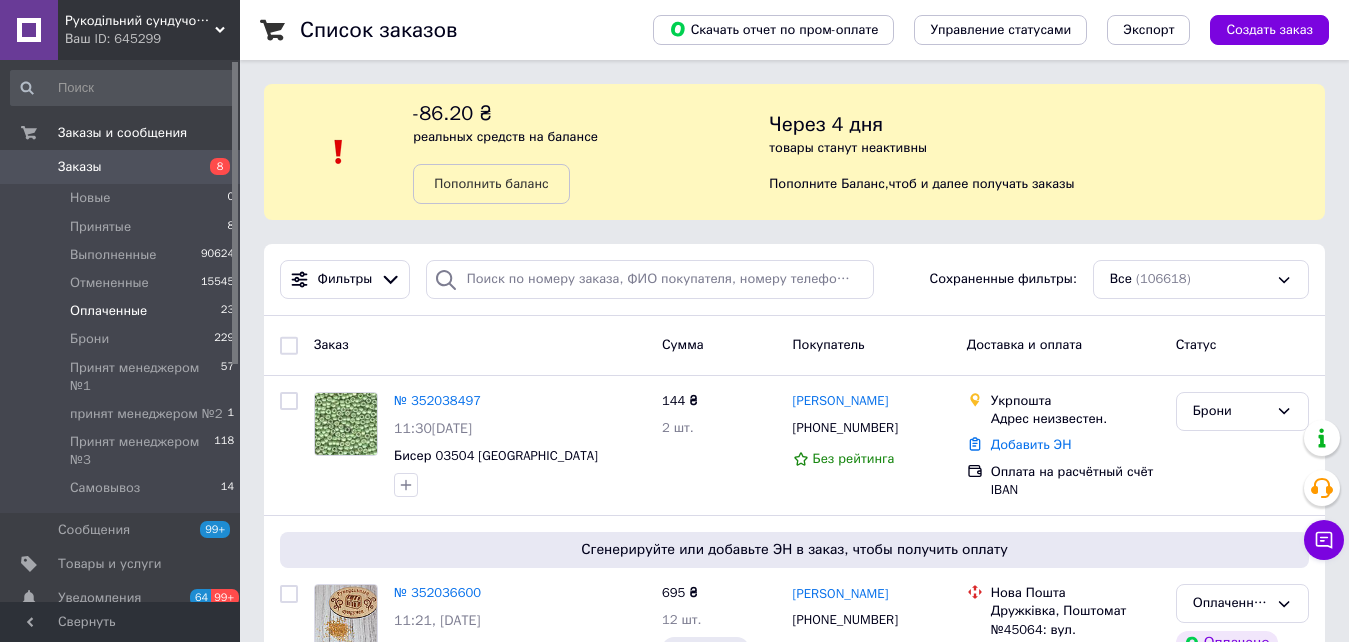 click on "Оплаченные 23" at bounding box center [123, 311] 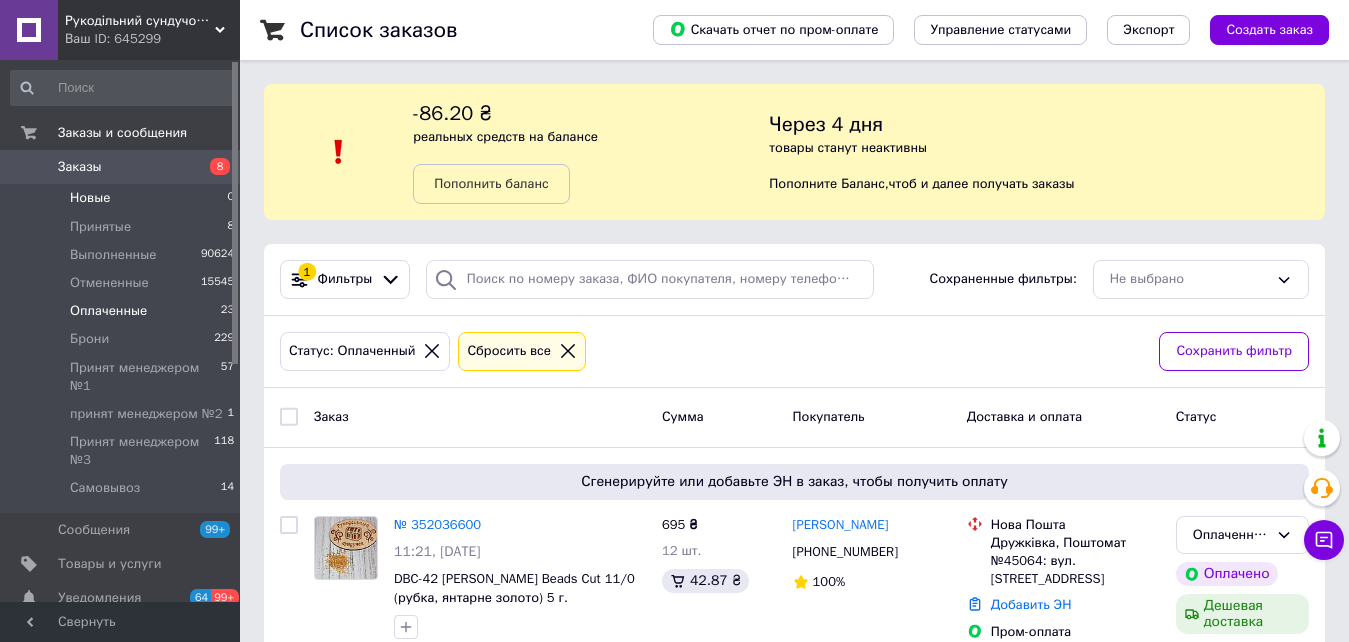 click on "Новые 0" at bounding box center (123, 198) 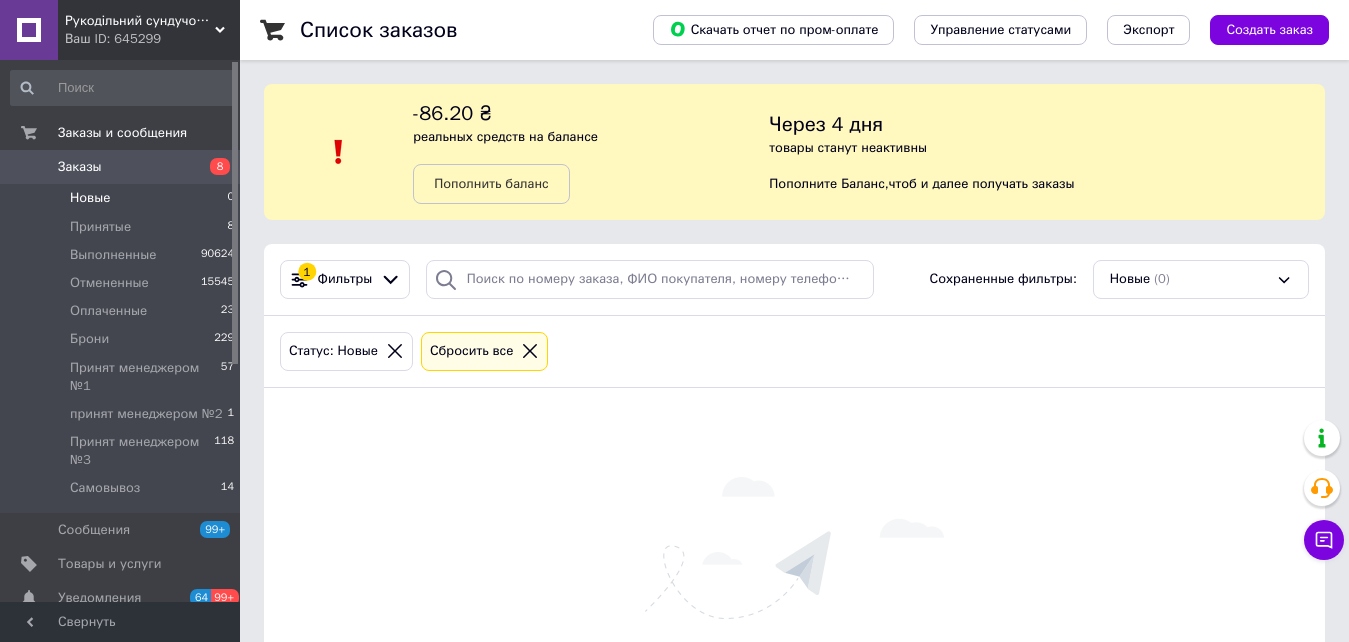 click on "Заказы 8" at bounding box center [123, 167] 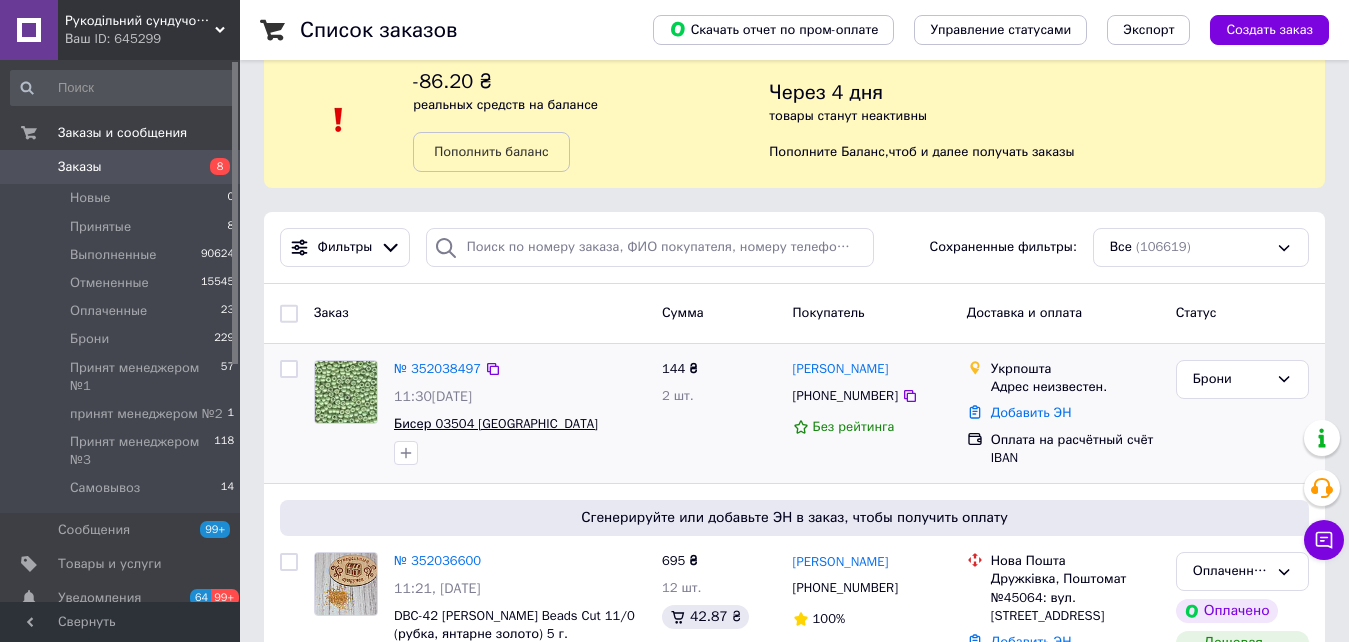 scroll, scrollTop: 0, scrollLeft: 0, axis: both 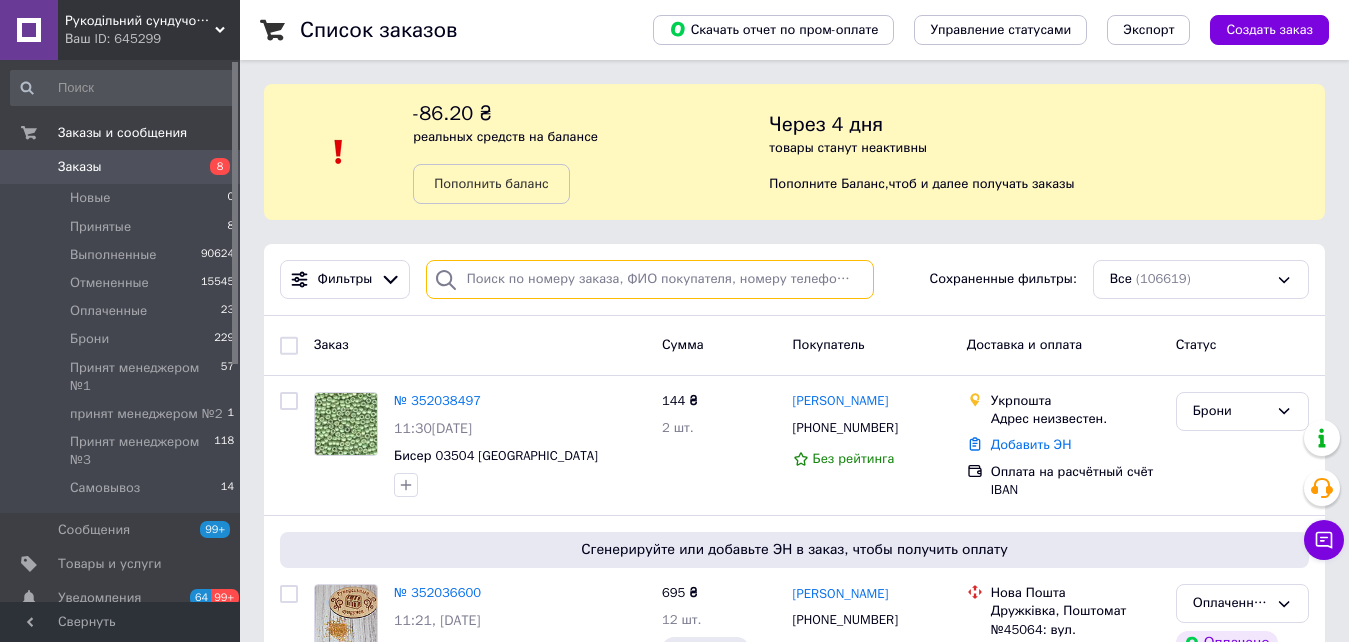 click at bounding box center (650, 279) 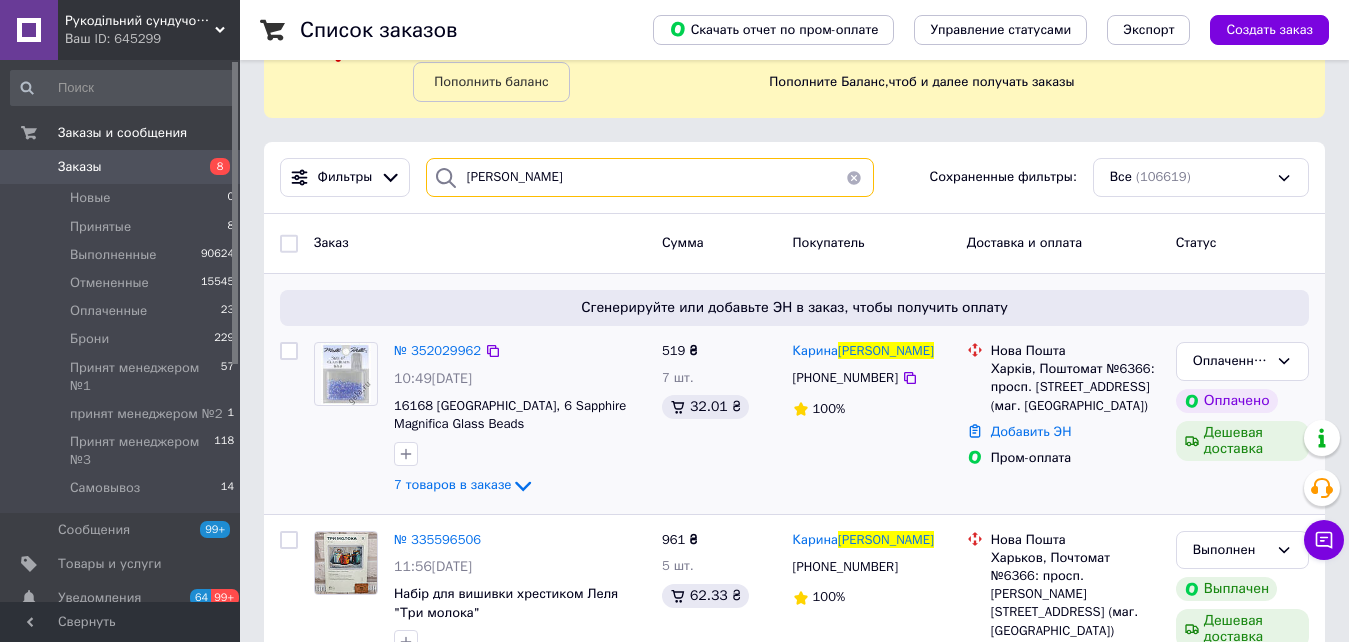 scroll, scrollTop: 200, scrollLeft: 0, axis: vertical 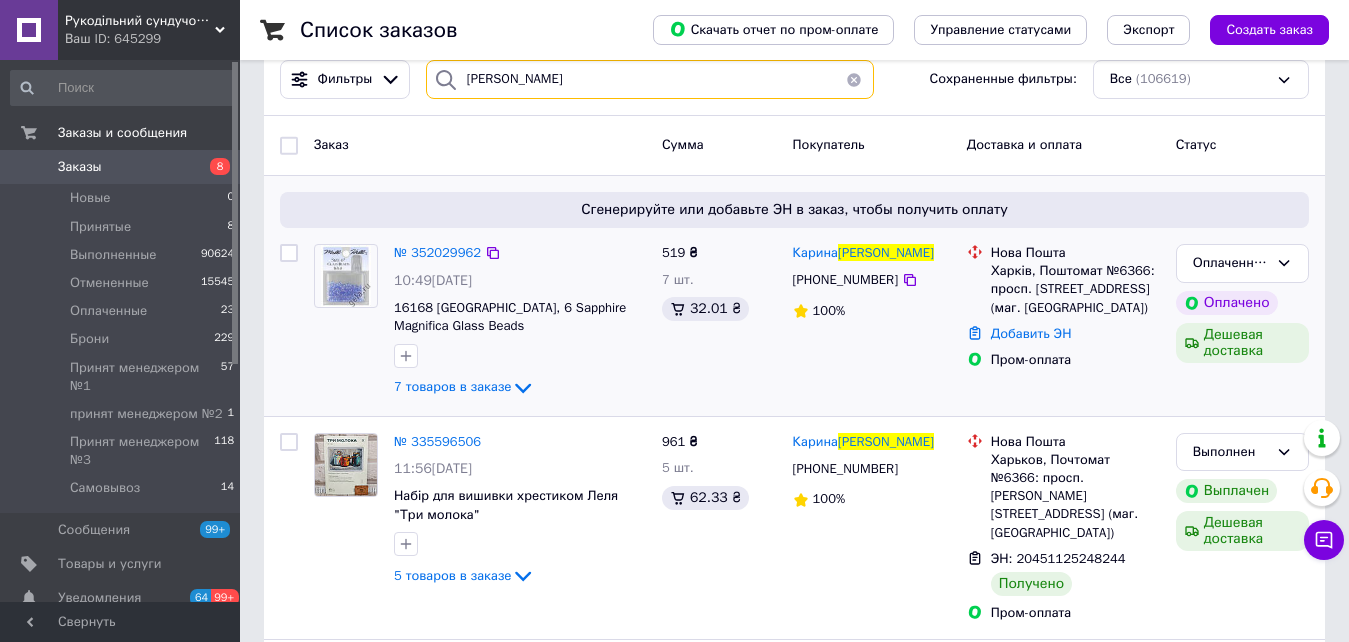 type on "[PERSON_NAME]" 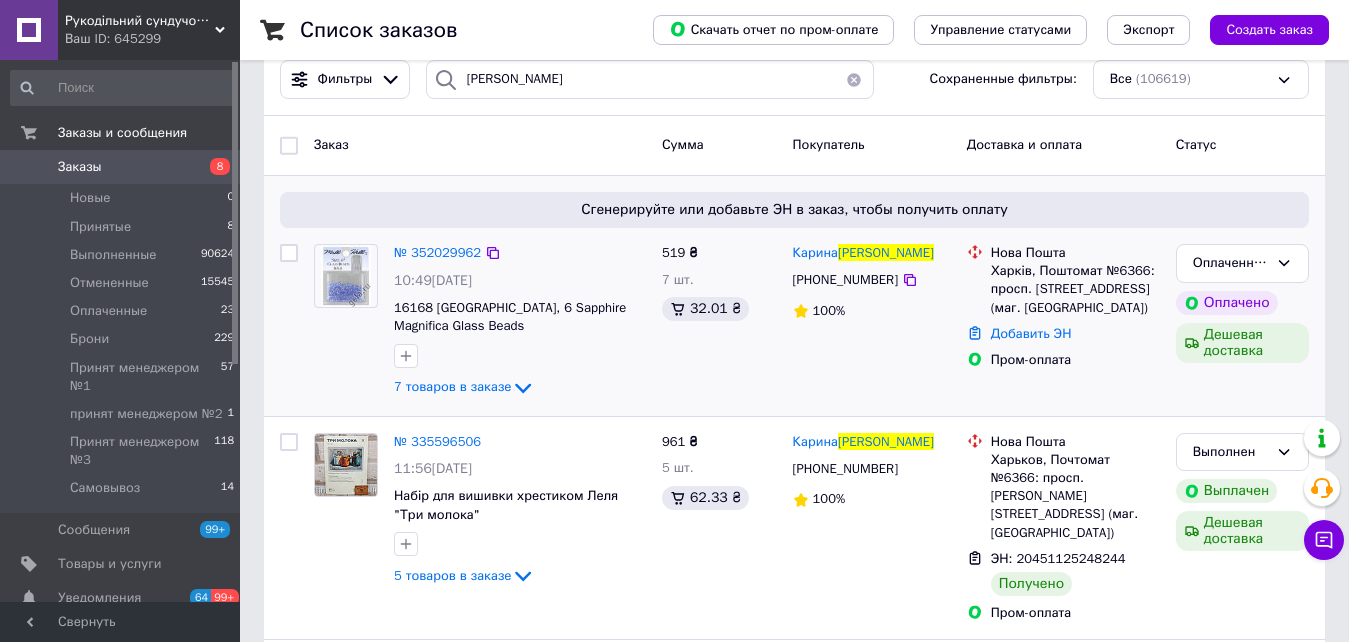 click on "№ 352029962" at bounding box center (437, 253) 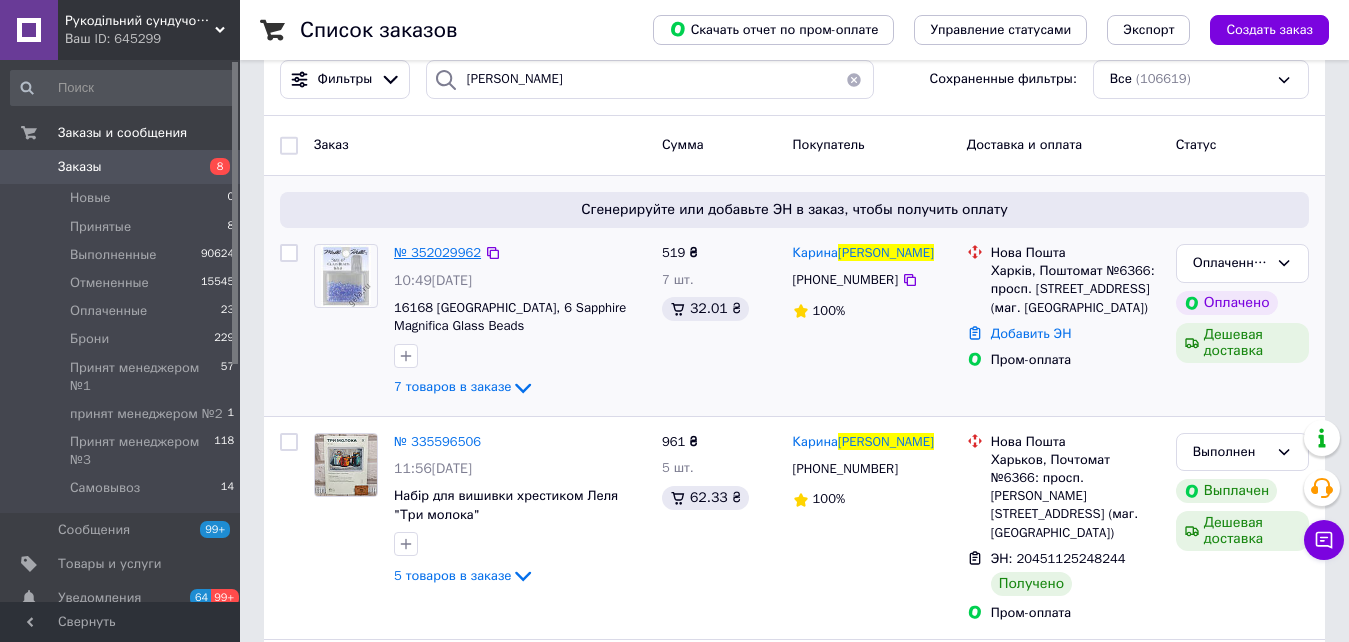 click on "№ 352029962" at bounding box center [437, 252] 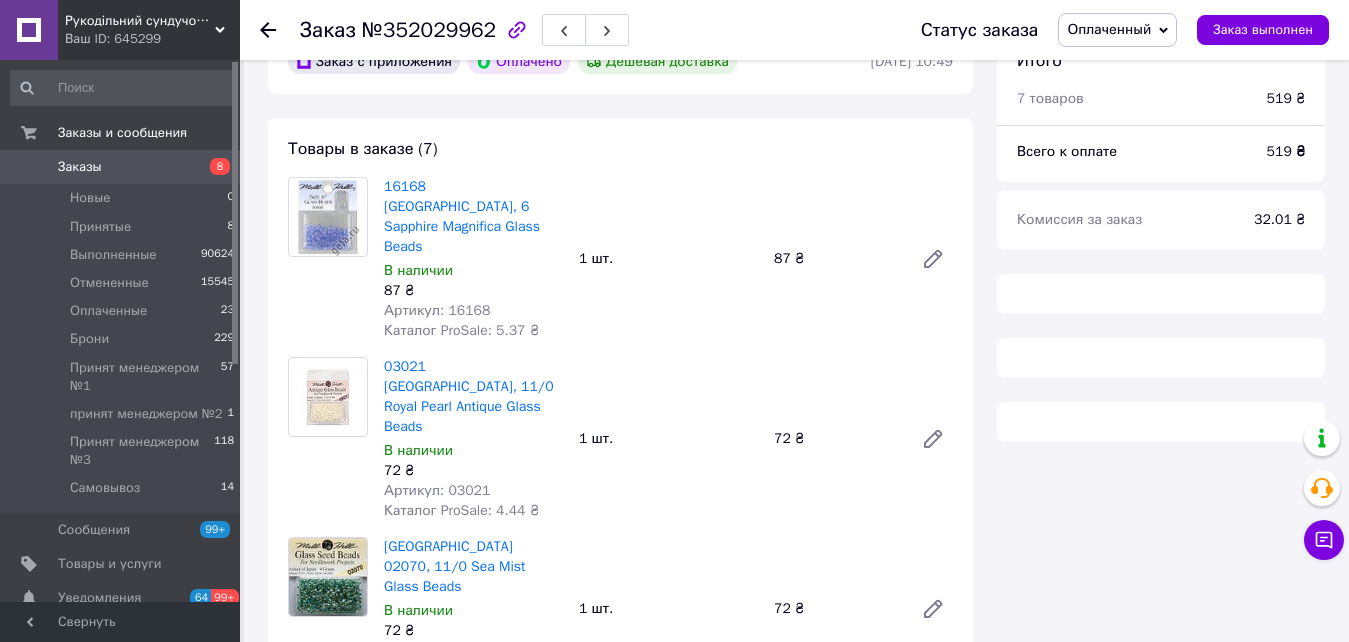 scroll, scrollTop: 200, scrollLeft: 0, axis: vertical 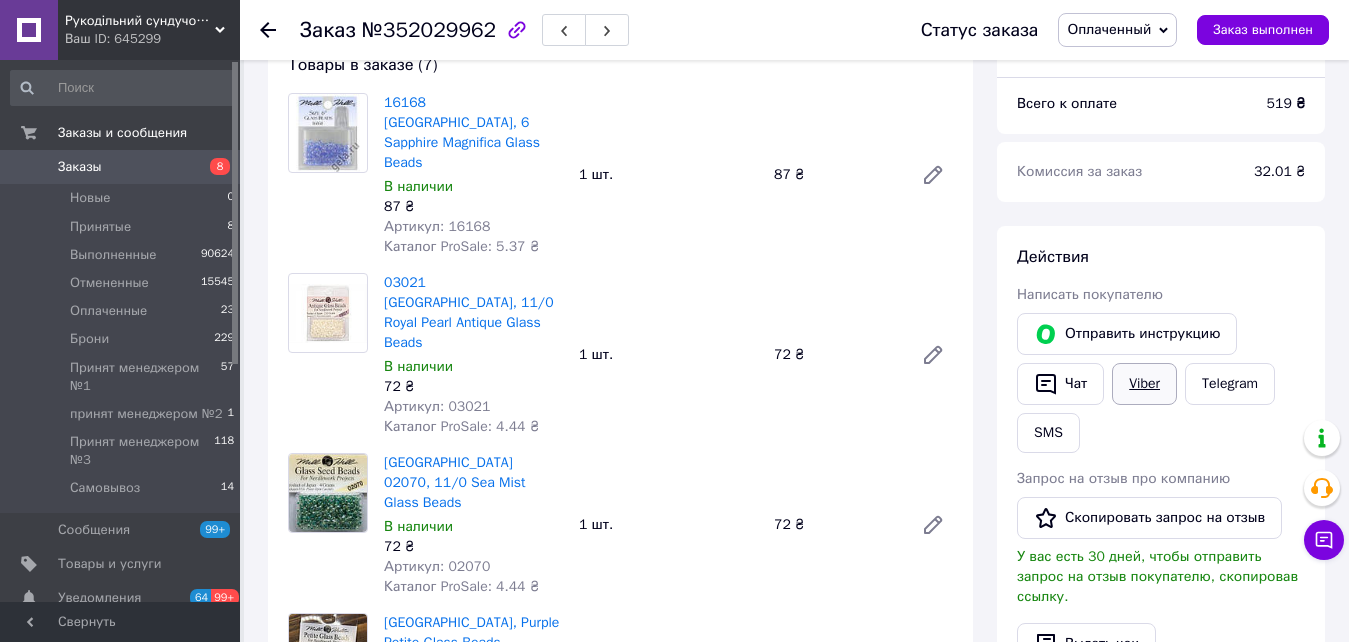 click on "Viber" at bounding box center [1144, 384] 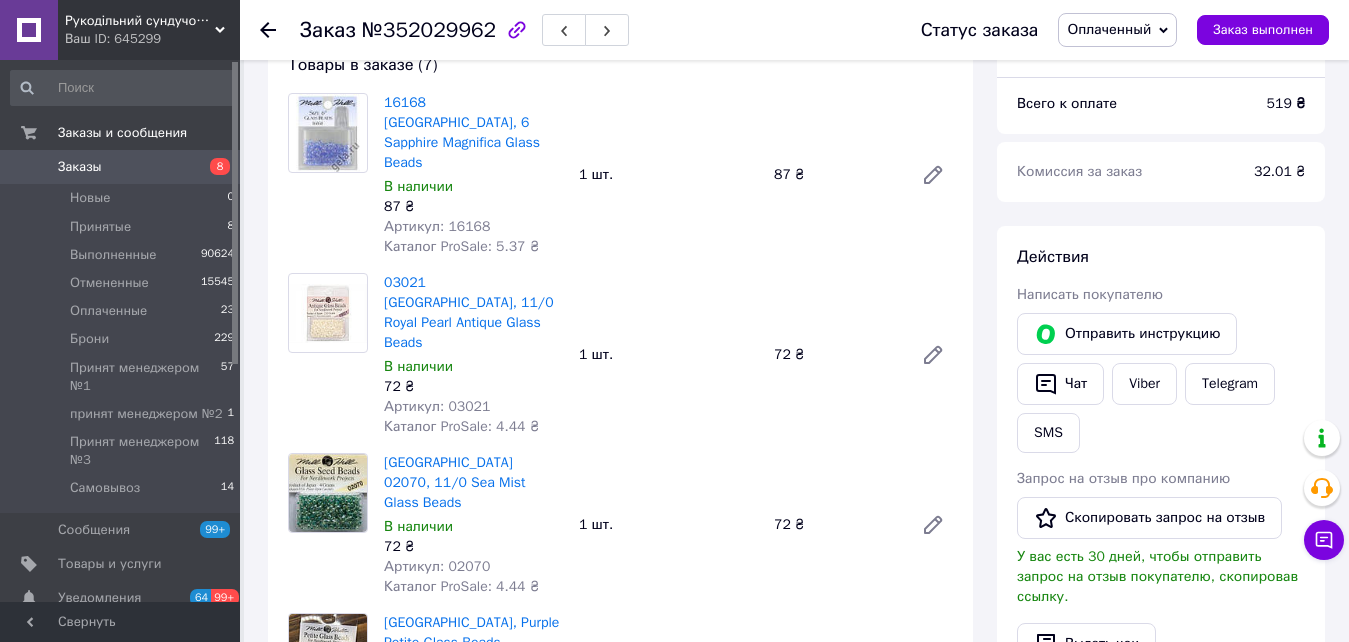click on "8" at bounding box center [212, 167] 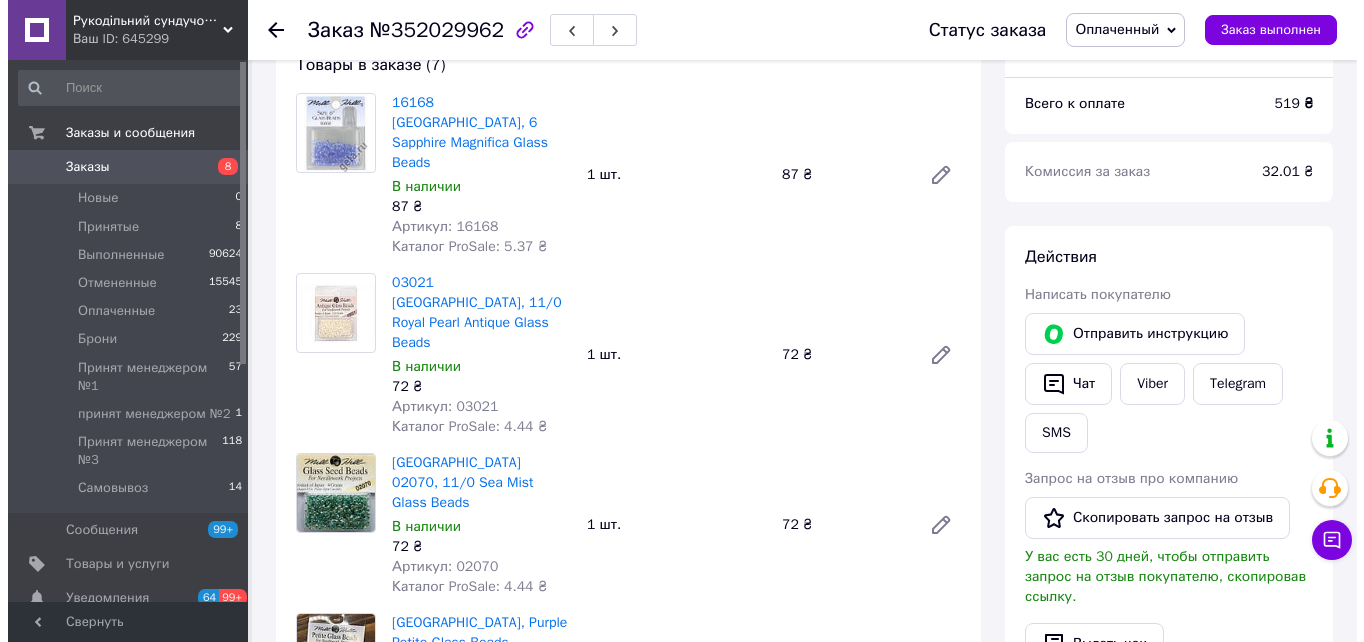 scroll, scrollTop: 0, scrollLeft: 0, axis: both 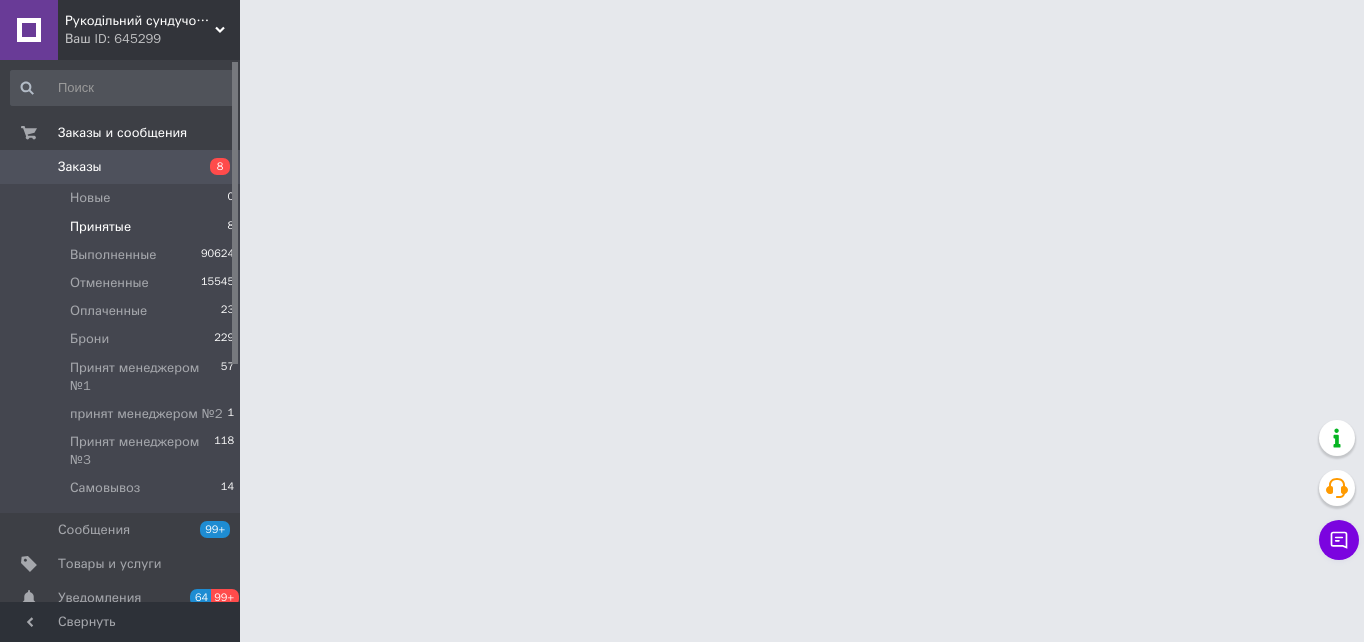 click on "Принятые 8" at bounding box center [123, 227] 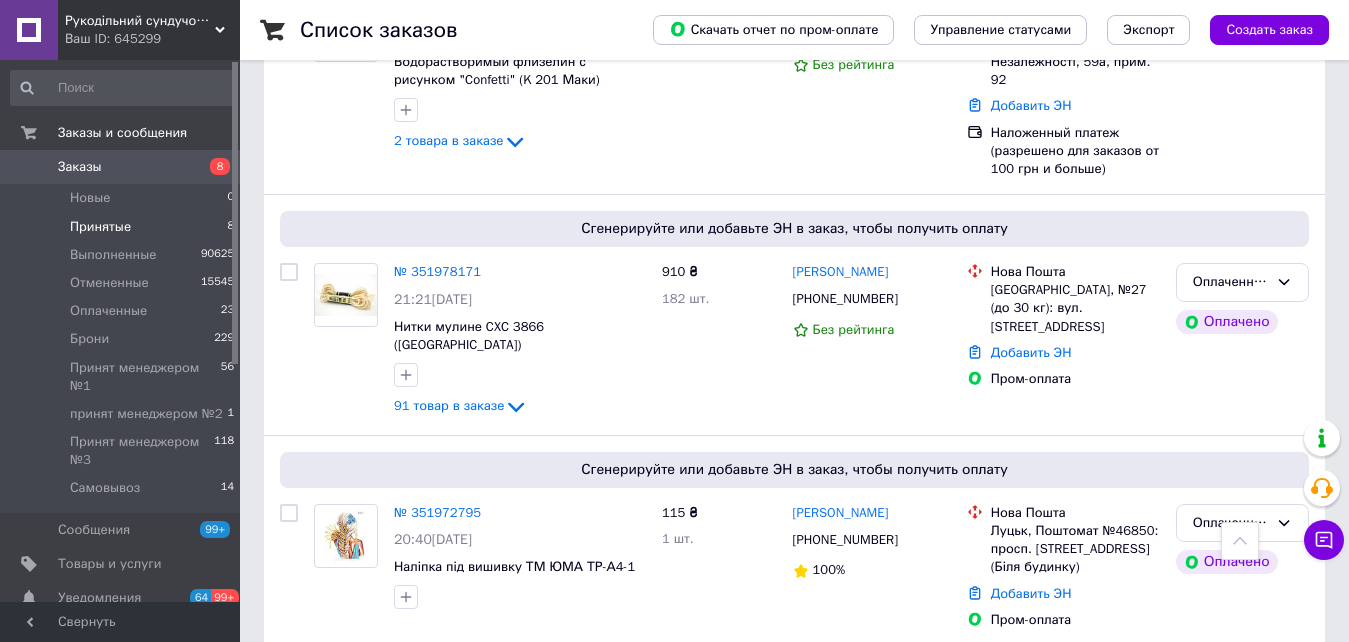 scroll, scrollTop: 2600, scrollLeft: 0, axis: vertical 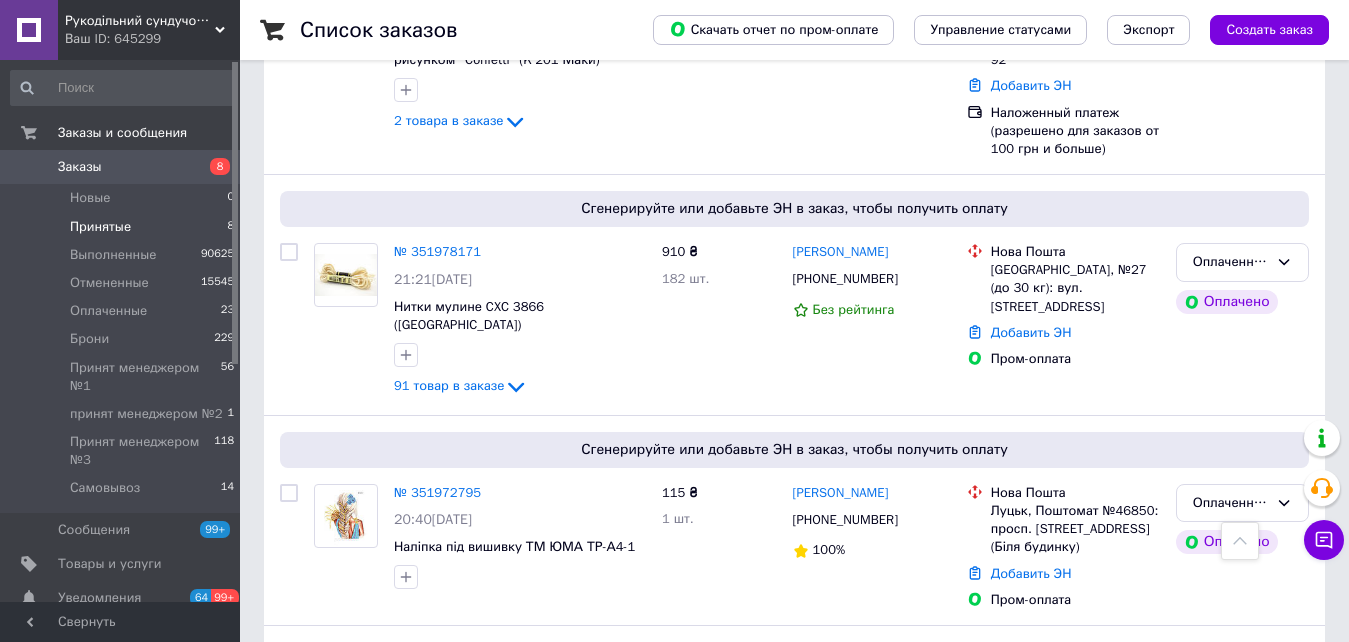click on "Принятые" at bounding box center (100, 227) 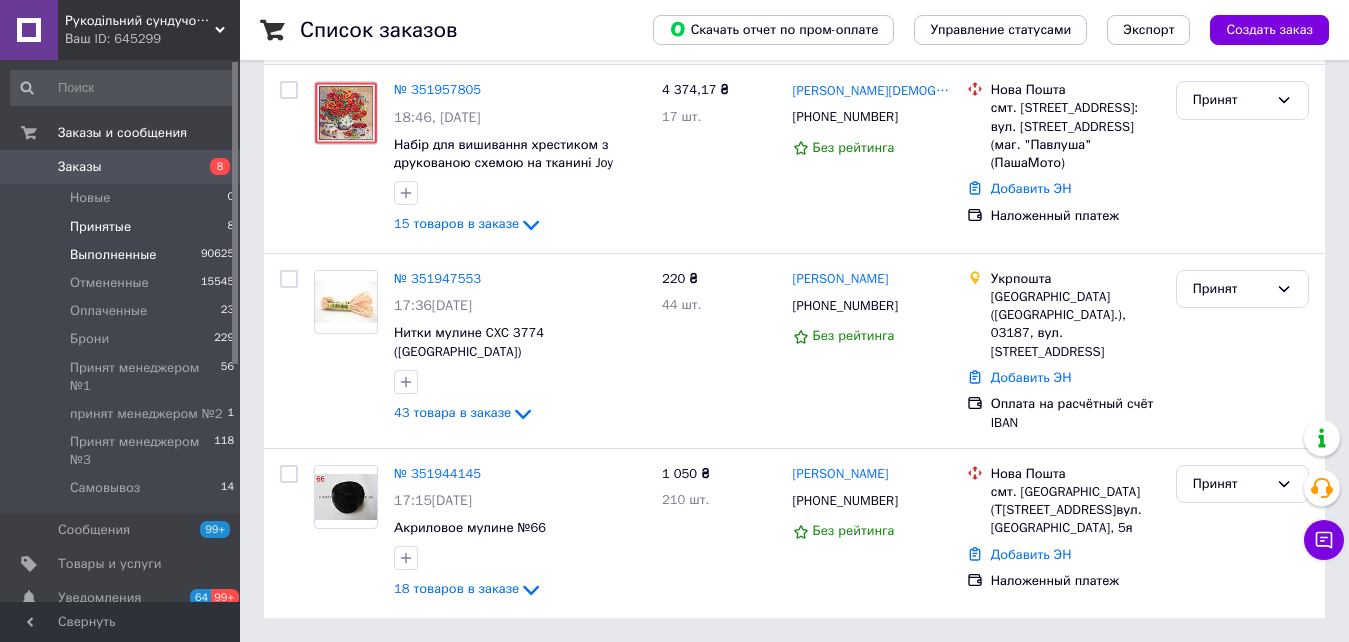 scroll, scrollTop: 0, scrollLeft: 0, axis: both 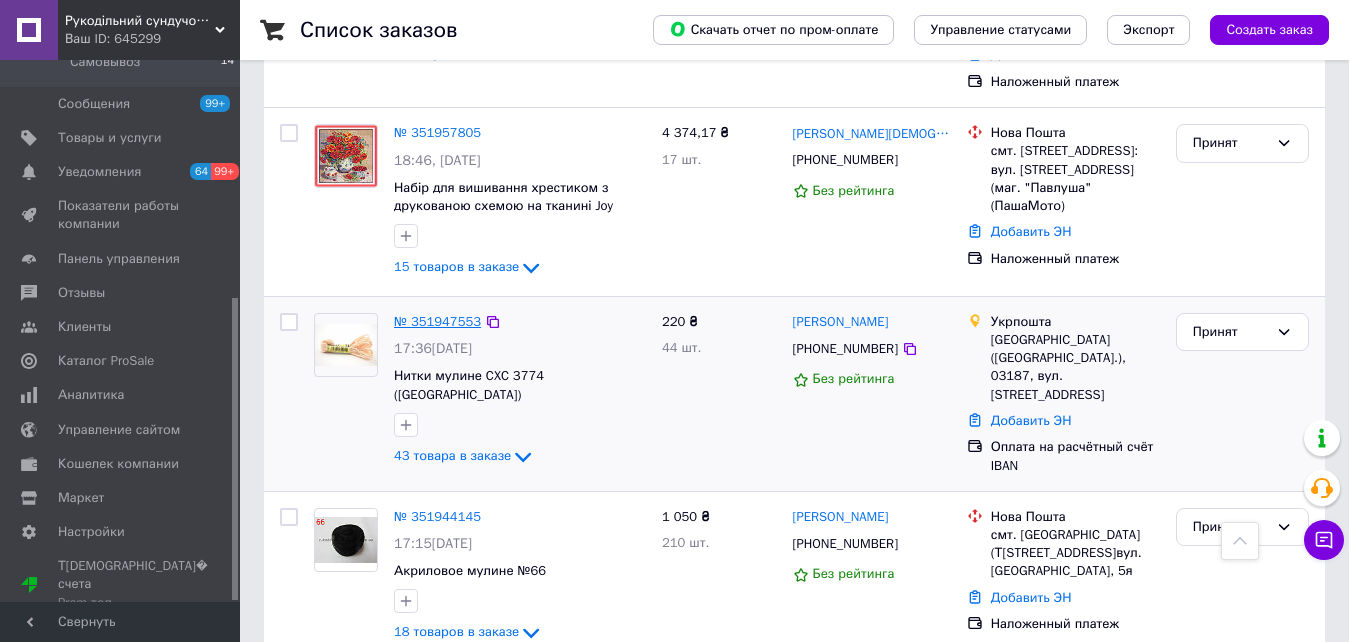 click on "№ 351947553" at bounding box center (437, 321) 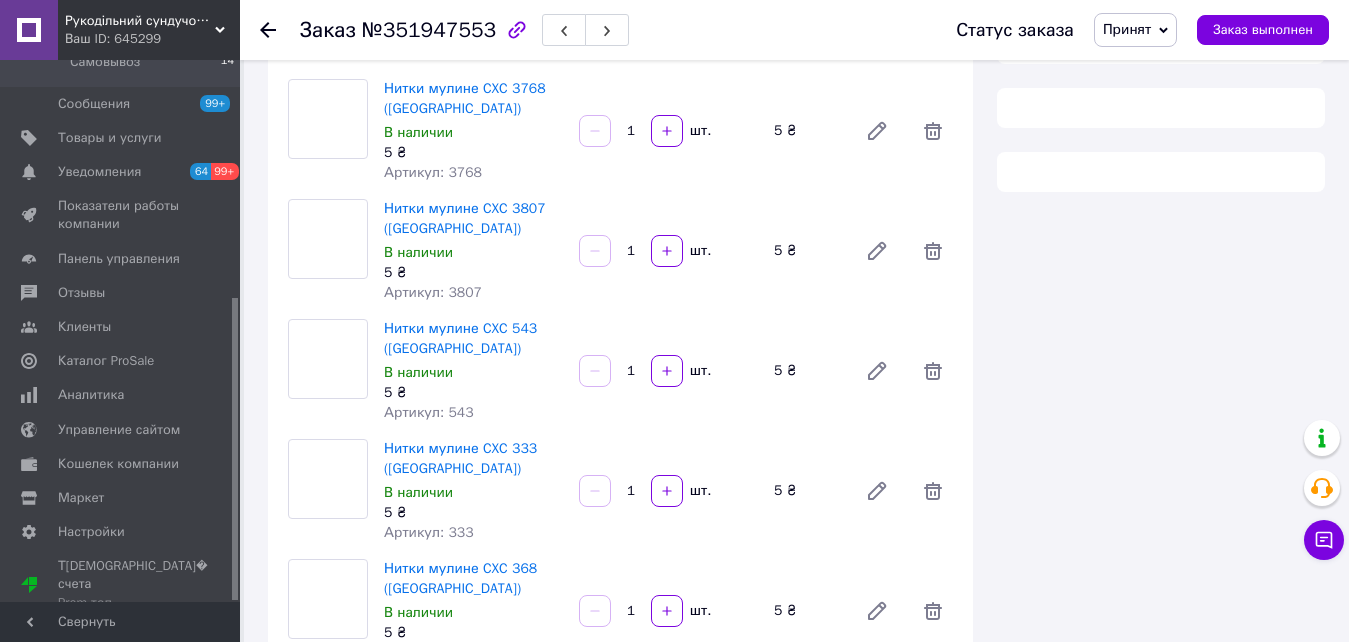 scroll, scrollTop: 1344, scrollLeft: 0, axis: vertical 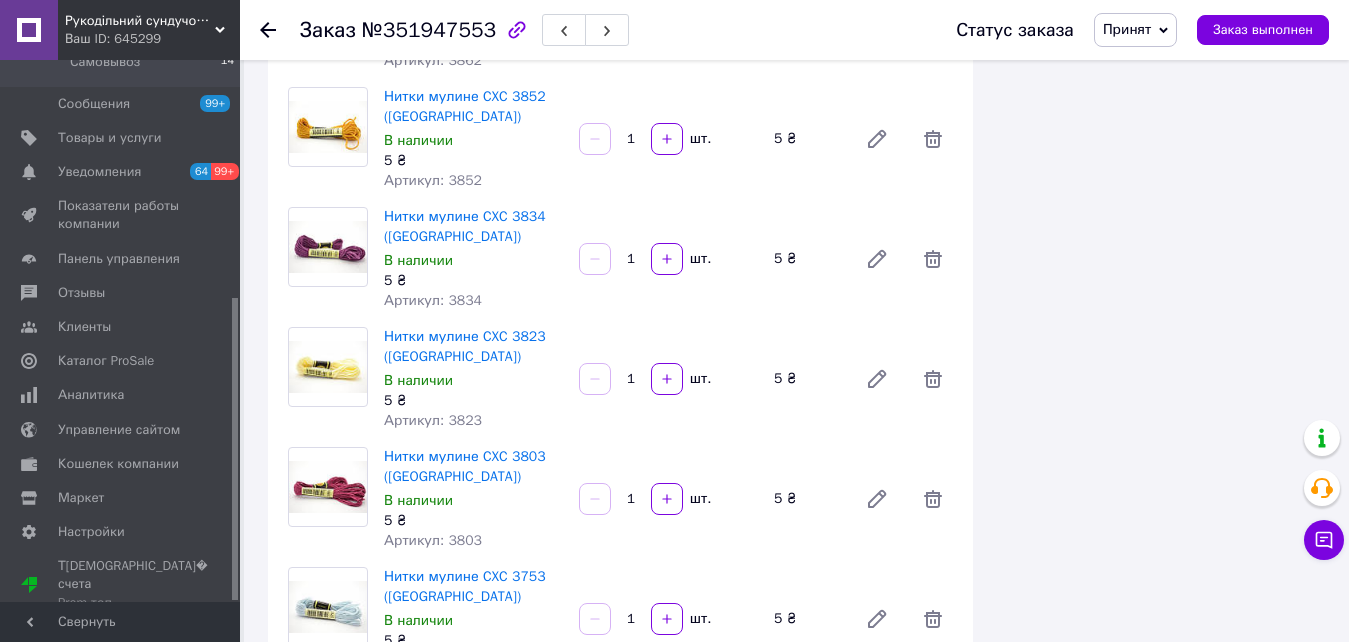 click 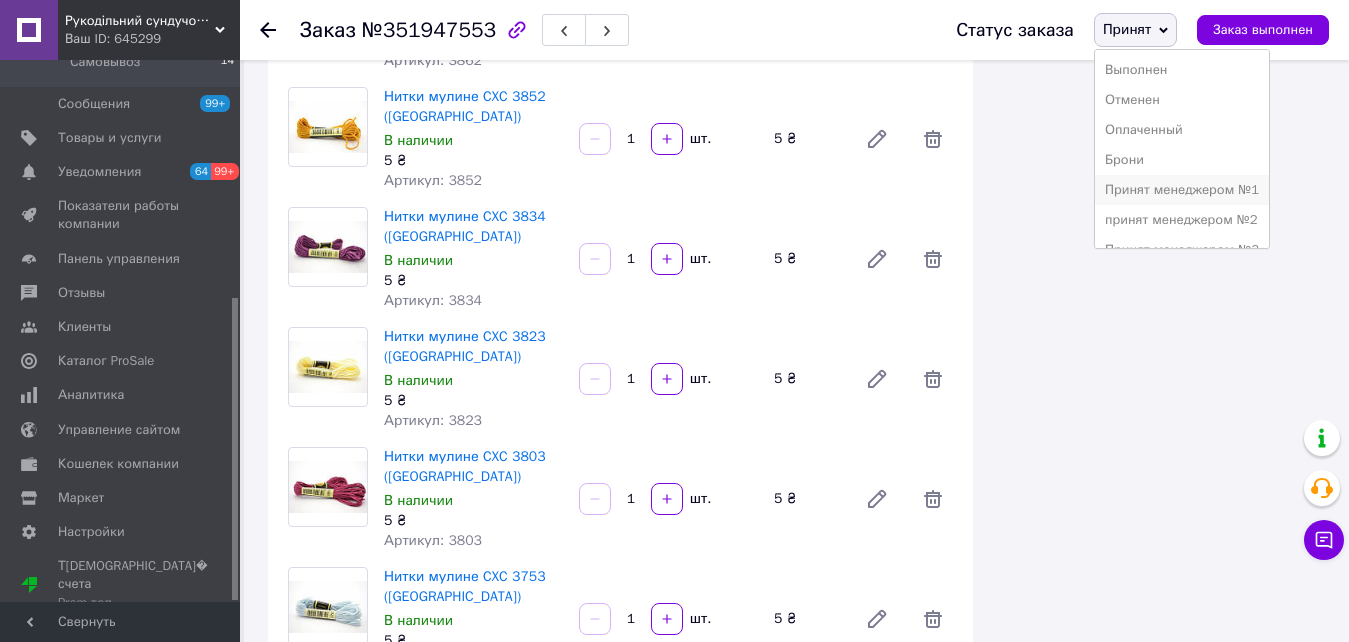 click on "Принят менеджером №1" at bounding box center (1182, 190) 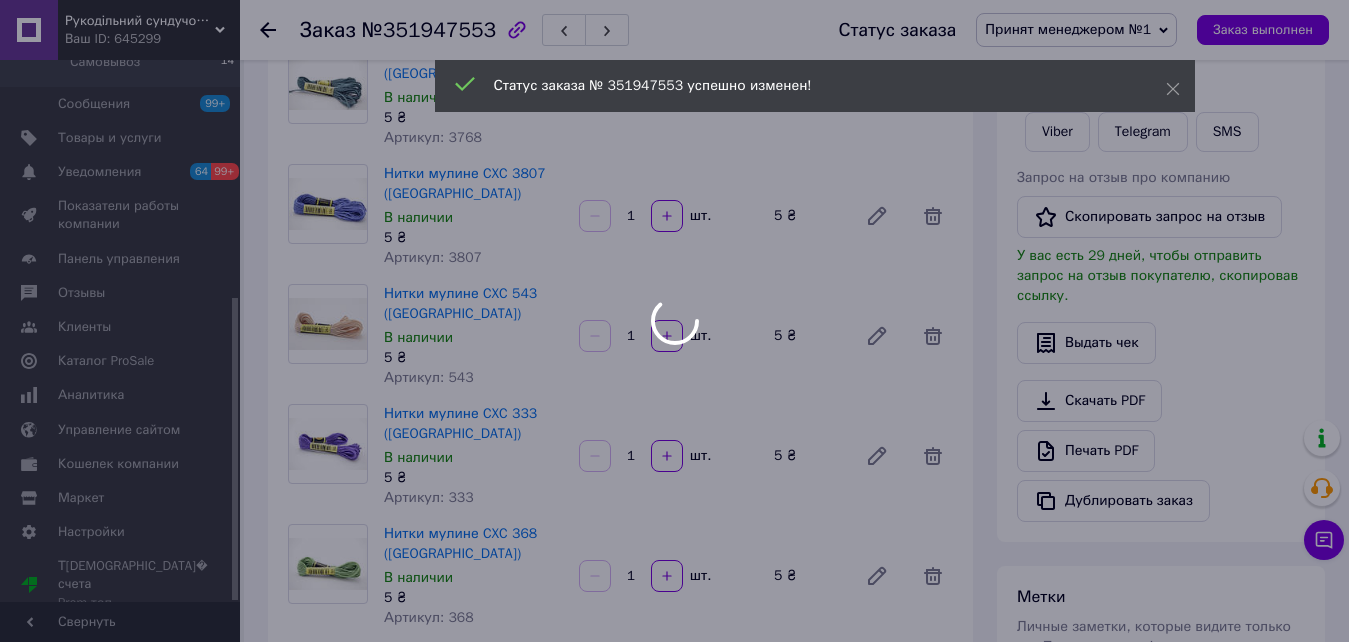 scroll, scrollTop: 0, scrollLeft: 0, axis: both 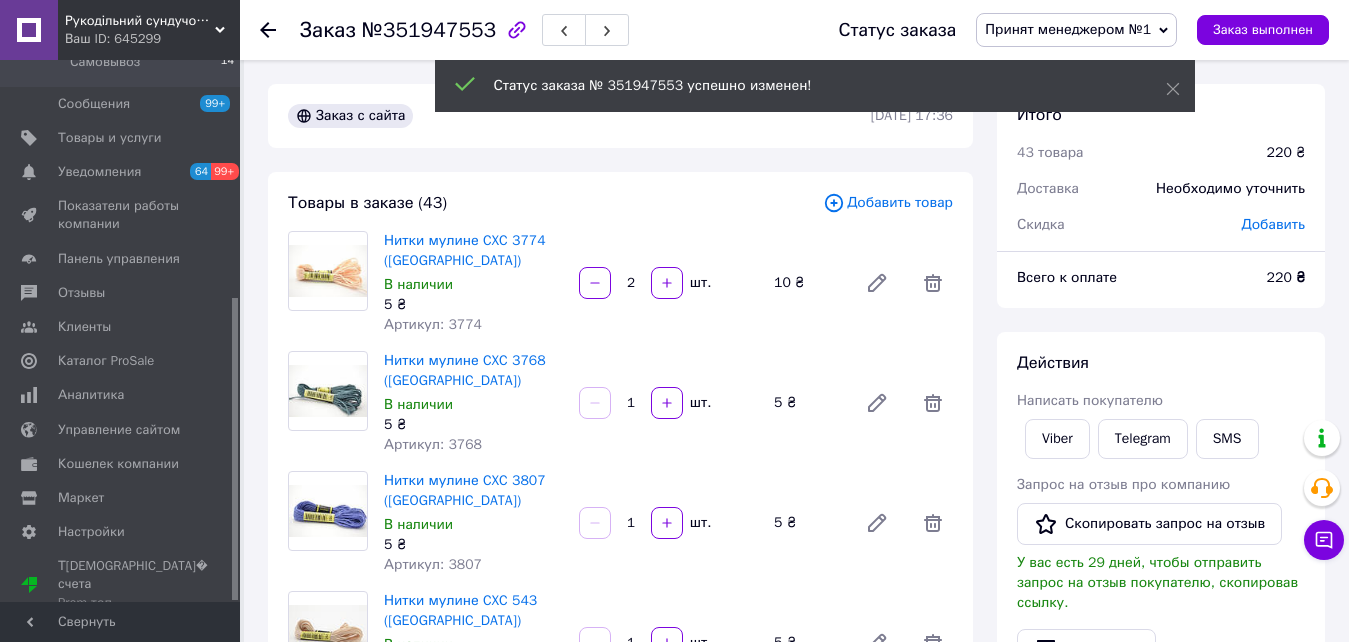 click on "Написать покупателю" at bounding box center (1090, 400) 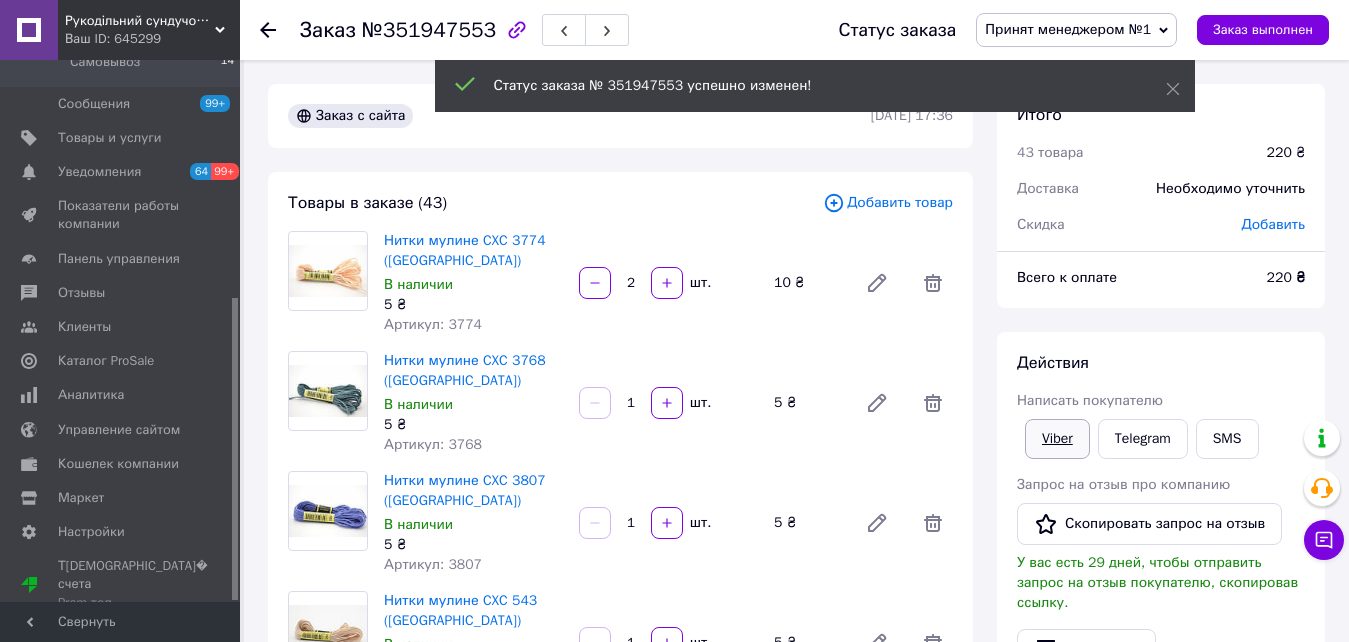 click on "Viber" at bounding box center (1057, 439) 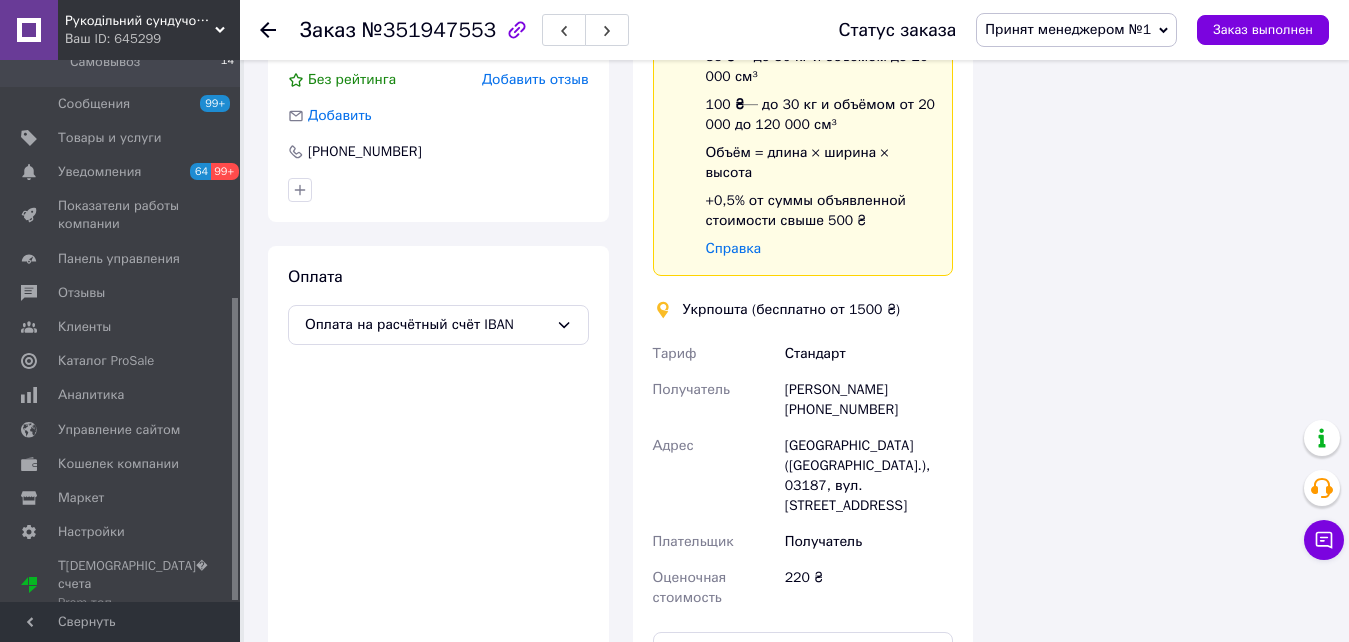 scroll, scrollTop: 5370, scrollLeft: 0, axis: vertical 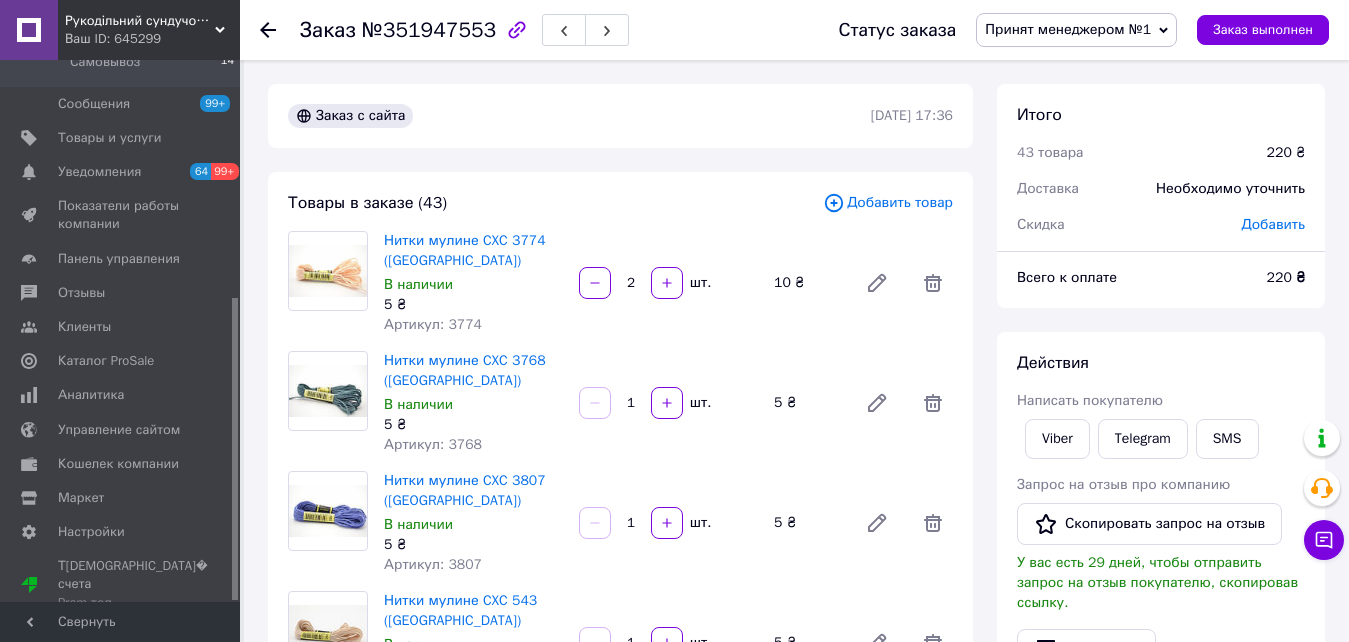 click on "220 ₴" at bounding box center [1286, 153] 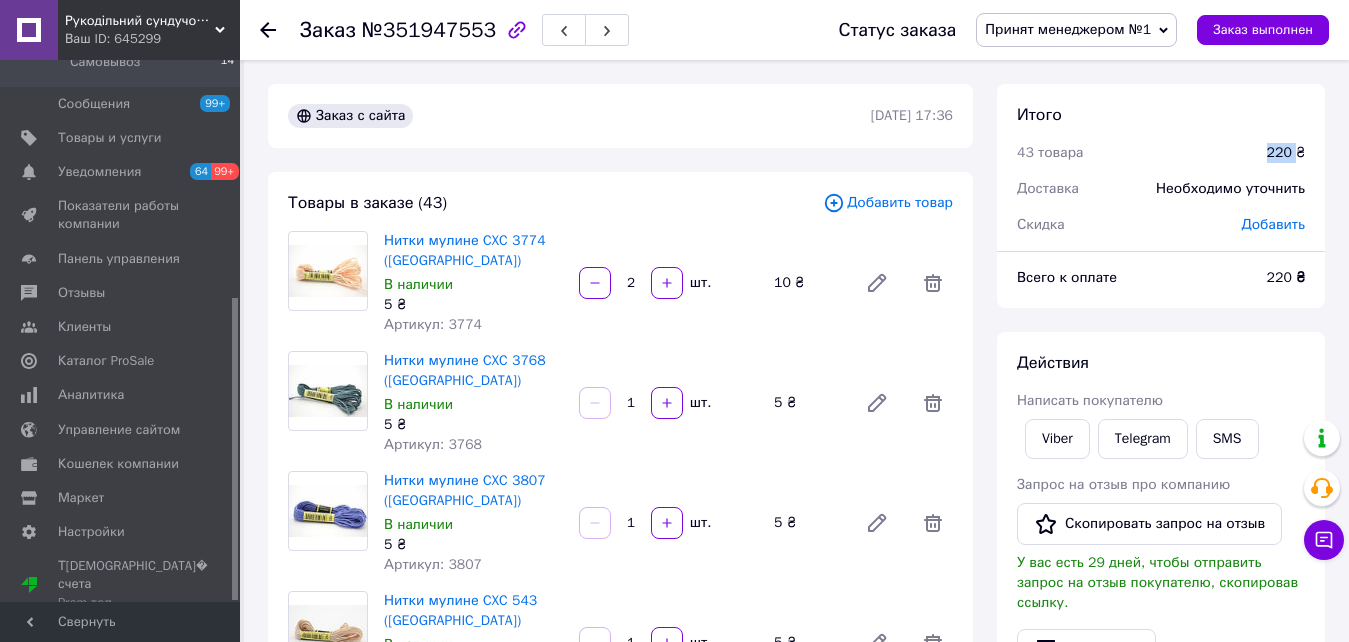 click on "220 ₴" at bounding box center (1286, 153) 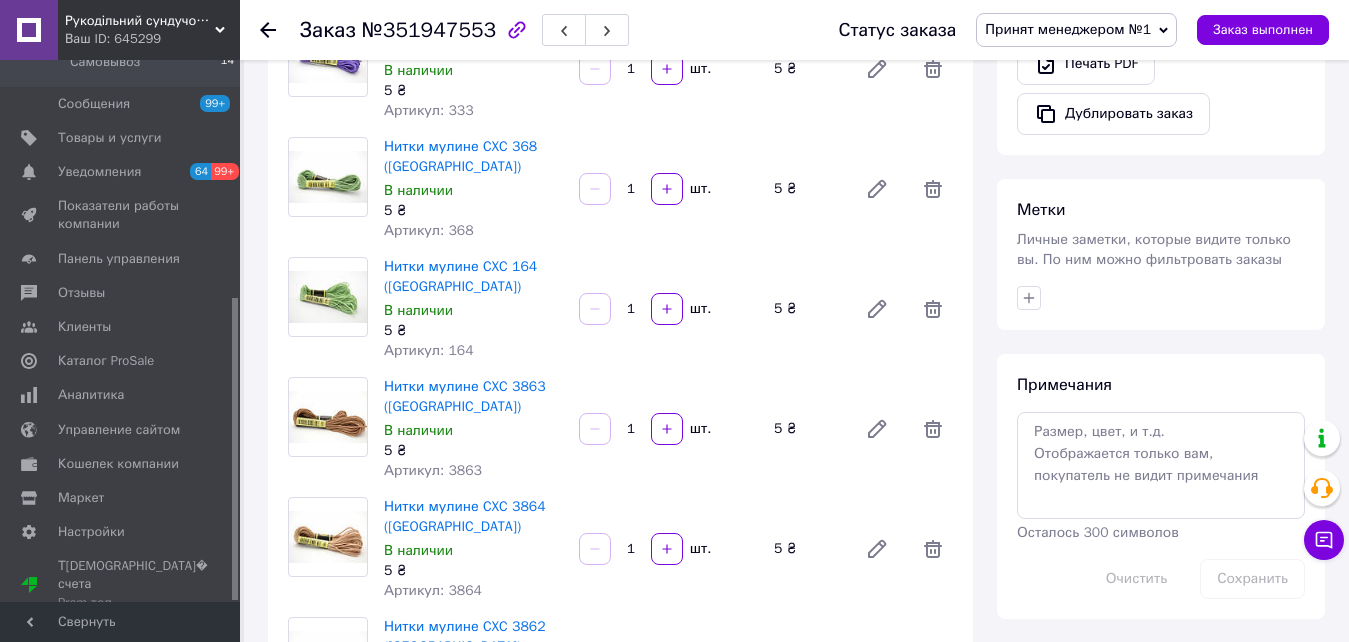 scroll, scrollTop: 800, scrollLeft: 0, axis: vertical 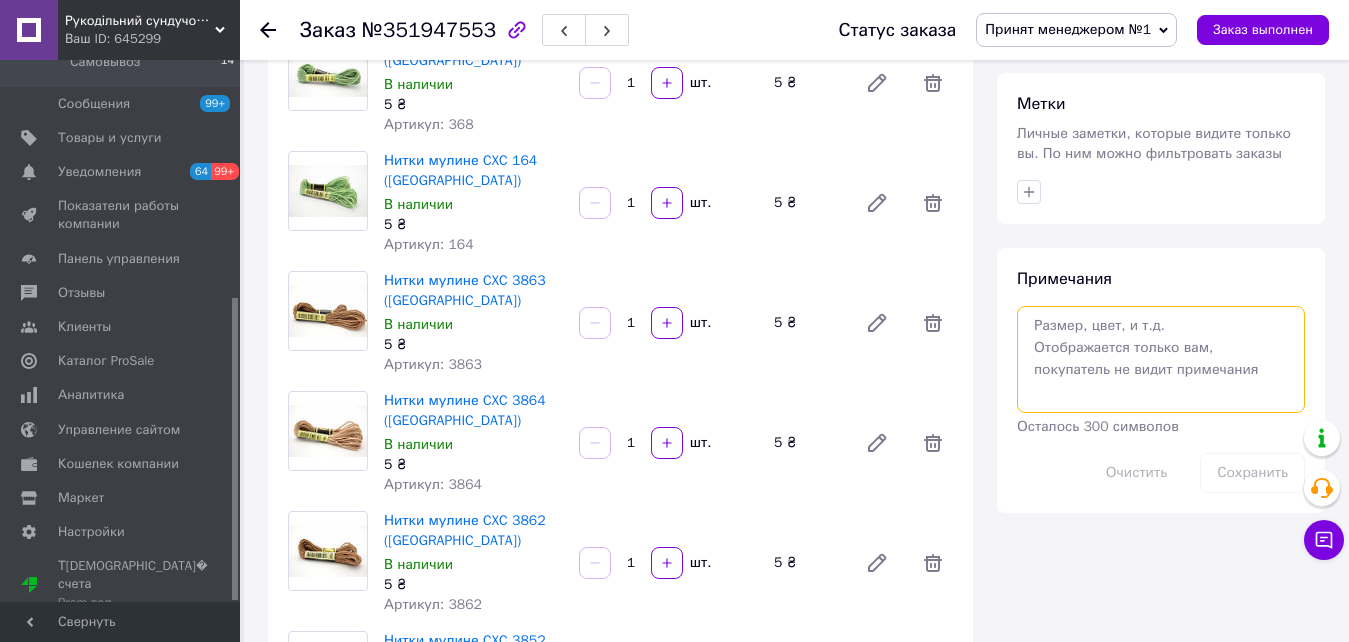 click at bounding box center [1161, 359] 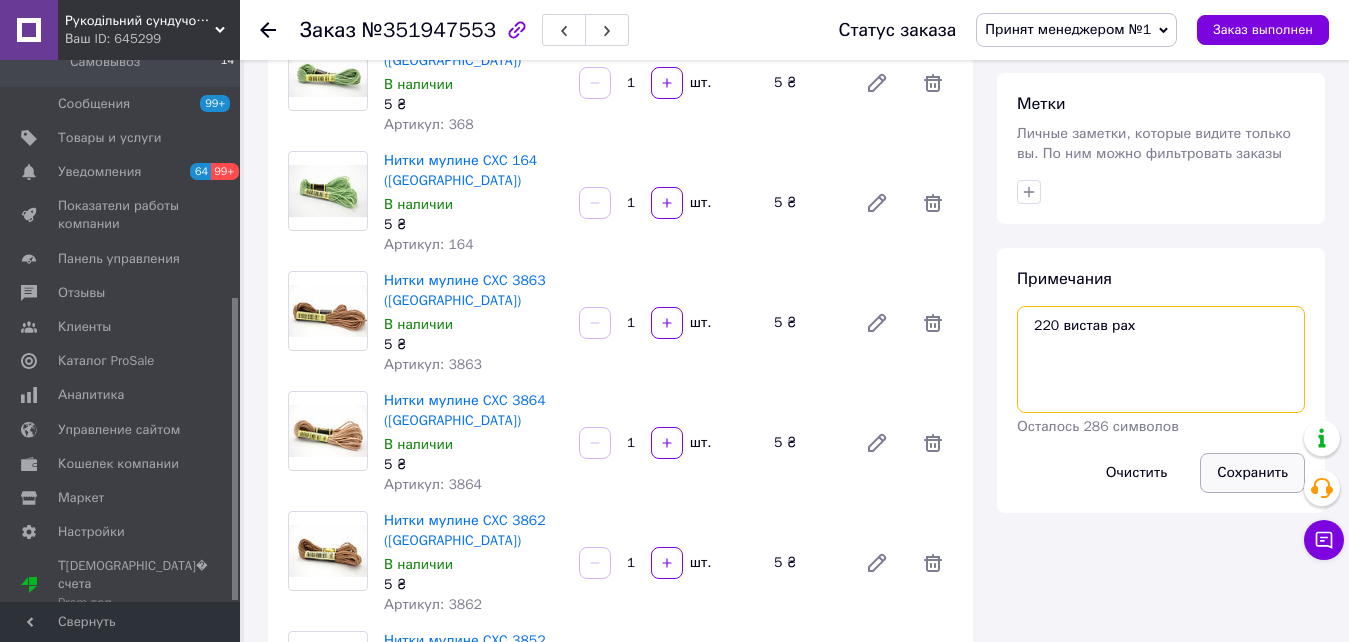 type on "220 вистав рах" 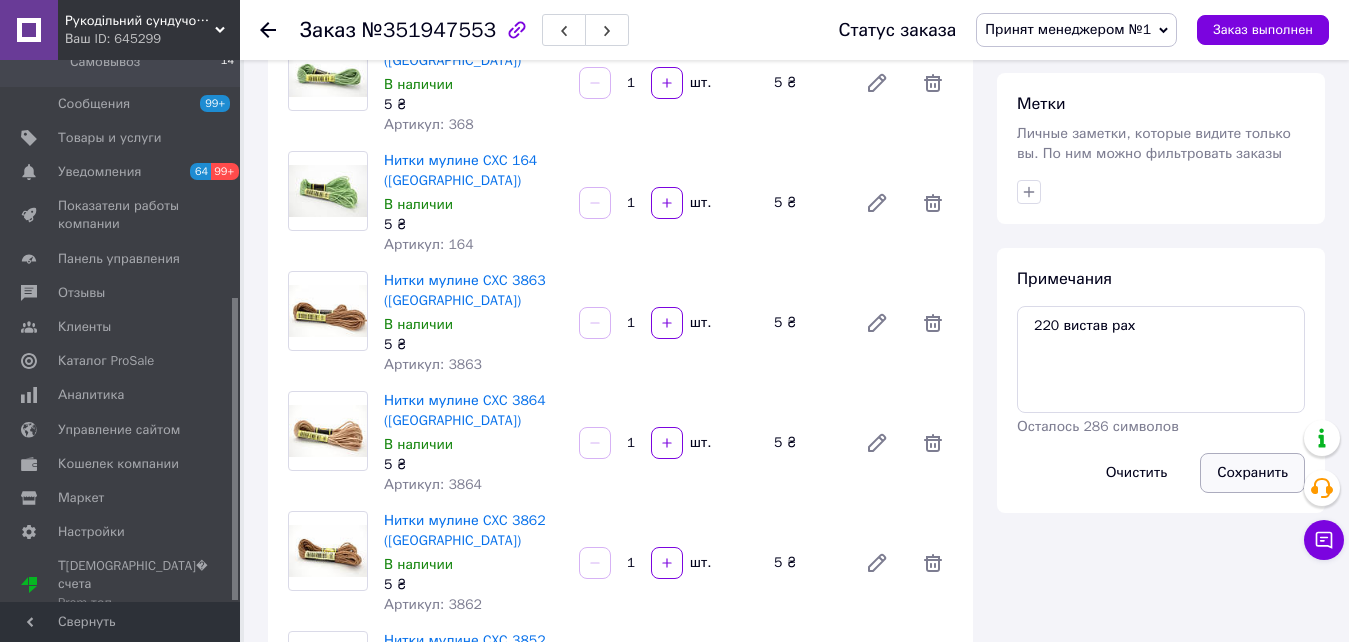 click on "Сохранить" at bounding box center [1252, 473] 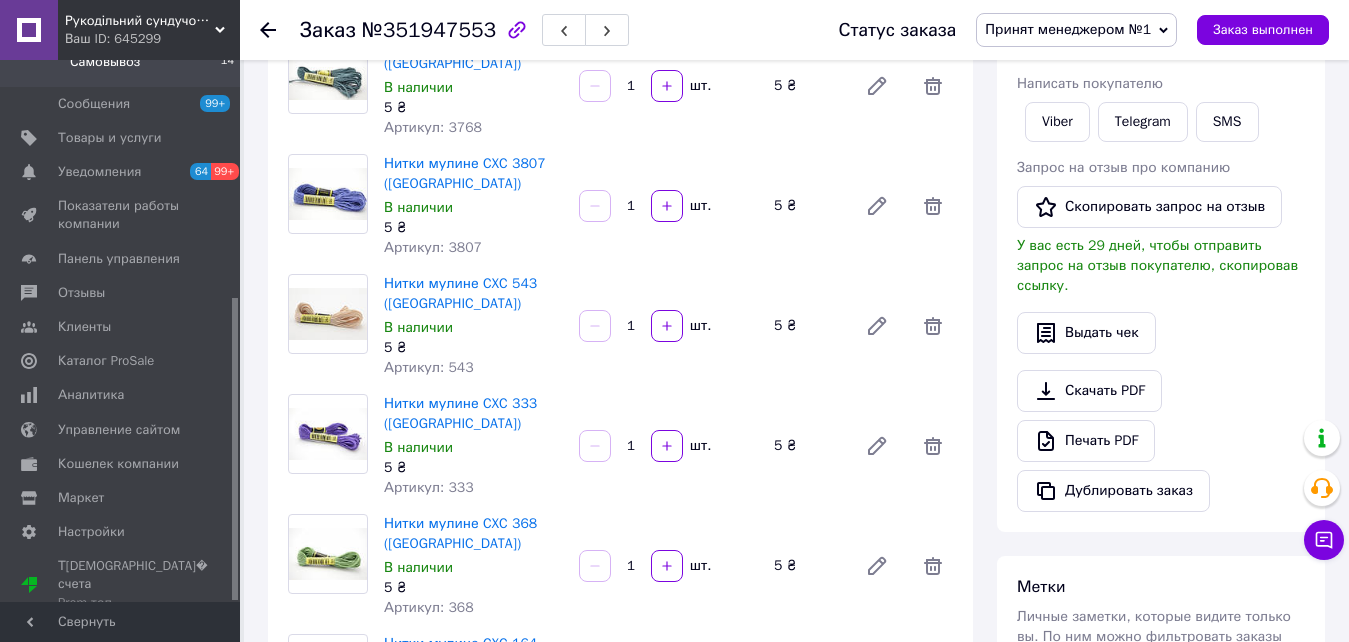 scroll, scrollTop: 300, scrollLeft: 0, axis: vertical 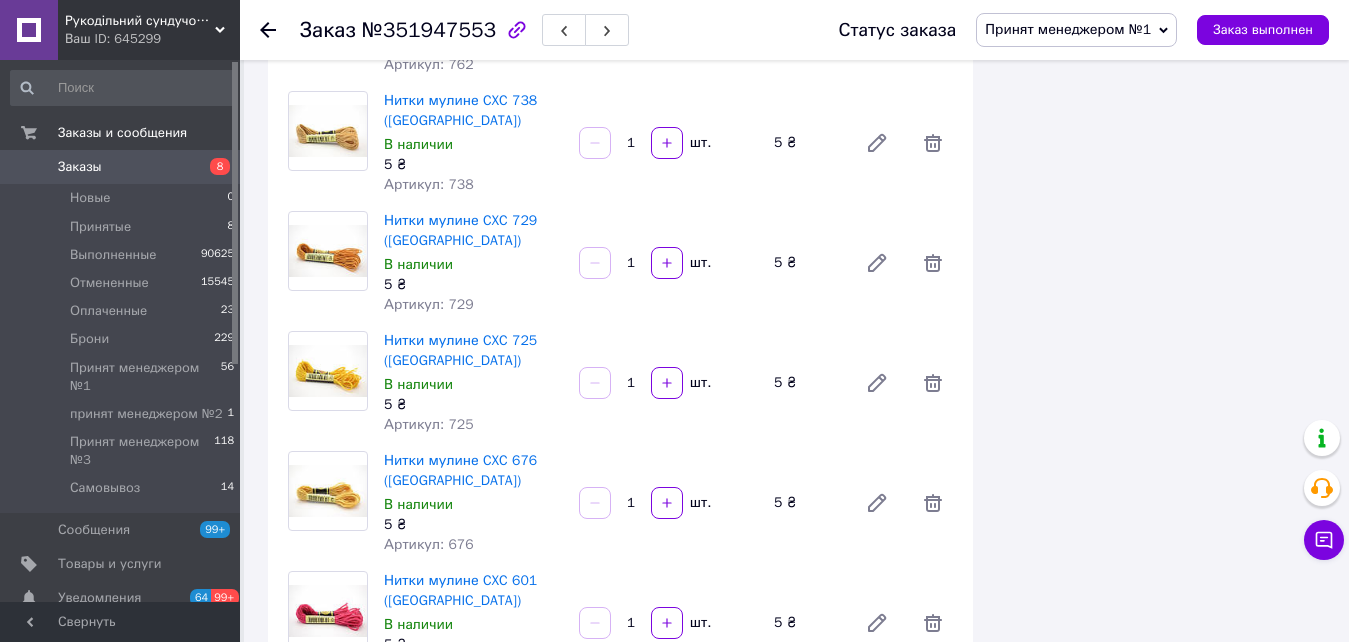 click on "Заказы 8" at bounding box center [123, 167] 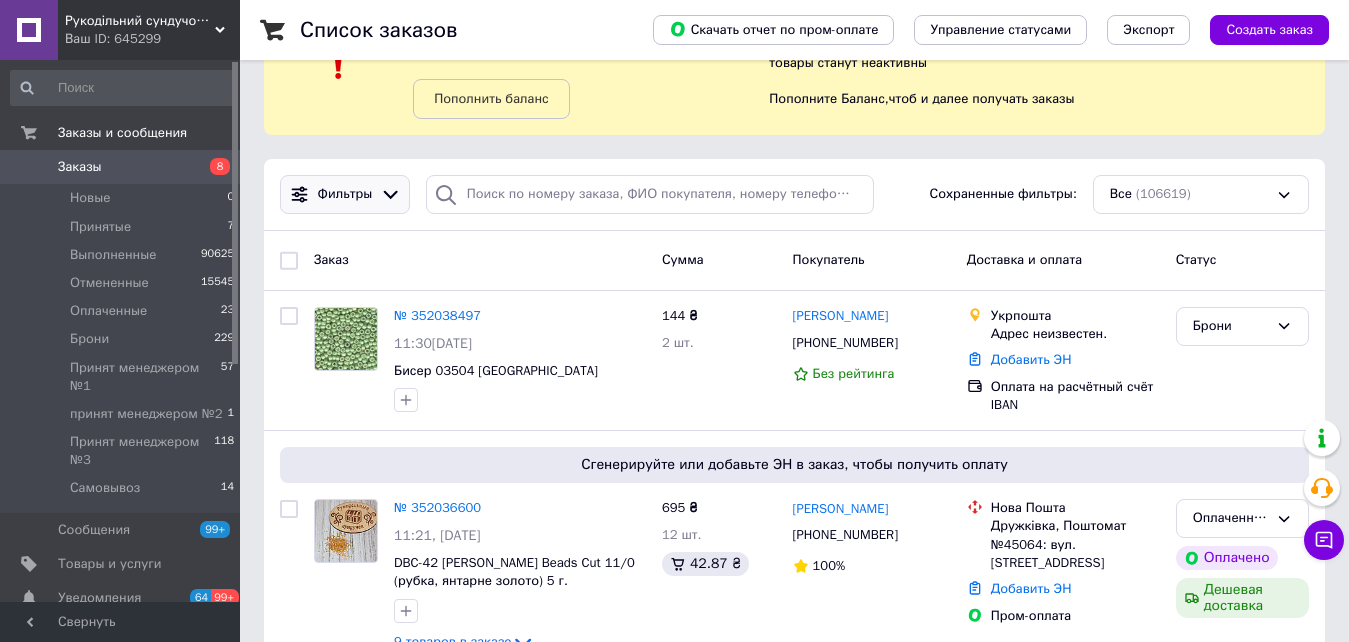 scroll, scrollTop: 100, scrollLeft: 0, axis: vertical 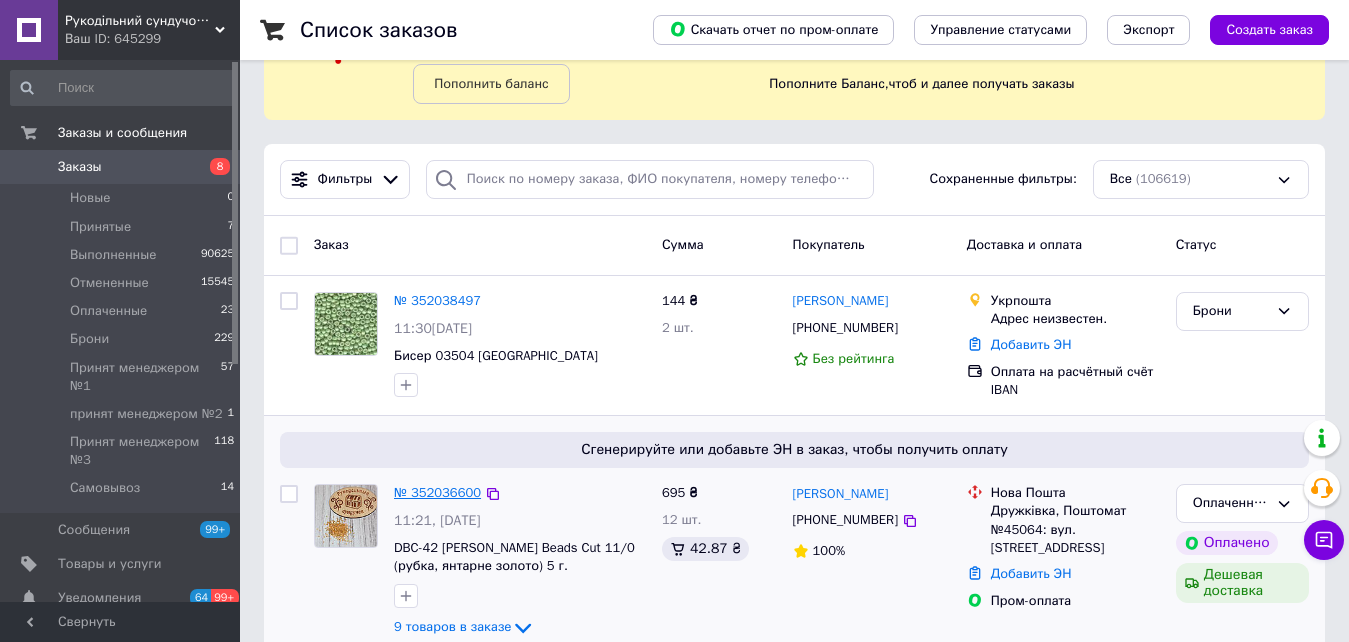 click on "№ 352036600" at bounding box center [437, 492] 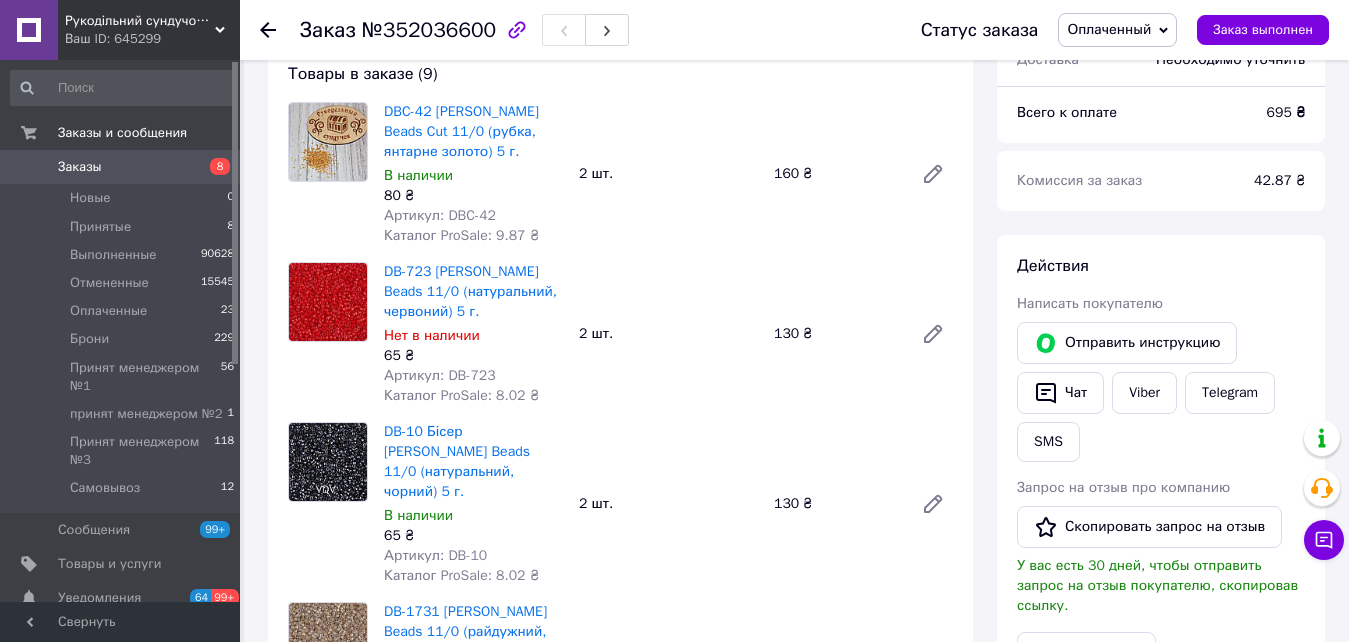 scroll, scrollTop: 200, scrollLeft: 0, axis: vertical 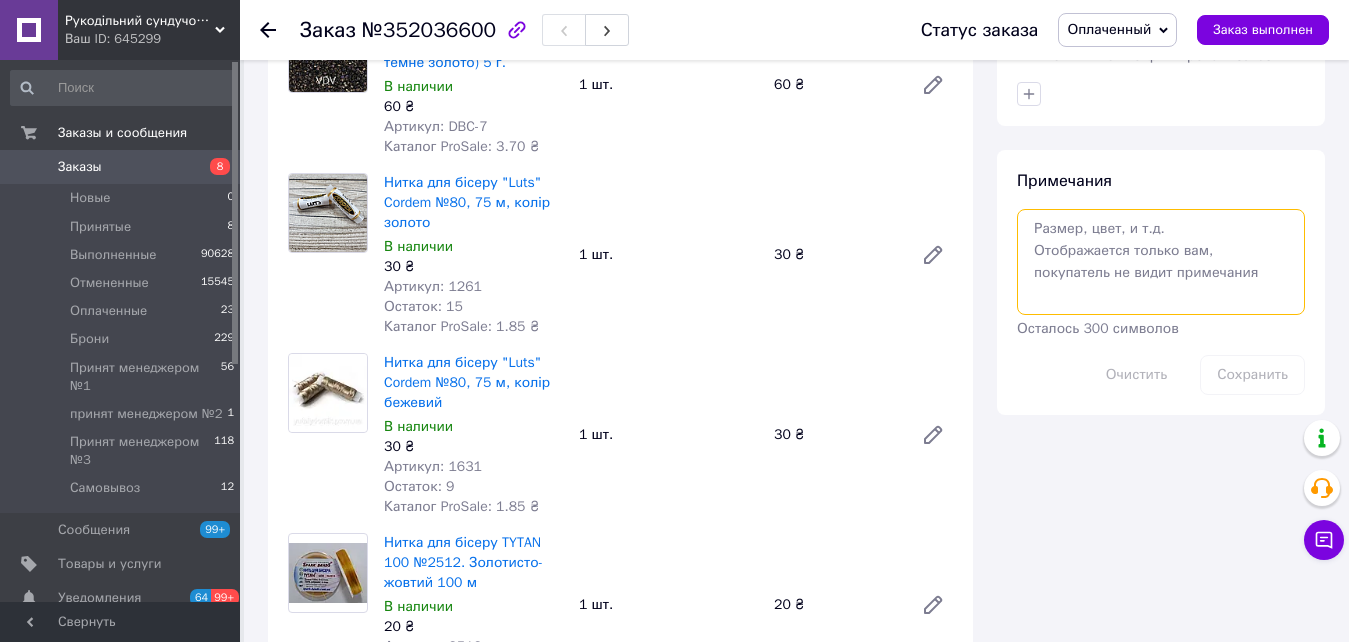 click at bounding box center (1161, 262) 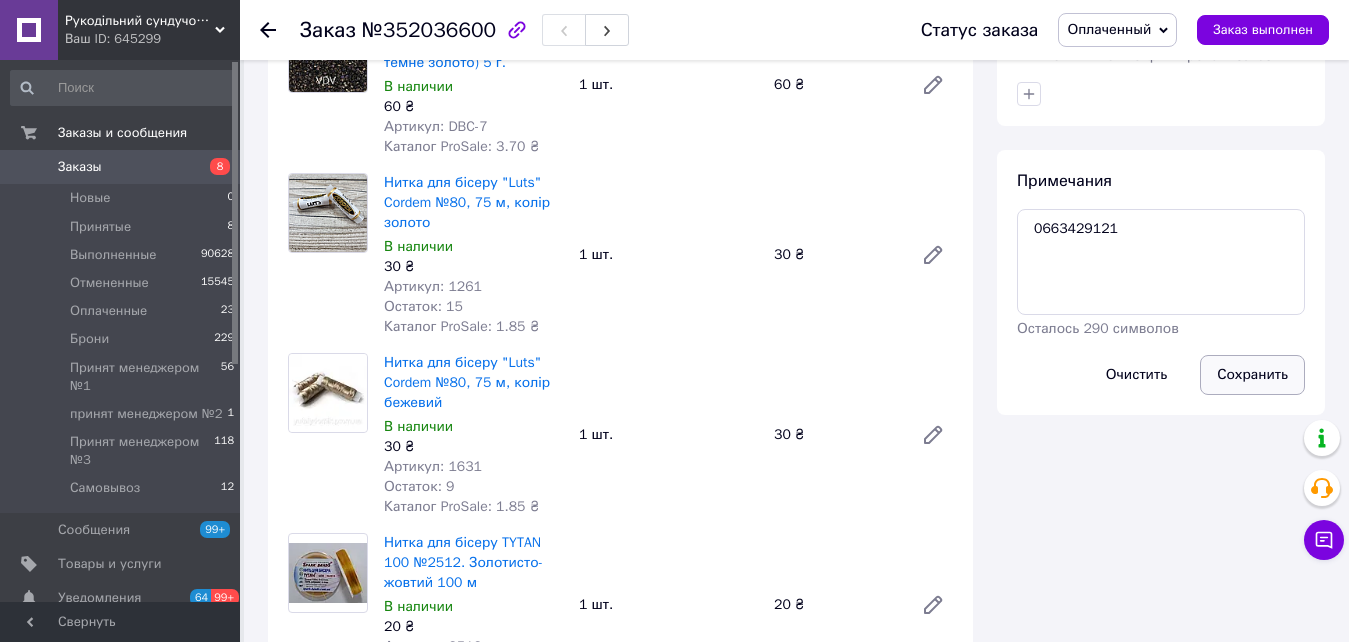 click on "Сохранить" at bounding box center [1252, 375] 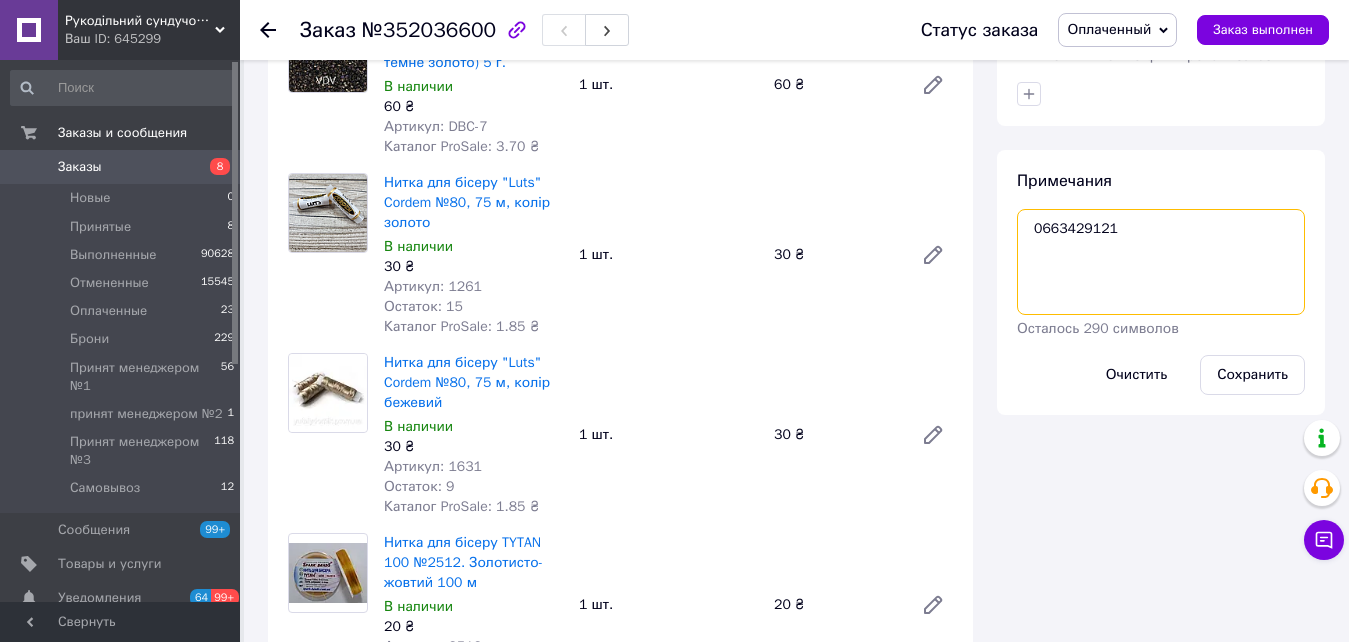 drag, startPoint x: 1167, startPoint y: 245, endPoint x: 1026, endPoint y: 237, distance: 141.22676 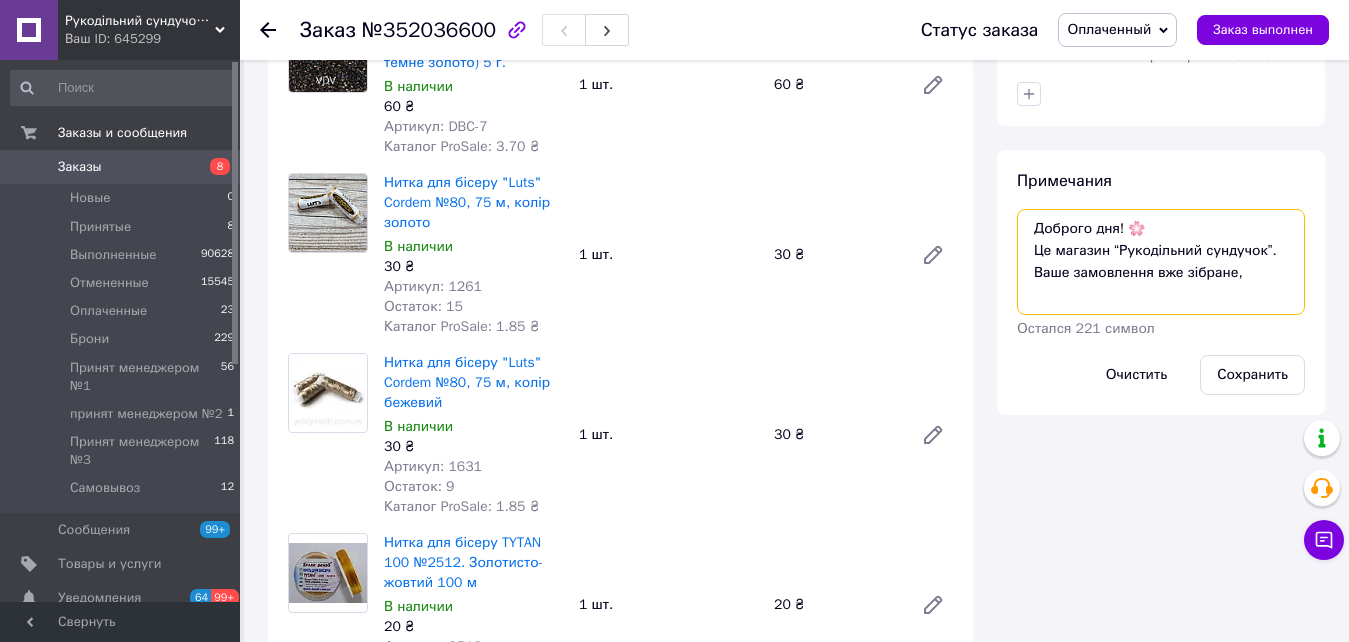 type on "Доброго дня! 🌸
Це магазин “Рукодільний сундучок”. Ваше замовлення вже зібране," 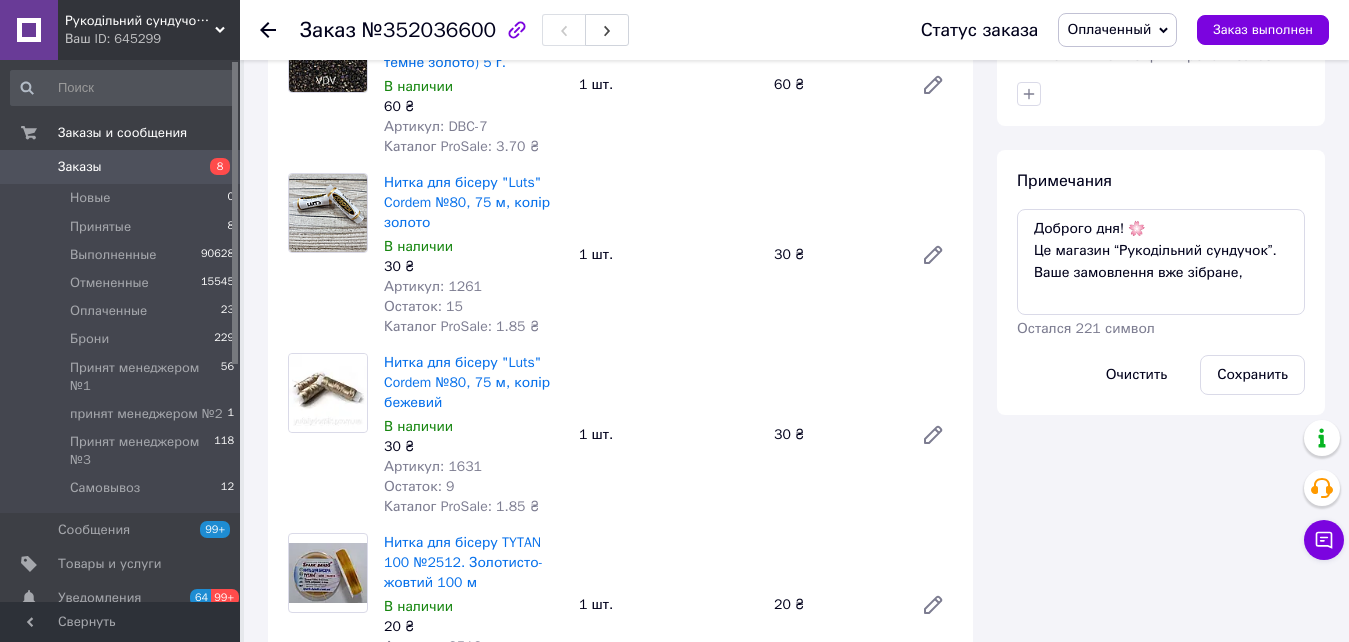 click on "Итого 9 товаров 695 ₴ Доставка Необходимо уточнить Всего к оплате 695 ₴ Комиссия за заказ 42.87 ₴ Действия Написать покупателю   Отправить инструкцию   Чат Viber Telegram SMS Запрос на отзыв про компанию   Скопировать запрос на отзыв У вас есть 30 дней, чтобы отправить запрос на отзыв покупателю, скопировав ссылку.   Выдать чек   Скачать PDF   Печать PDF   Вернуть деньги покупателю Метки Личные заметки, которые видите только вы. По ним можно фильтровать заказы Примечания Доброго дня! 🌸
Це магазин “Рукодільний сундучок”. Ваше замовлення вже зібране, Остался 221 символ" at bounding box center [1161, 514] 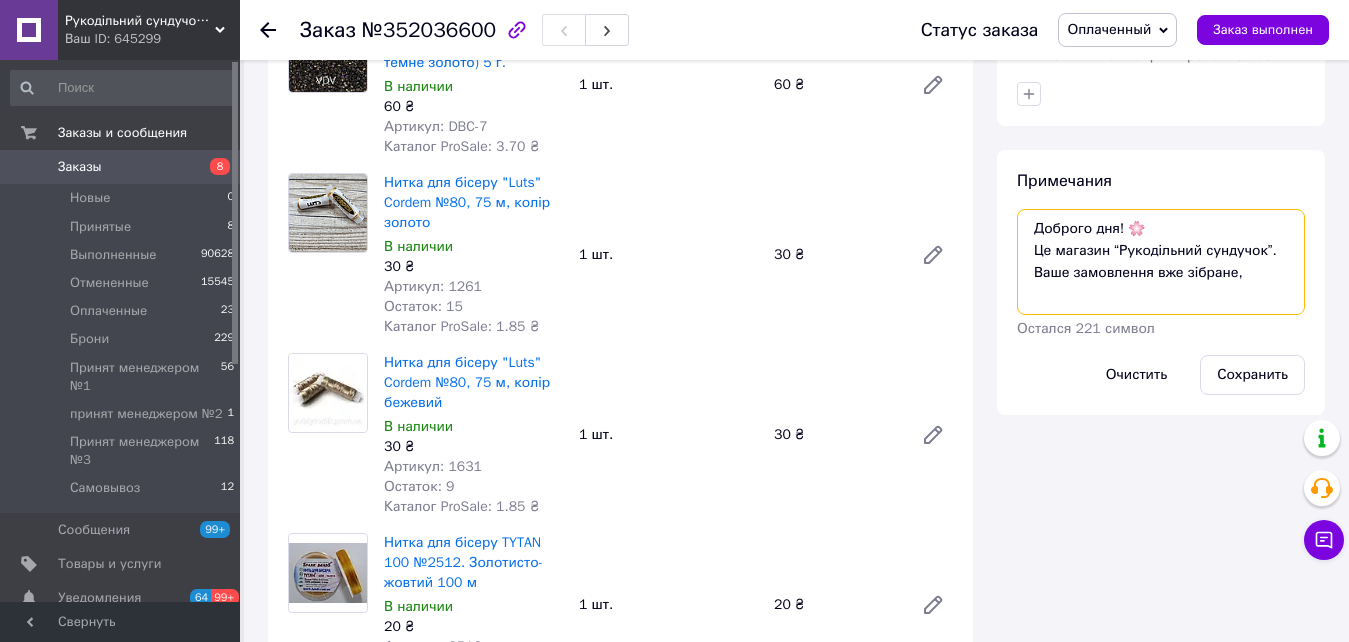 drag, startPoint x: 1233, startPoint y: 262, endPoint x: 979, endPoint y: 192, distance: 263.46918 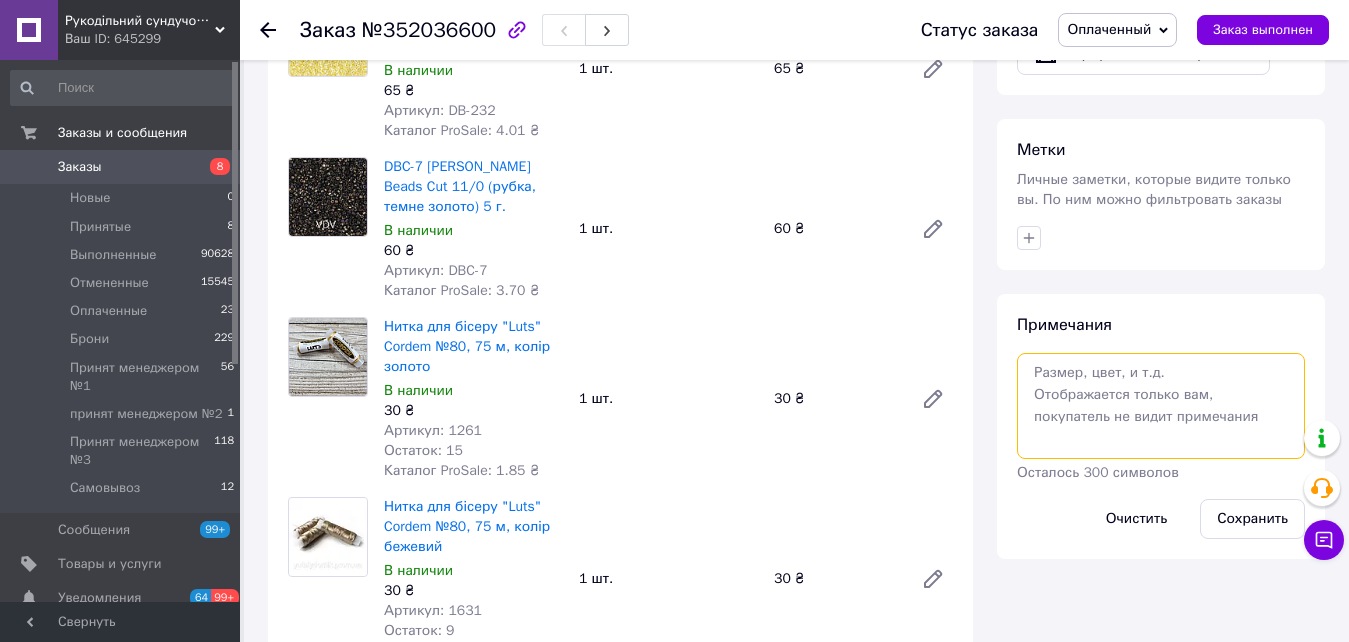 scroll, scrollTop: 1000, scrollLeft: 0, axis: vertical 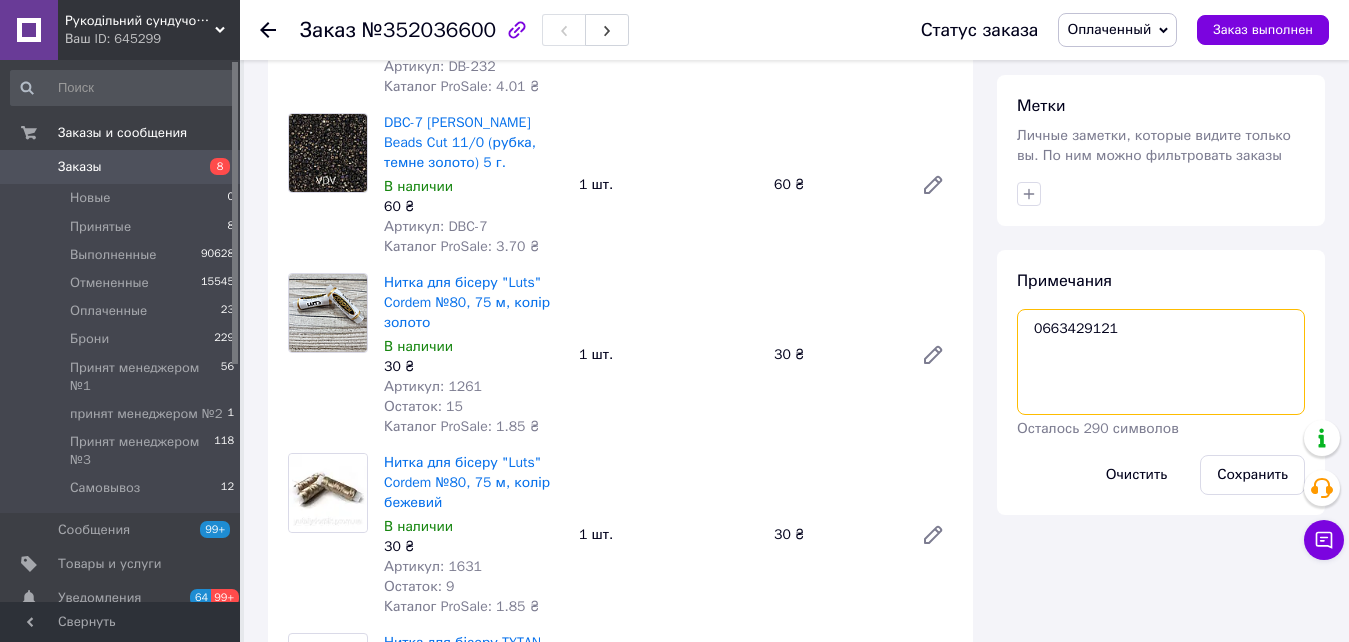 drag, startPoint x: 1148, startPoint y: 318, endPoint x: 1013, endPoint y: 313, distance: 135.09256 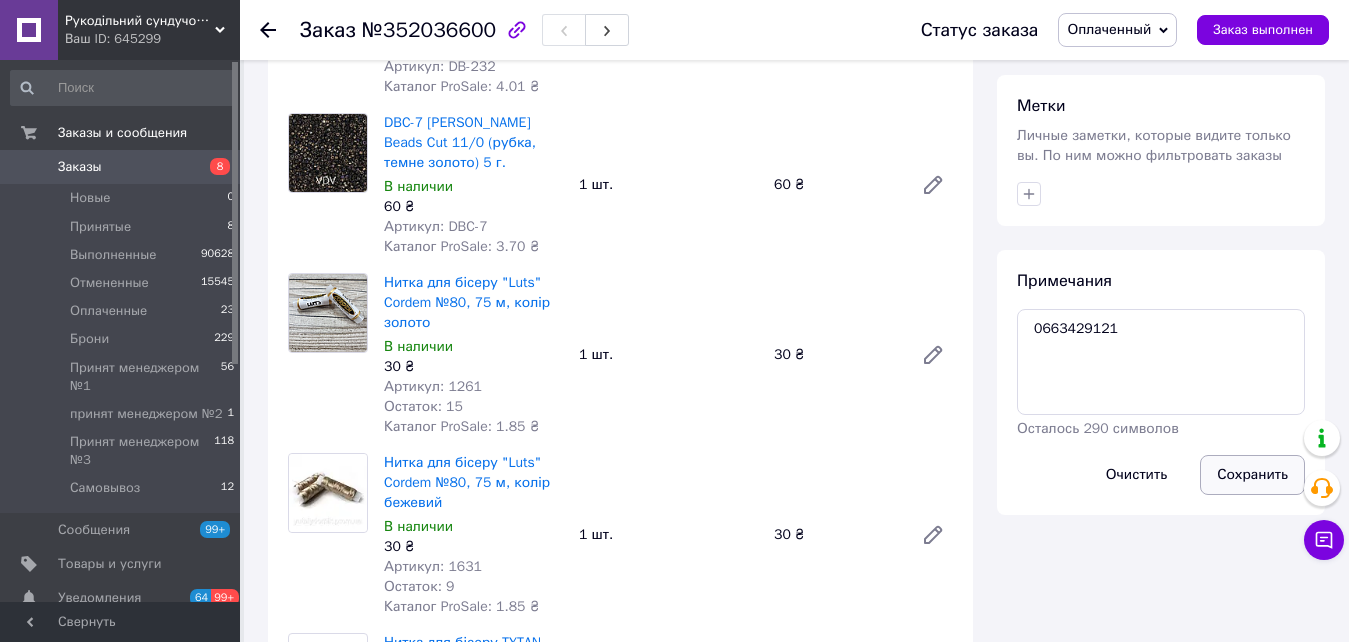 drag, startPoint x: 1269, startPoint y: 446, endPoint x: 1190, endPoint y: 374, distance: 106.887794 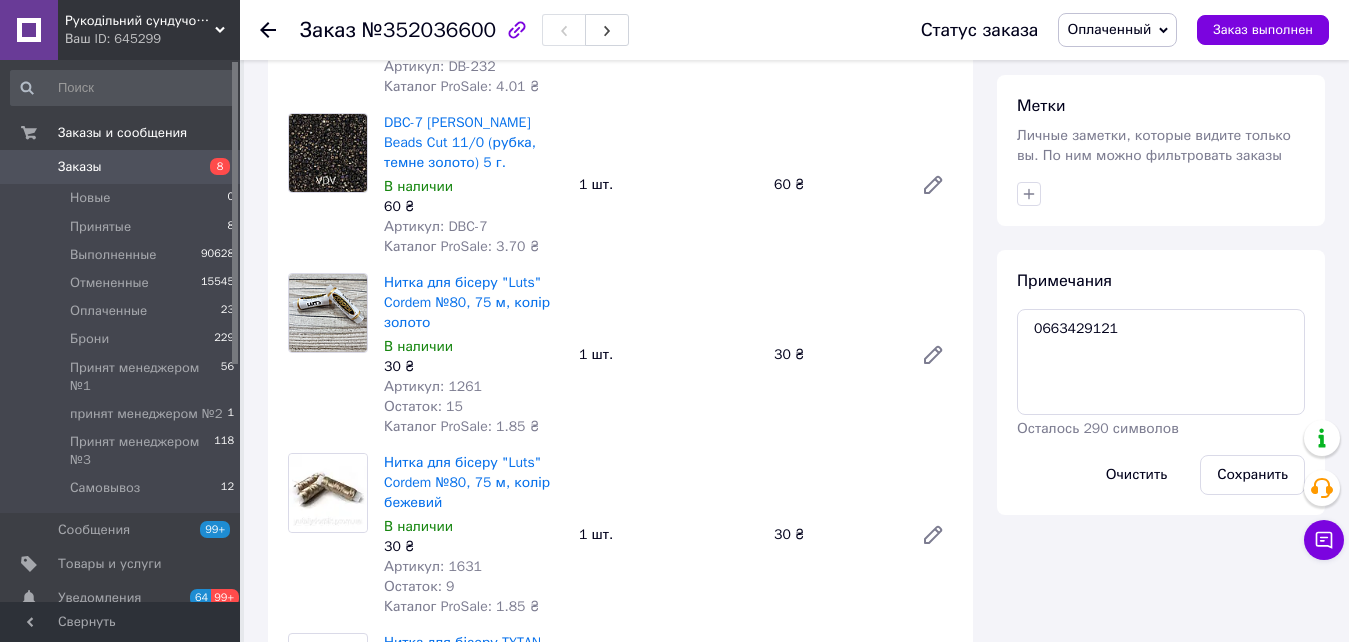 click on "Сохранить" at bounding box center [1252, 475] 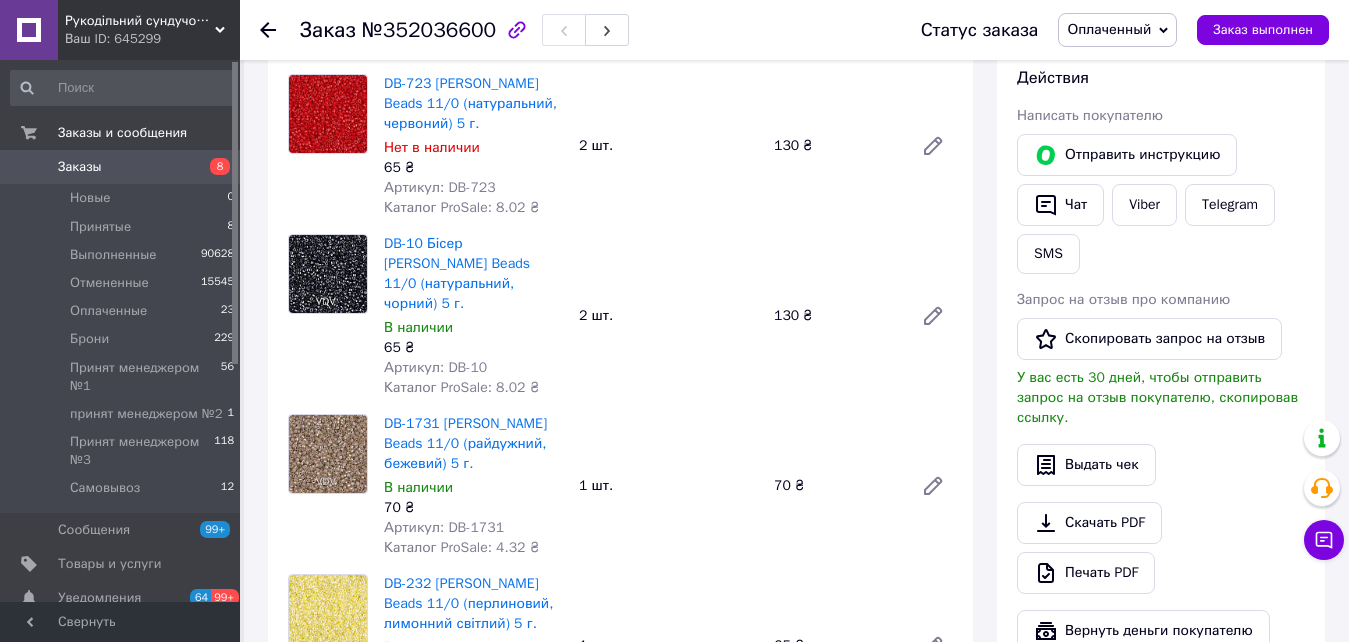 scroll, scrollTop: 300, scrollLeft: 0, axis: vertical 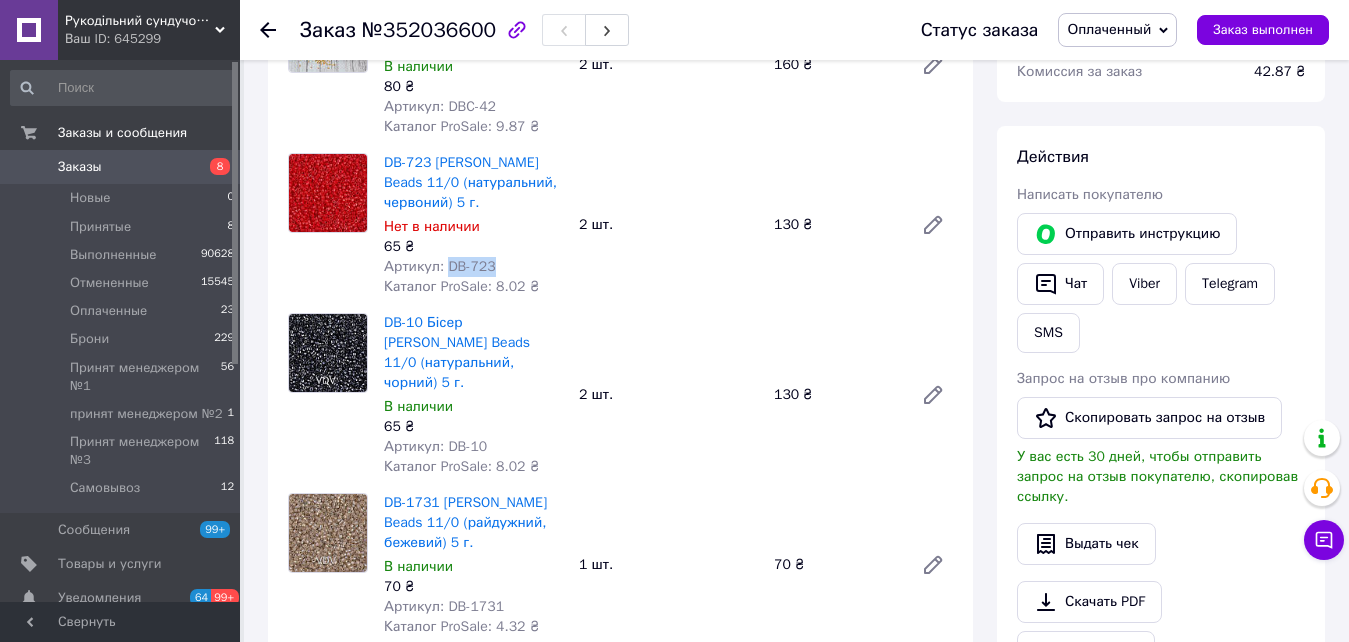 drag, startPoint x: 445, startPoint y: 267, endPoint x: 510, endPoint y: 264, distance: 65.06919 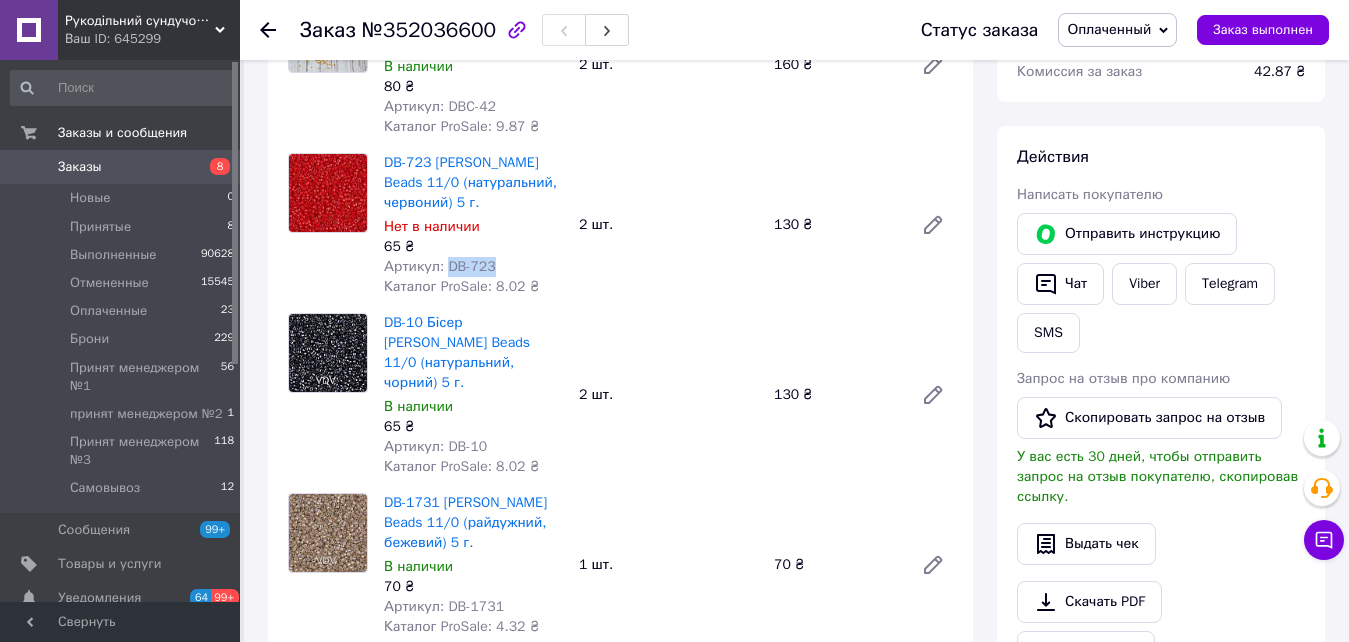 click on "Заказы" at bounding box center (121, 167) 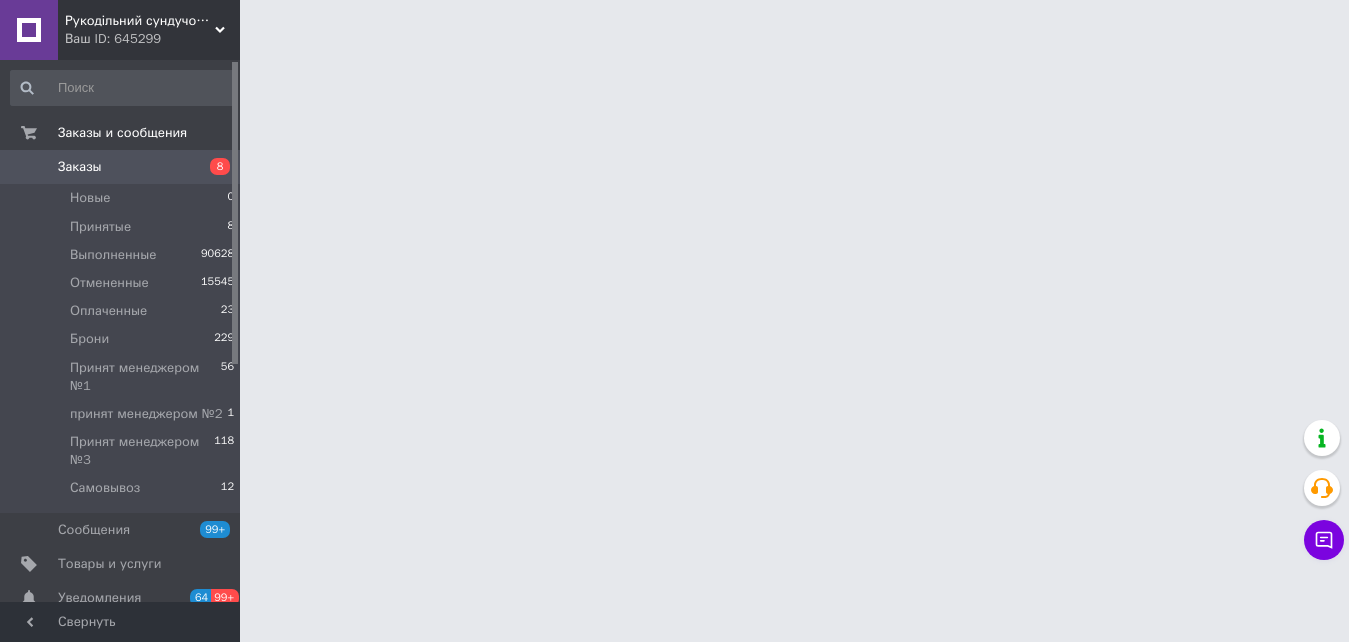 scroll, scrollTop: 0, scrollLeft: 0, axis: both 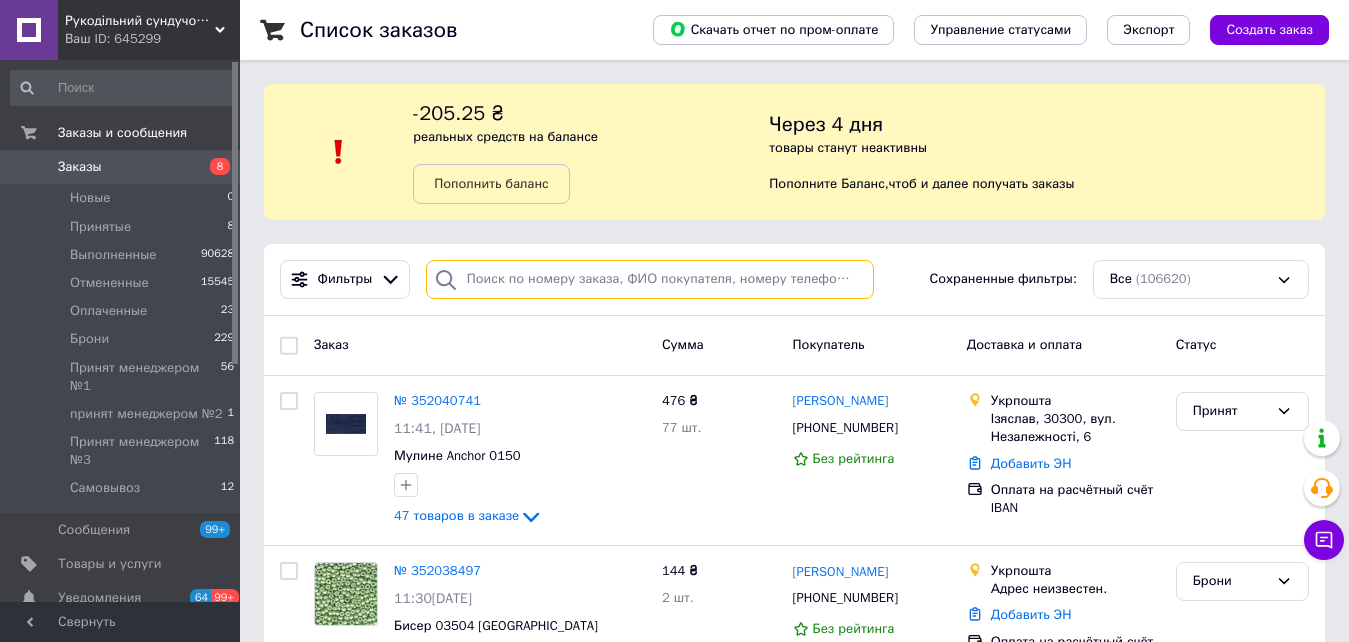 click at bounding box center [650, 279] 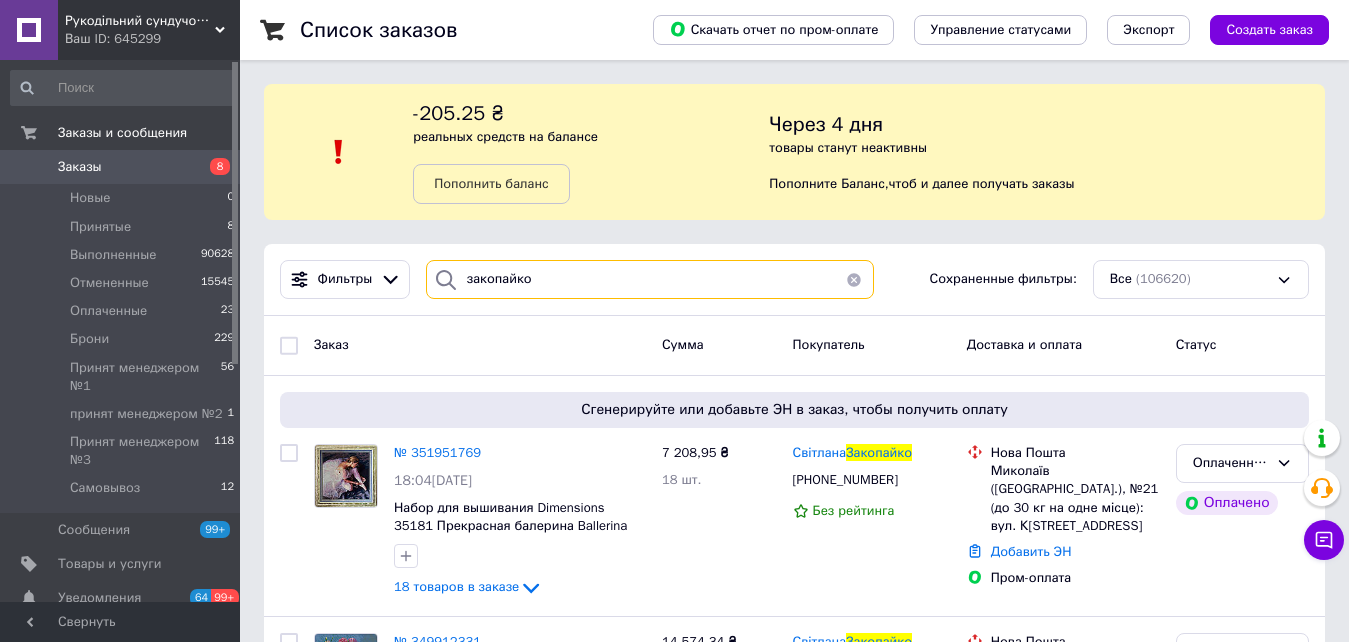 type on "закопайко" 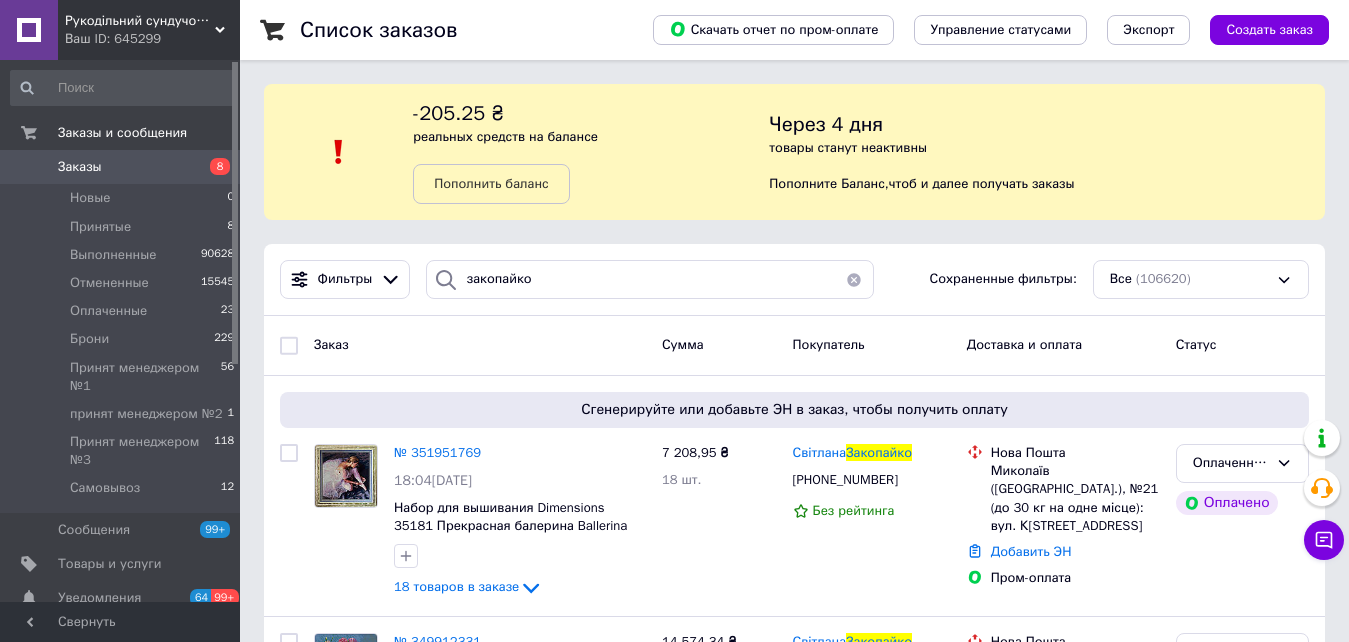 click on "Заказы" at bounding box center [121, 167] 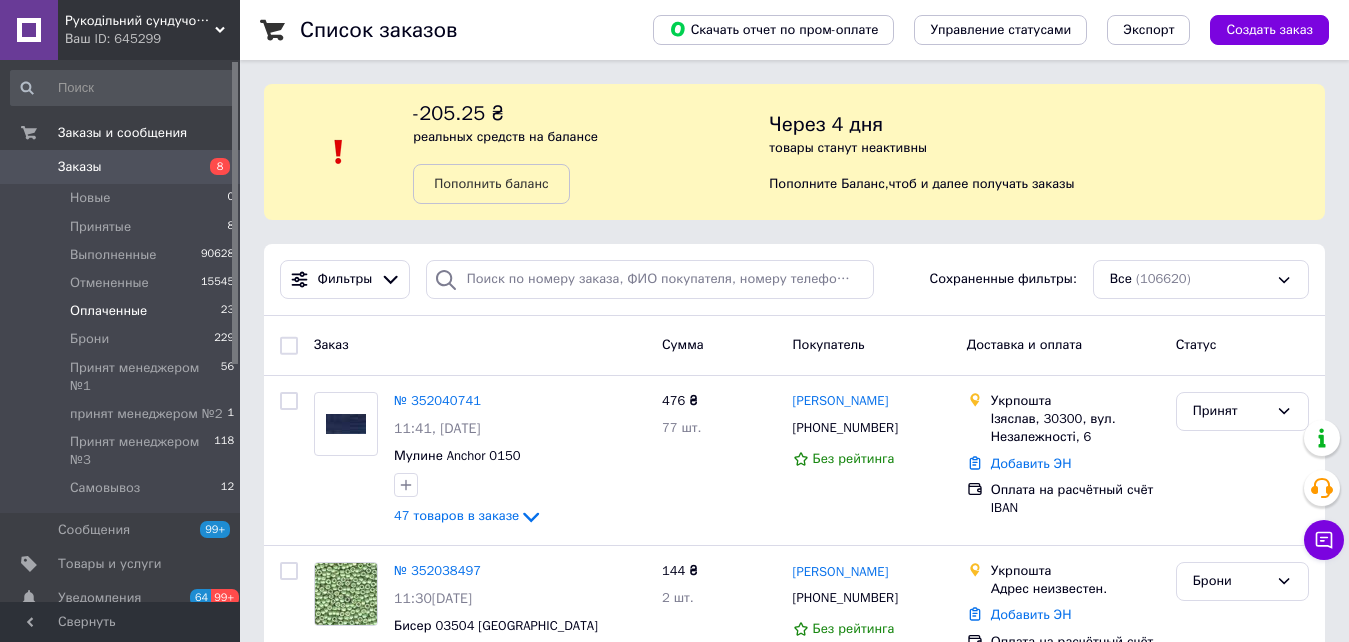 click on "Оплаченные 23" at bounding box center (123, 311) 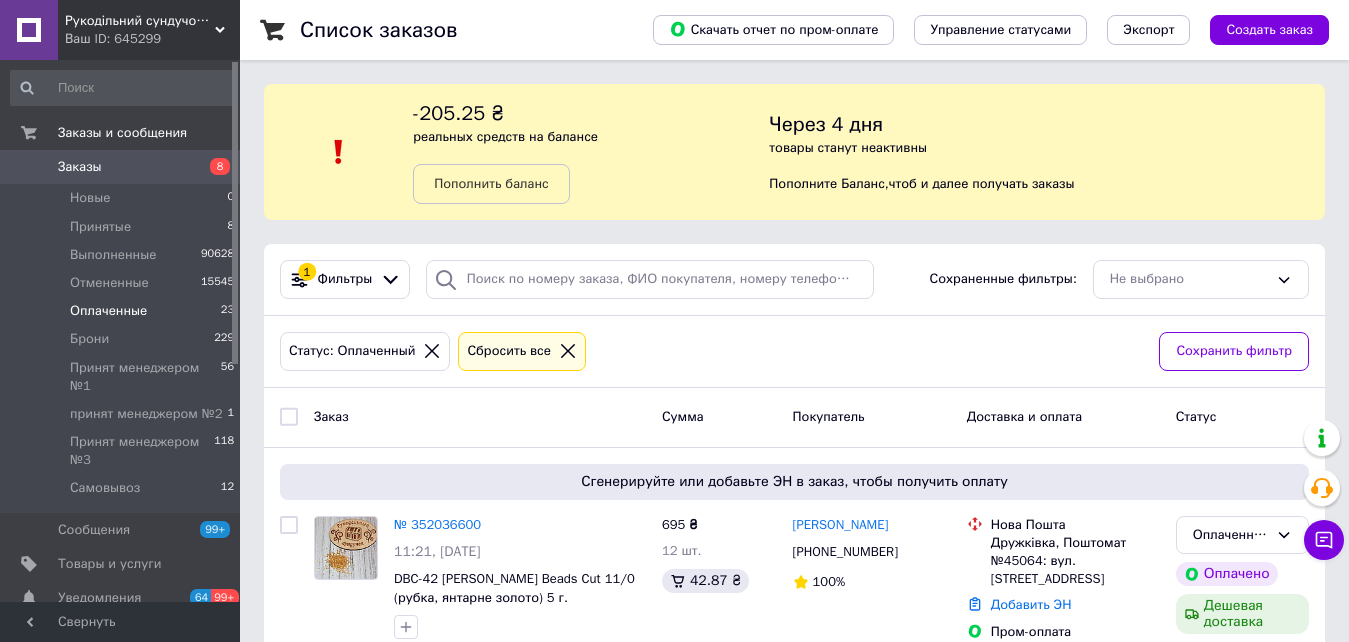 click on "Заказы" at bounding box center [121, 167] 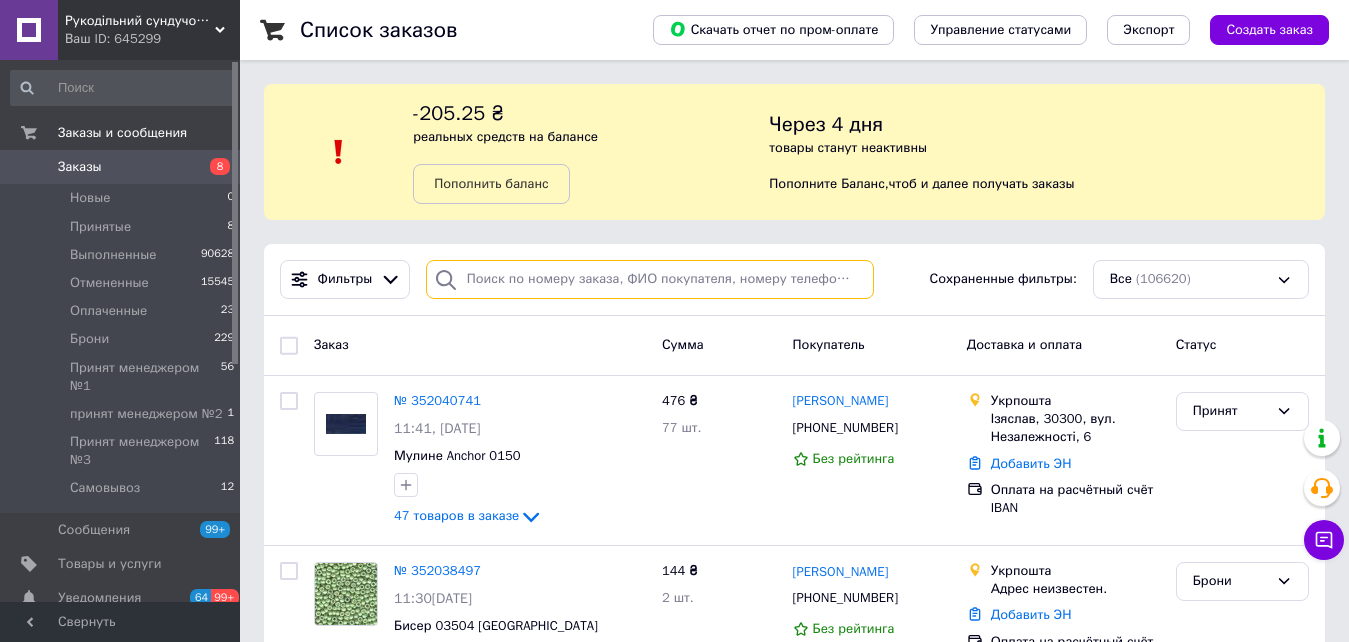 click at bounding box center [650, 279] 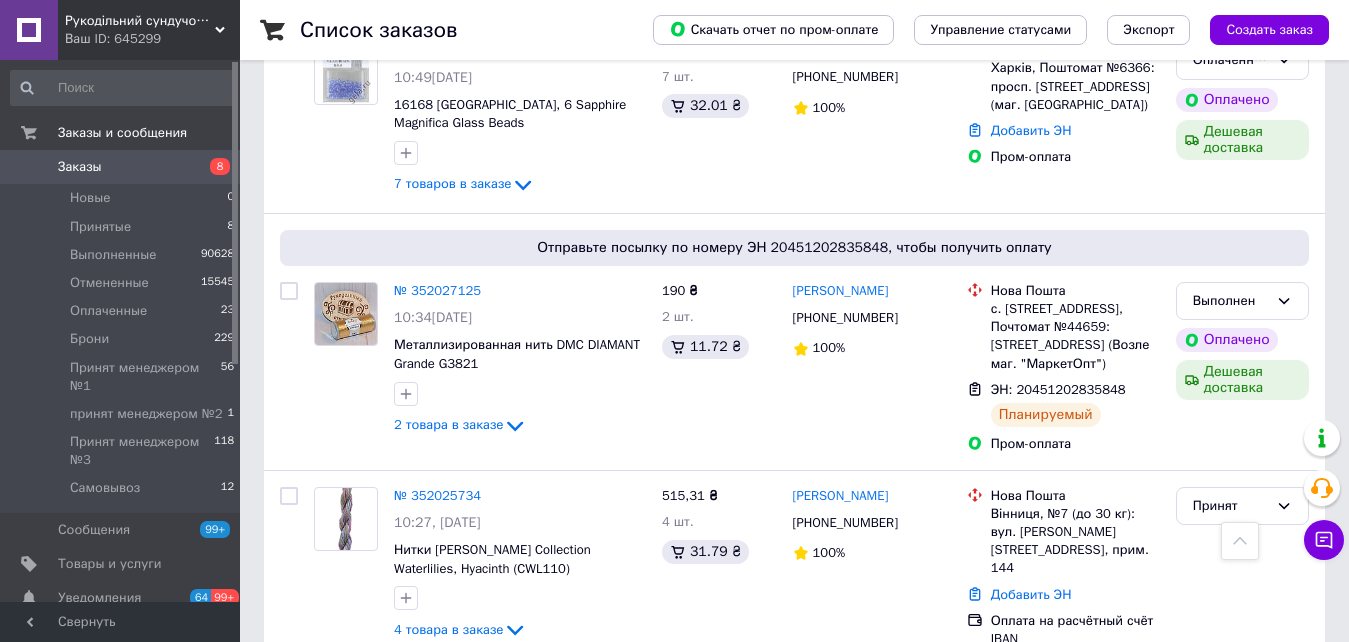 scroll, scrollTop: 1000, scrollLeft: 0, axis: vertical 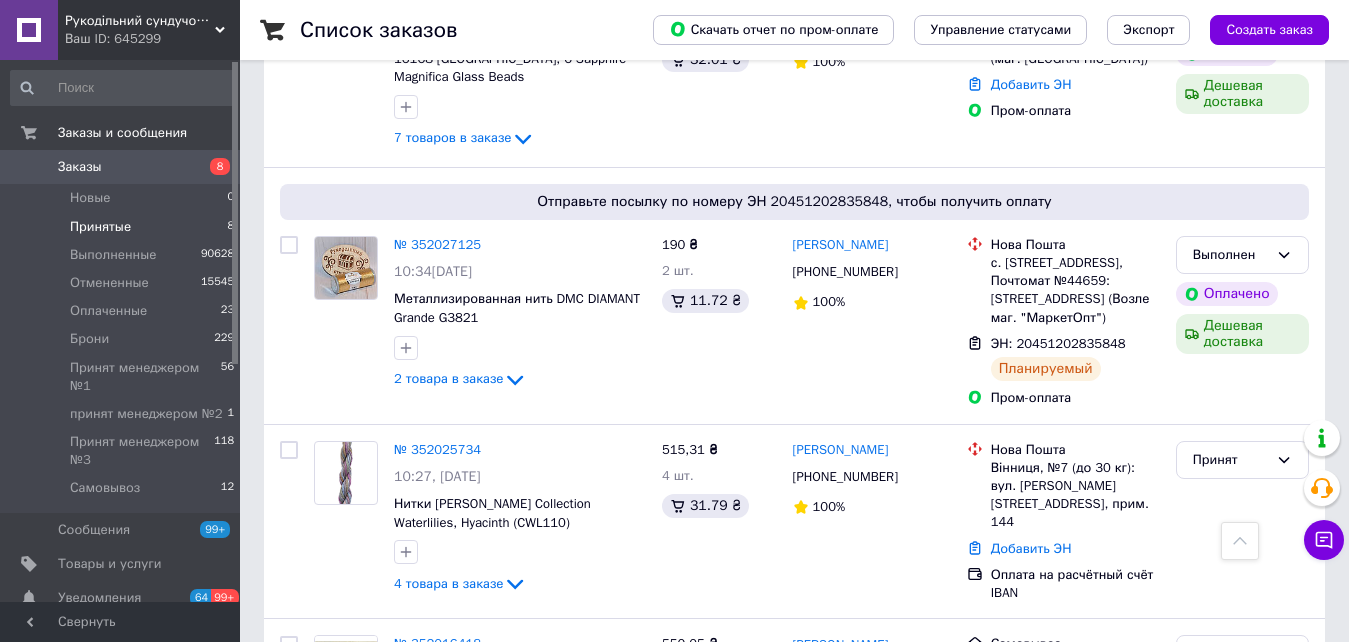 click on "Принятые 8" at bounding box center [123, 227] 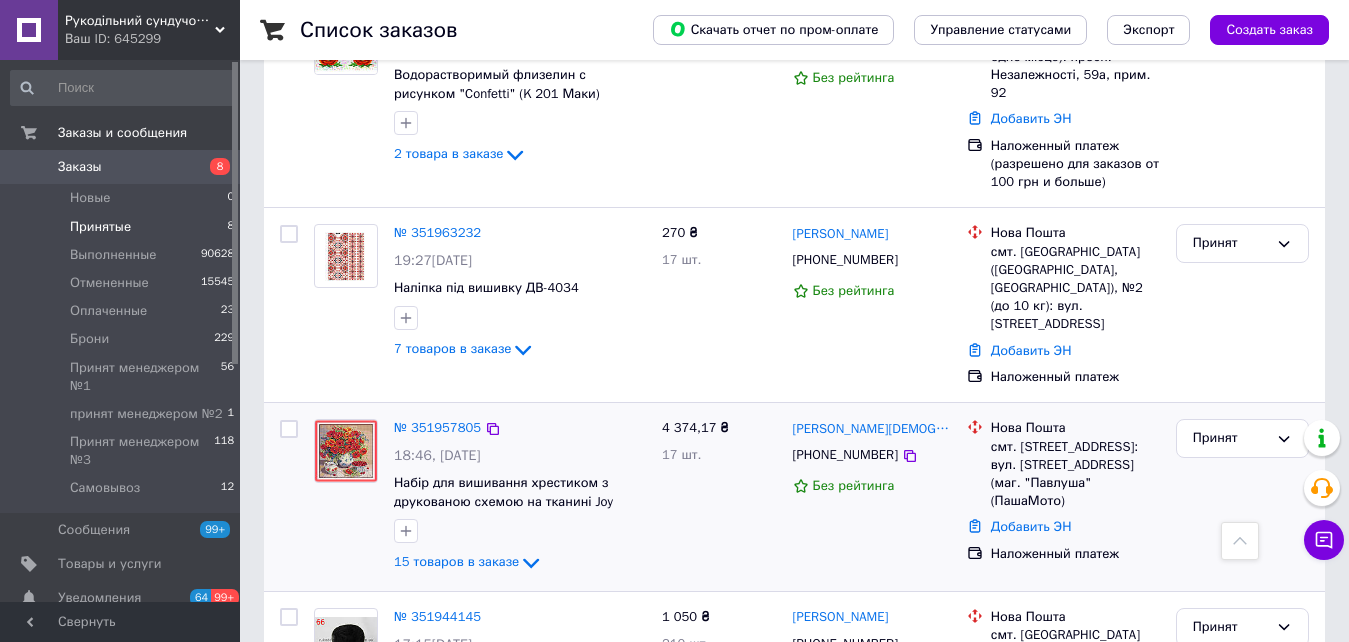 scroll, scrollTop: 1338, scrollLeft: 0, axis: vertical 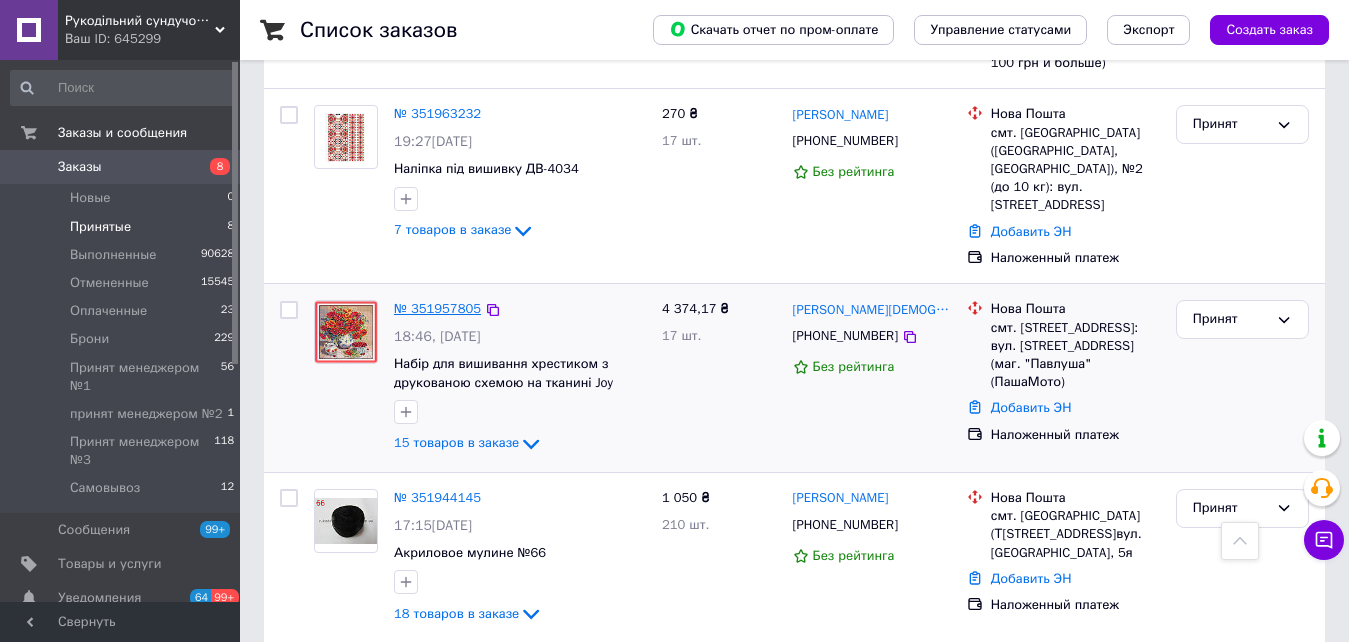 click on "№ 351957805" at bounding box center (437, 308) 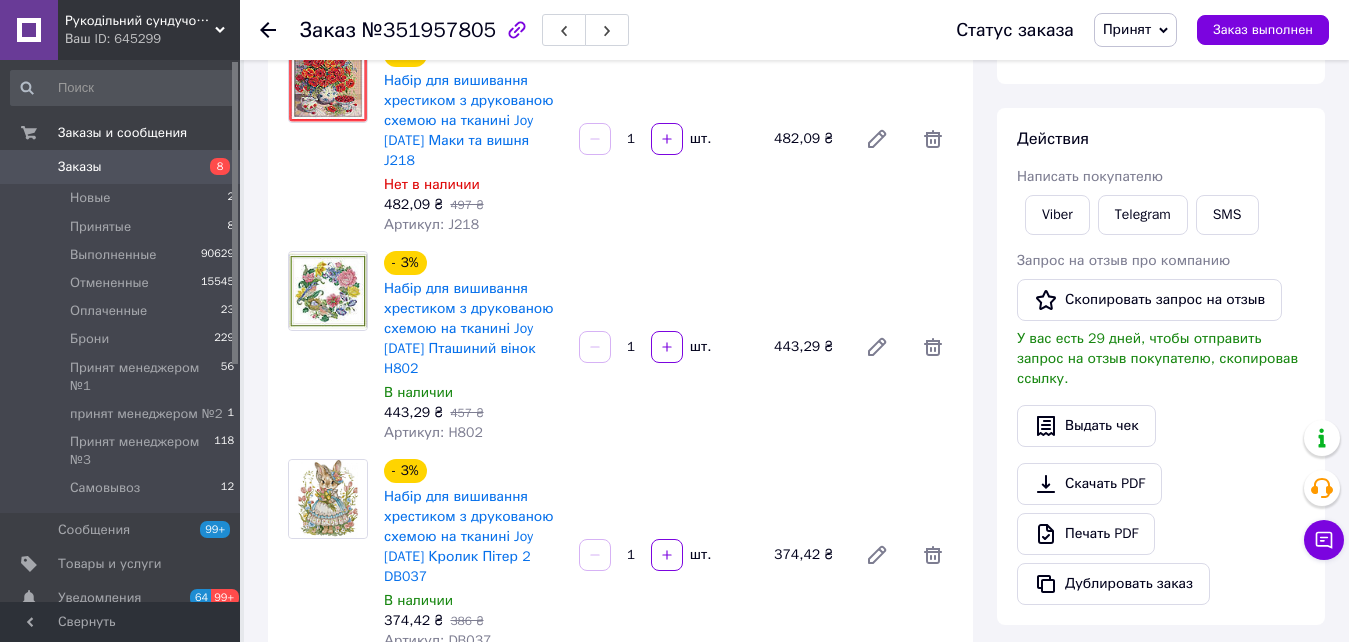 scroll, scrollTop: 138, scrollLeft: 0, axis: vertical 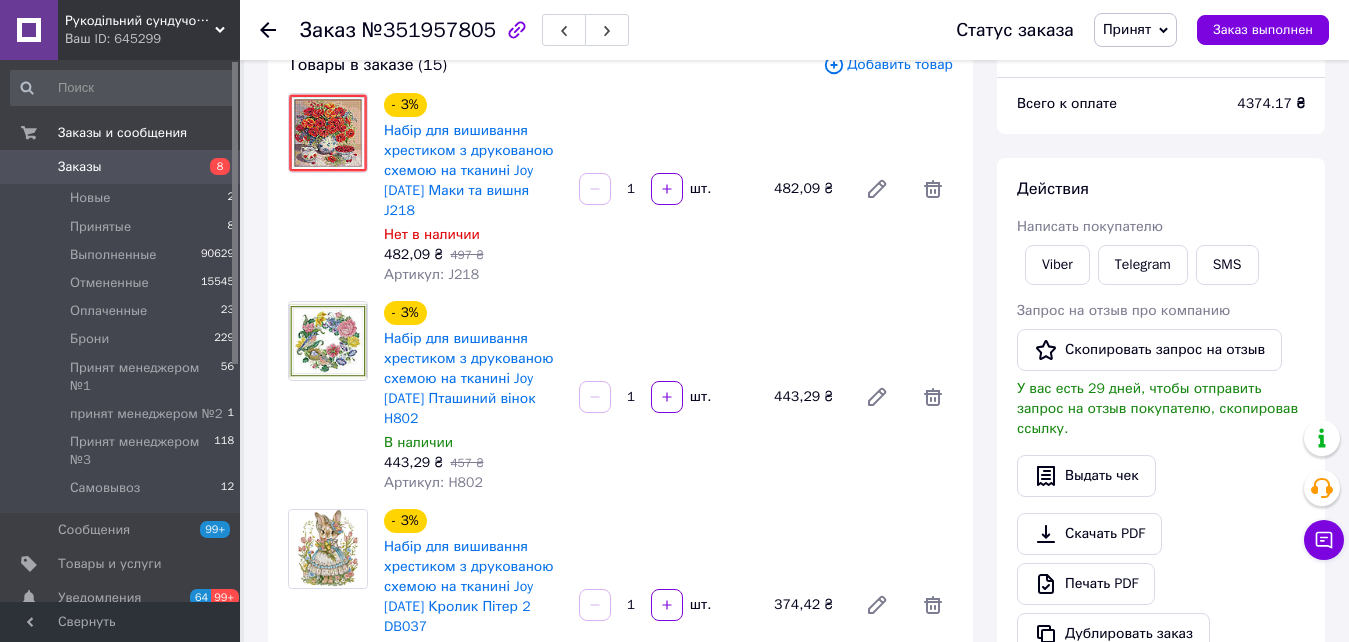 click on "Принят" at bounding box center [1127, 29] 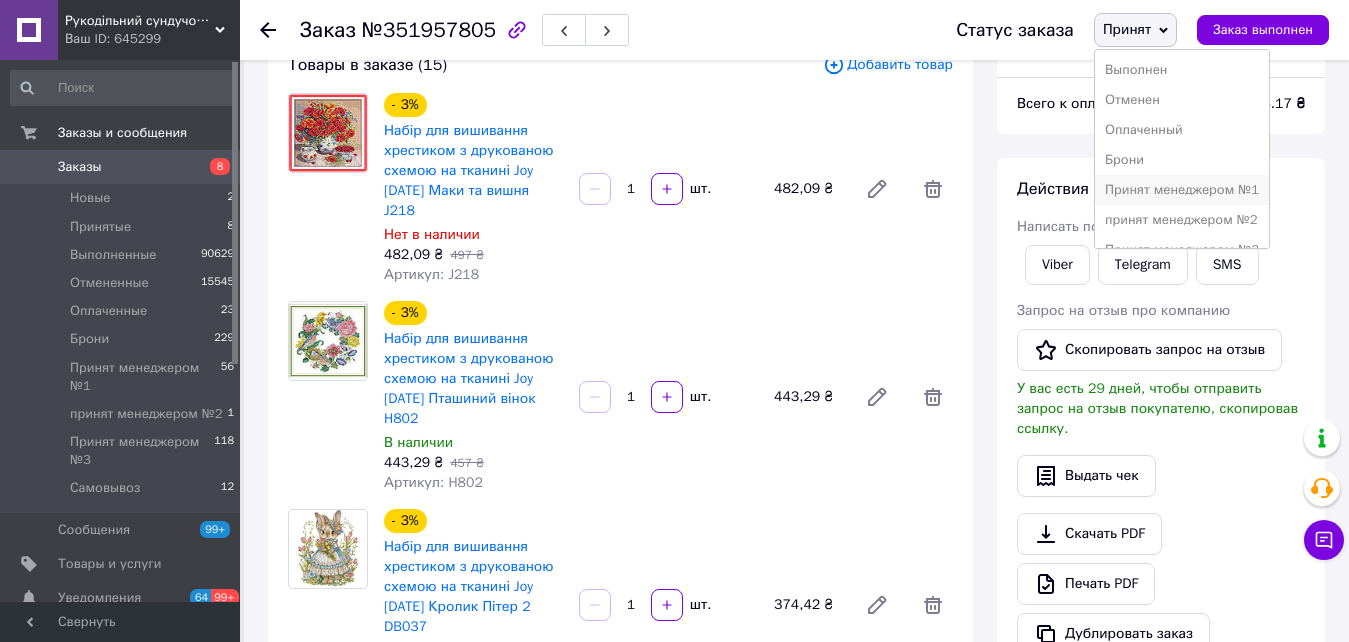 click on "Принят менеджером №1" at bounding box center (1182, 190) 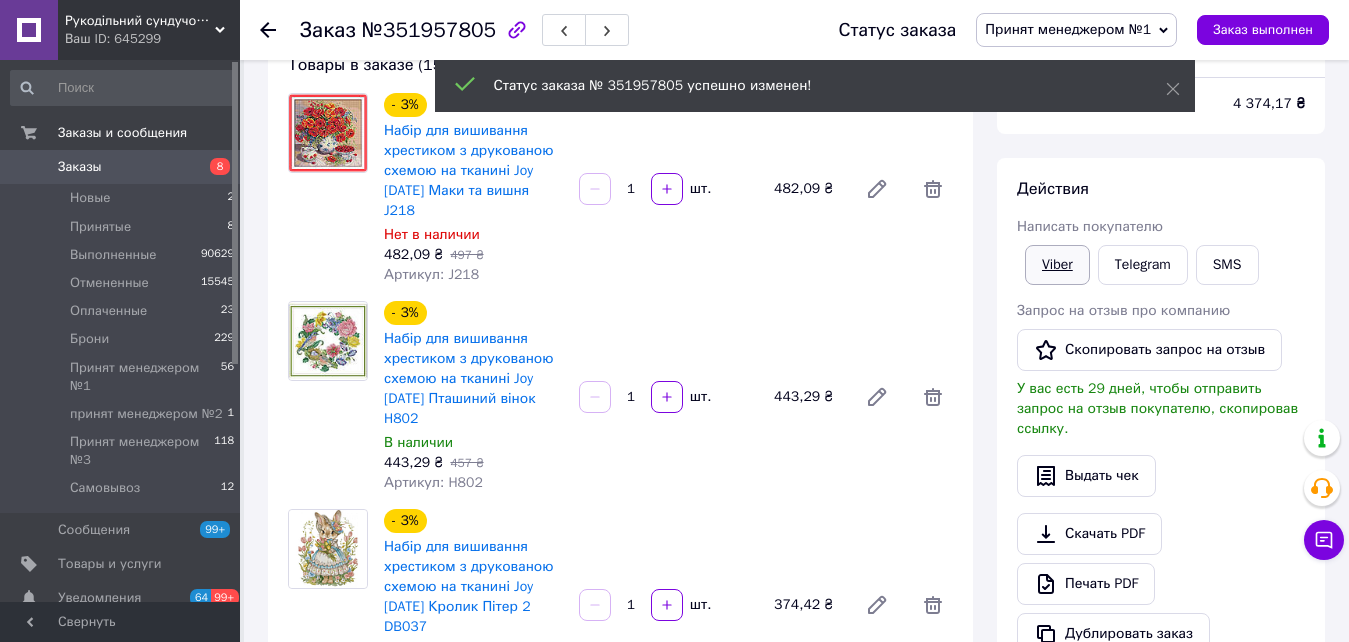 click on "Viber" at bounding box center (1057, 265) 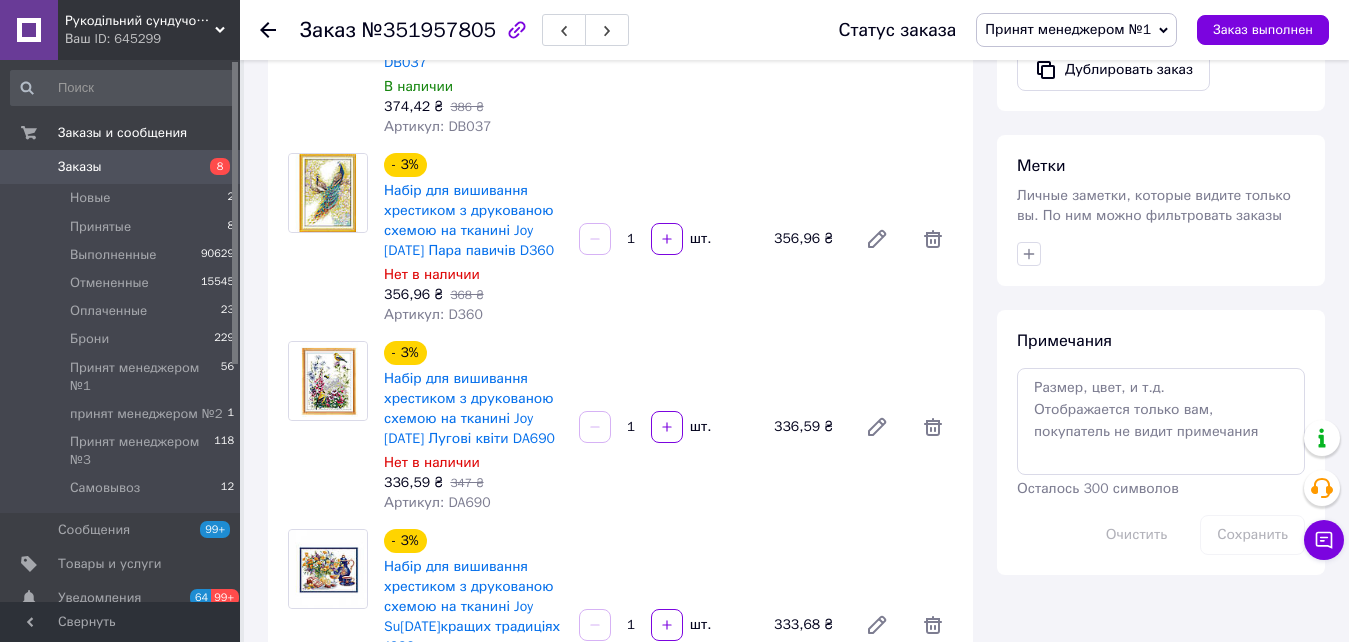scroll, scrollTop: 738, scrollLeft: 0, axis: vertical 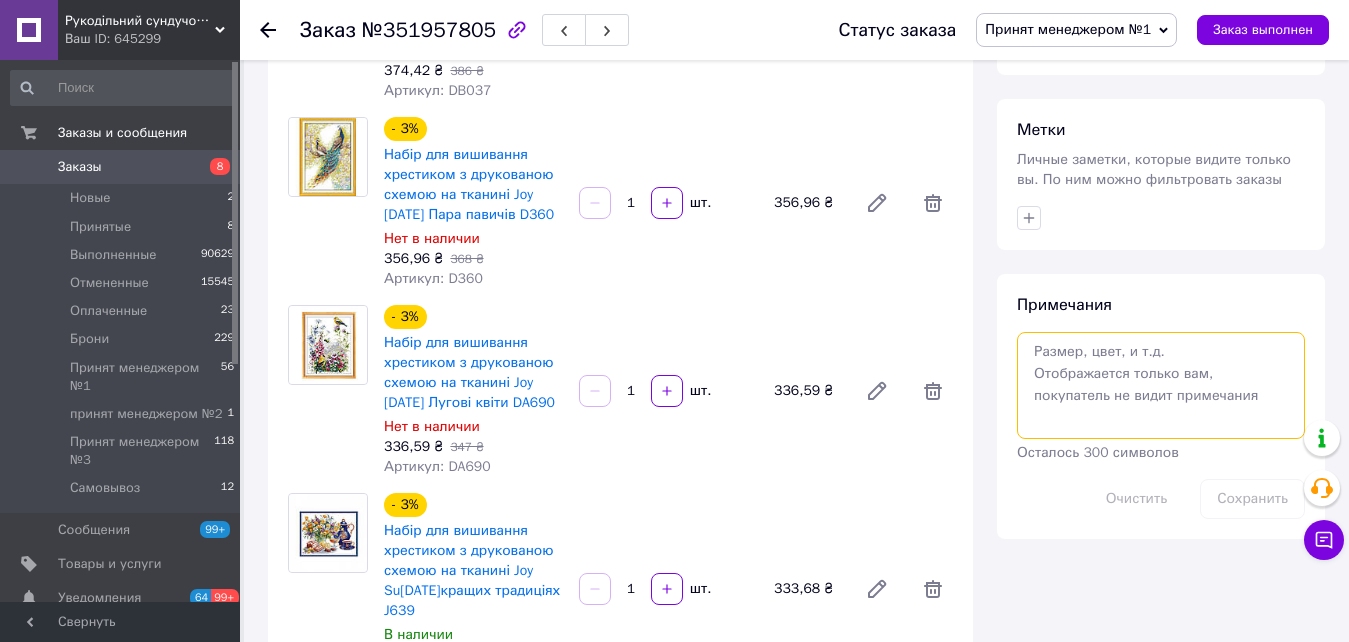 click at bounding box center [1161, 385] 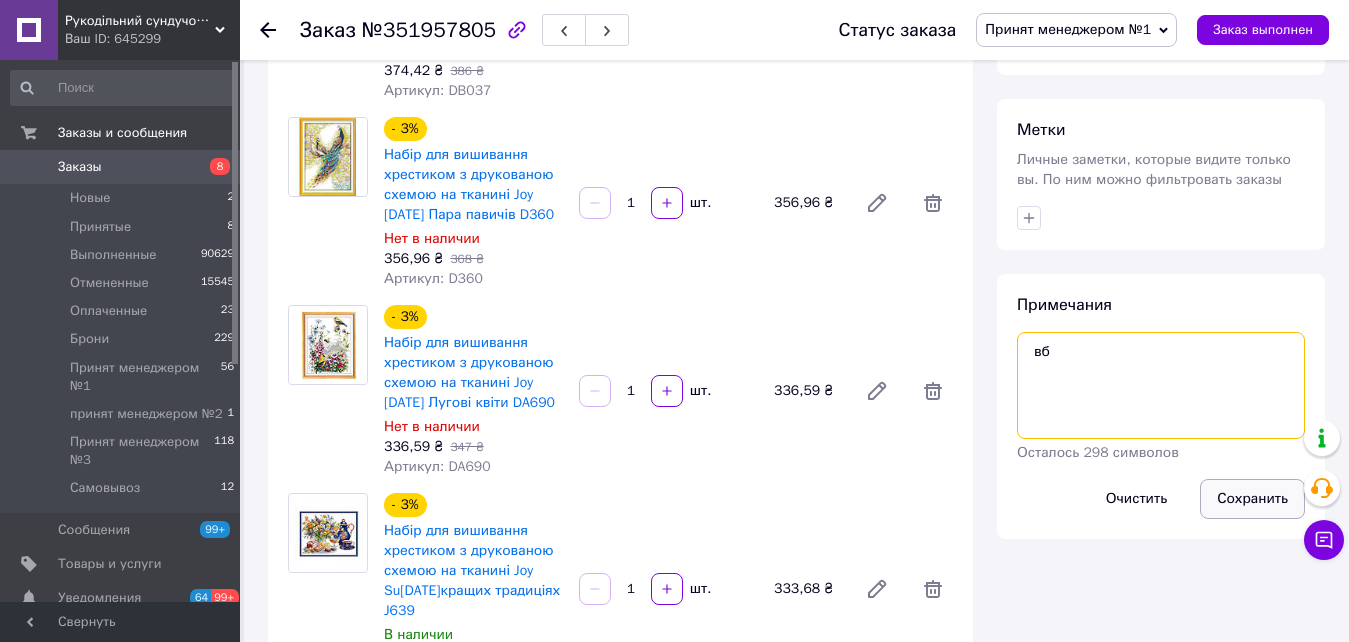 type on "вб" 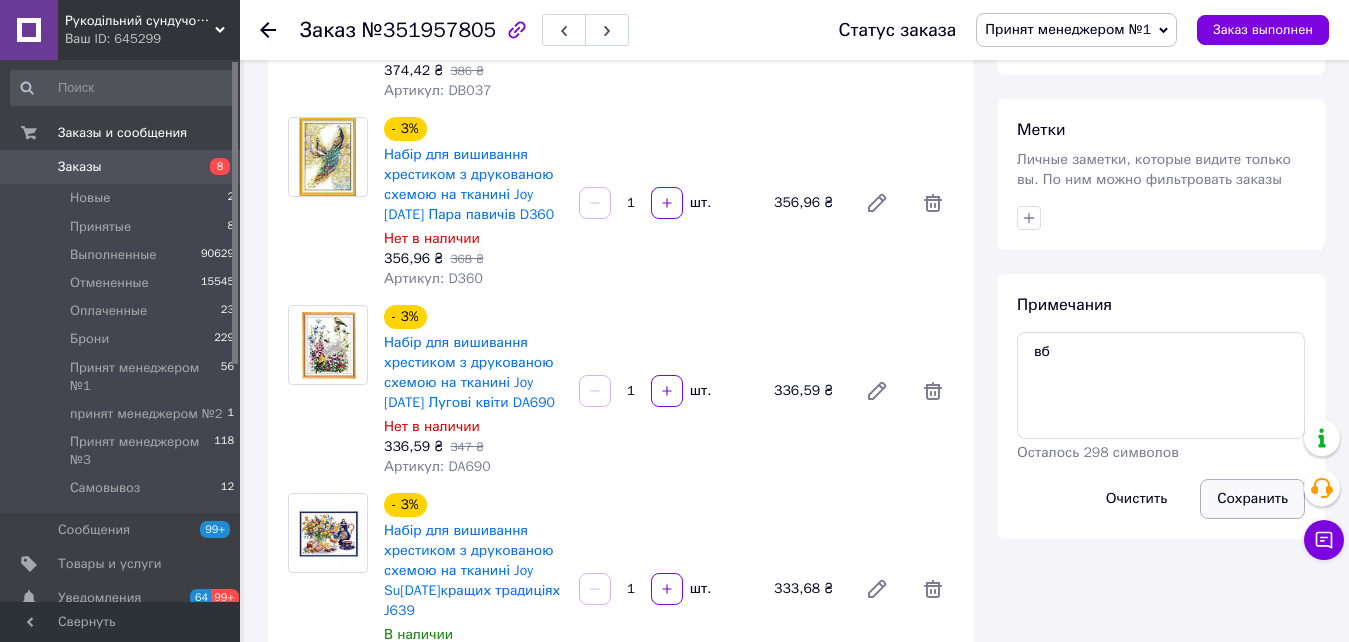 click on "Сохранить" at bounding box center (1252, 499) 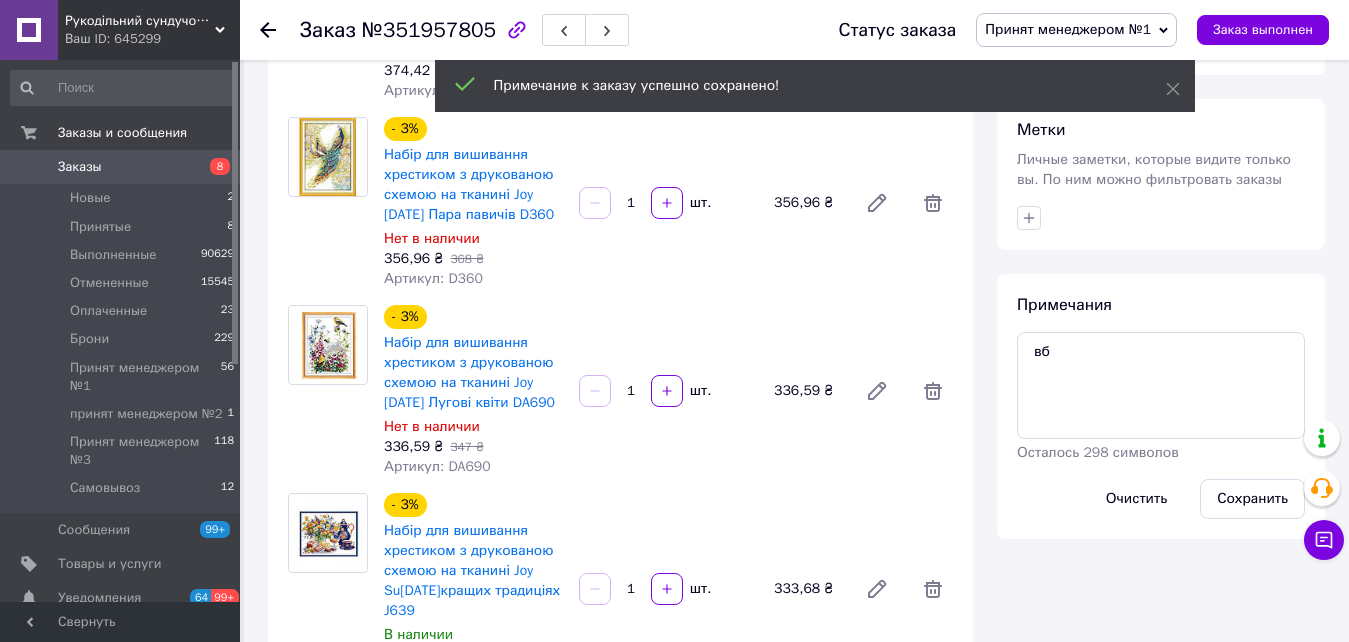 click on "Заказы" at bounding box center (121, 167) 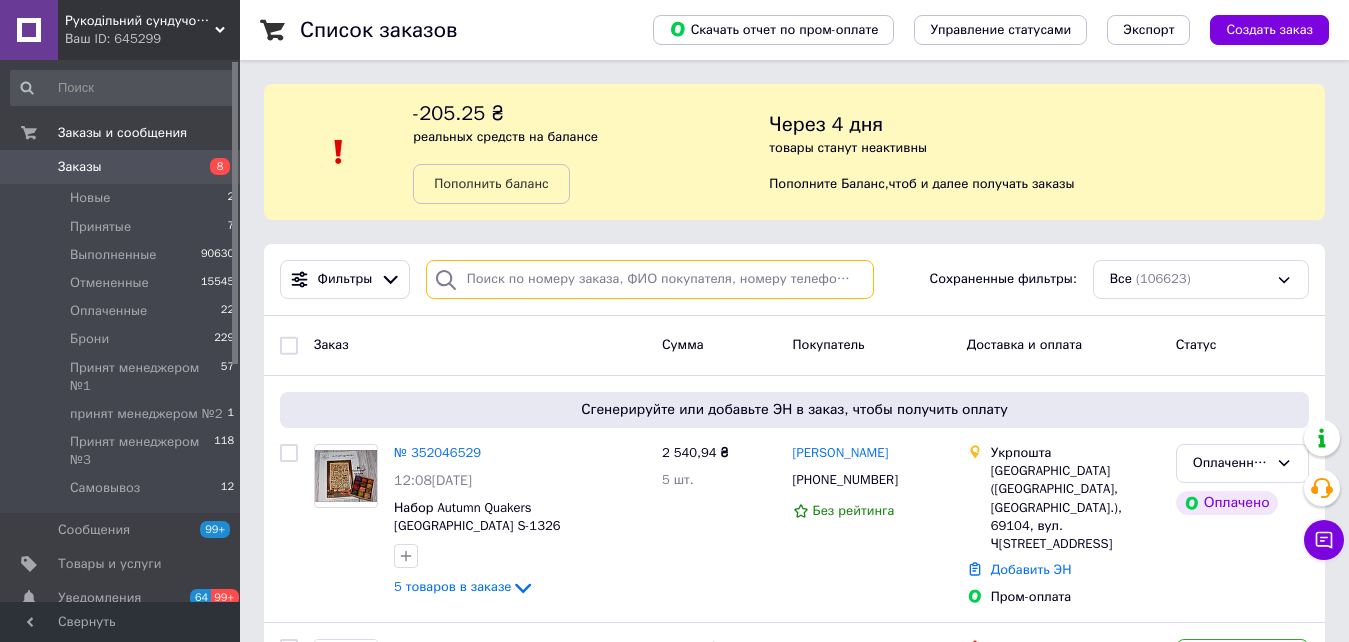 click at bounding box center [650, 279] 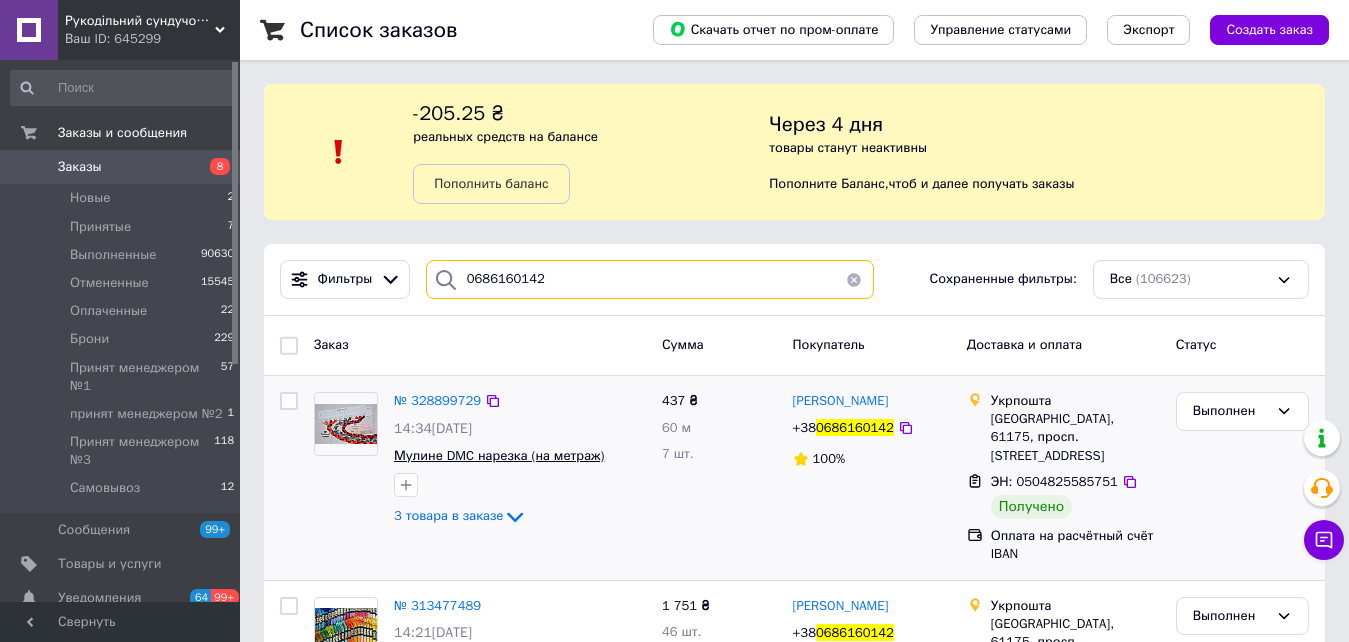scroll, scrollTop: 84, scrollLeft: 0, axis: vertical 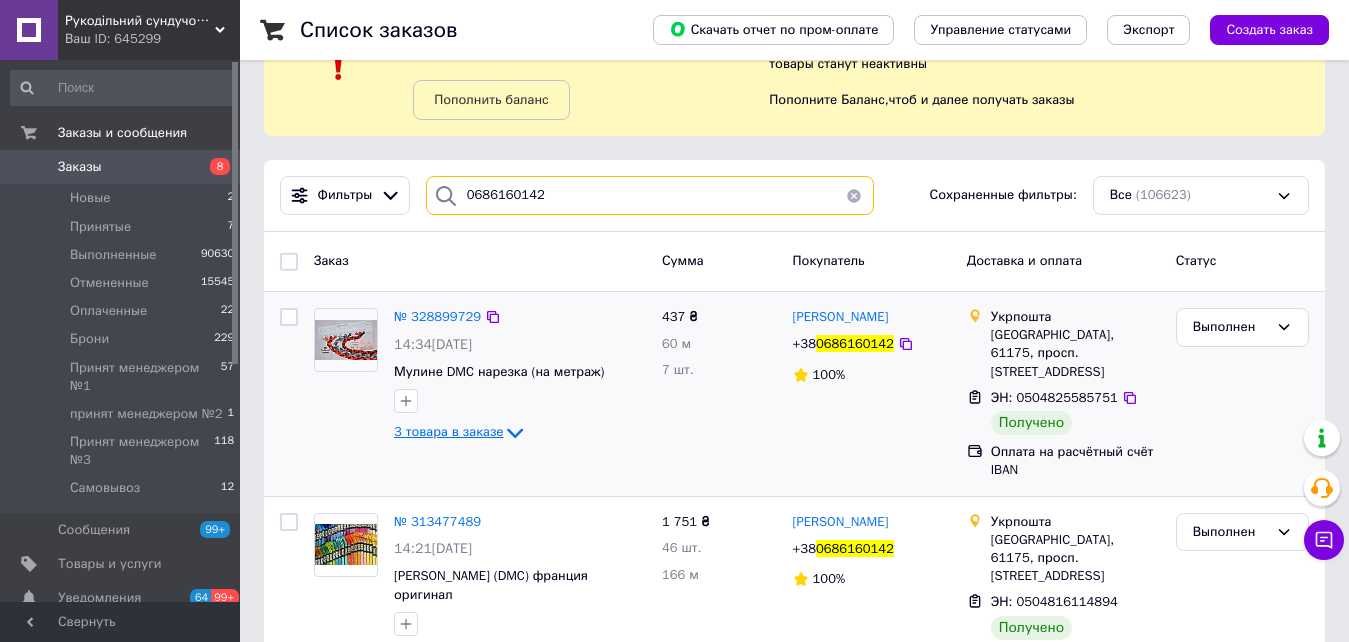 type on "0686160142" 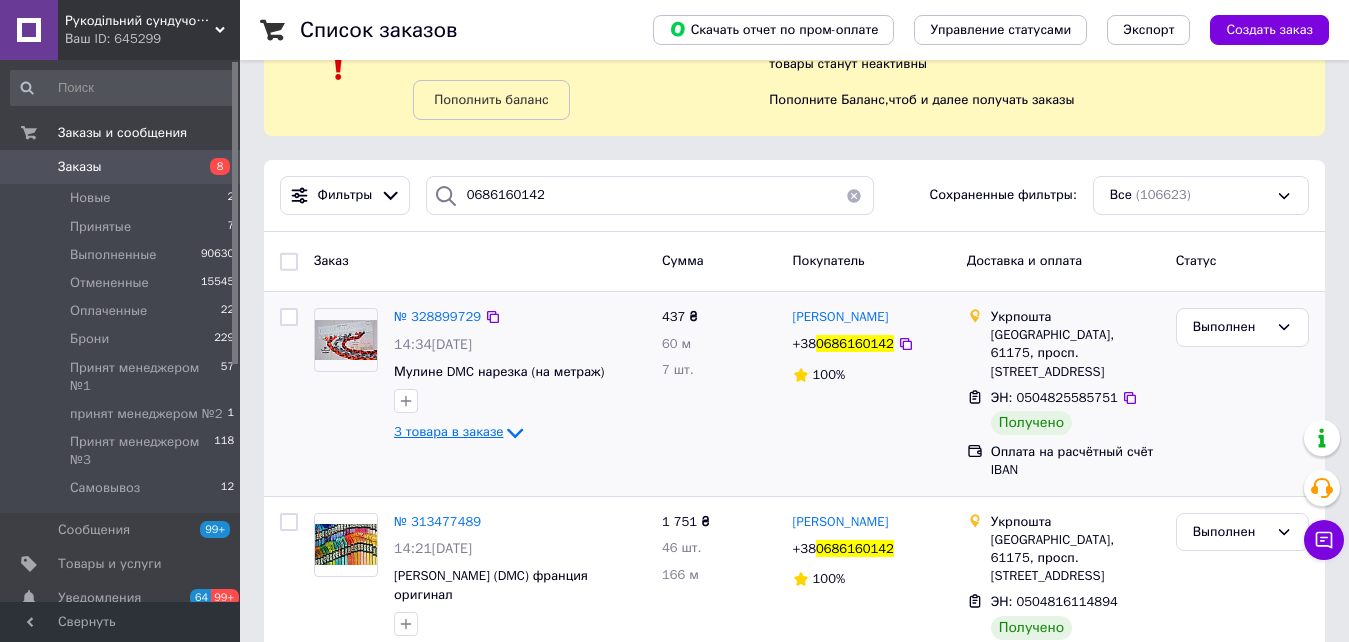 click on "3 товара в заказе" at bounding box center [448, 432] 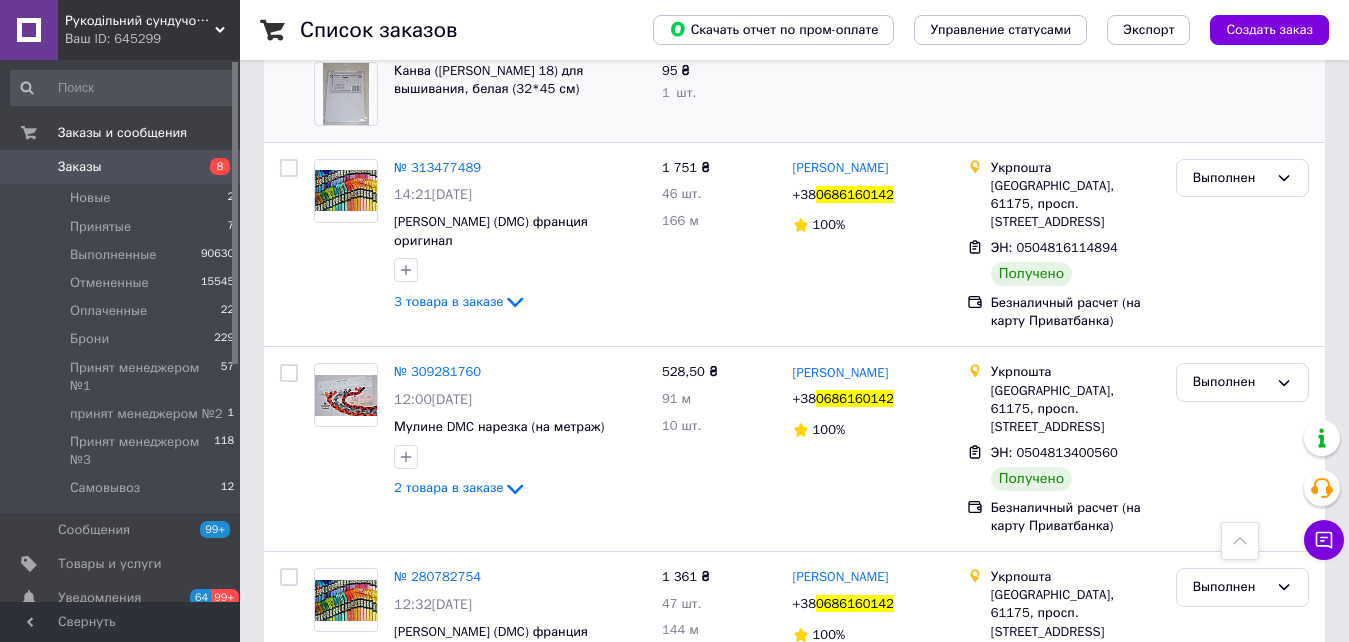 scroll, scrollTop: 784, scrollLeft: 0, axis: vertical 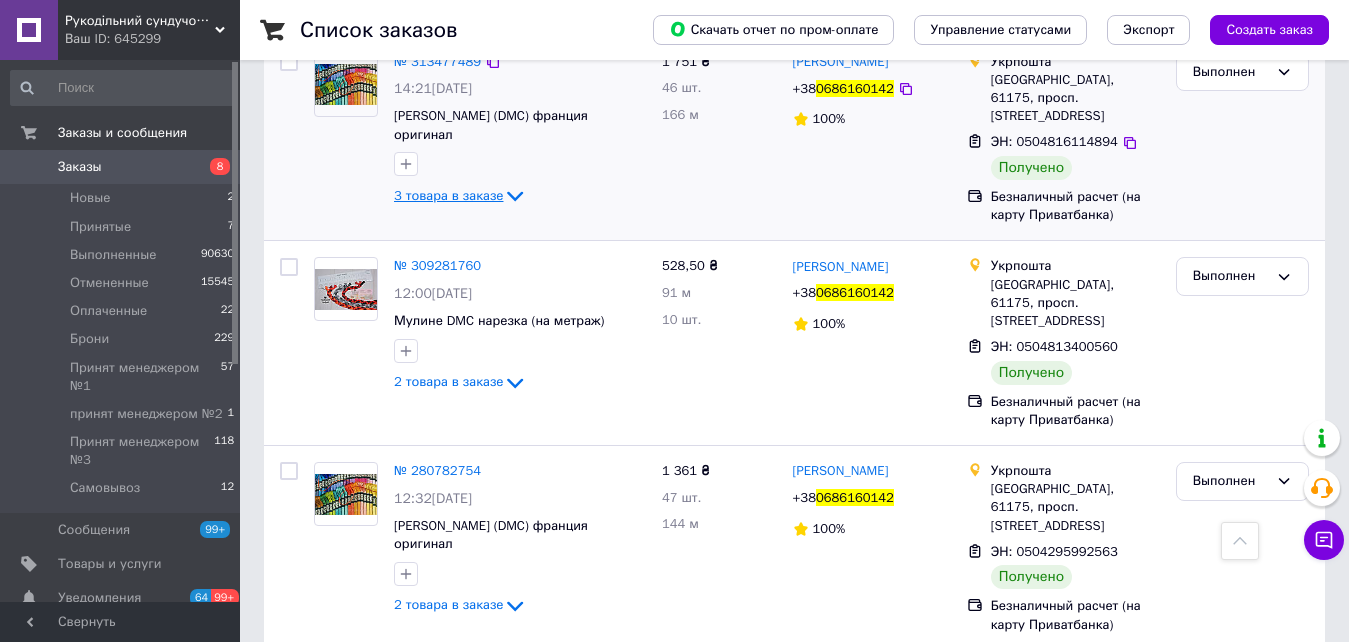 click on "3 товара в заказе" at bounding box center [448, 195] 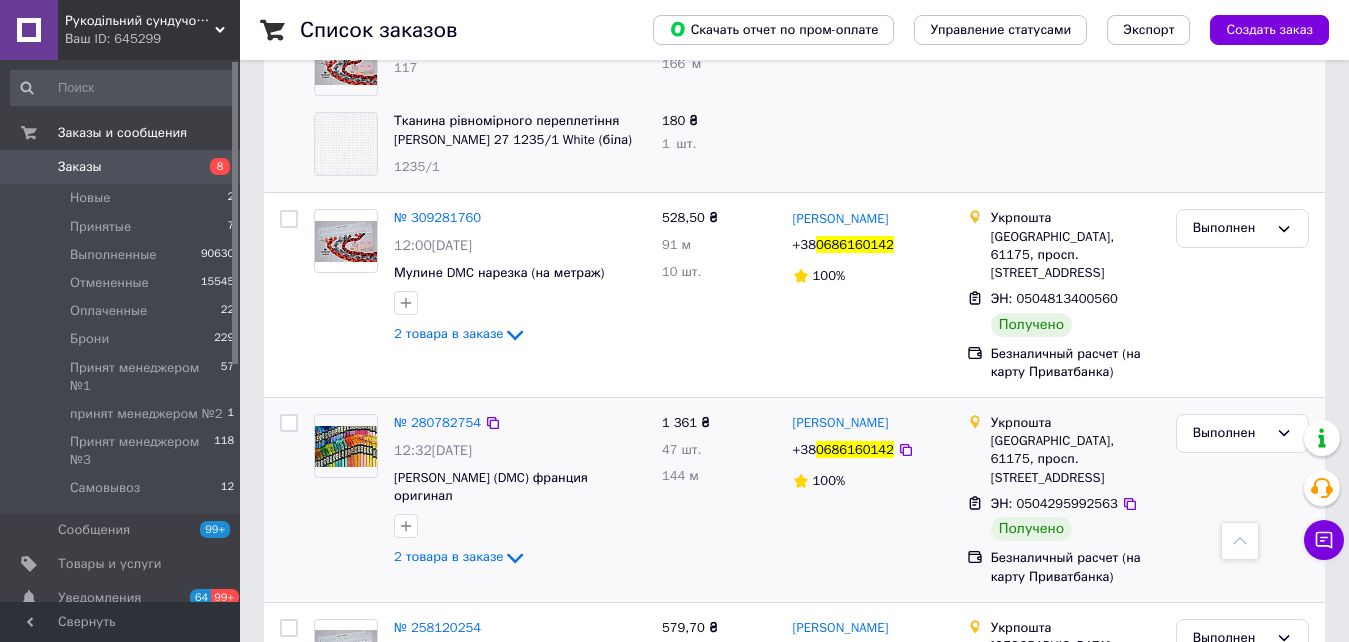 scroll, scrollTop: 1084, scrollLeft: 0, axis: vertical 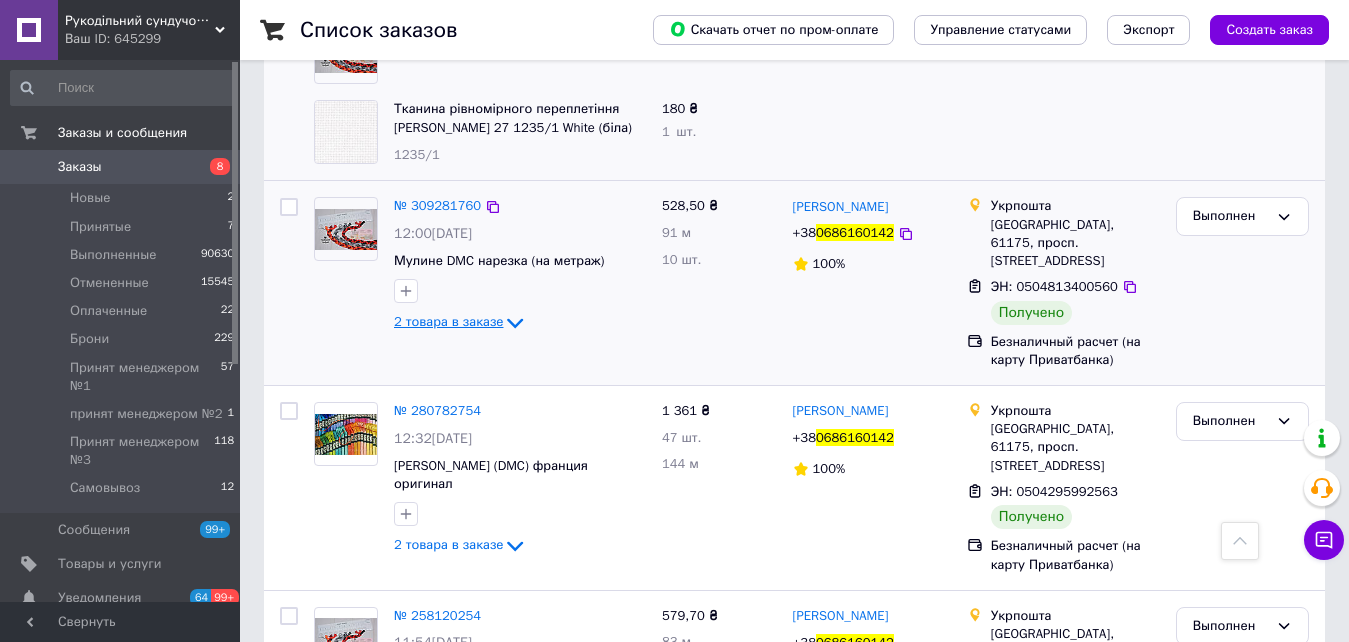 click on "2 товара в заказе" at bounding box center [448, 321] 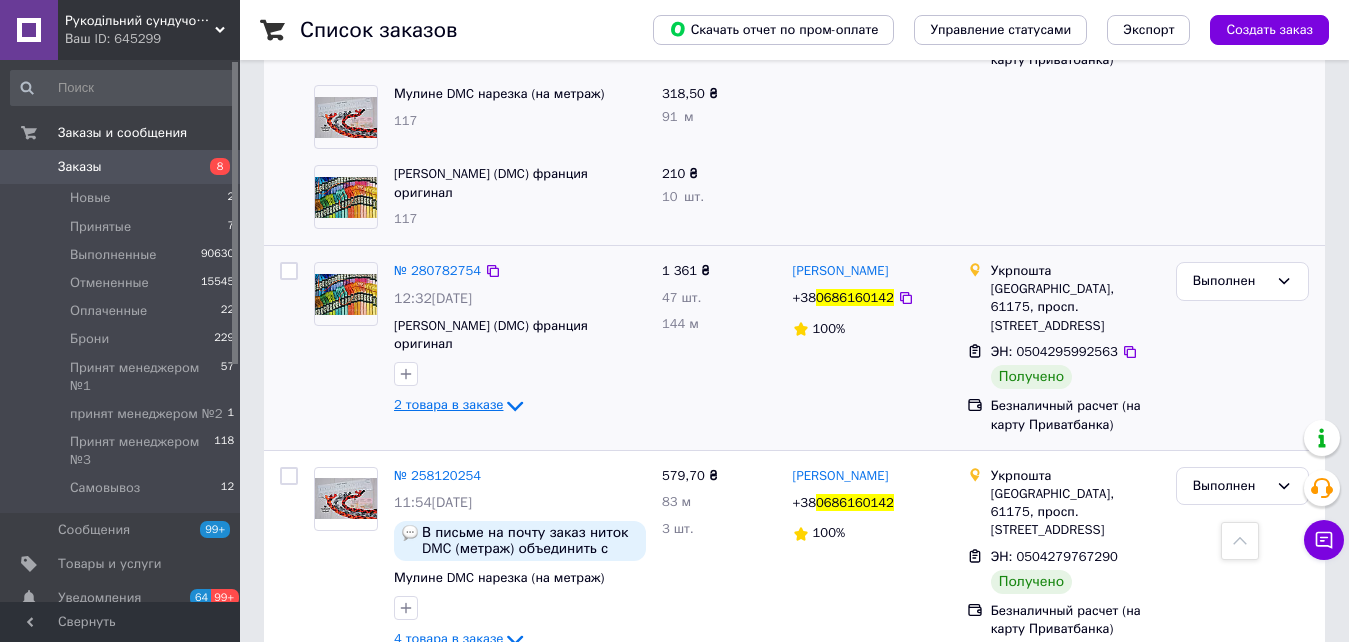 click 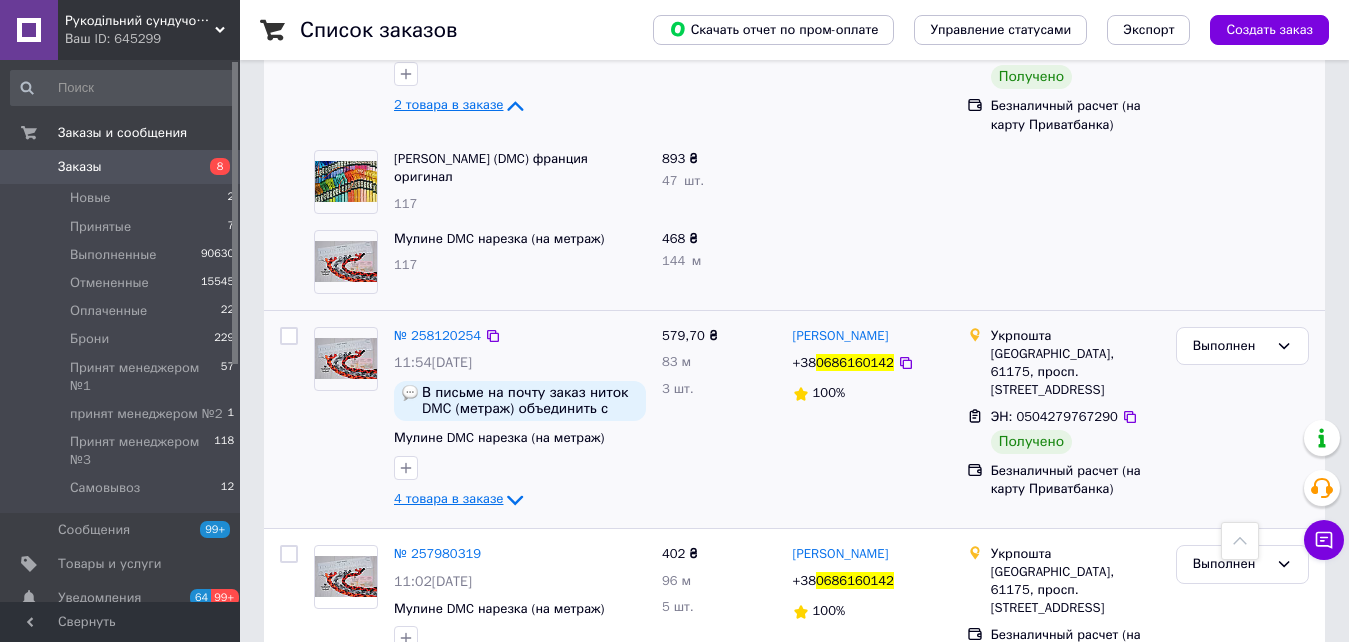 click on "4 товара в заказе" at bounding box center [448, 499] 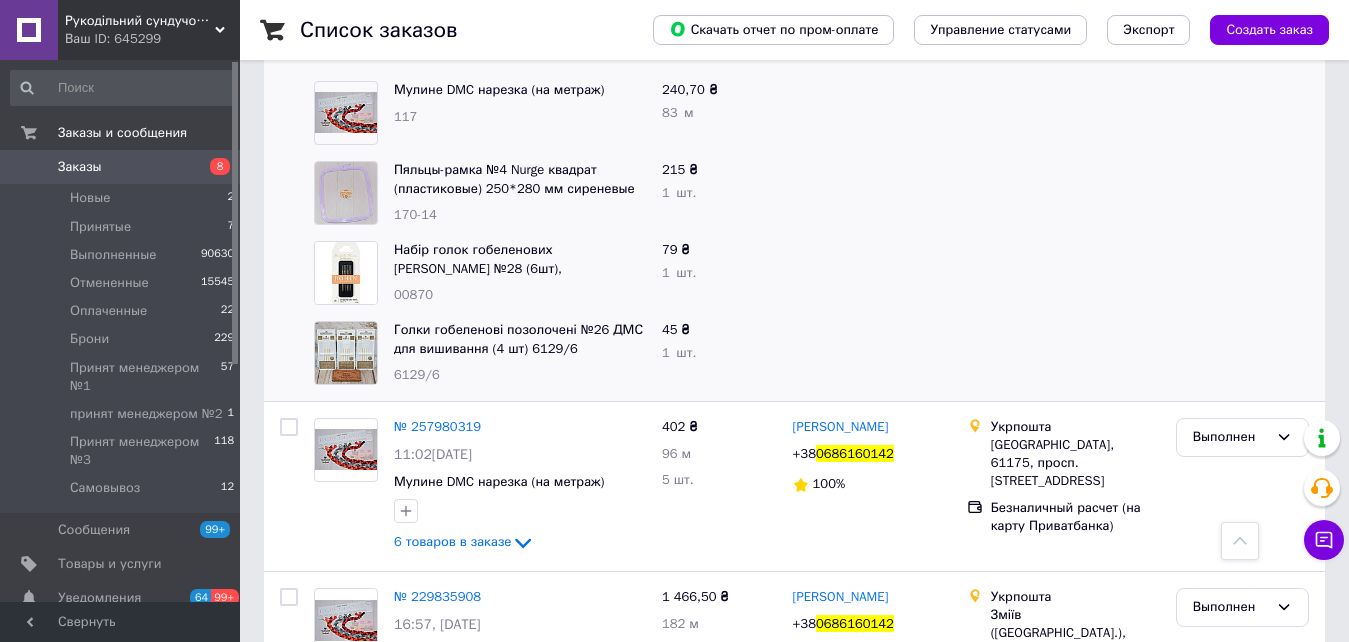 scroll, scrollTop: 2084, scrollLeft: 0, axis: vertical 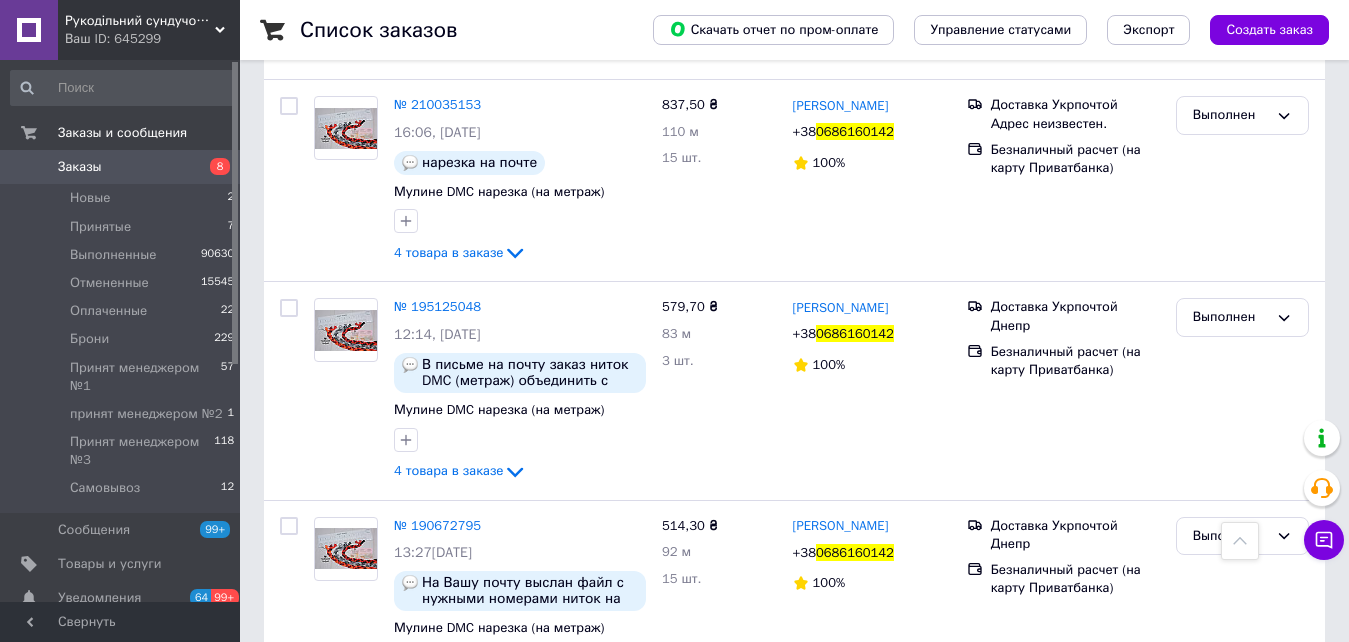 click on "8" at bounding box center (212, 167) 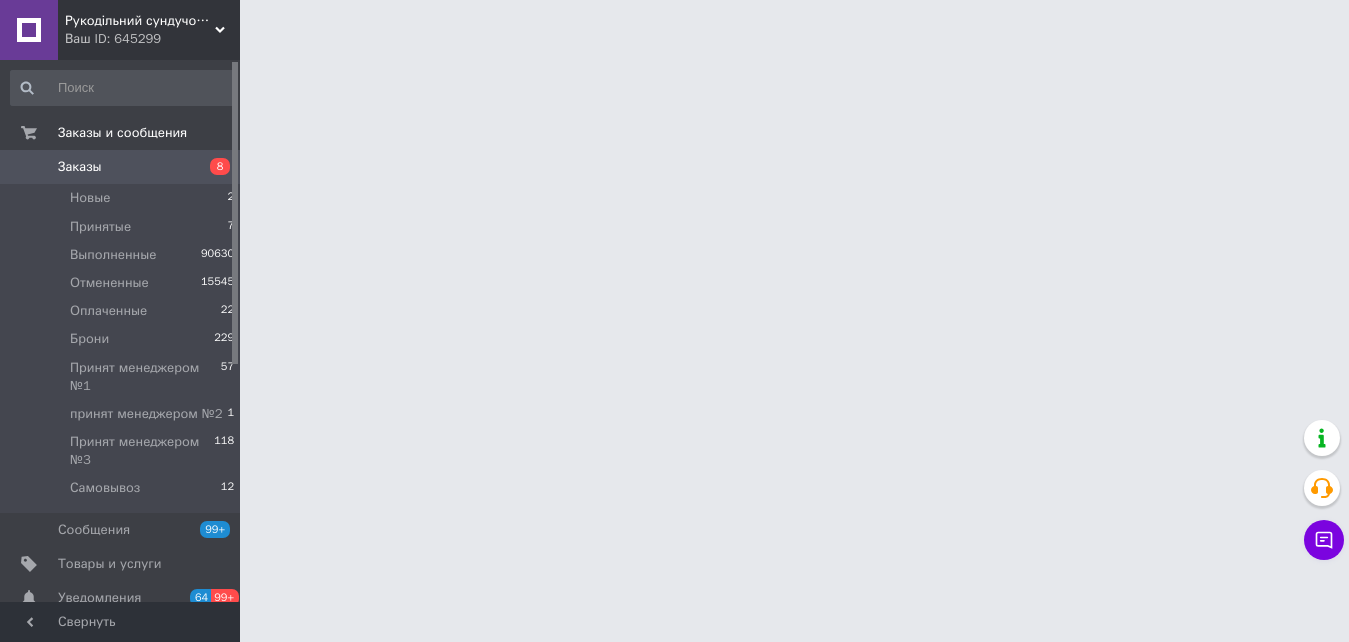 scroll, scrollTop: 0, scrollLeft: 0, axis: both 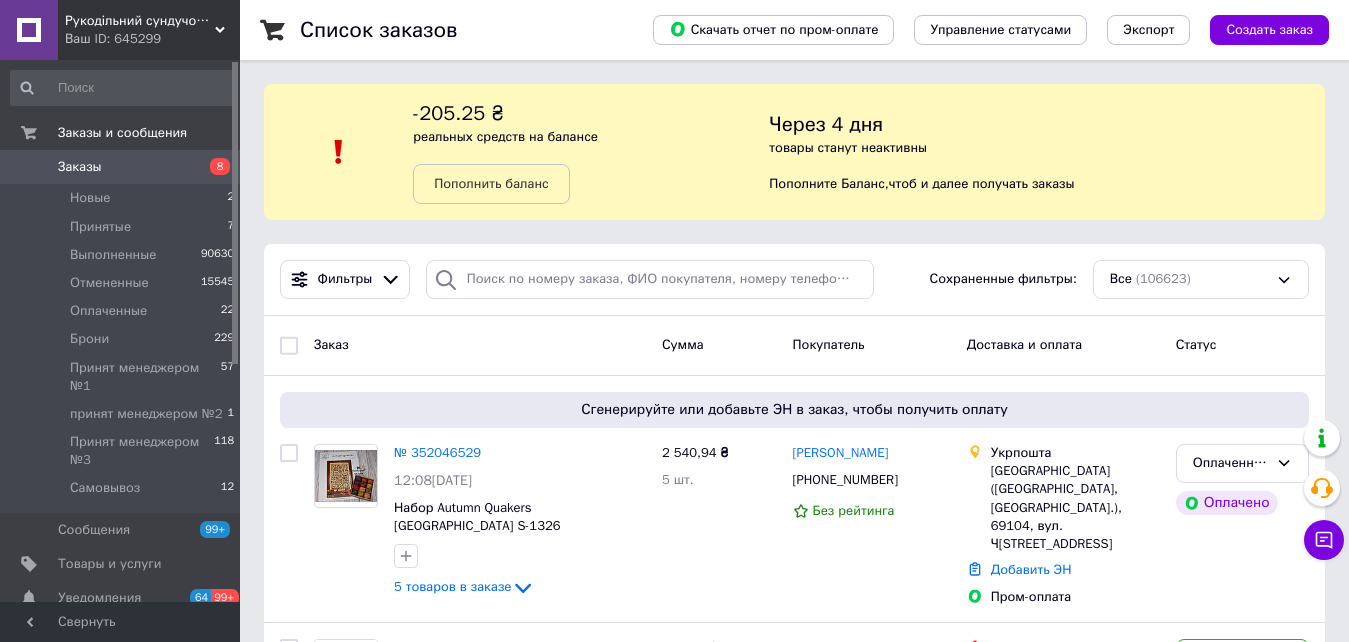 click on "8" at bounding box center (212, 167) 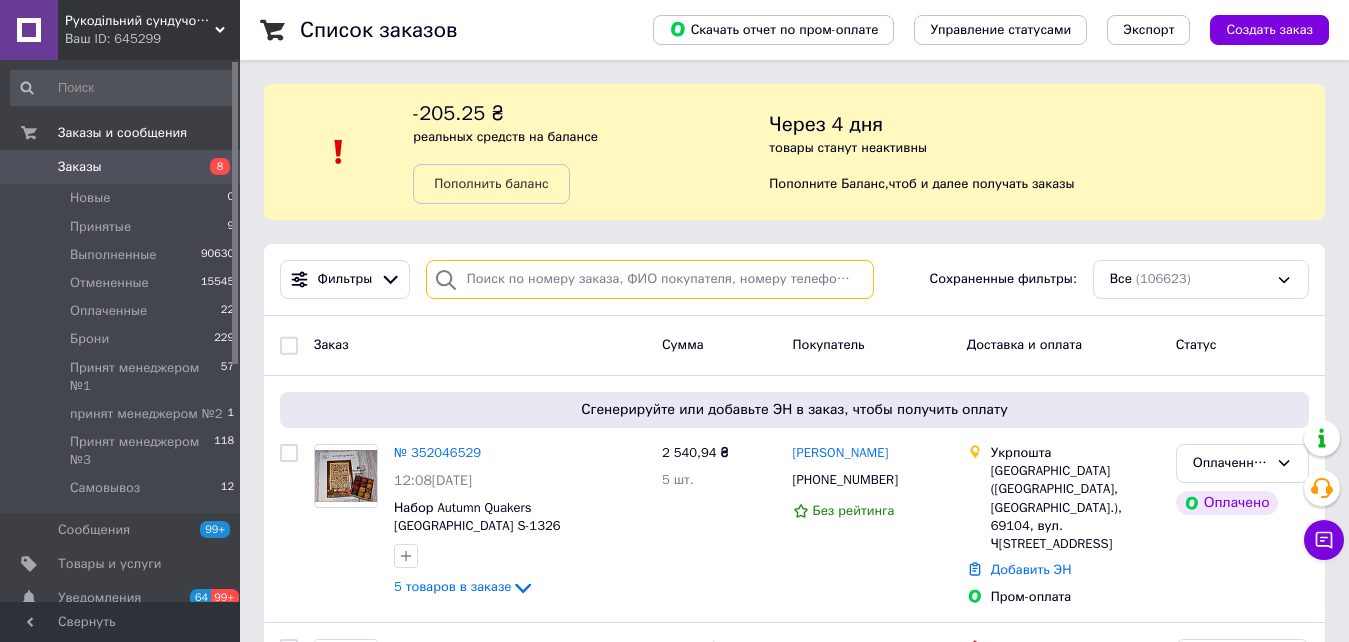 click at bounding box center (650, 279) 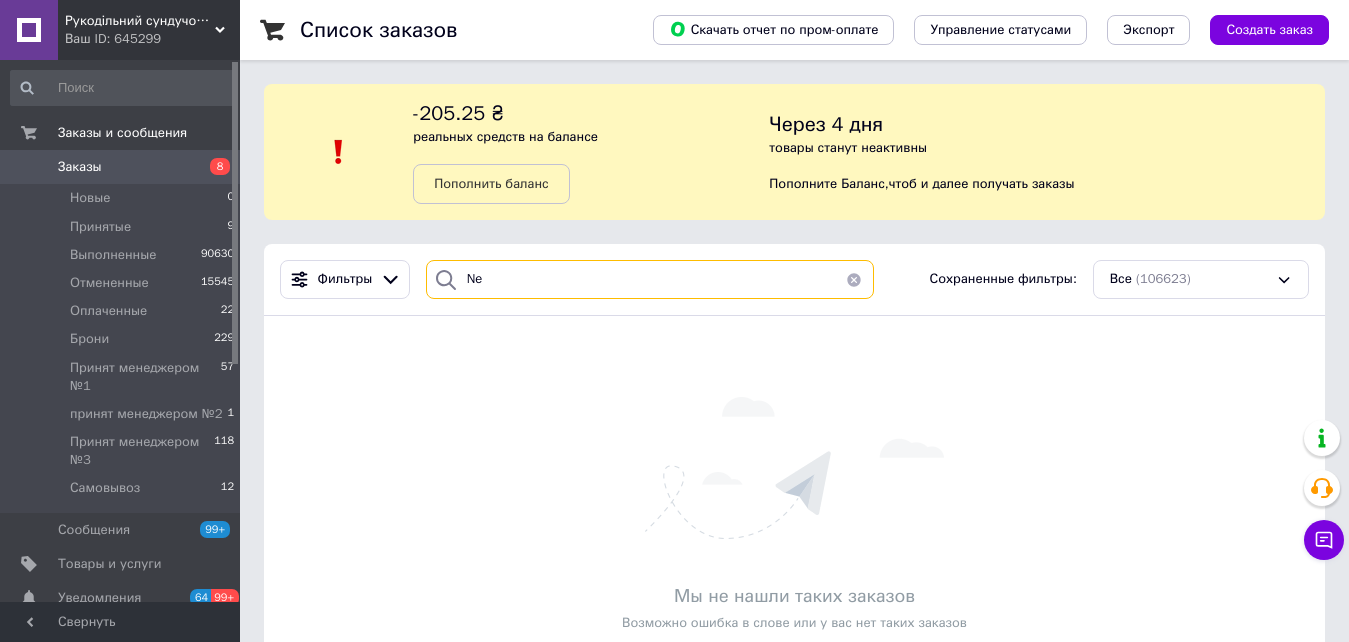 type on "N" 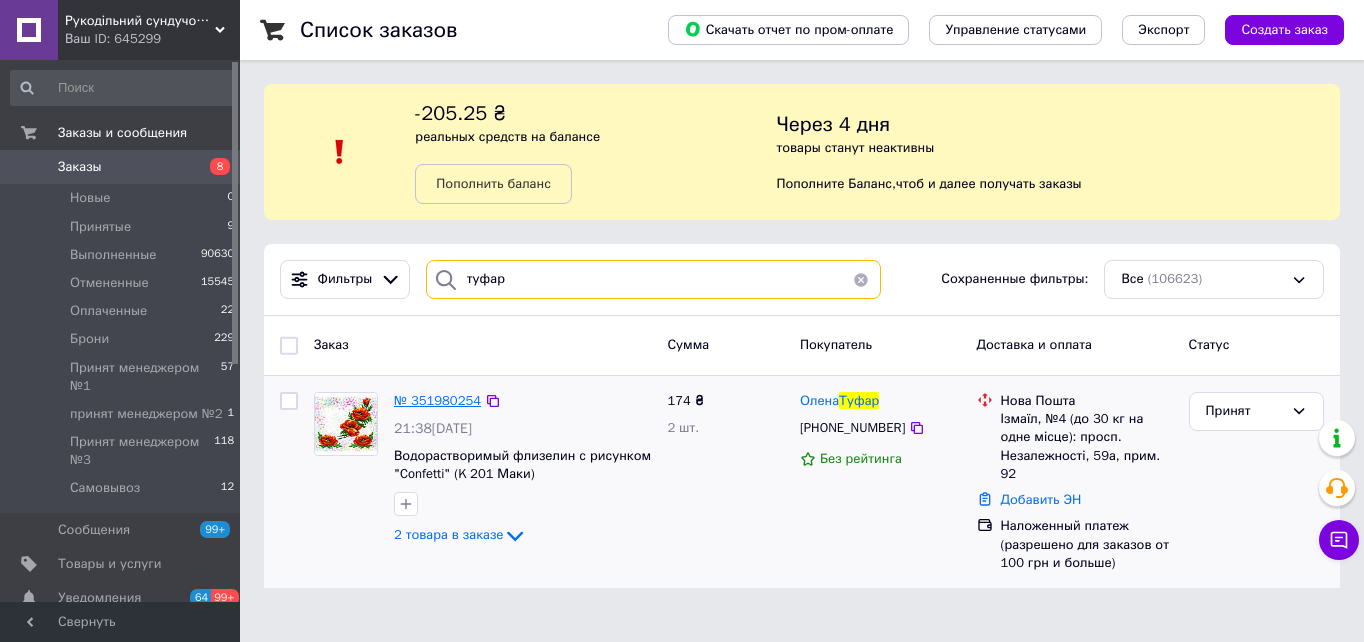 type on "туфар" 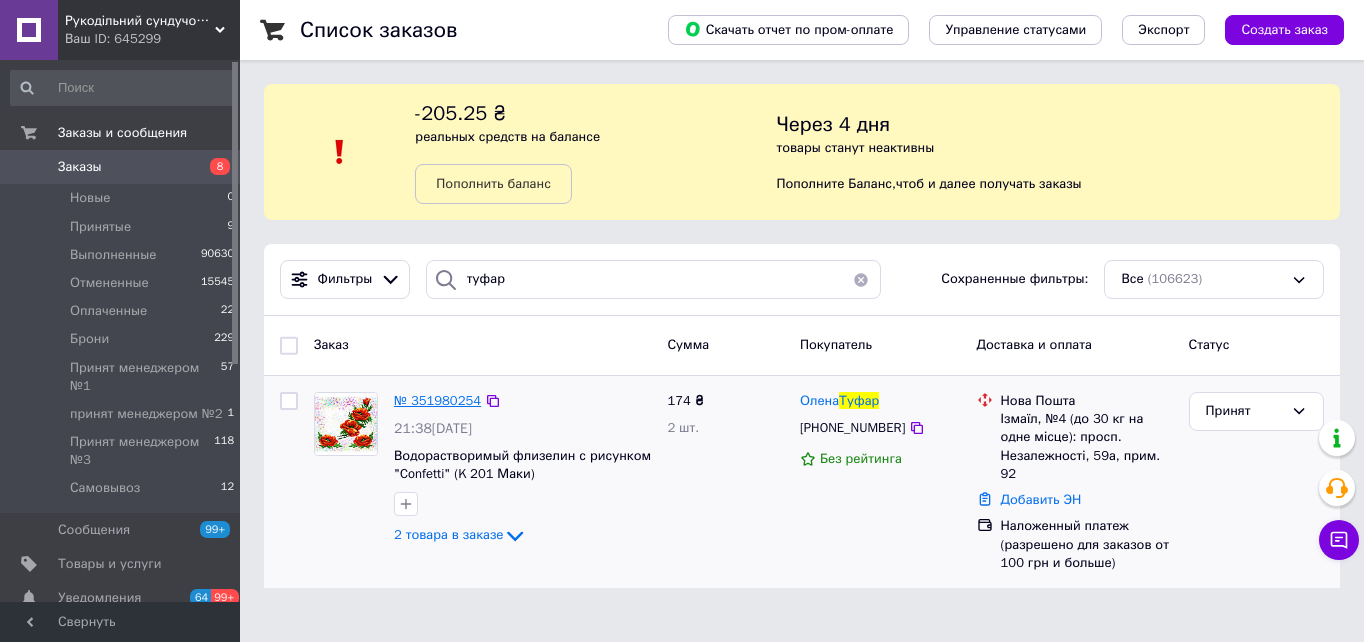 click on "№ 351980254" at bounding box center [437, 400] 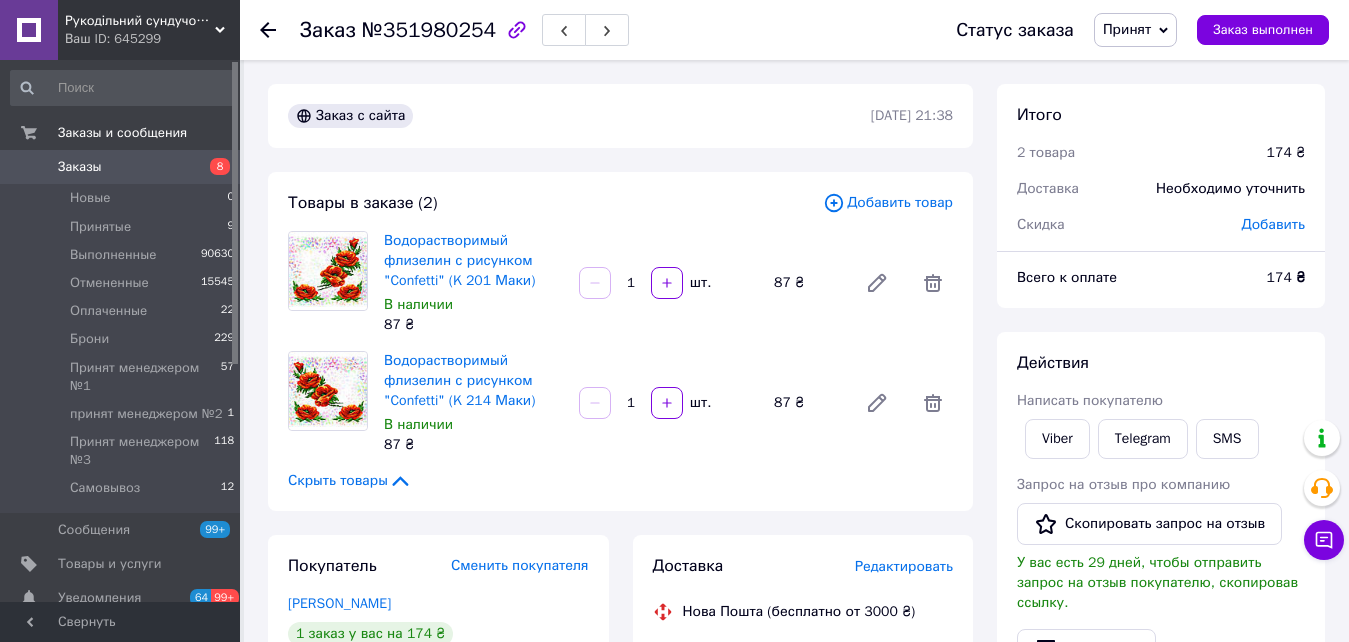 click on "Принят" at bounding box center [1127, 29] 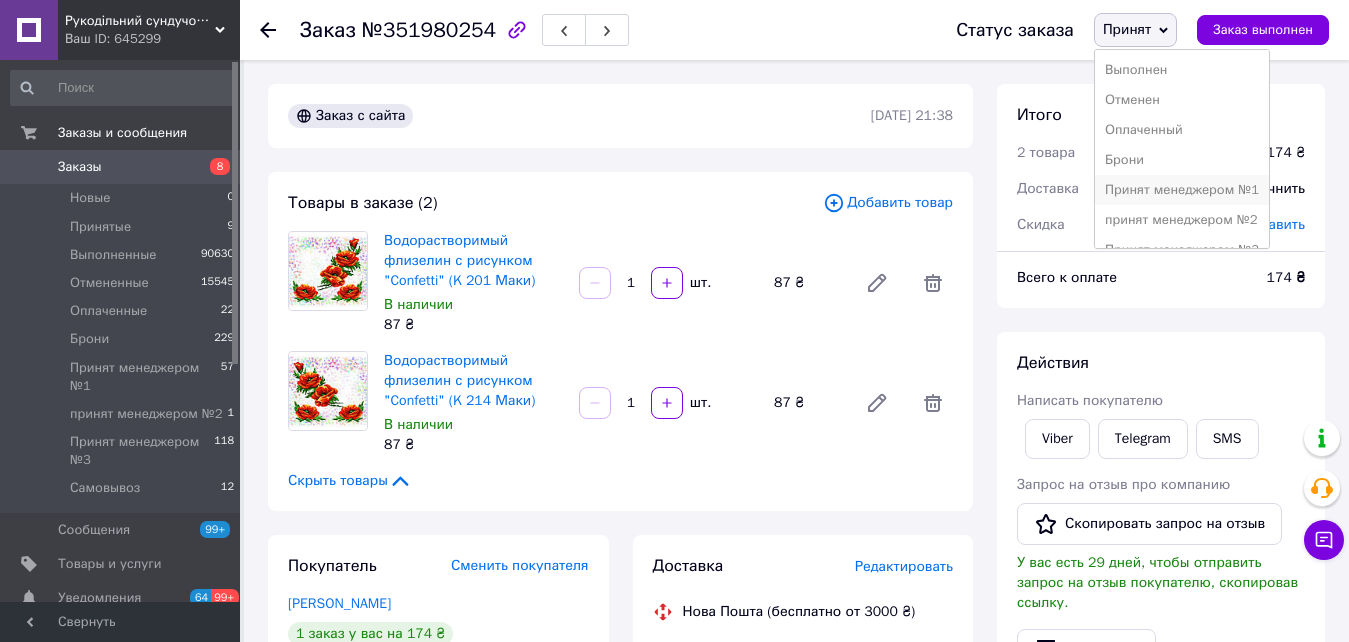 click on "Принят менеджером №1" at bounding box center [1182, 190] 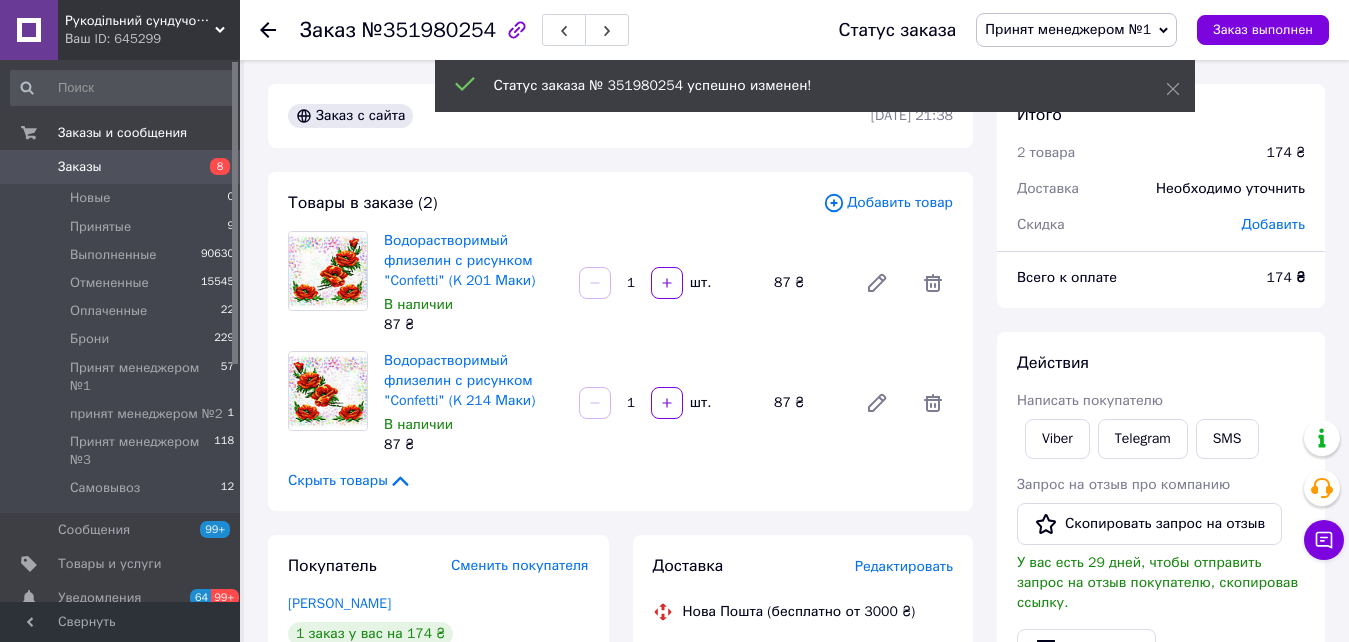 click on "Viber" at bounding box center [1057, 439] 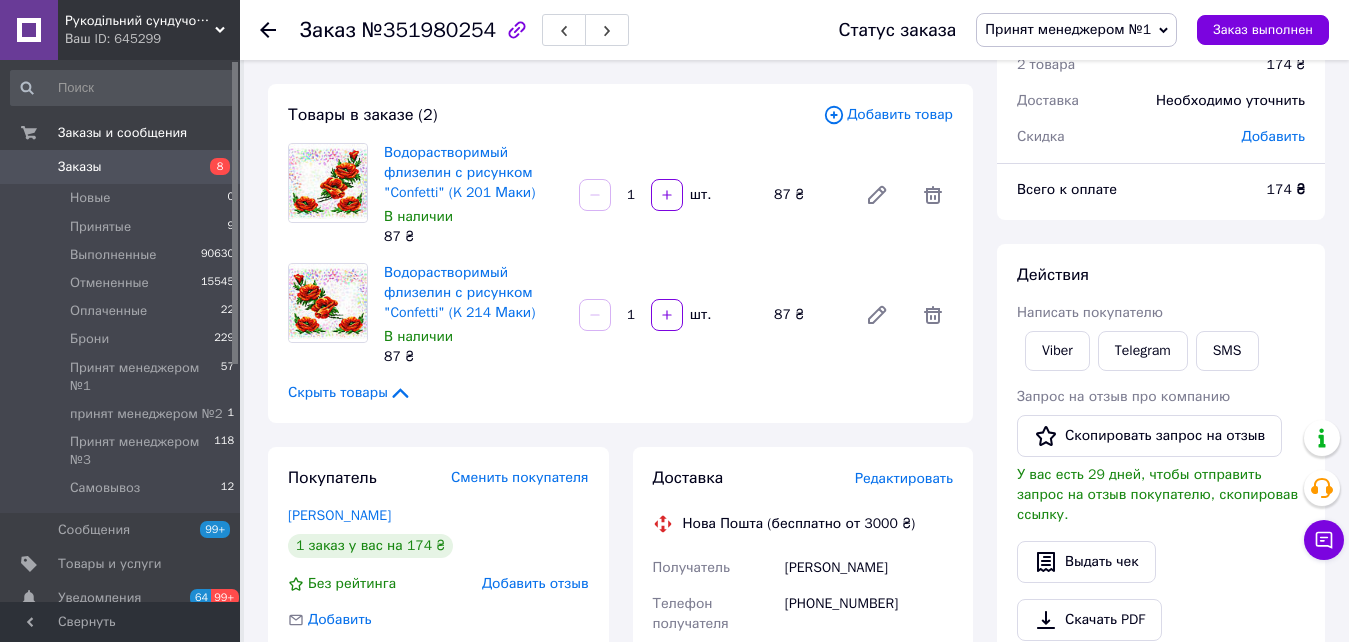 scroll, scrollTop: 100, scrollLeft: 0, axis: vertical 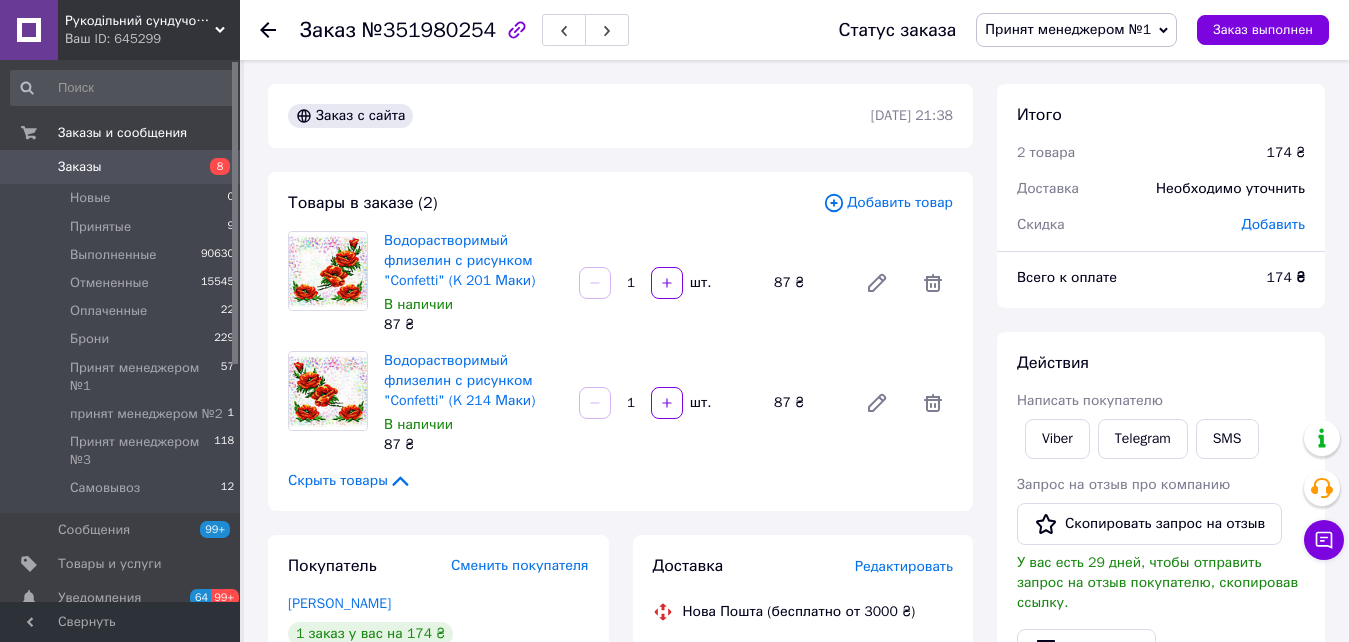 click on "174 ₴" at bounding box center [1286, 153] 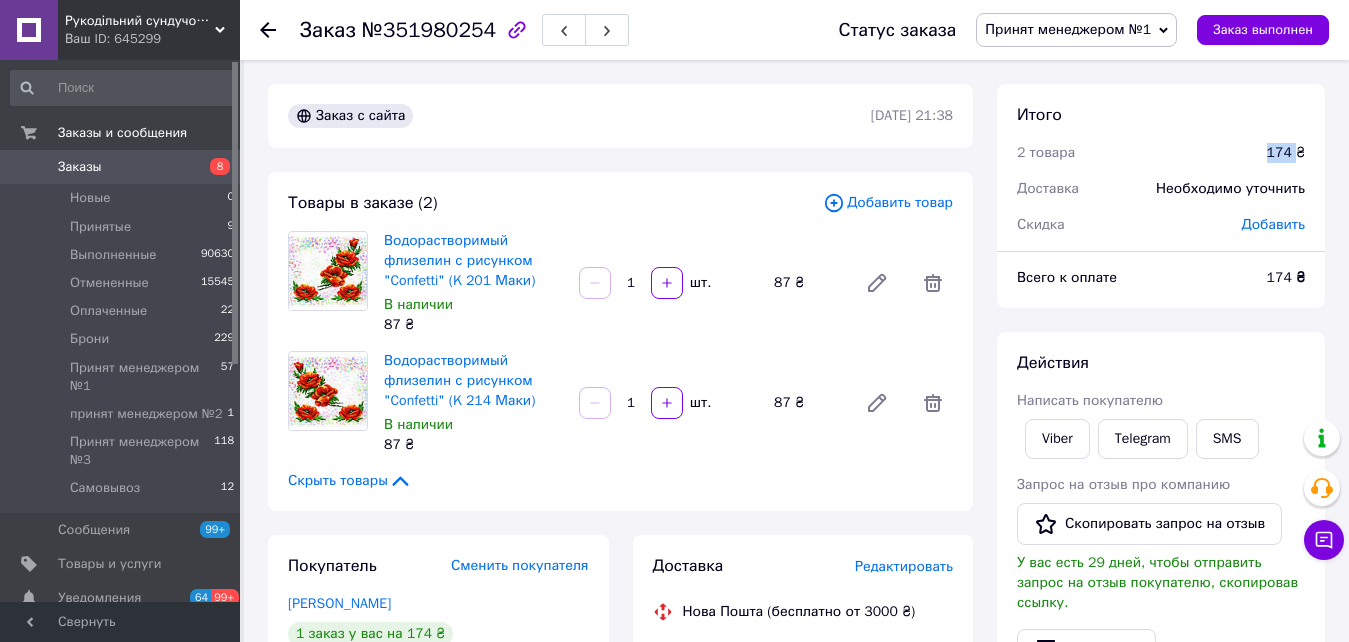 click on "174 ₴" at bounding box center (1286, 153) 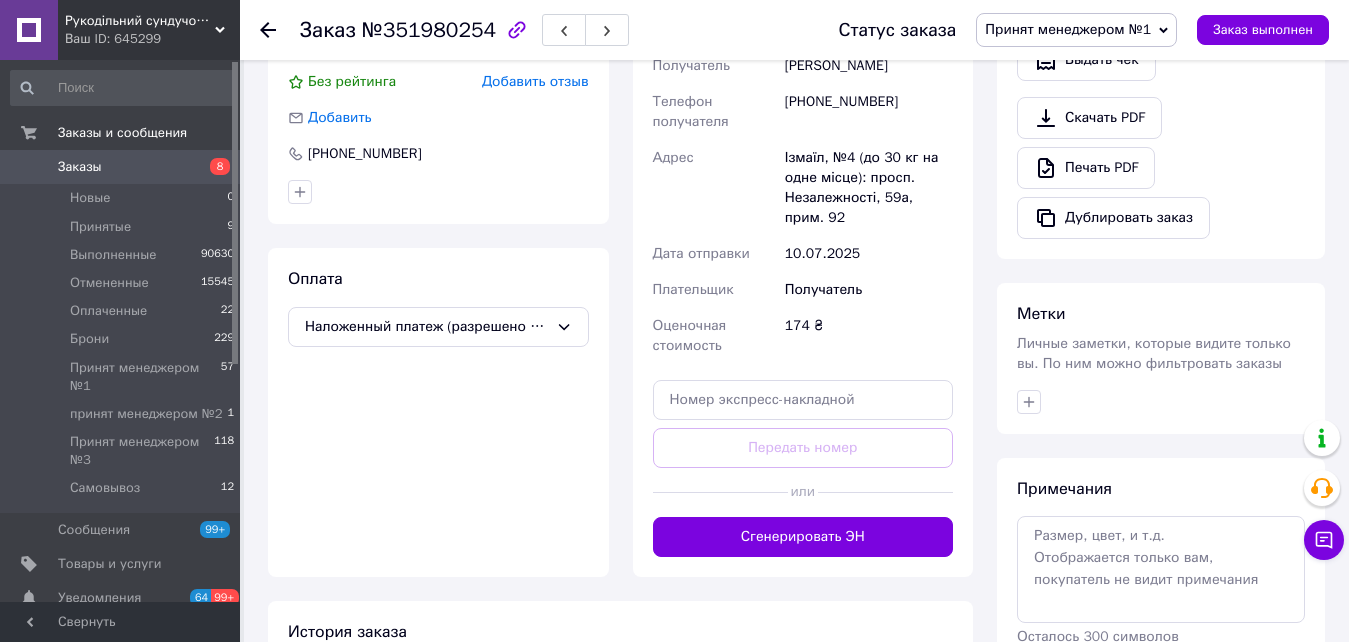 scroll, scrollTop: 700, scrollLeft: 0, axis: vertical 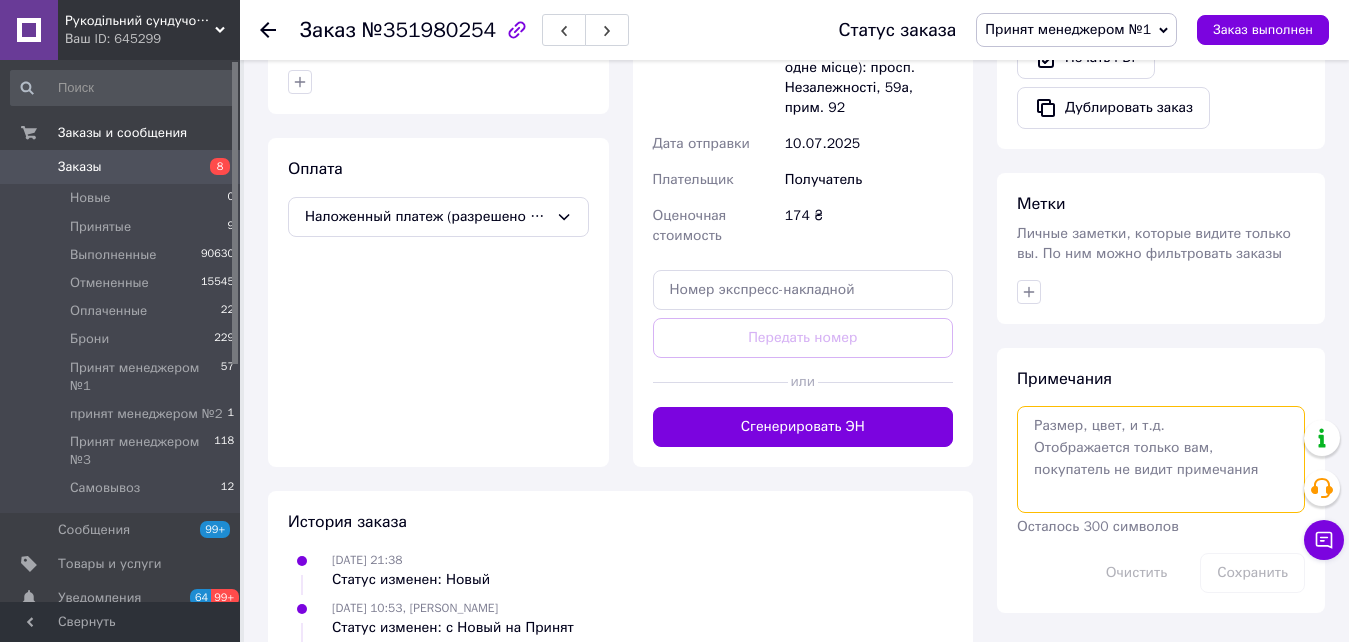 click at bounding box center (1161, 459) 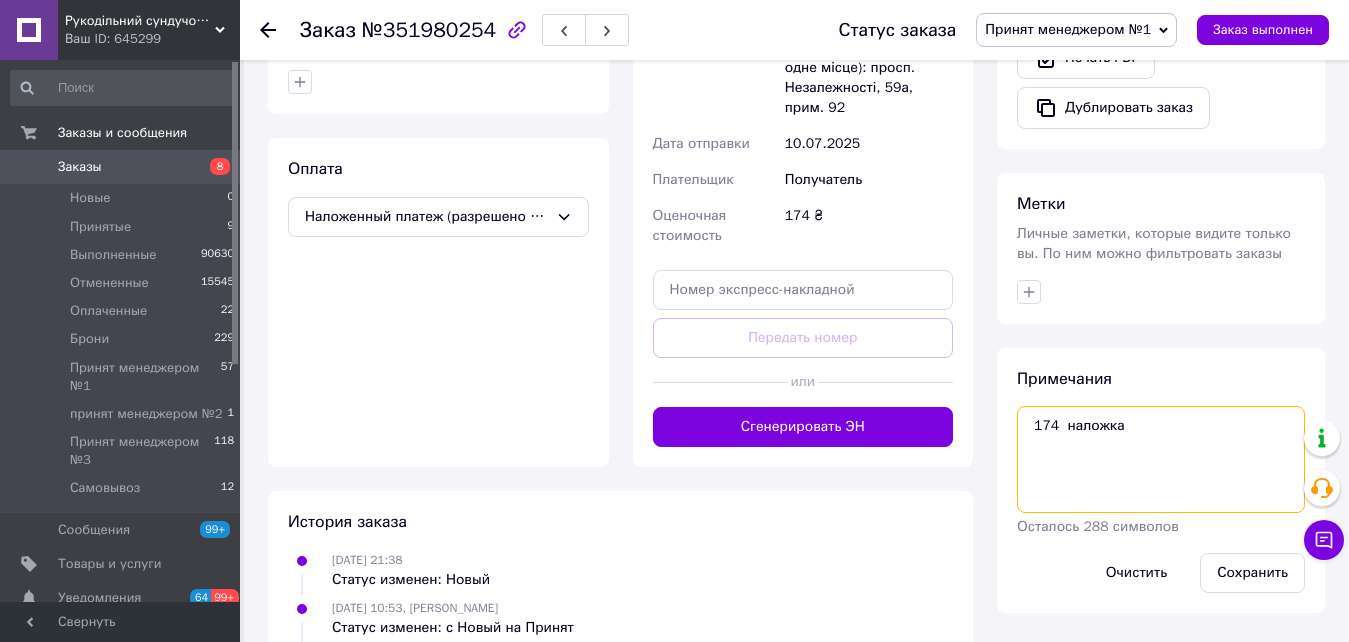 type on "174  наложка" 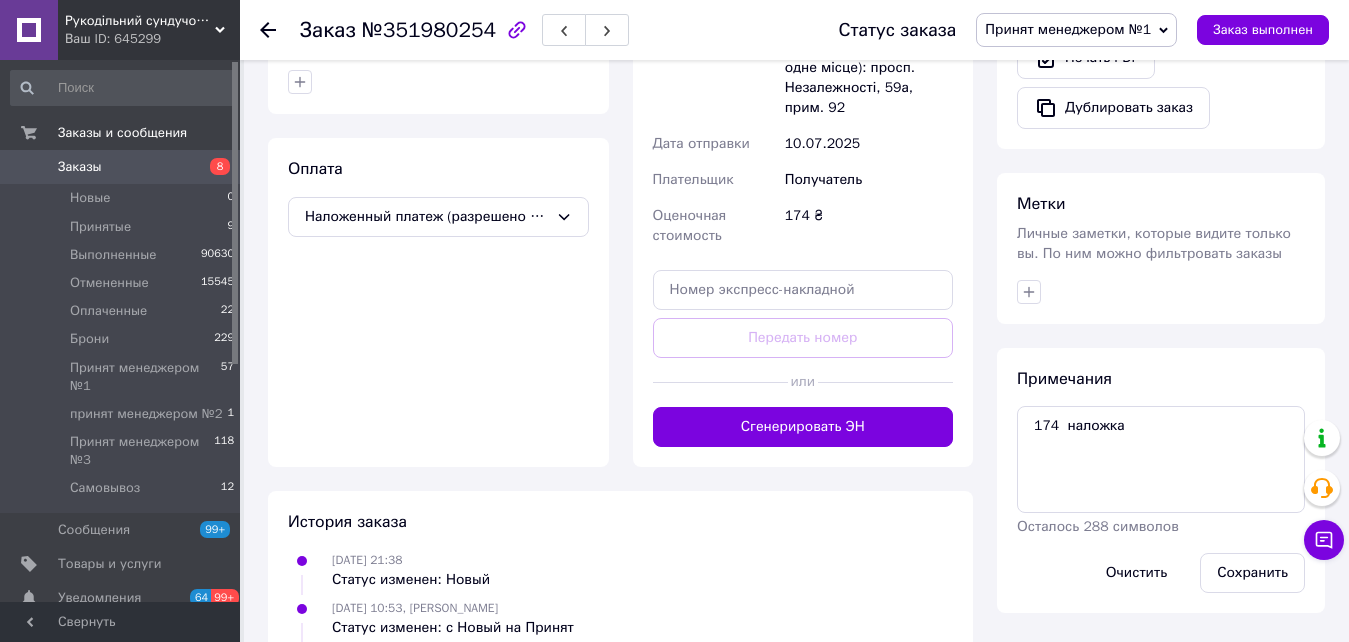 click on "Сохранить" at bounding box center (1252, 573) 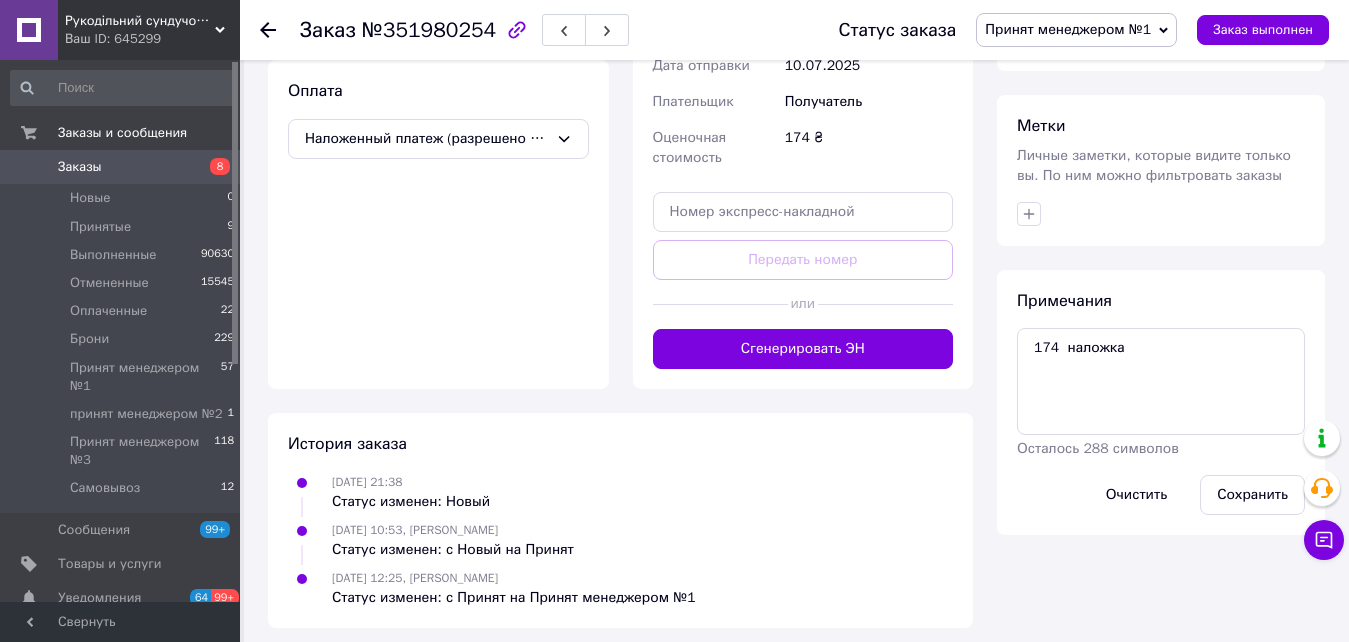 scroll, scrollTop: 788, scrollLeft: 0, axis: vertical 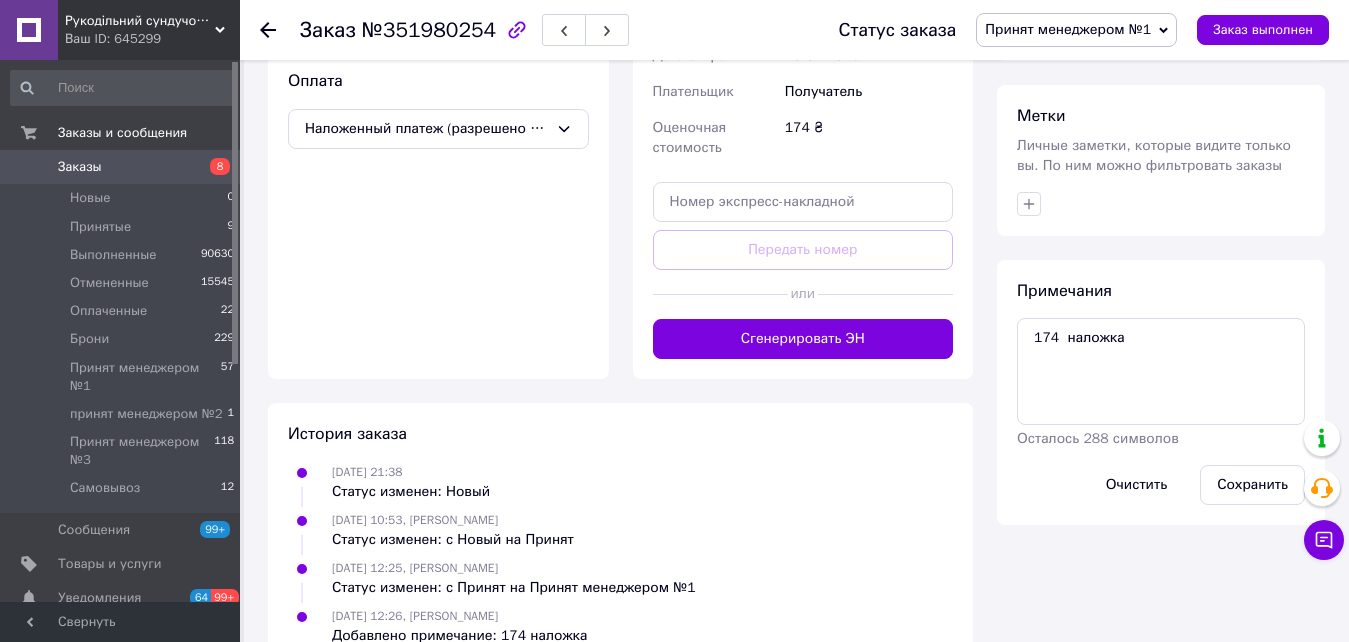 click on "Заказы" at bounding box center (121, 167) 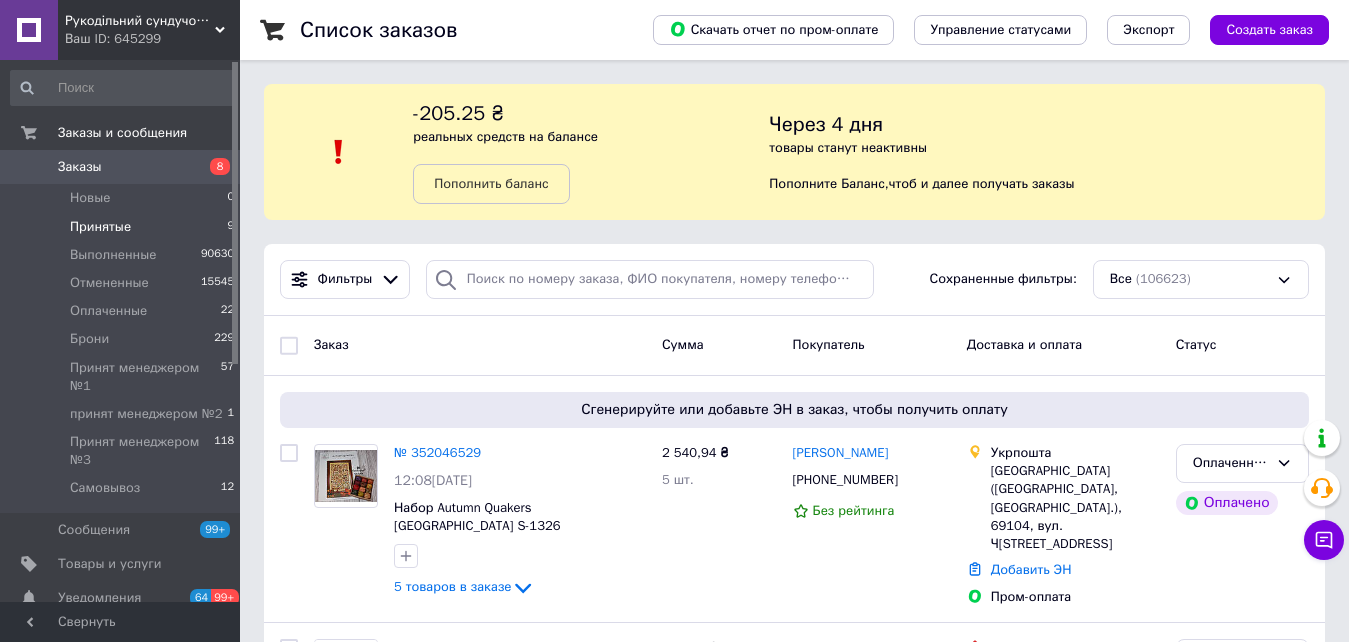 click on "Принятые 9" at bounding box center (123, 227) 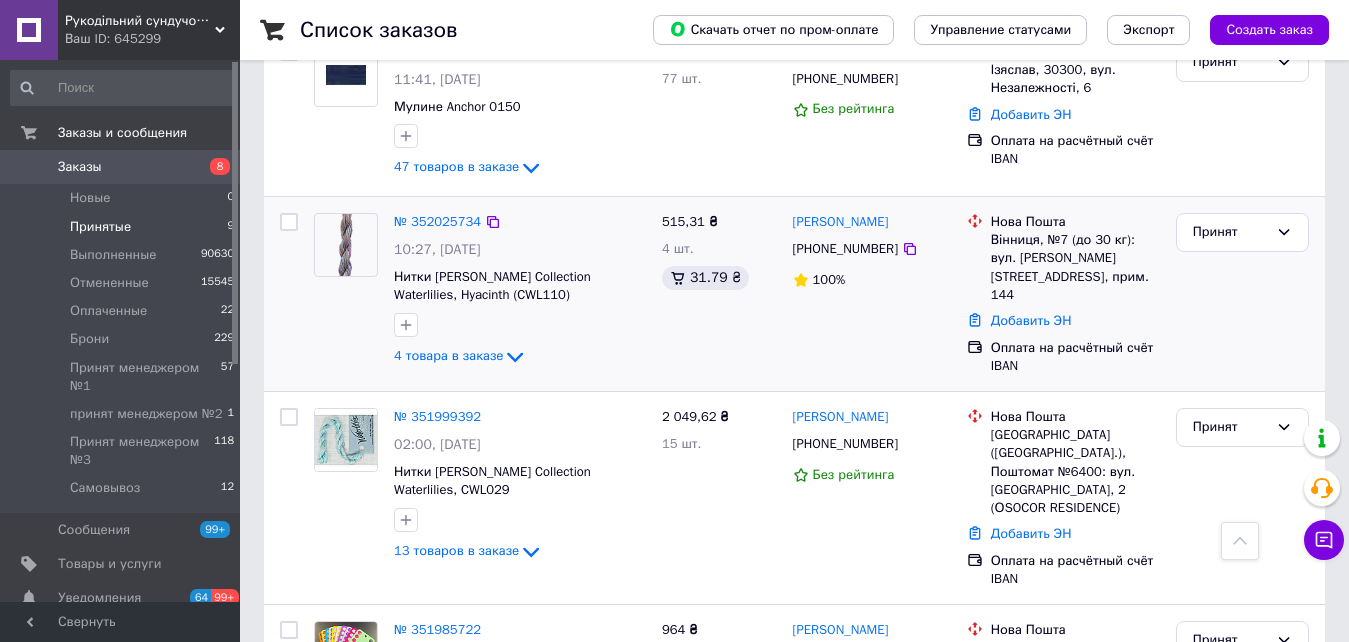 scroll, scrollTop: 715, scrollLeft: 0, axis: vertical 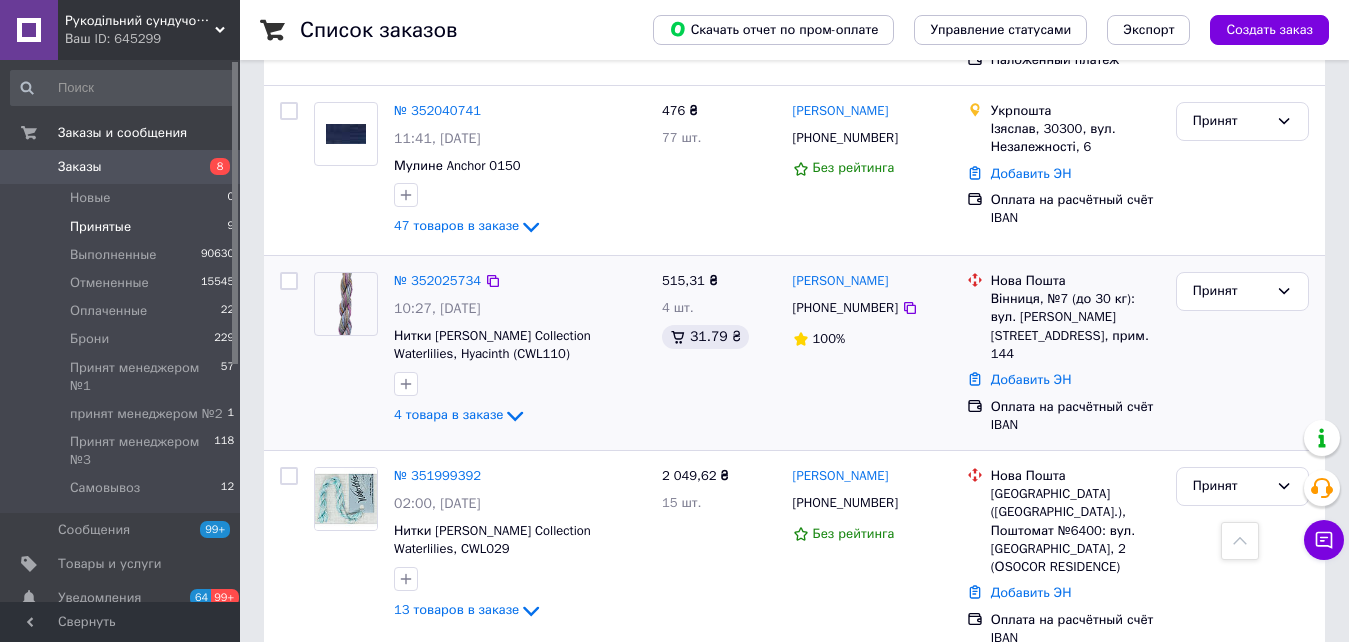 click on "№ 352025734 10:27, [DATE]�тки [PERSON_NAME] Collection Waterlilies, Hyacinth (CWL110) 4 товара в заказе" at bounding box center (520, 350) 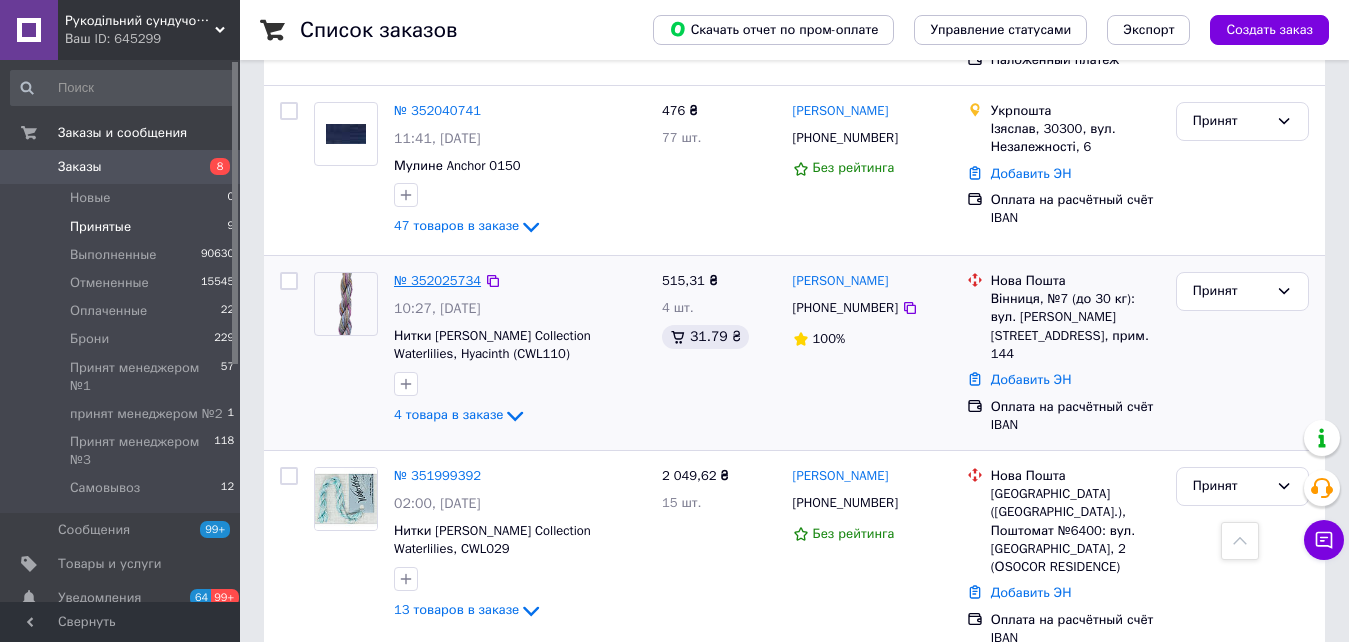 click on "№ 352025734" at bounding box center [437, 280] 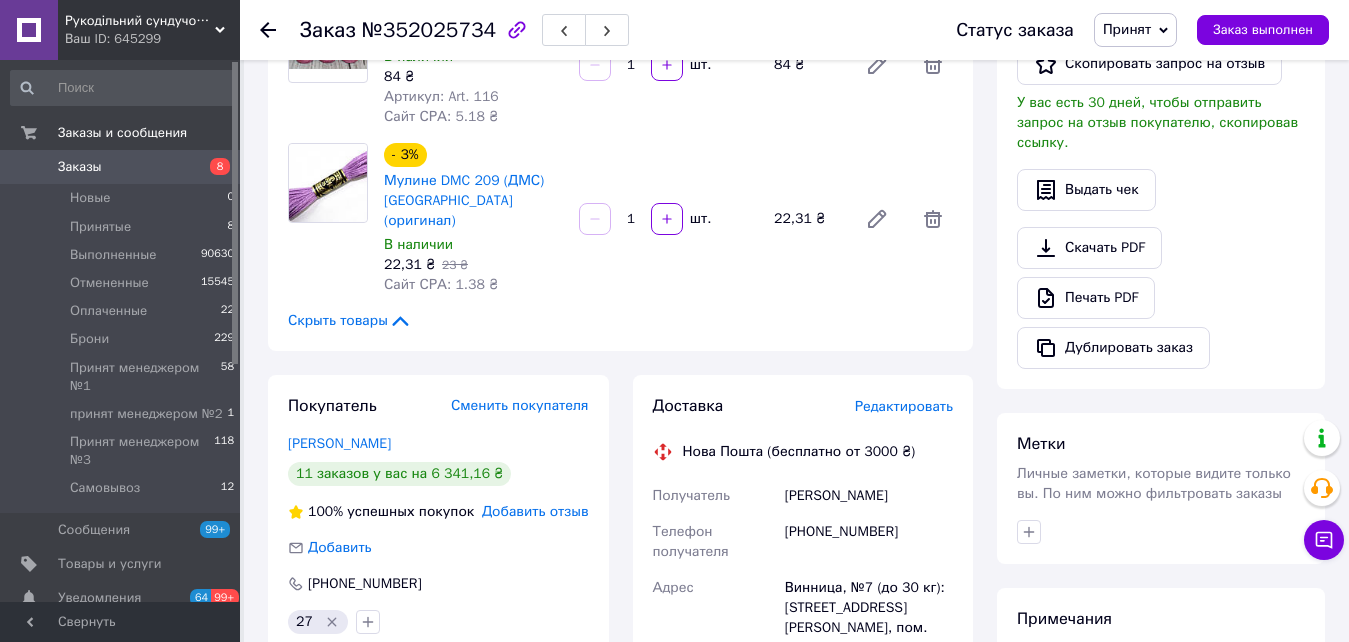 scroll, scrollTop: 315, scrollLeft: 0, axis: vertical 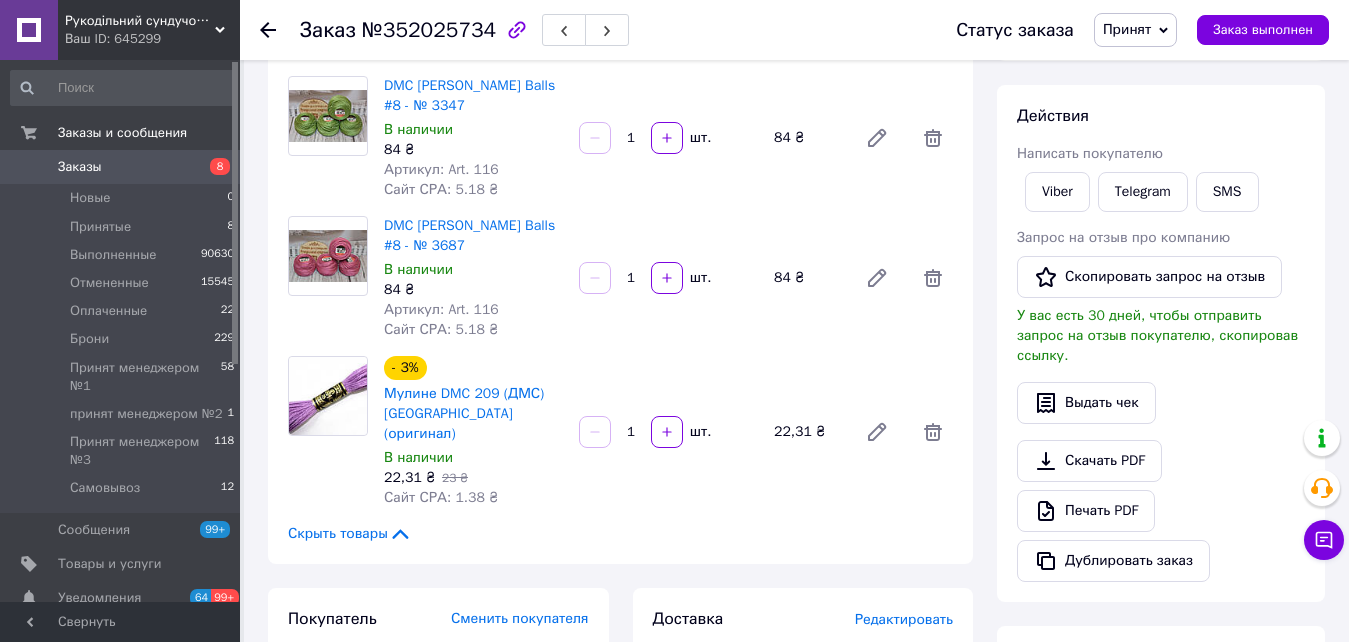 click on "Принят" at bounding box center (1135, 30) 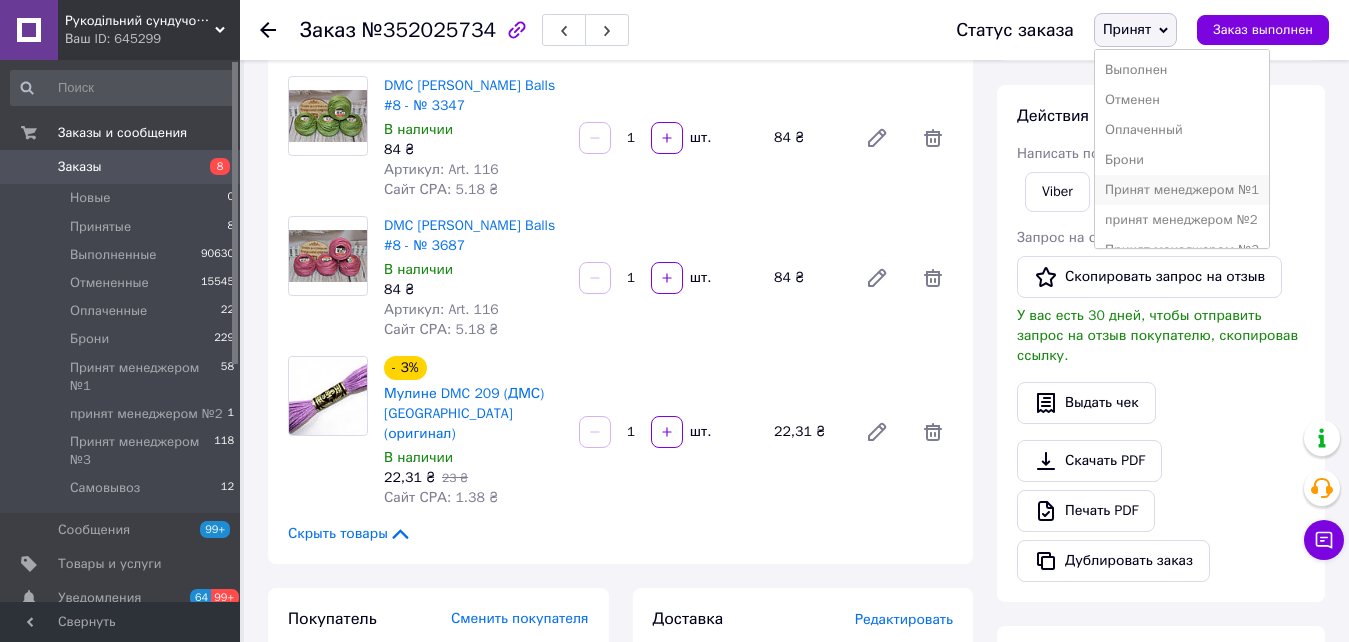 click on "Принят менеджером №1" at bounding box center (1182, 190) 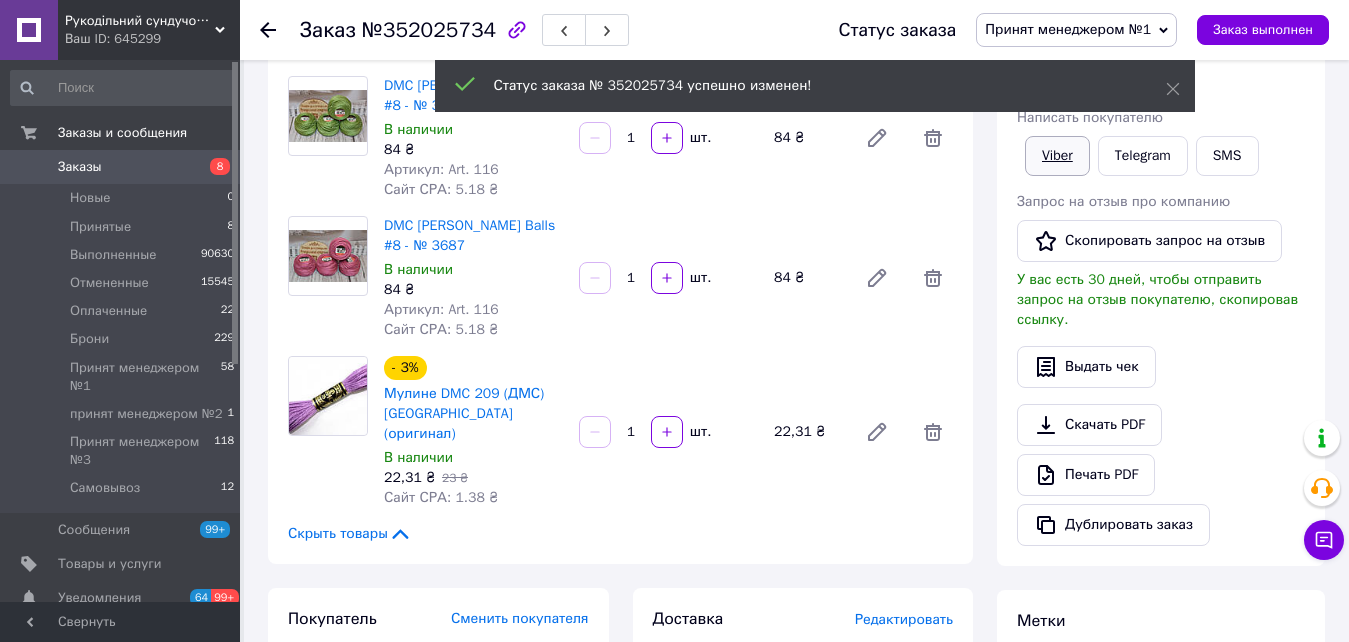 click on "Действия Написать покупателю Viber Telegram SMS Запрос на отзыв про компанию   Скопировать запрос на отзыв У вас есть 30 дней, чтобы отправить запрос на отзыв покупателю, скопировав ссылку.   Выдать чек   Скачать PDF   Печать PDF   Дублировать заказ" at bounding box center [1161, 307] 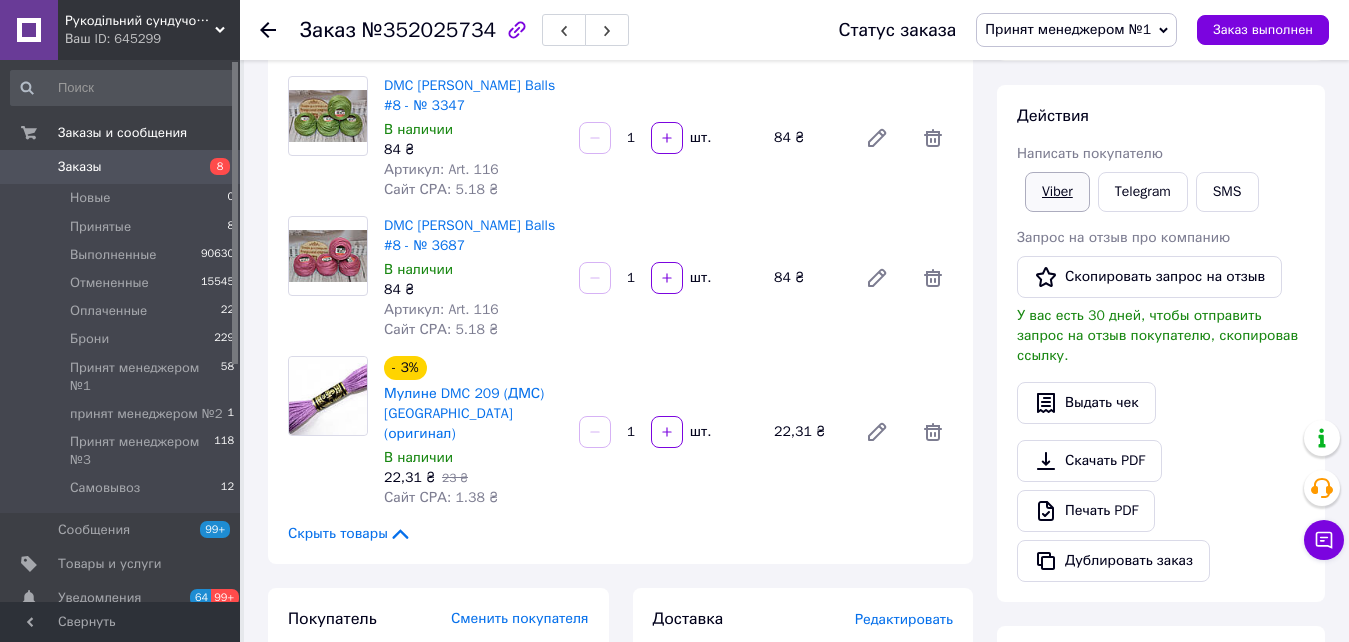 click on "Viber" at bounding box center [1057, 192] 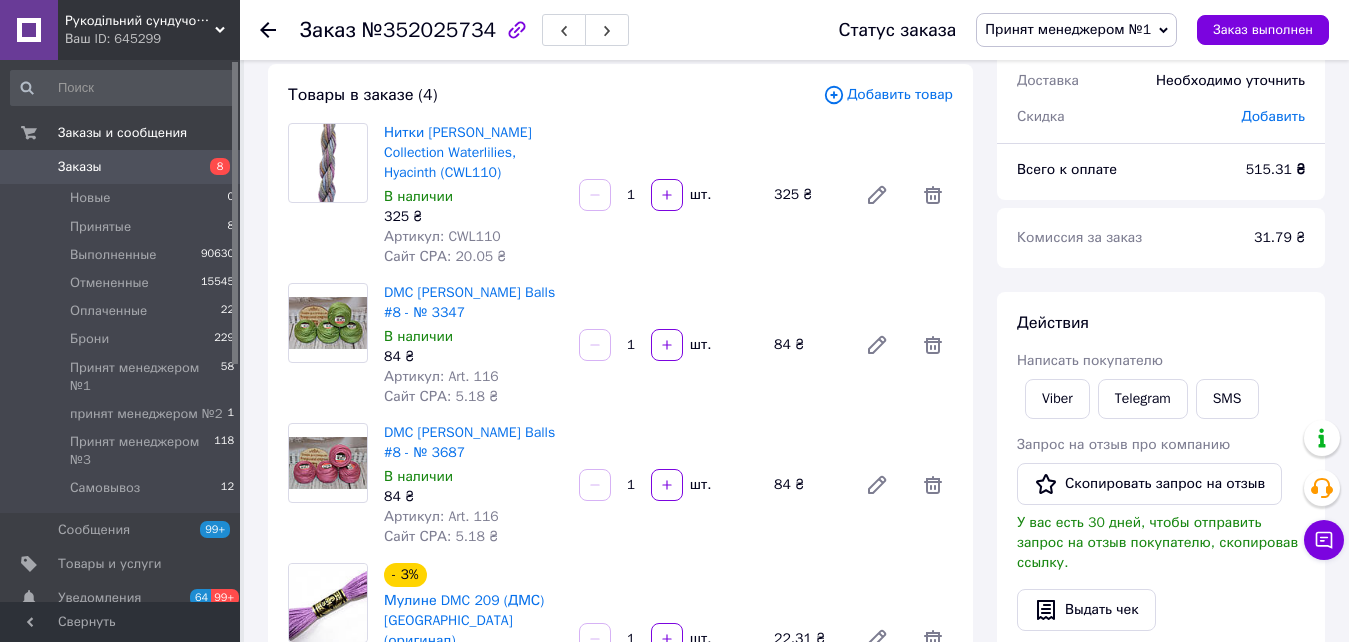 scroll, scrollTop: 0, scrollLeft: 0, axis: both 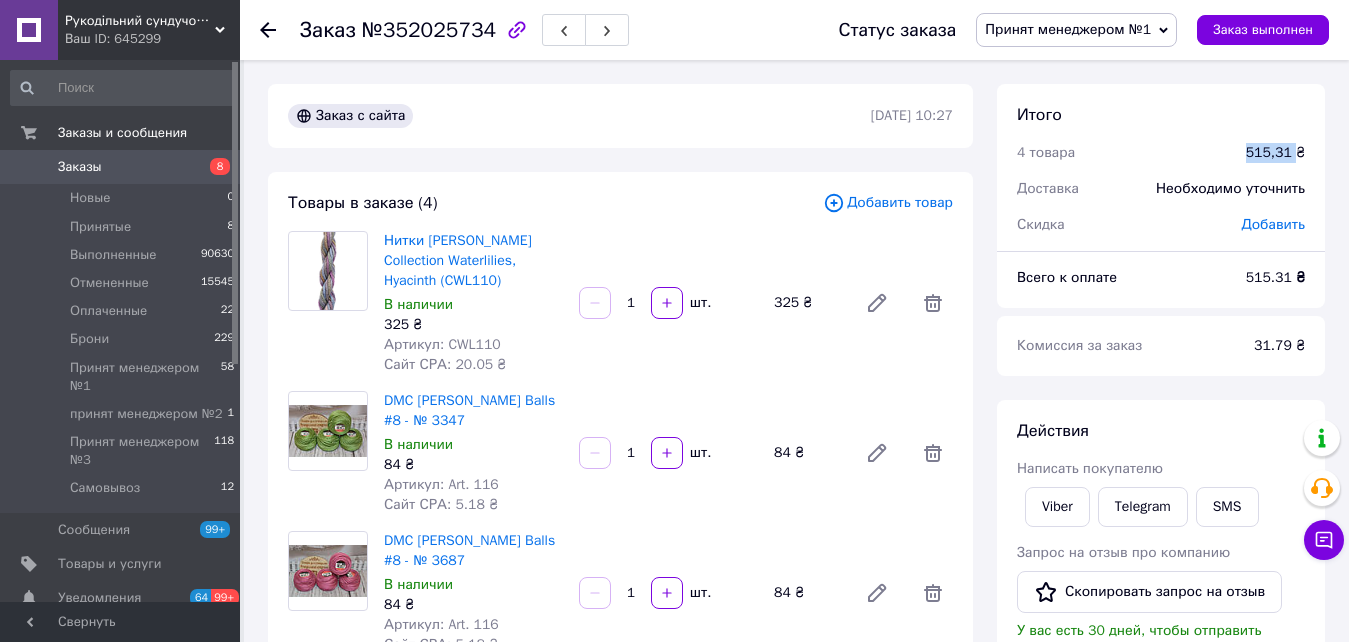 drag, startPoint x: 1248, startPoint y: 149, endPoint x: 1199, endPoint y: 229, distance: 93.813644 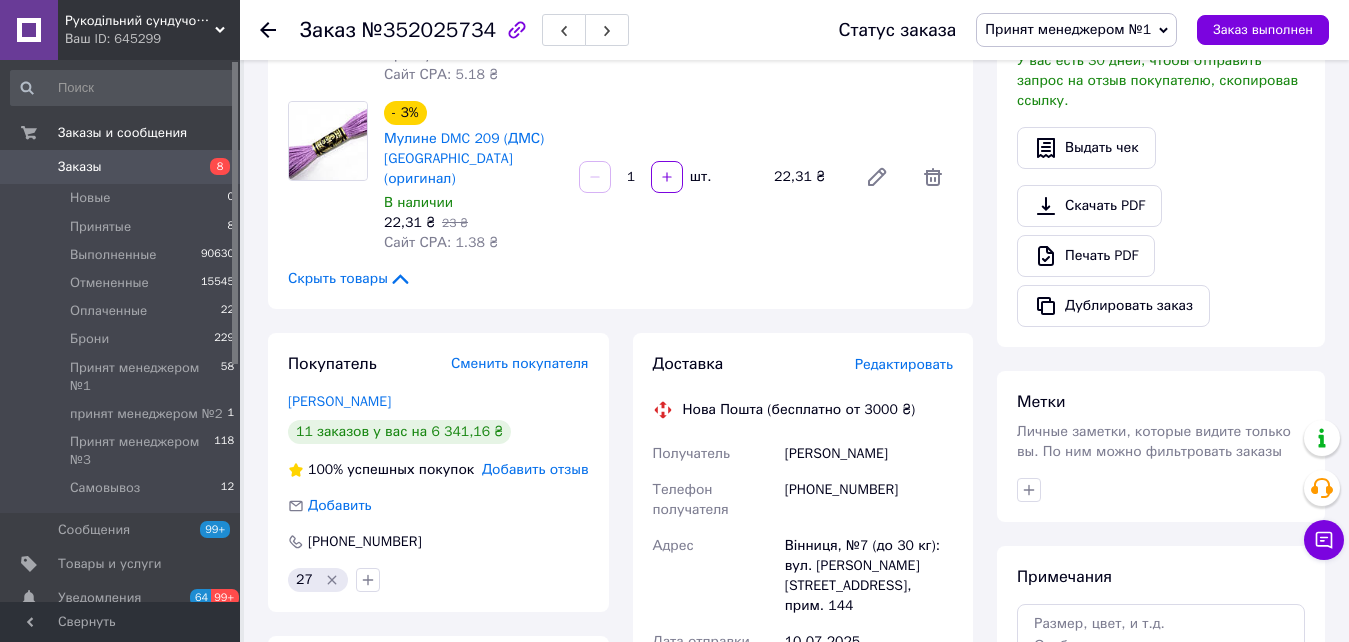 scroll, scrollTop: 600, scrollLeft: 0, axis: vertical 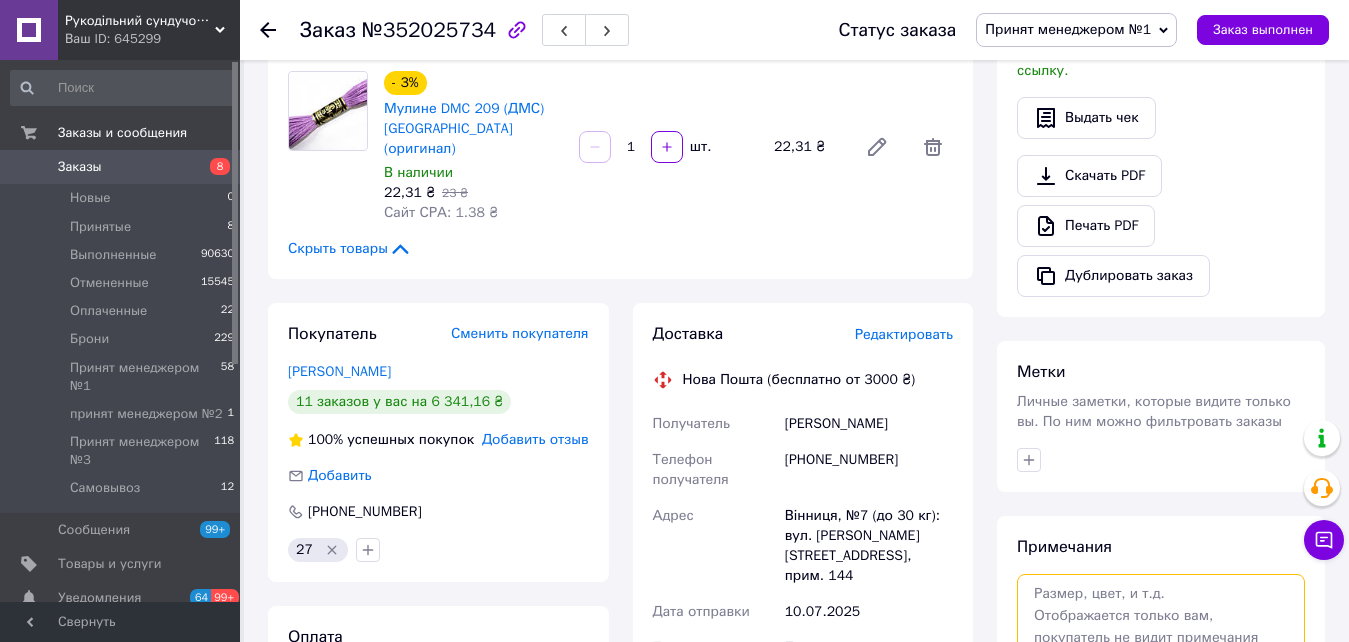 click at bounding box center [1161, 627] 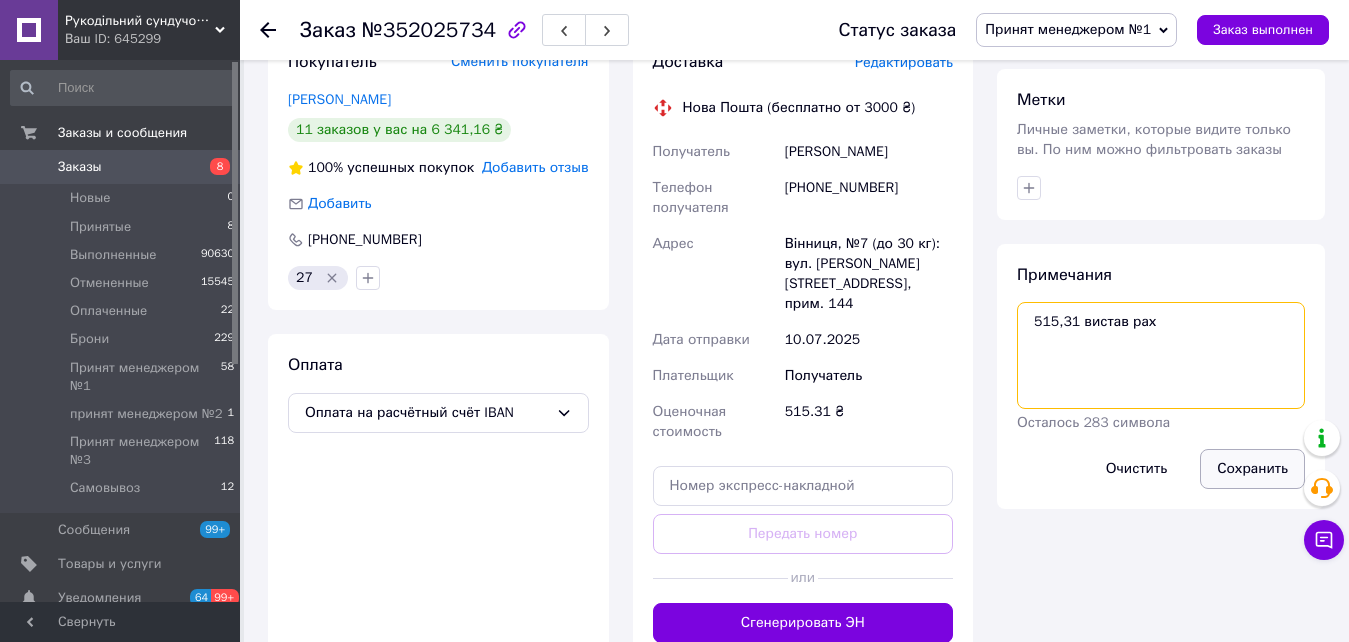 scroll, scrollTop: 900, scrollLeft: 0, axis: vertical 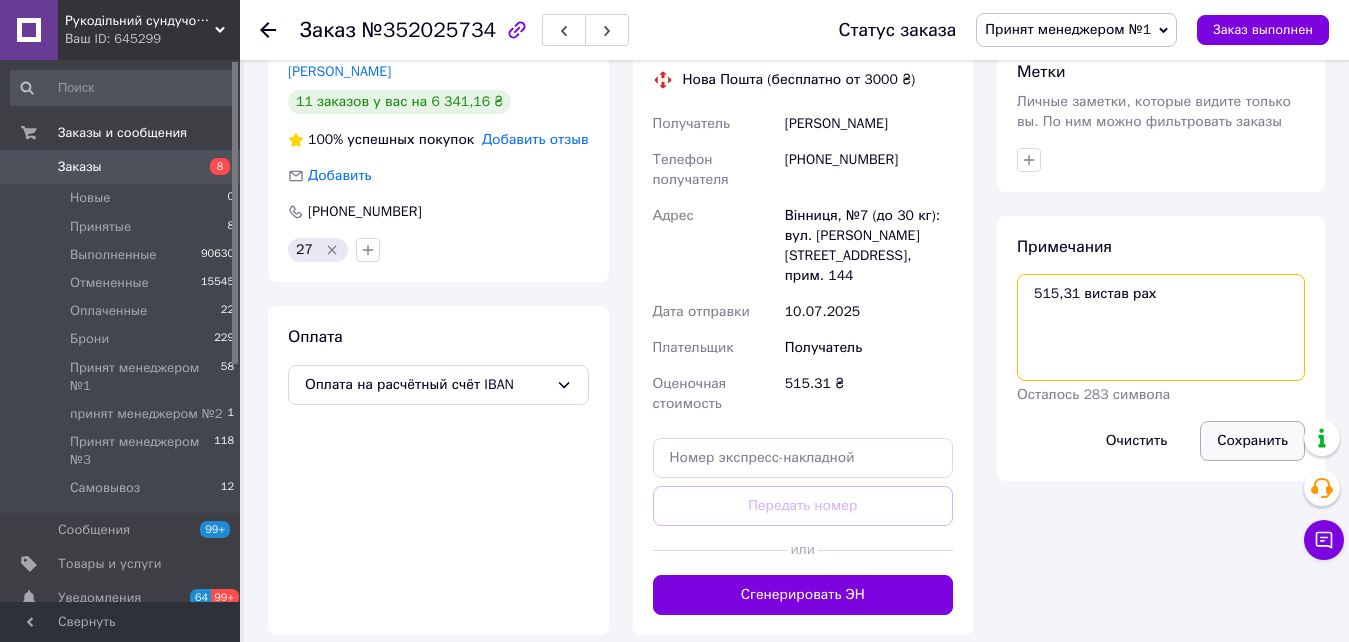 type on "515,31 вистав рах" 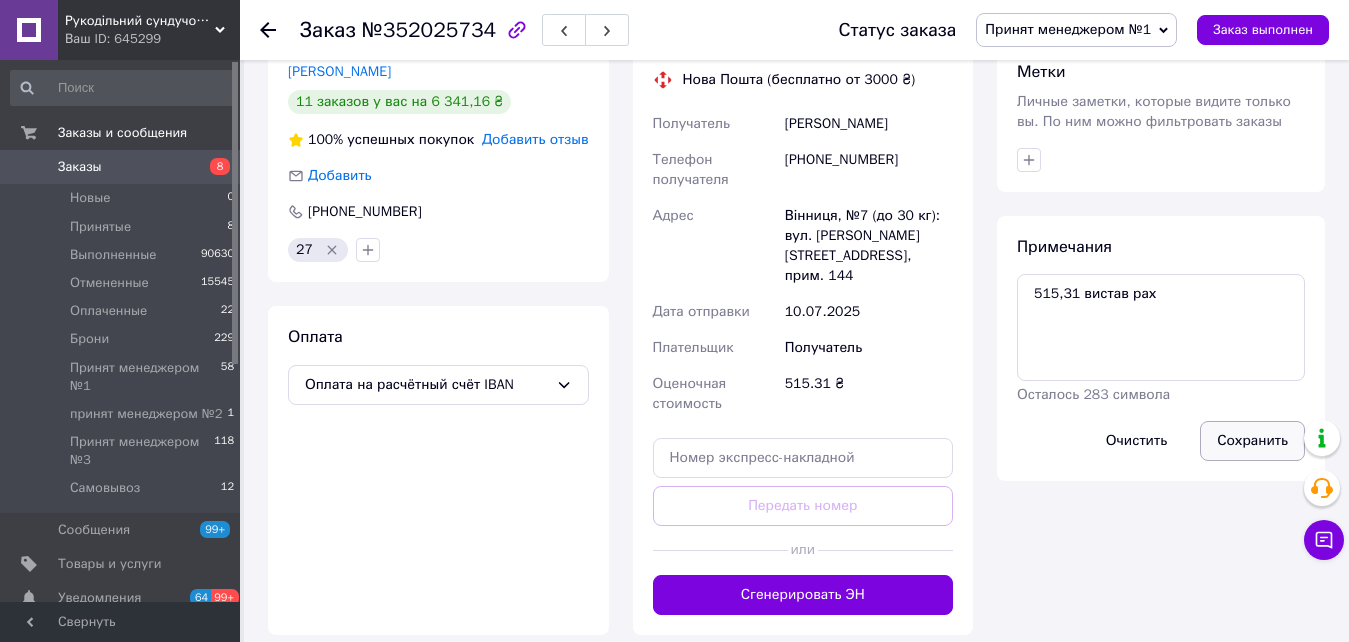 click on "Сохранить" at bounding box center [1252, 441] 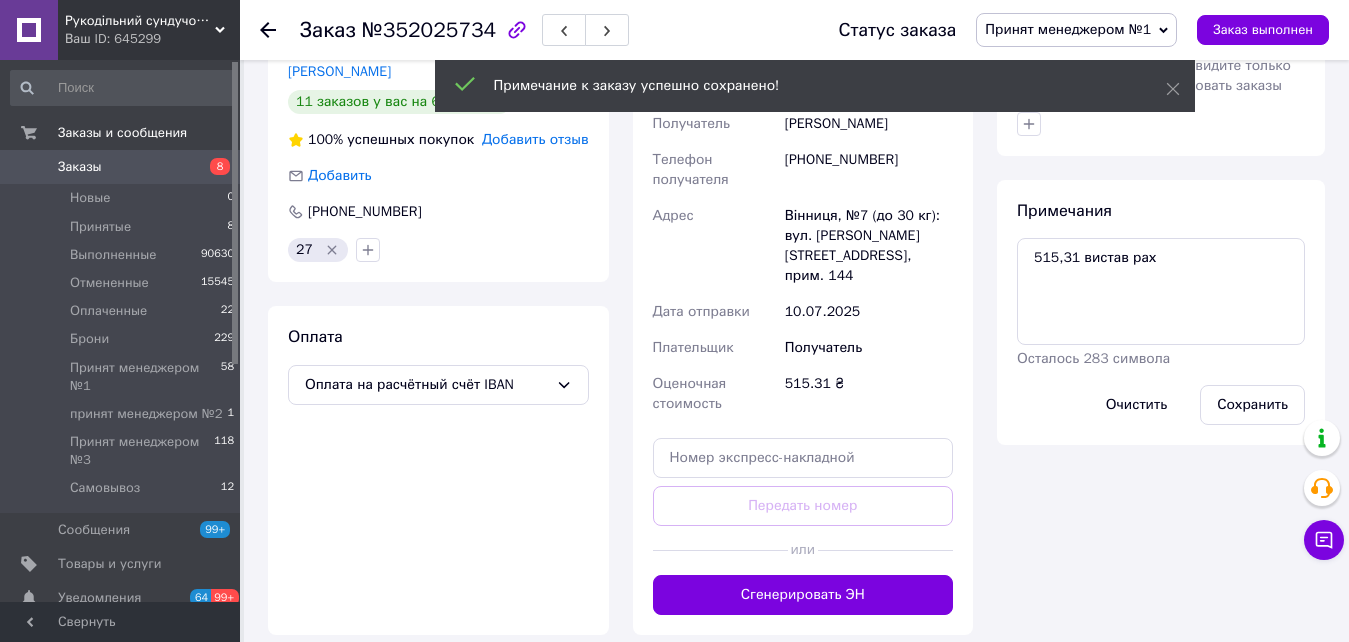 click on "Заказы" at bounding box center (80, 167) 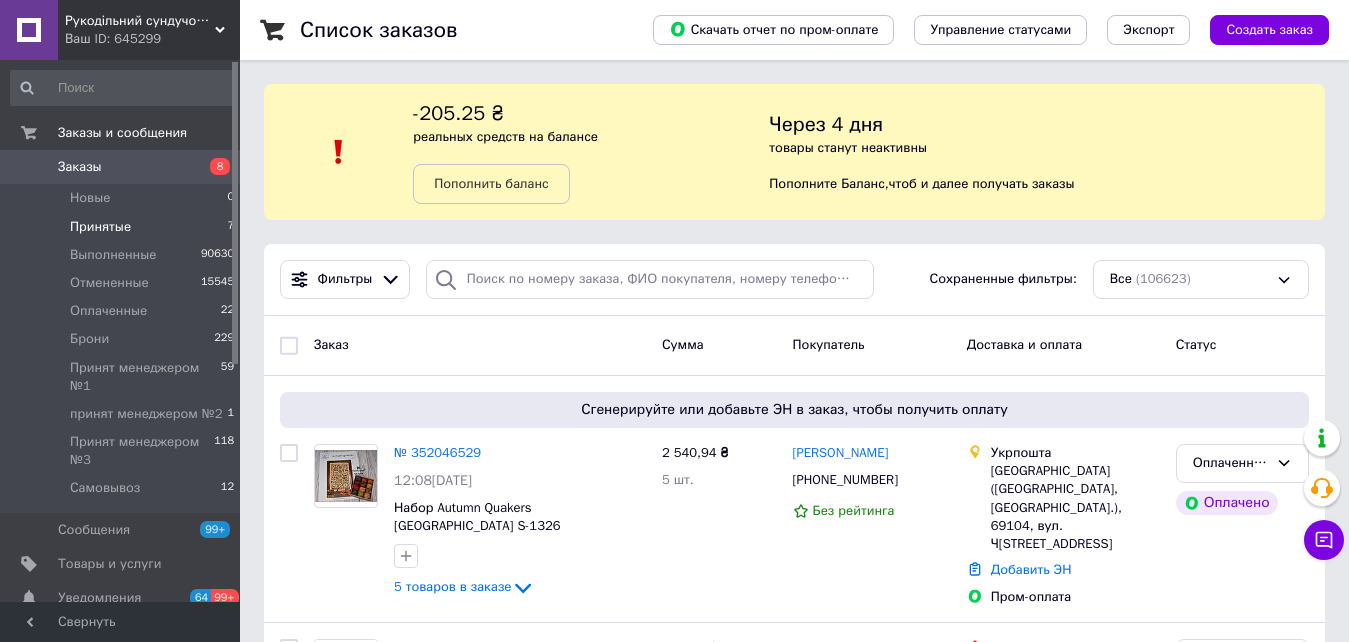 click on "Выполненные 90630" at bounding box center [123, 255] 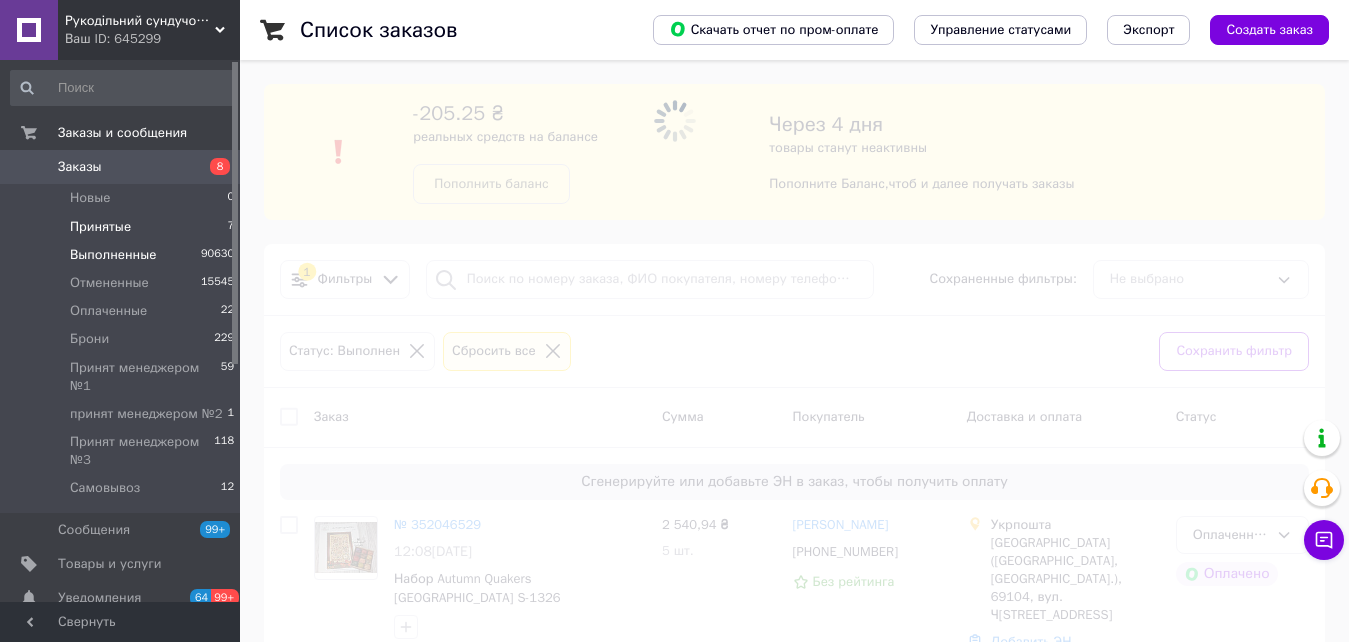 click on "Принятые 7" at bounding box center (123, 227) 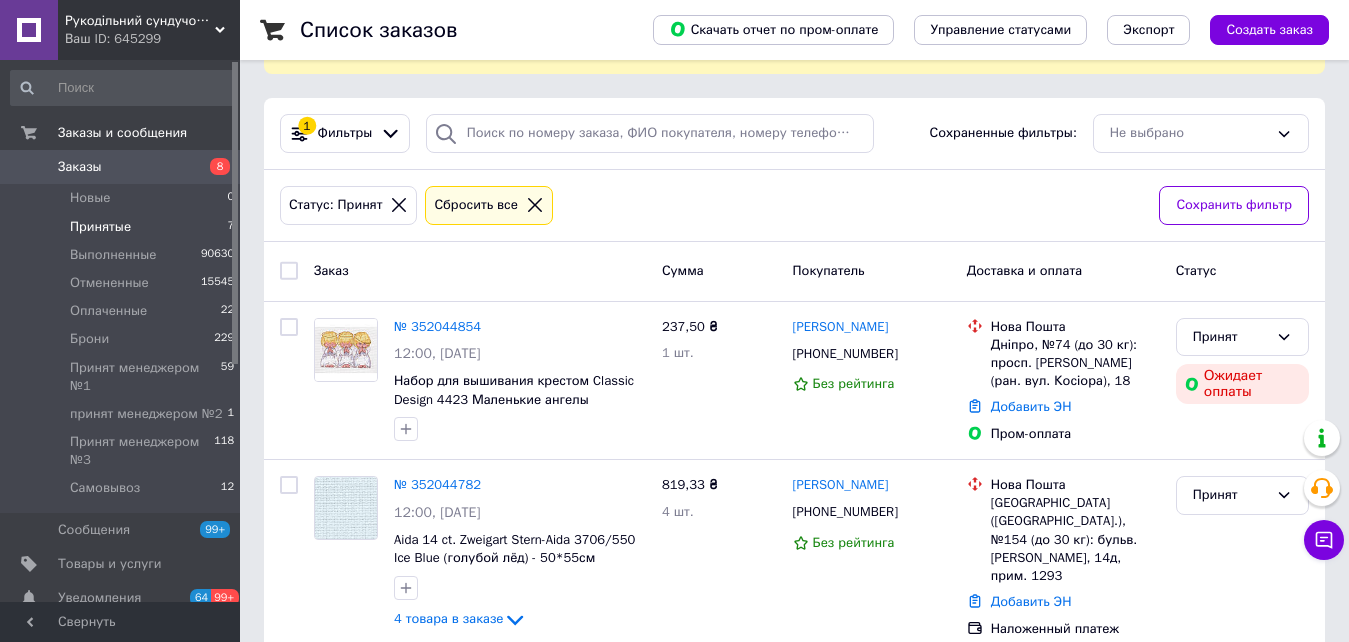 scroll, scrollTop: 300, scrollLeft: 0, axis: vertical 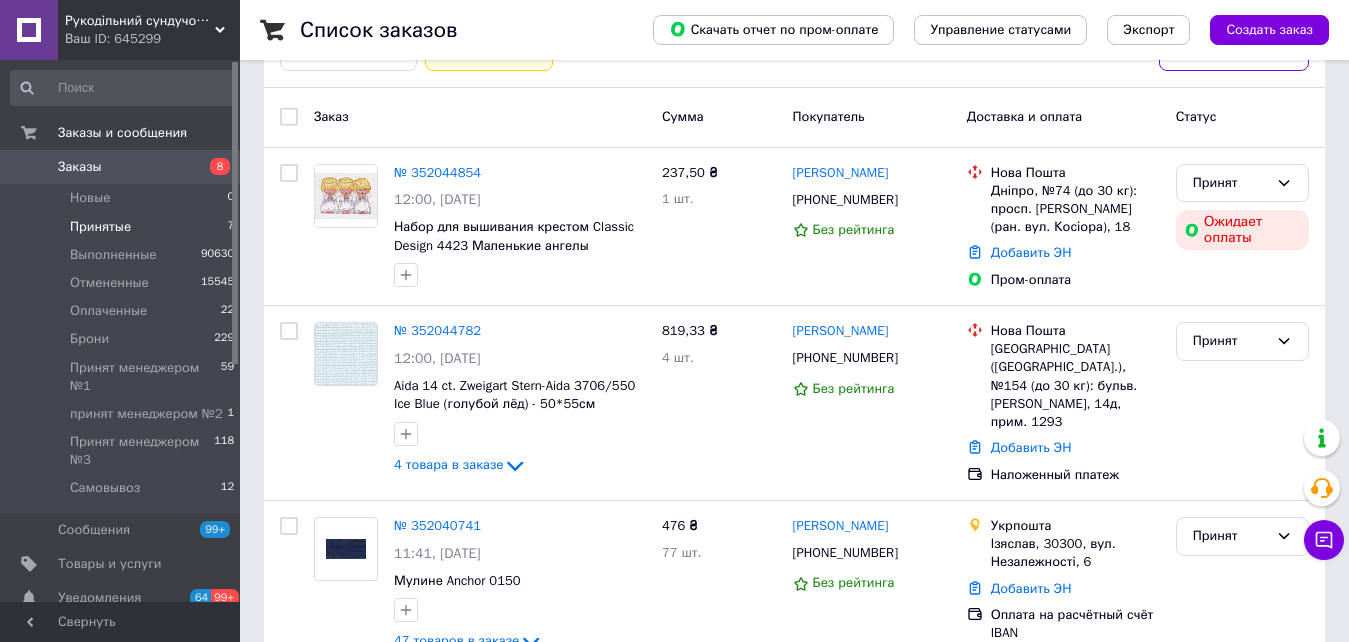 click on "Заказы" at bounding box center (121, 167) 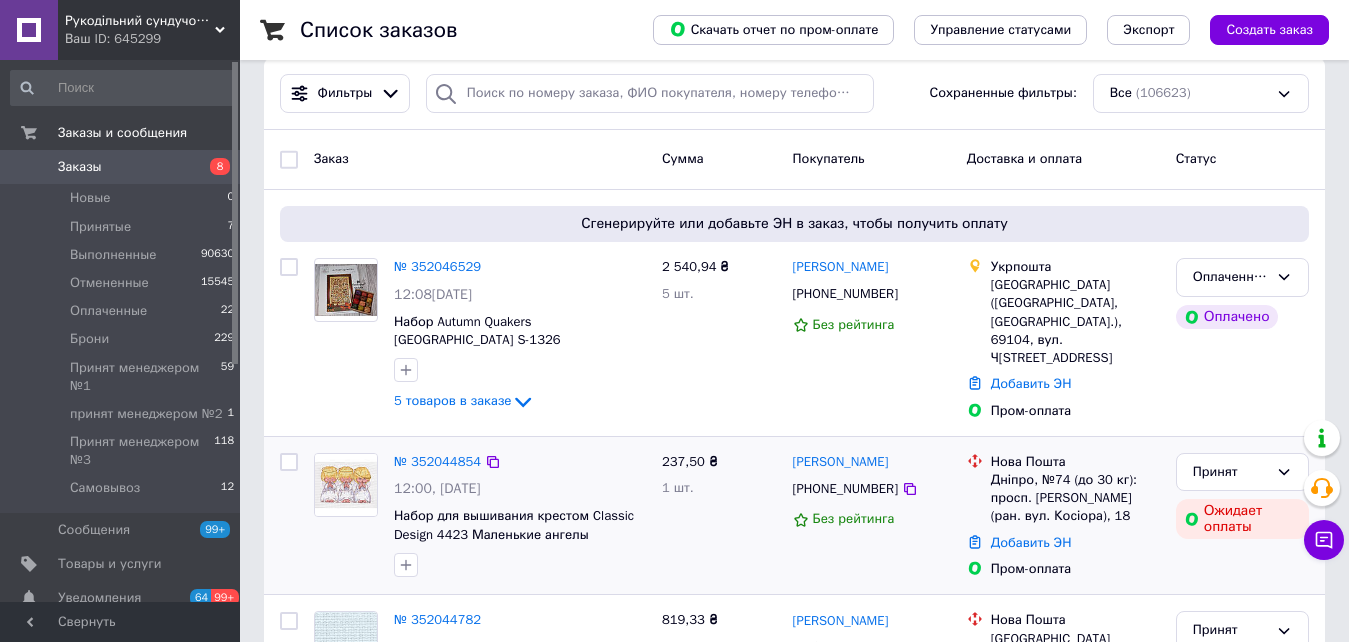 scroll, scrollTop: 300, scrollLeft: 0, axis: vertical 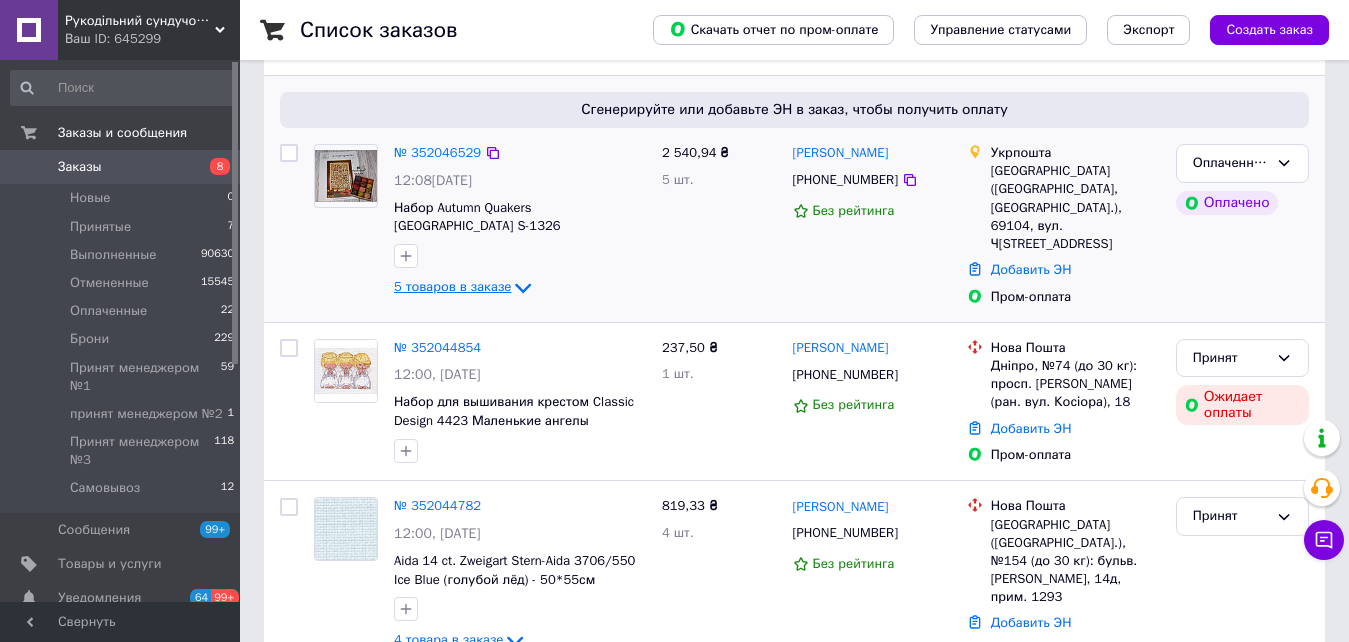 click on "5 товаров в заказе" at bounding box center (452, 286) 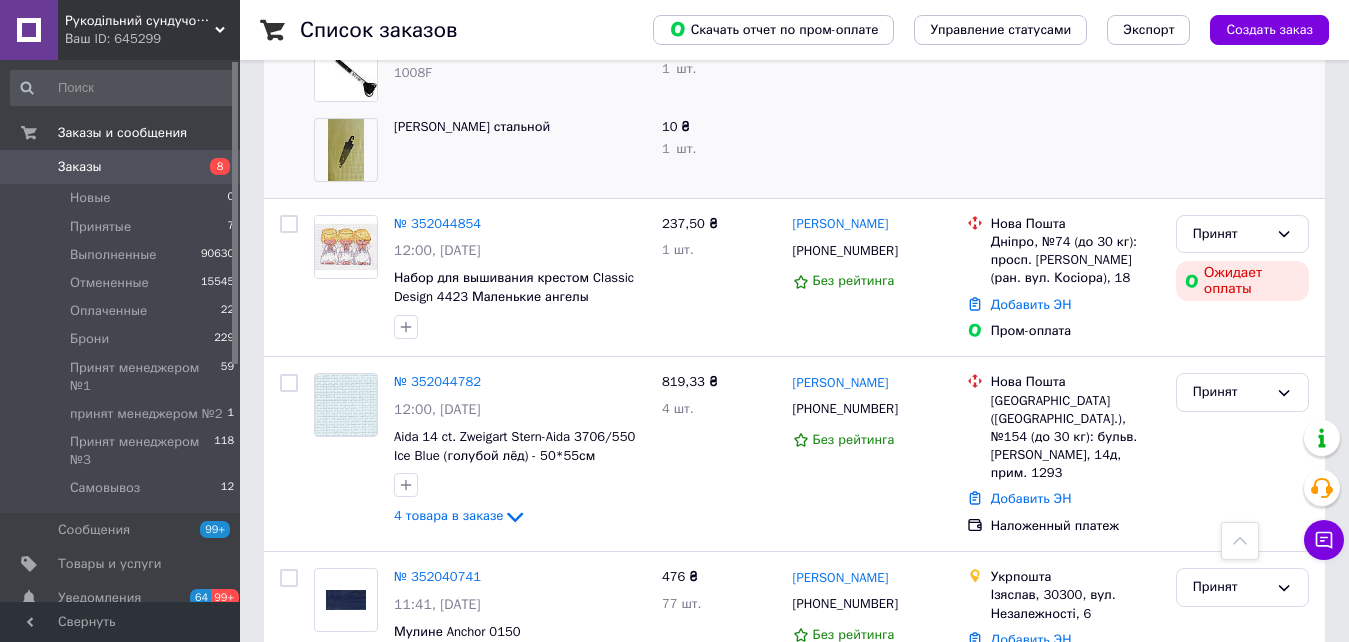 scroll, scrollTop: 900, scrollLeft: 0, axis: vertical 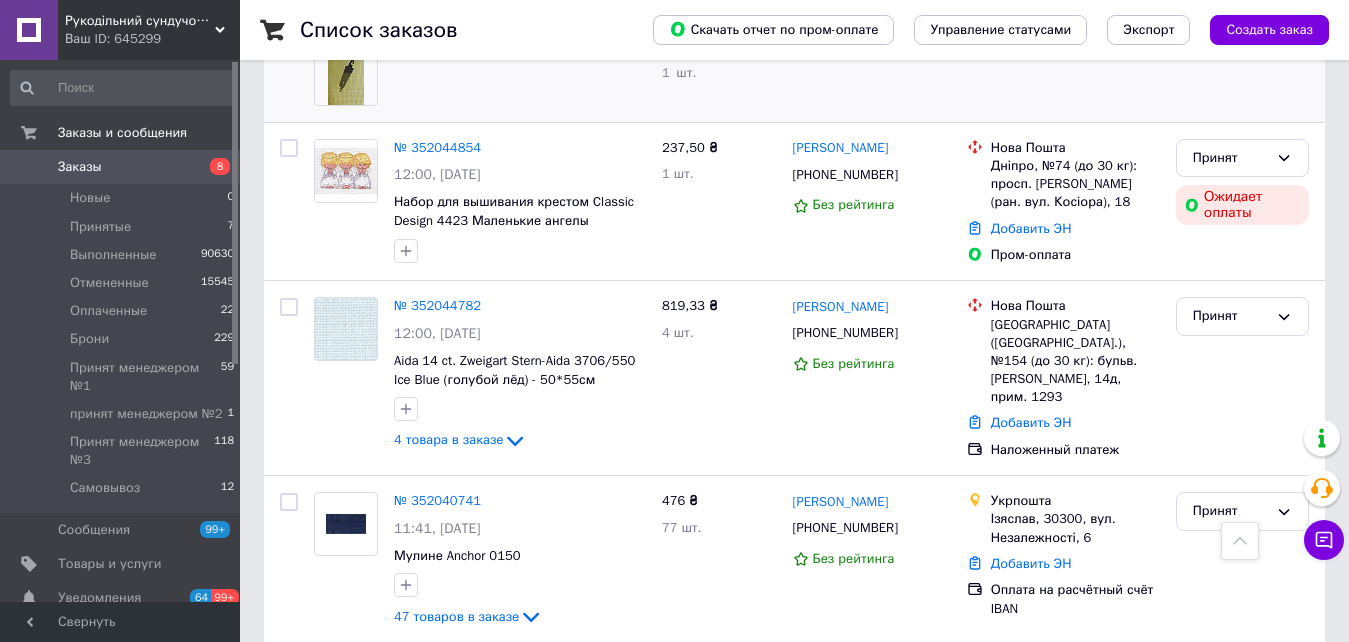 click on "Заказы" at bounding box center (121, 167) 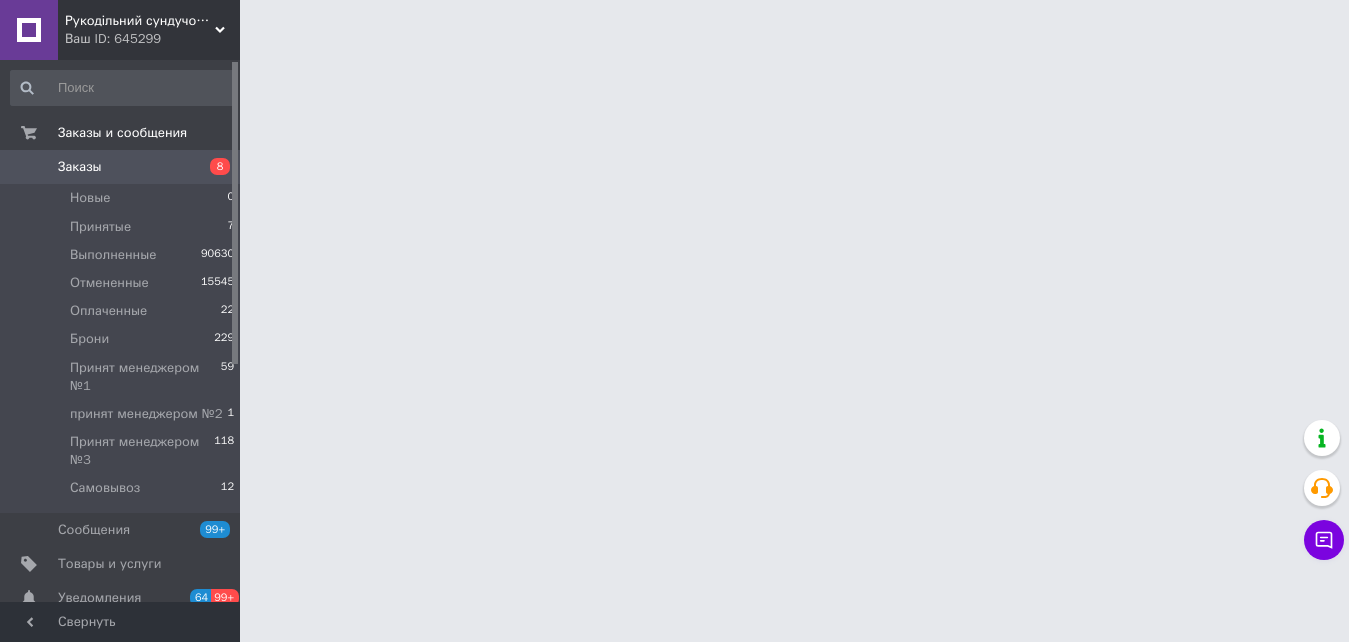 scroll, scrollTop: 0, scrollLeft: 0, axis: both 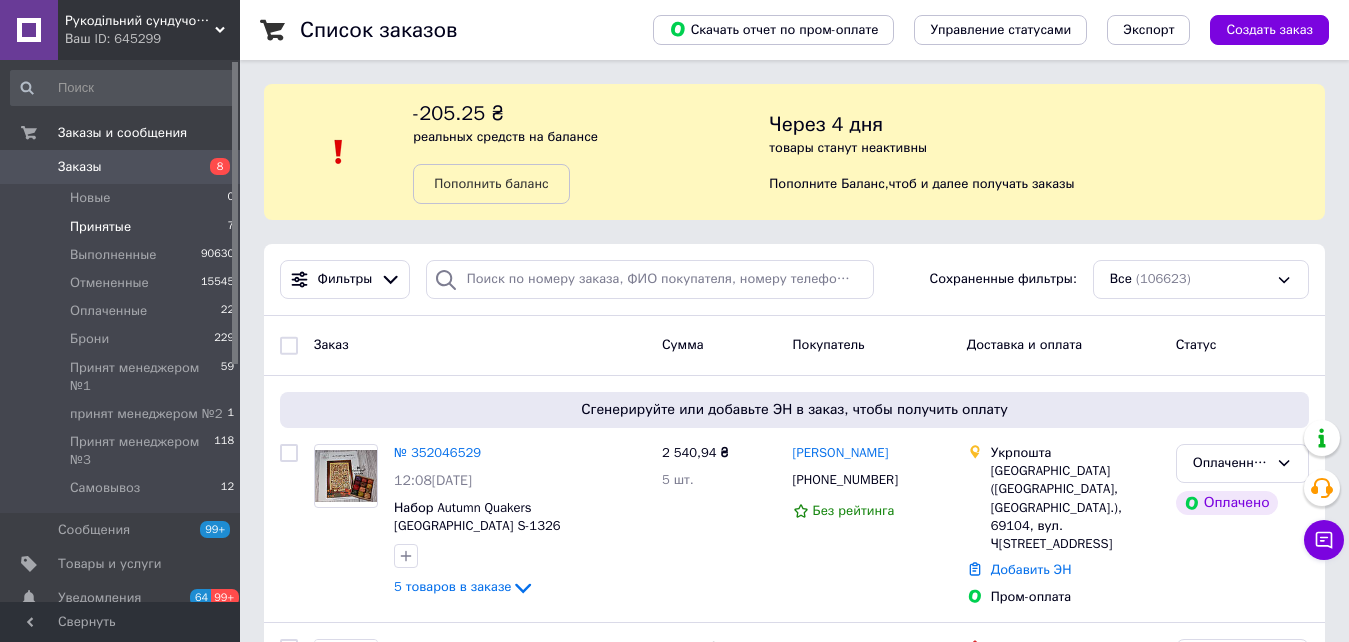click on "Принятые 7" at bounding box center (123, 227) 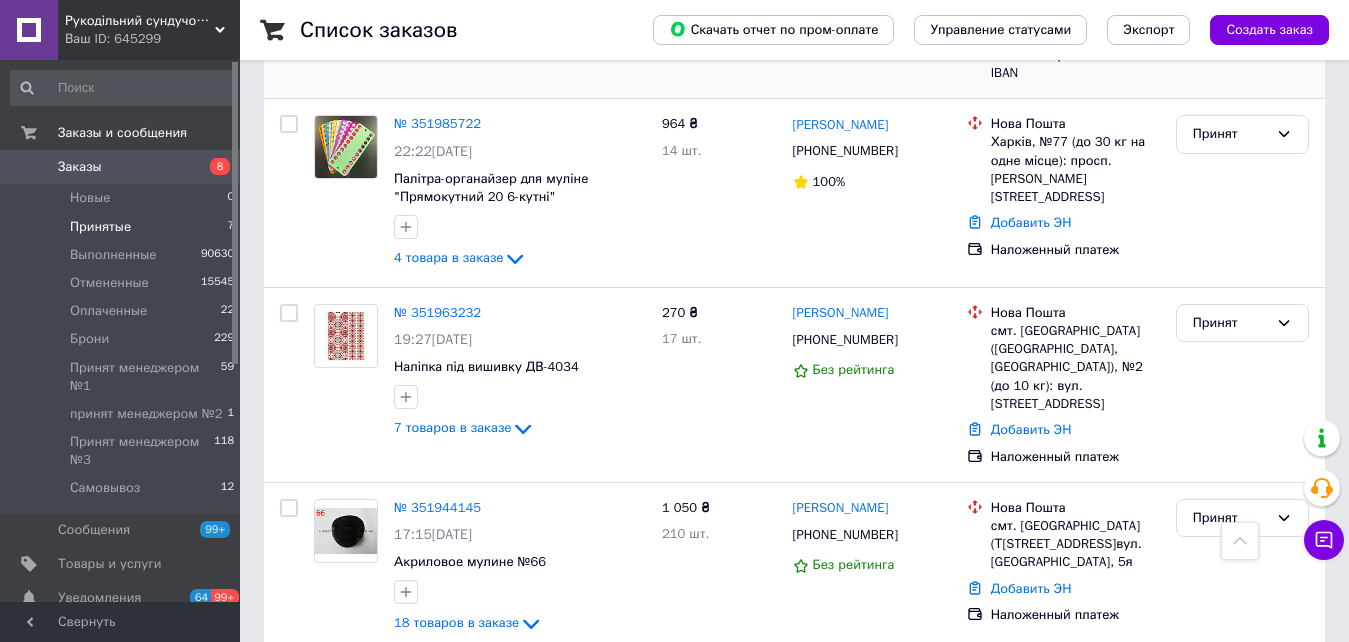 scroll, scrollTop: 1131, scrollLeft: 0, axis: vertical 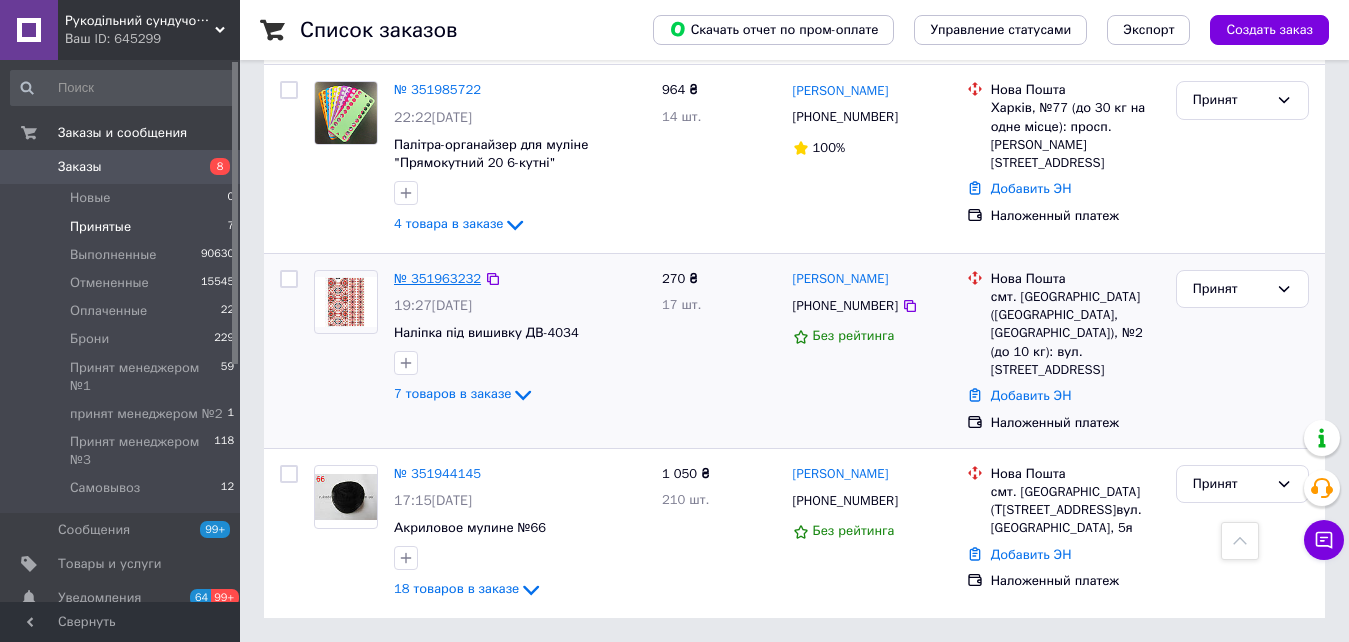 click on "№ 351963232" at bounding box center (437, 278) 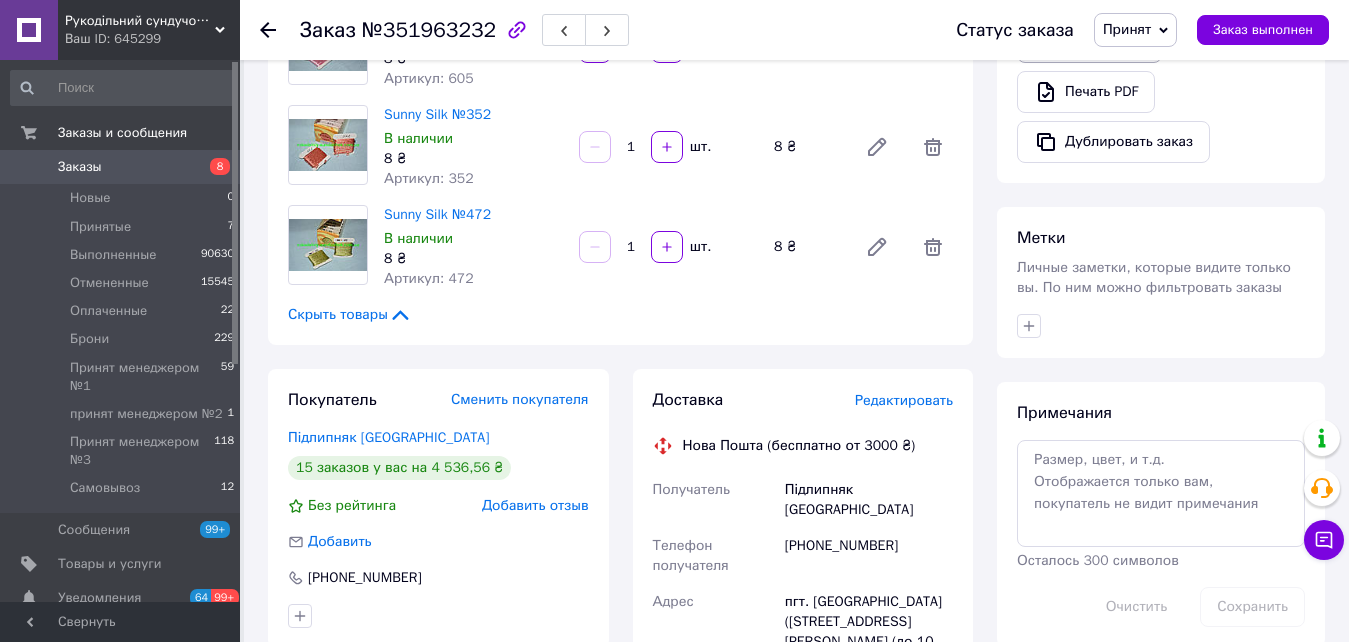 scroll, scrollTop: 631, scrollLeft: 0, axis: vertical 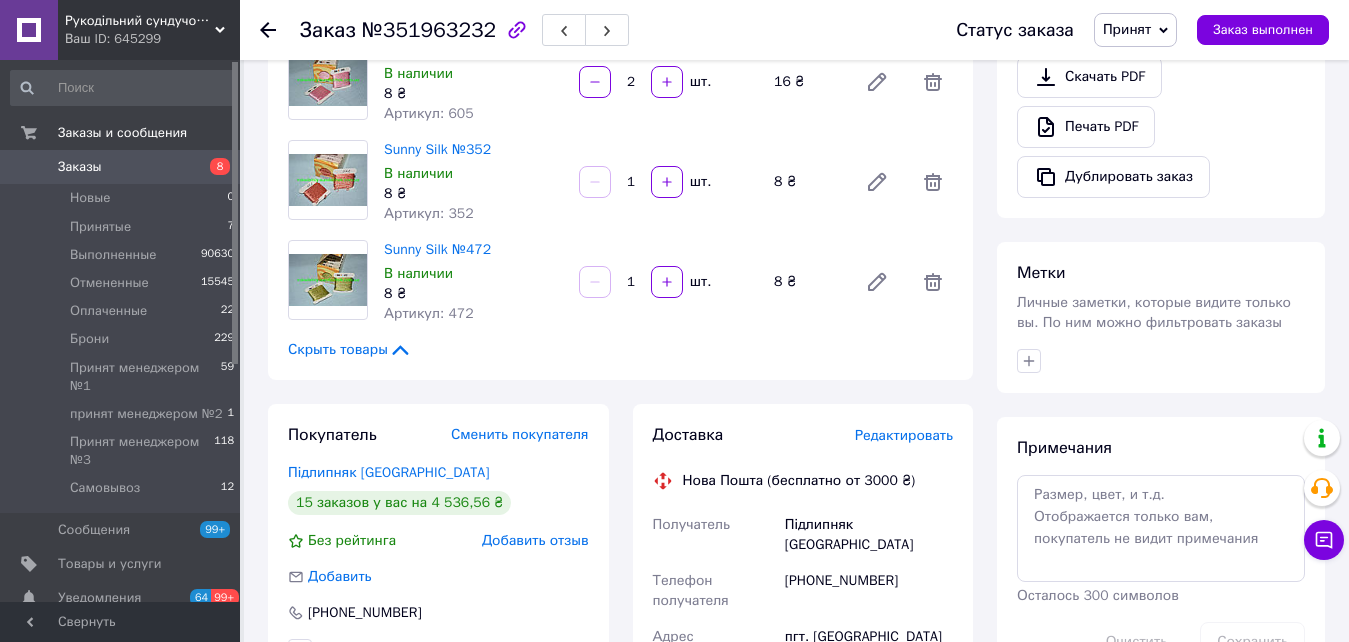 click on "Принят" at bounding box center (1127, 29) 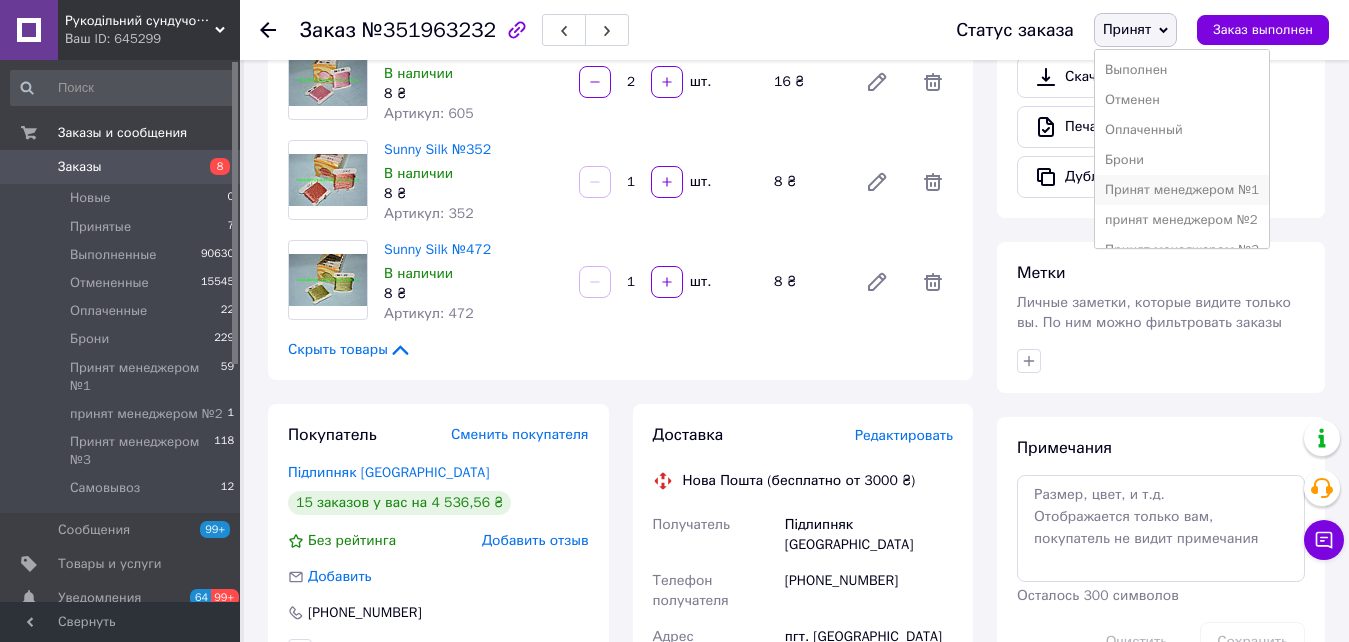 click on "Принят менеджером №1" at bounding box center [1182, 190] 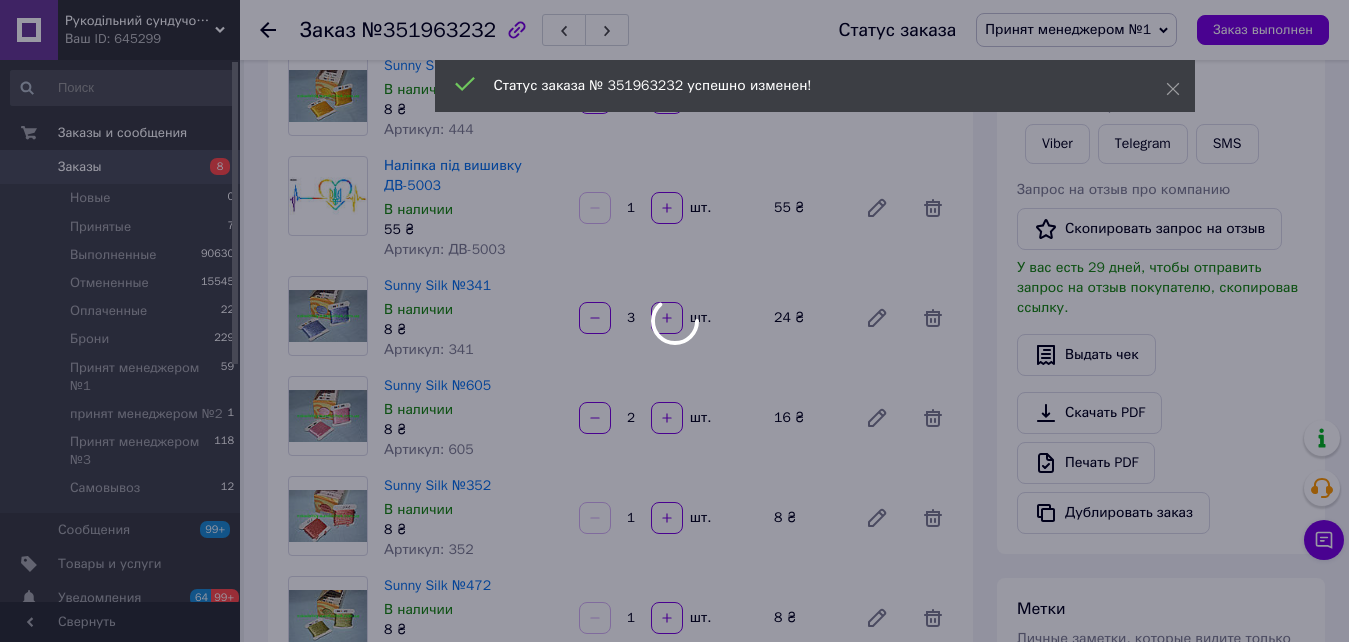 scroll, scrollTop: 31, scrollLeft: 0, axis: vertical 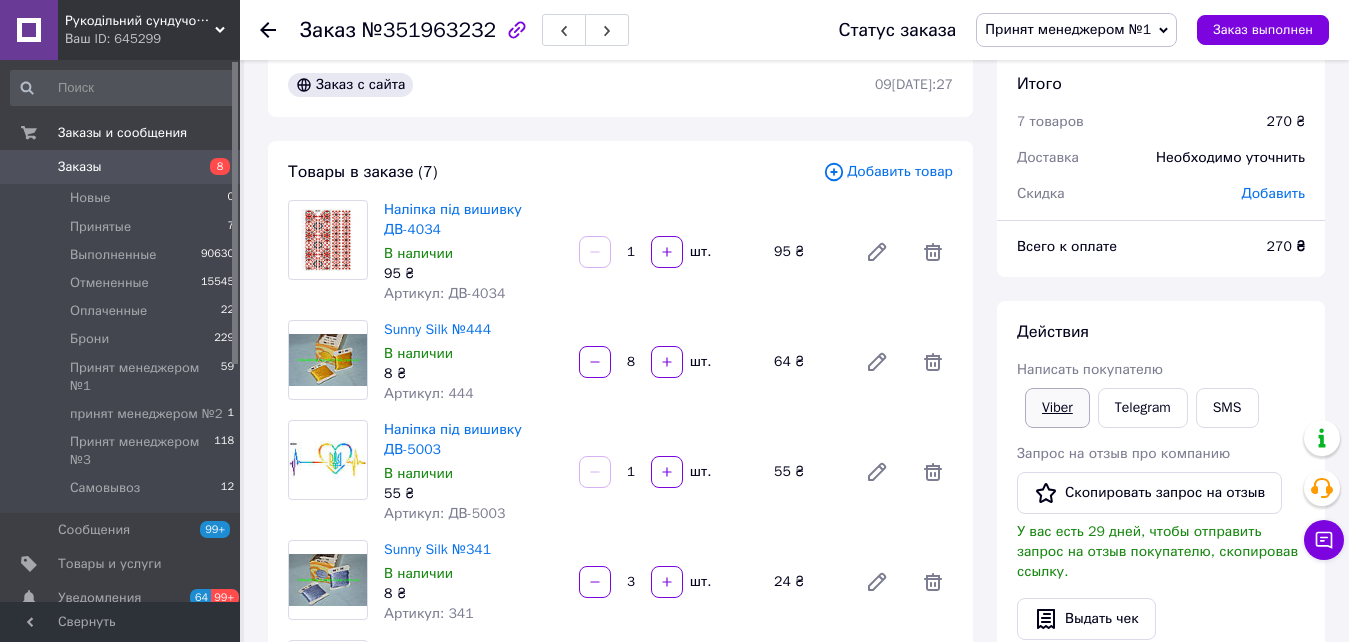 click on "Viber" at bounding box center [1057, 408] 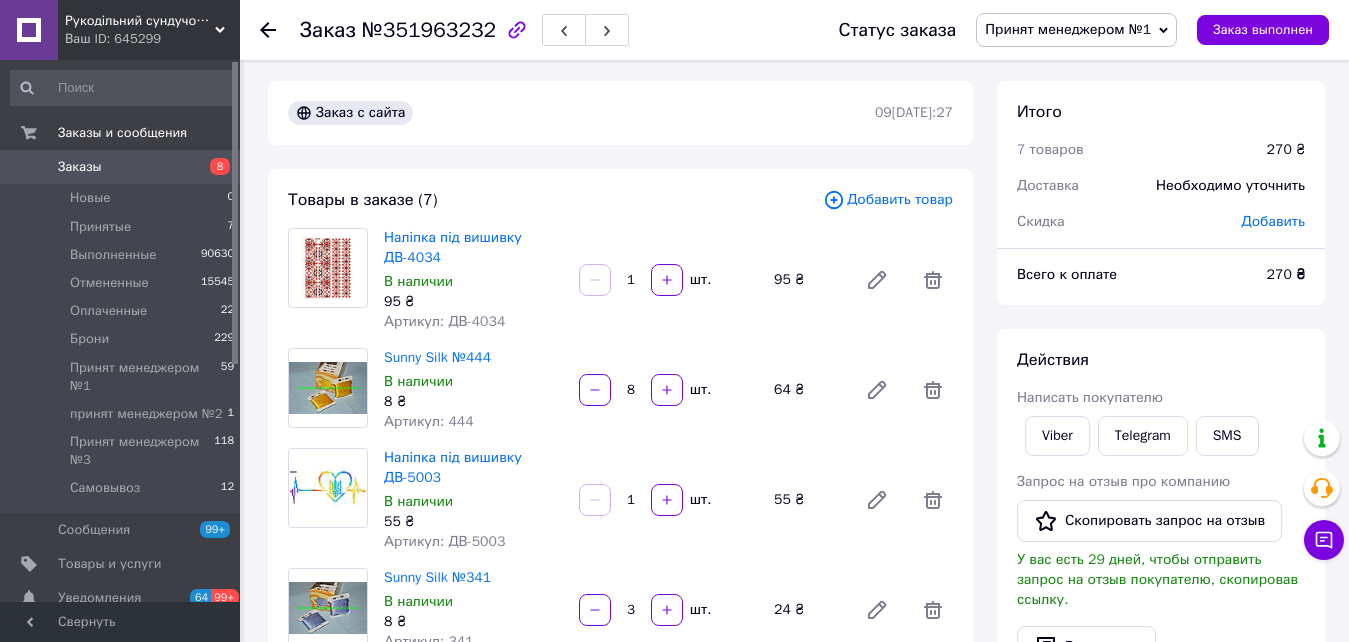 scroll, scrollTop: 0, scrollLeft: 0, axis: both 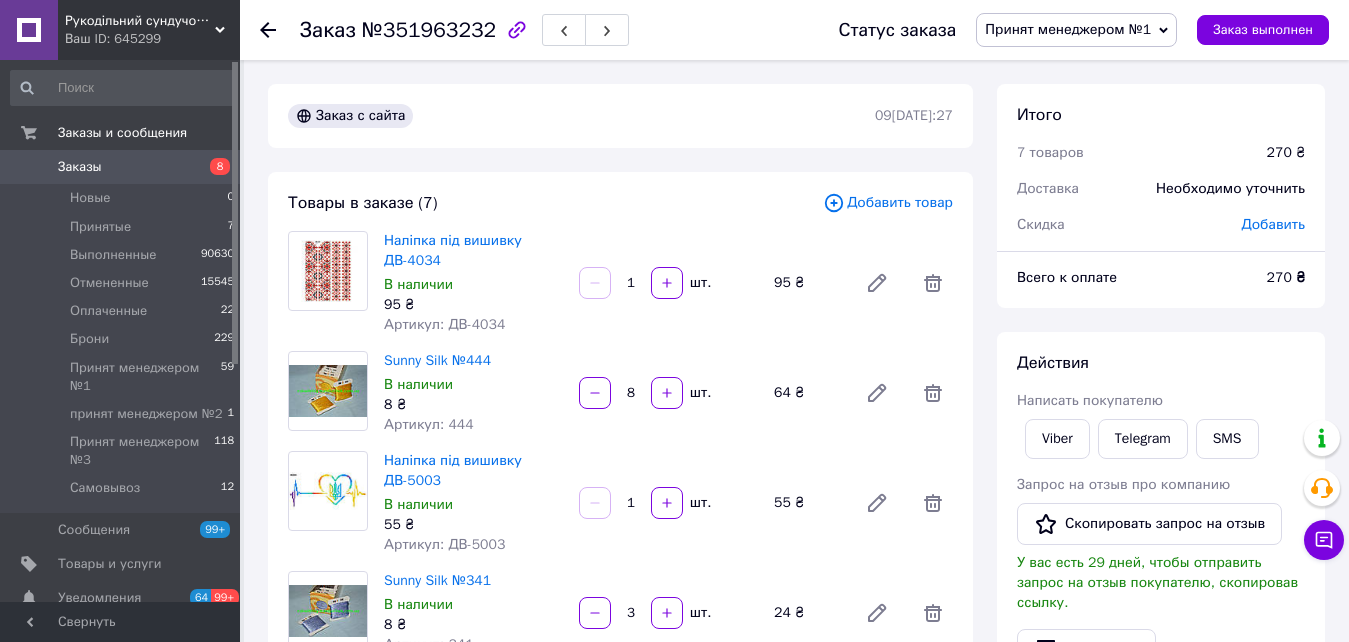 click on "270 ₴" at bounding box center (1286, 153) 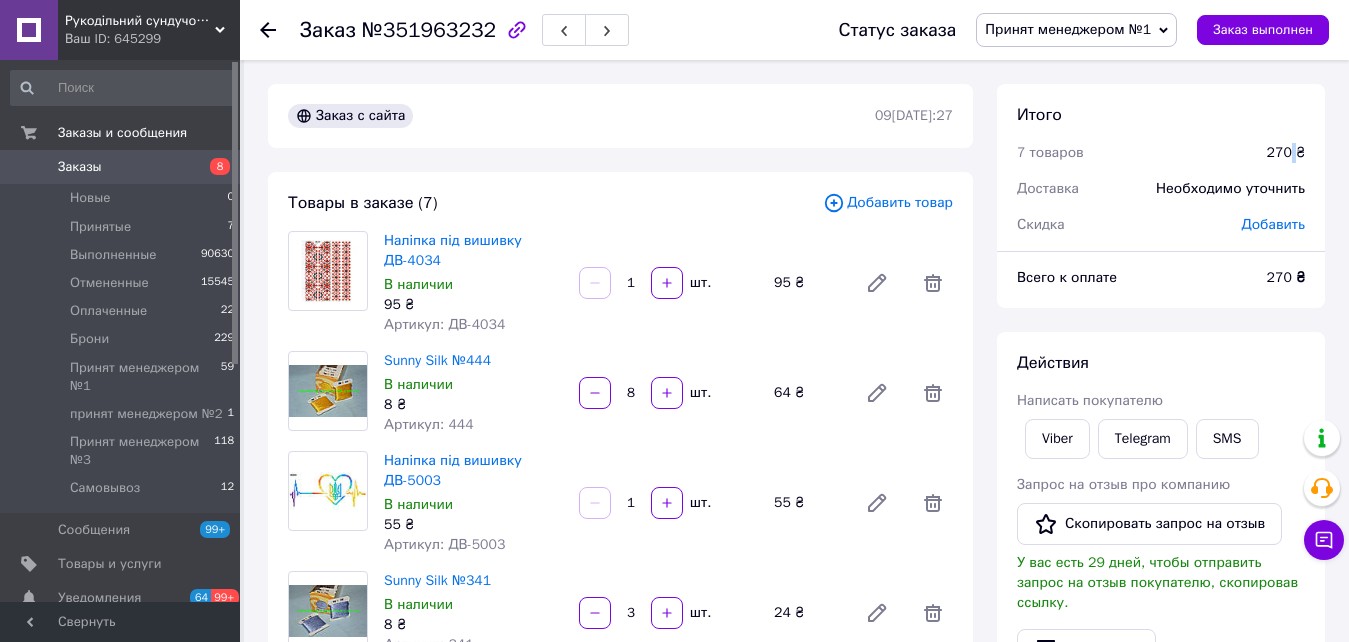 click on "270 ₴" at bounding box center [1286, 153] 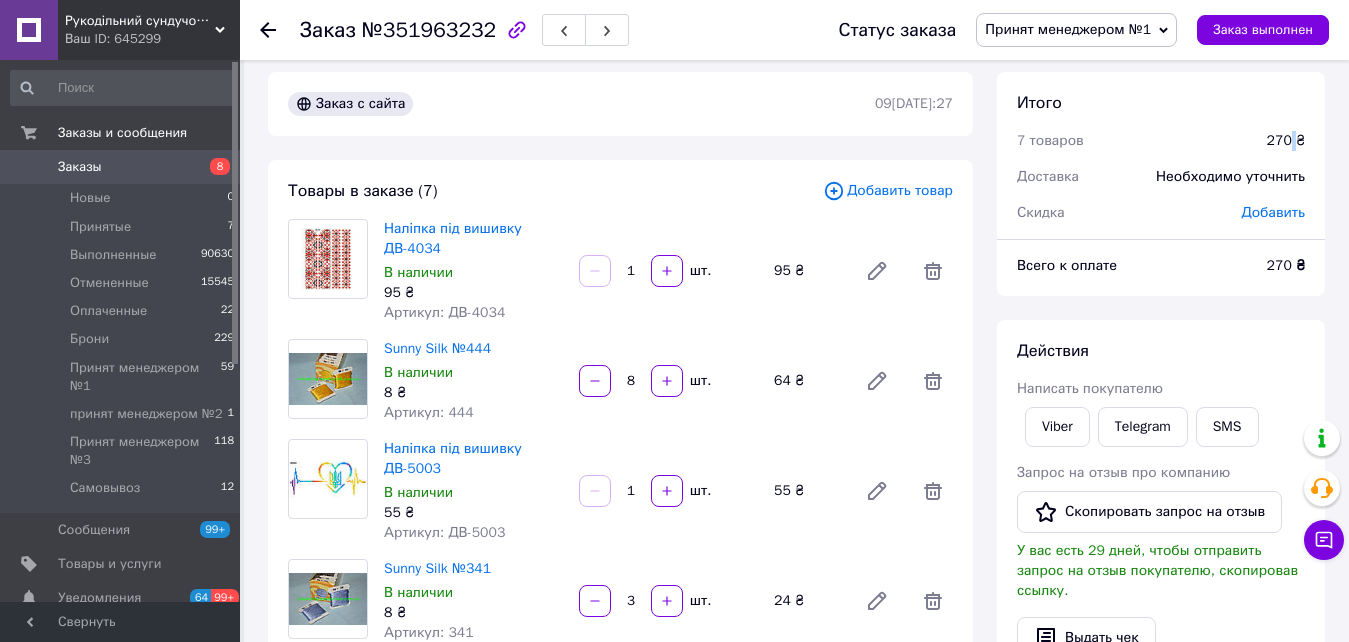 scroll, scrollTop: 0, scrollLeft: 0, axis: both 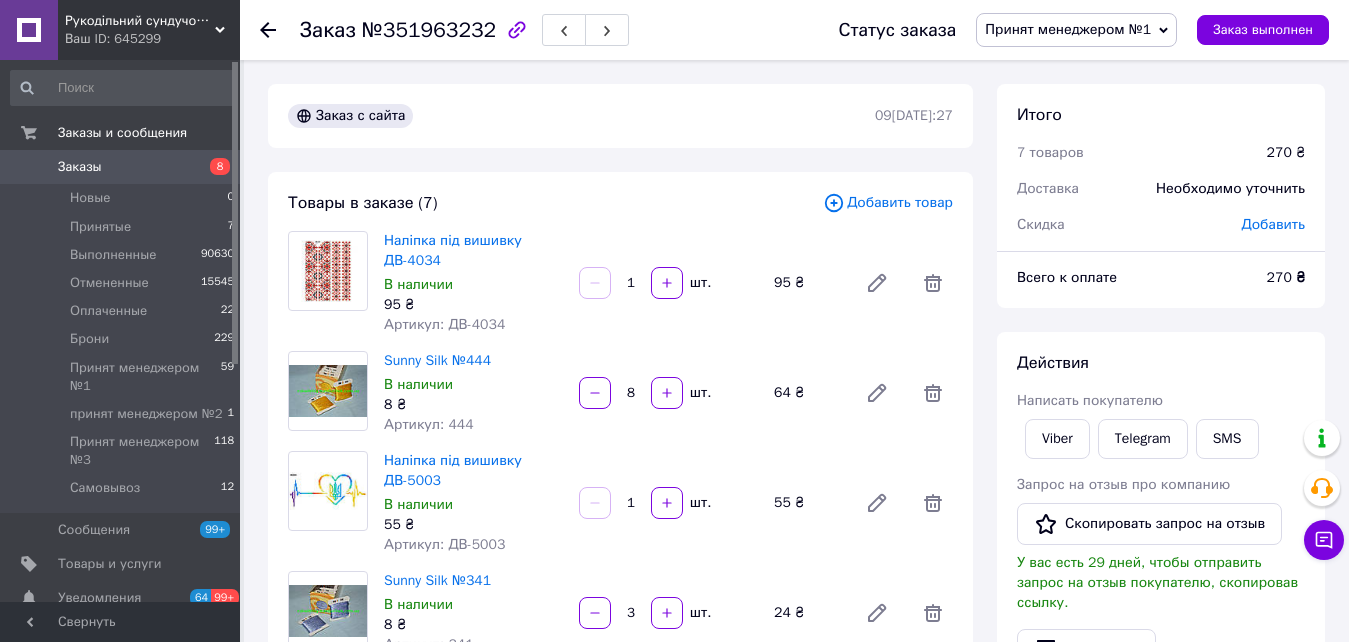 click on "270 ₴" at bounding box center [1286, 153] 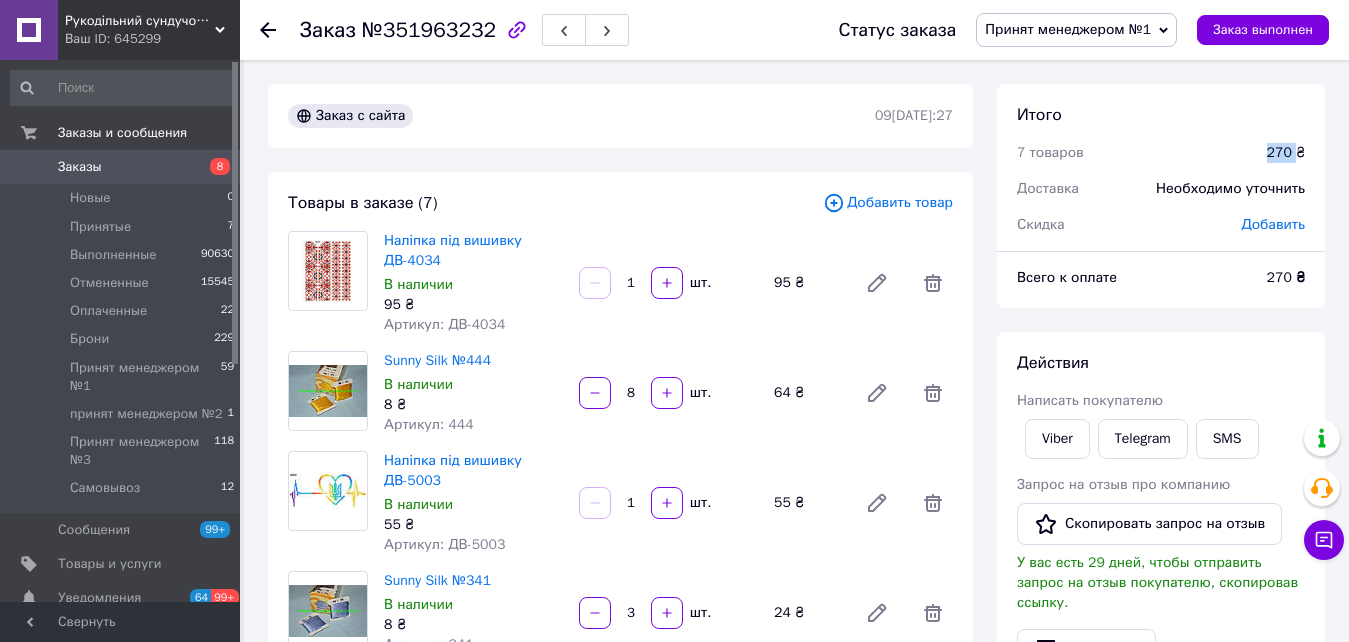 click on "270 ₴" at bounding box center (1286, 153) 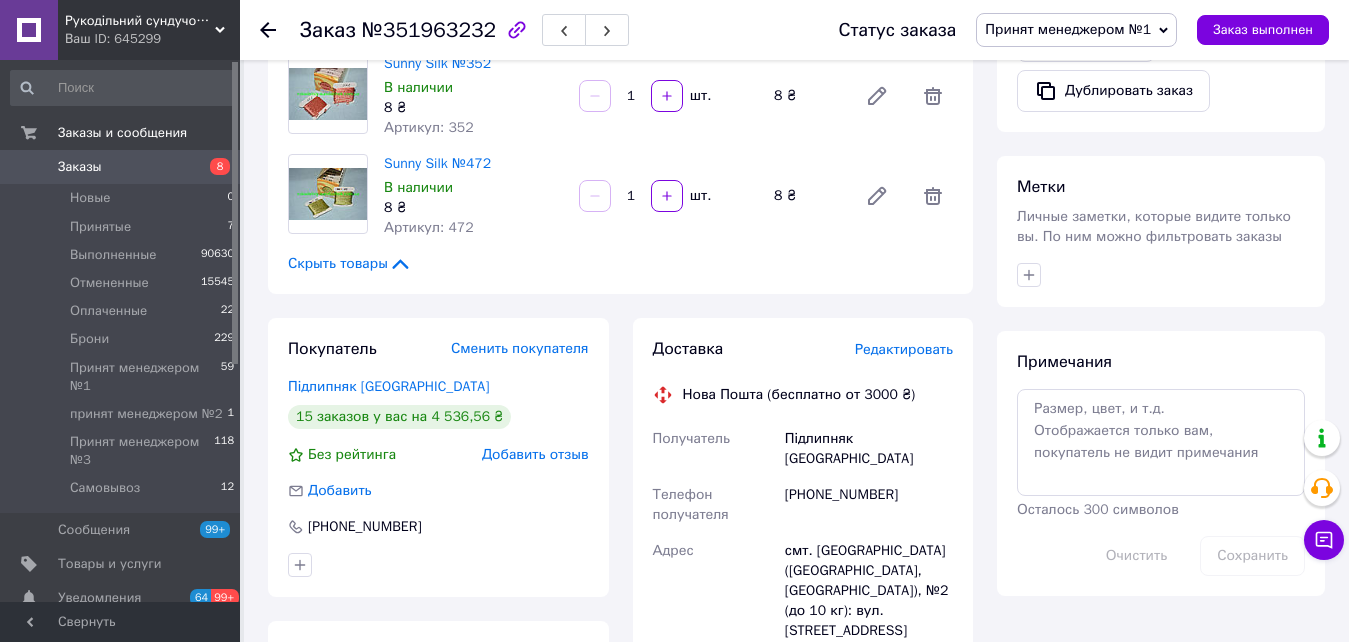 scroll, scrollTop: 800, scrollLeft: 0, axis: vertical 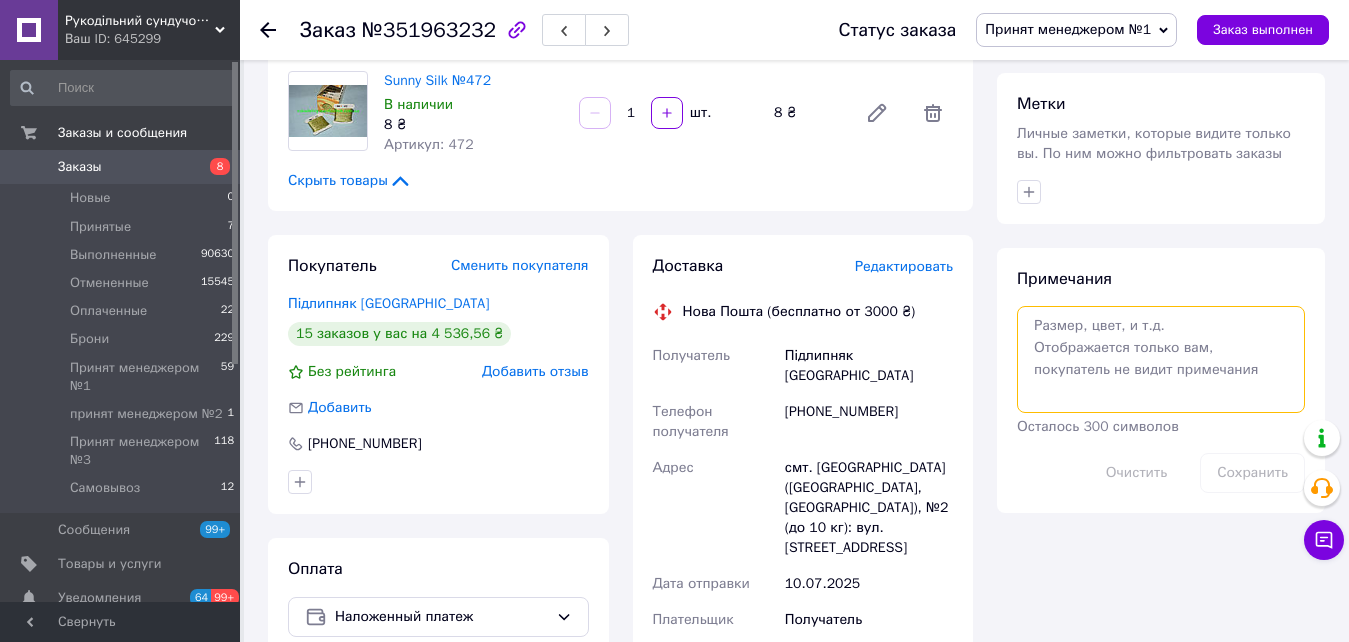 click at bounding box center [1161, 359] 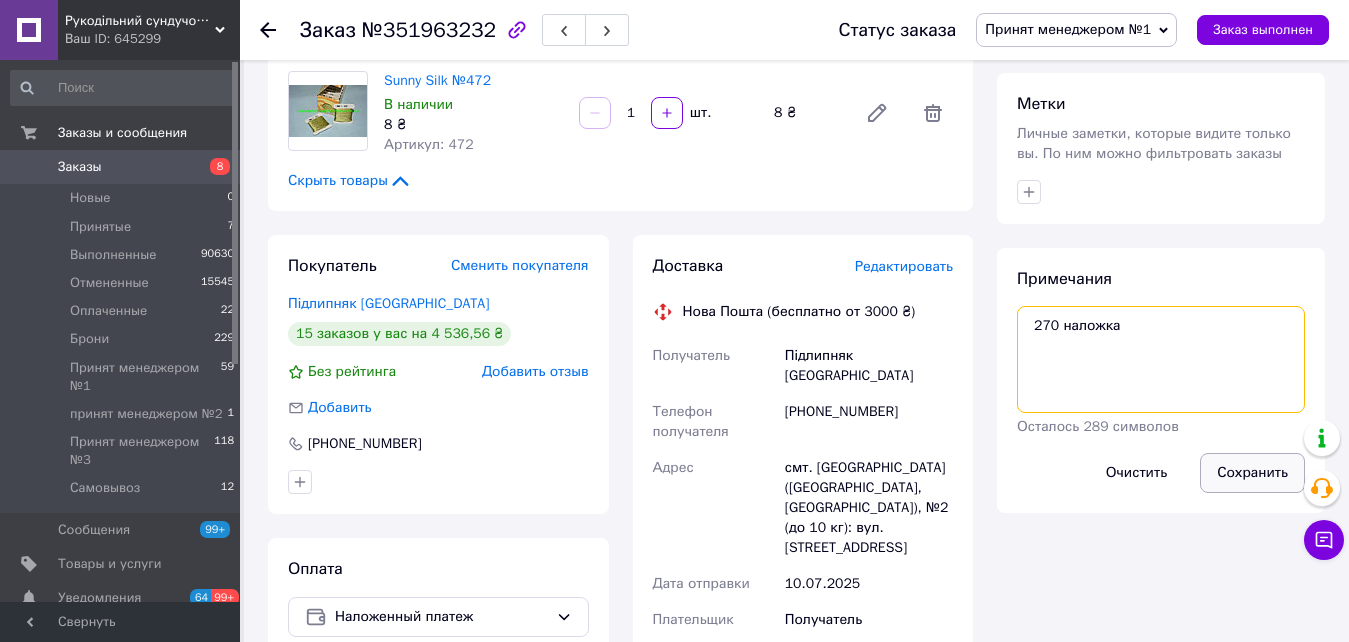 type on "270 наложка" 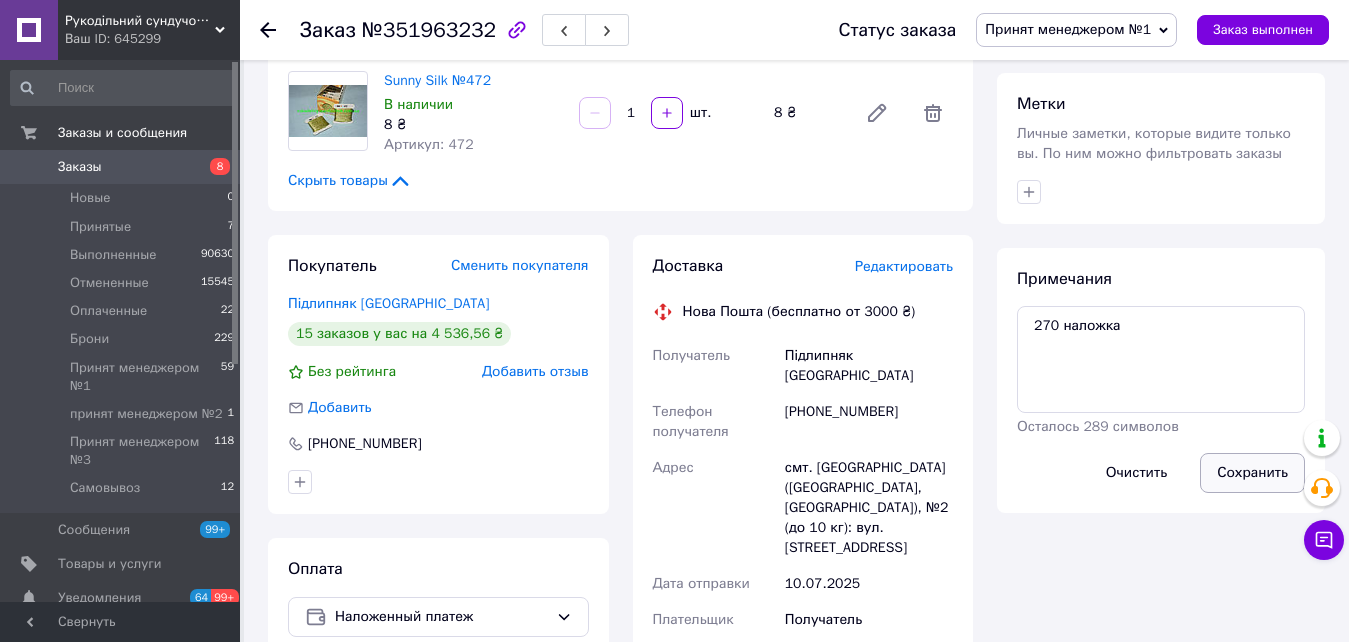 click on "Сохранить" at bounding box center [1252, 473] 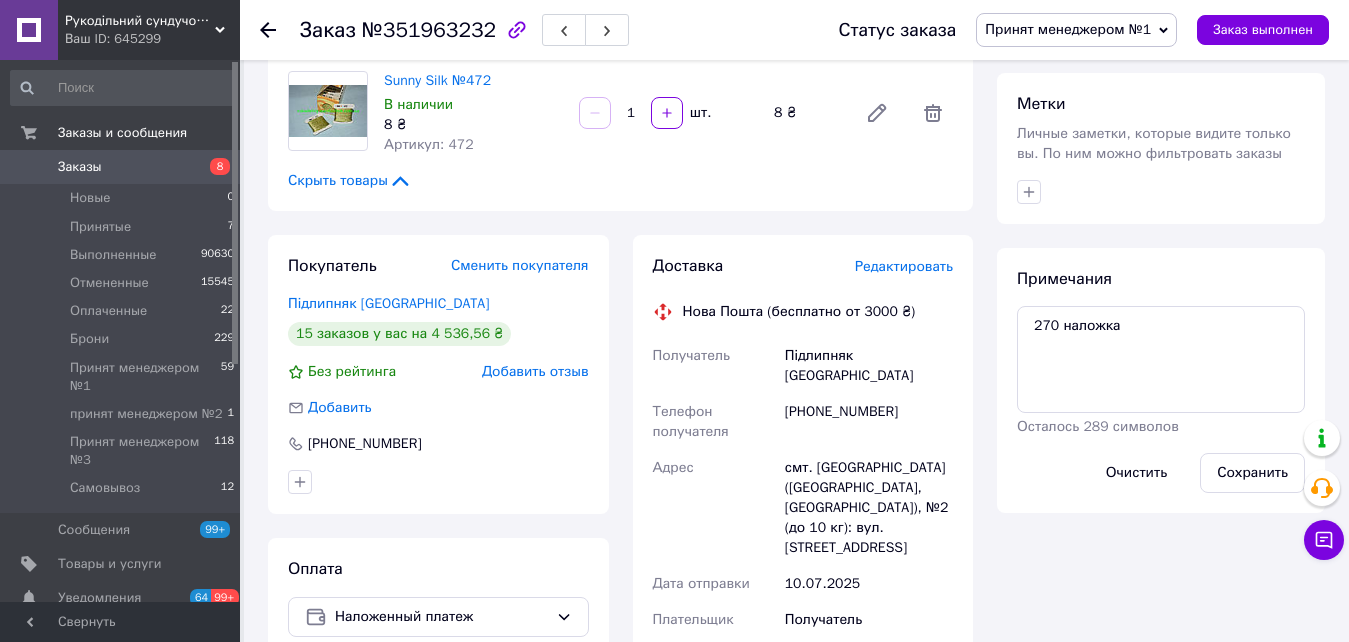 scroll, scrollTop: 1576, scrollLeft: 0, axis: vertical 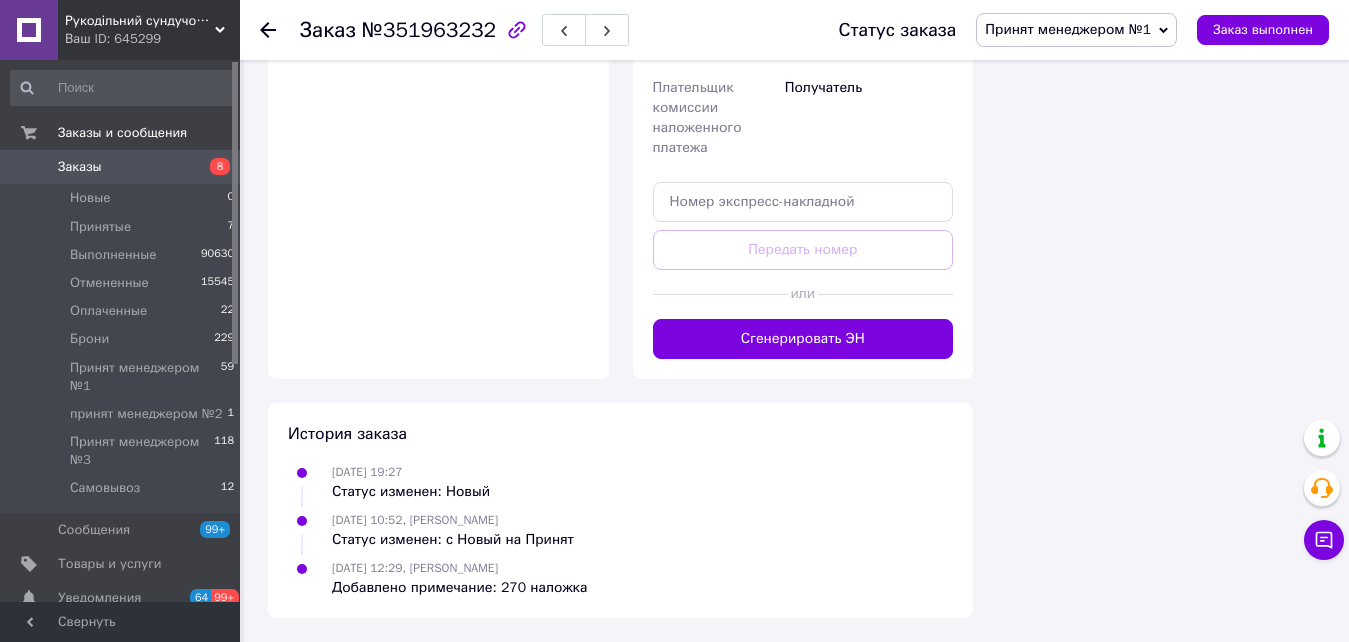 click on "Заказы" at bounding box center (121, 167) 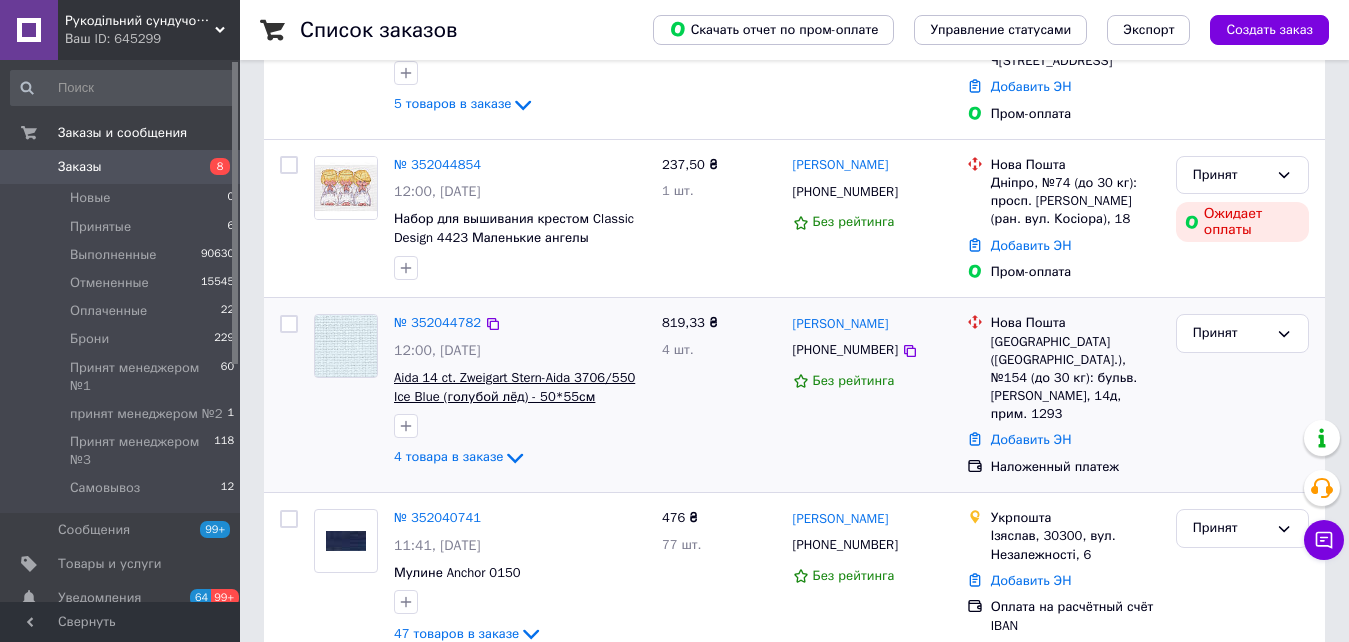 scroll, scrollTop: 500, scrollLeft: 0, axis: vertical 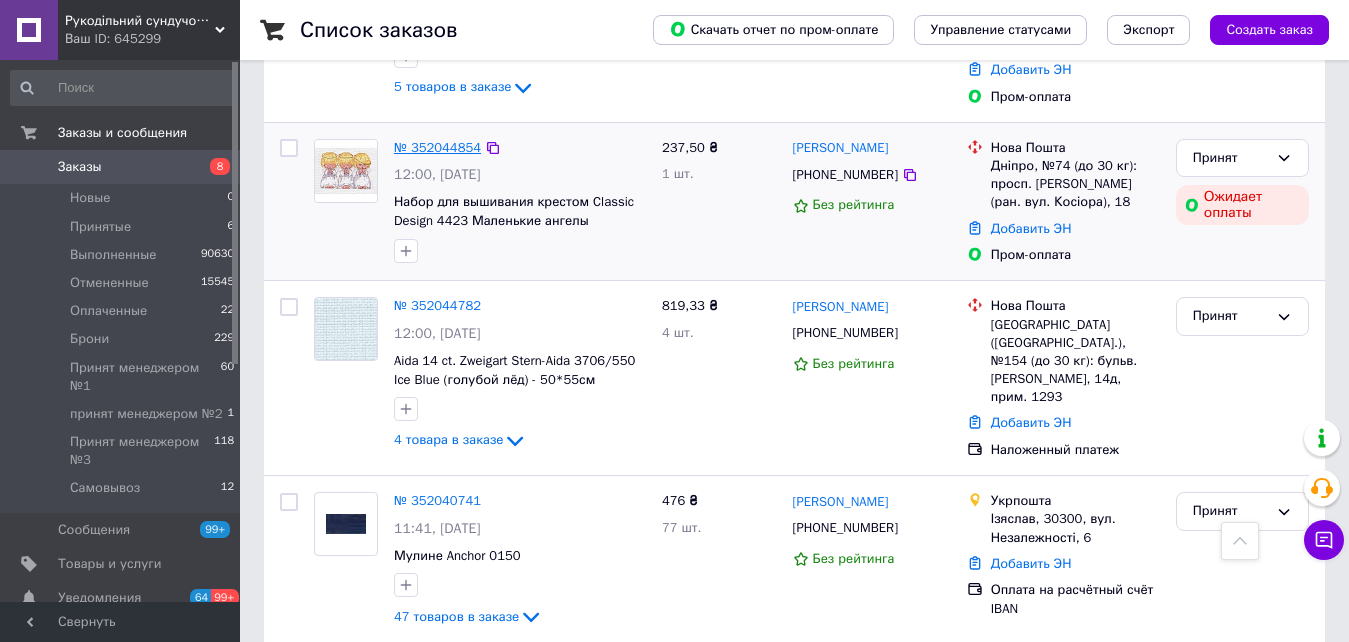 click on "№ 352044854" at bounding box center [437, 147] 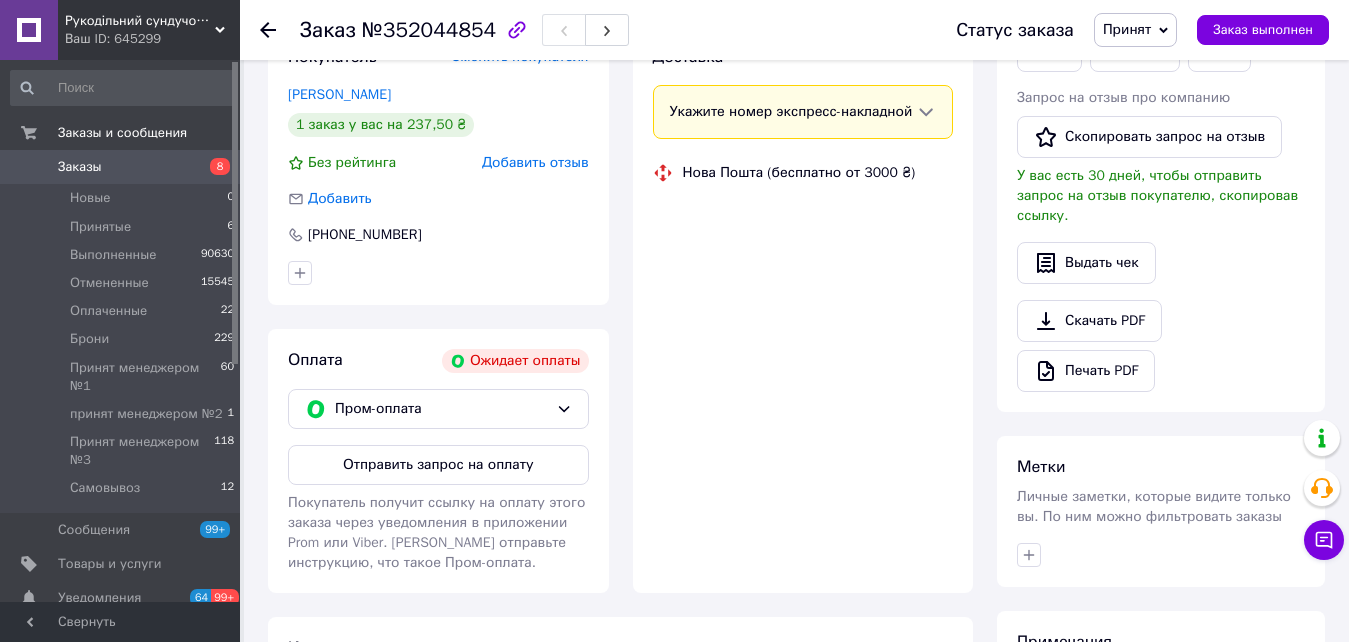 scroll, scrollTop: 400, scrollLeft: 0, axis: vertical 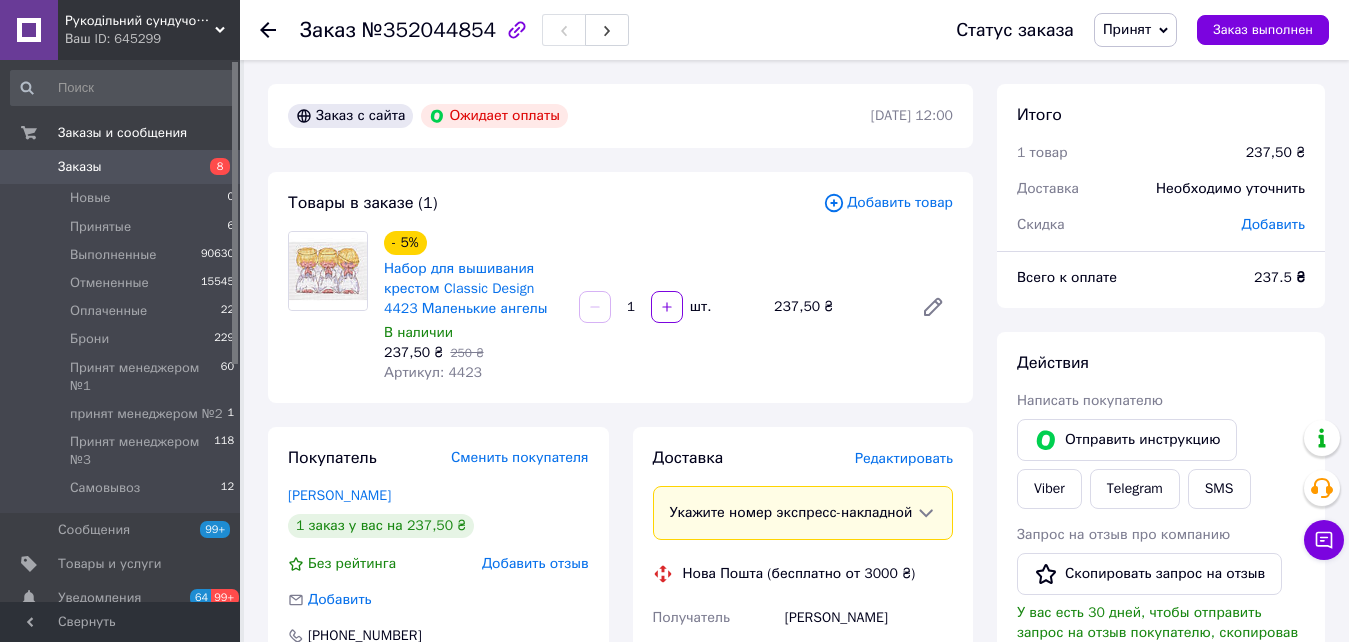 click on "Статус заказа Принят Выполнен Отменен Оплаченный Брони Принят менеджером №1 принят менеджером №2 Принят менеджером №3 Самовывоз Заказ выполнен" at bounding box center [1122, 30] 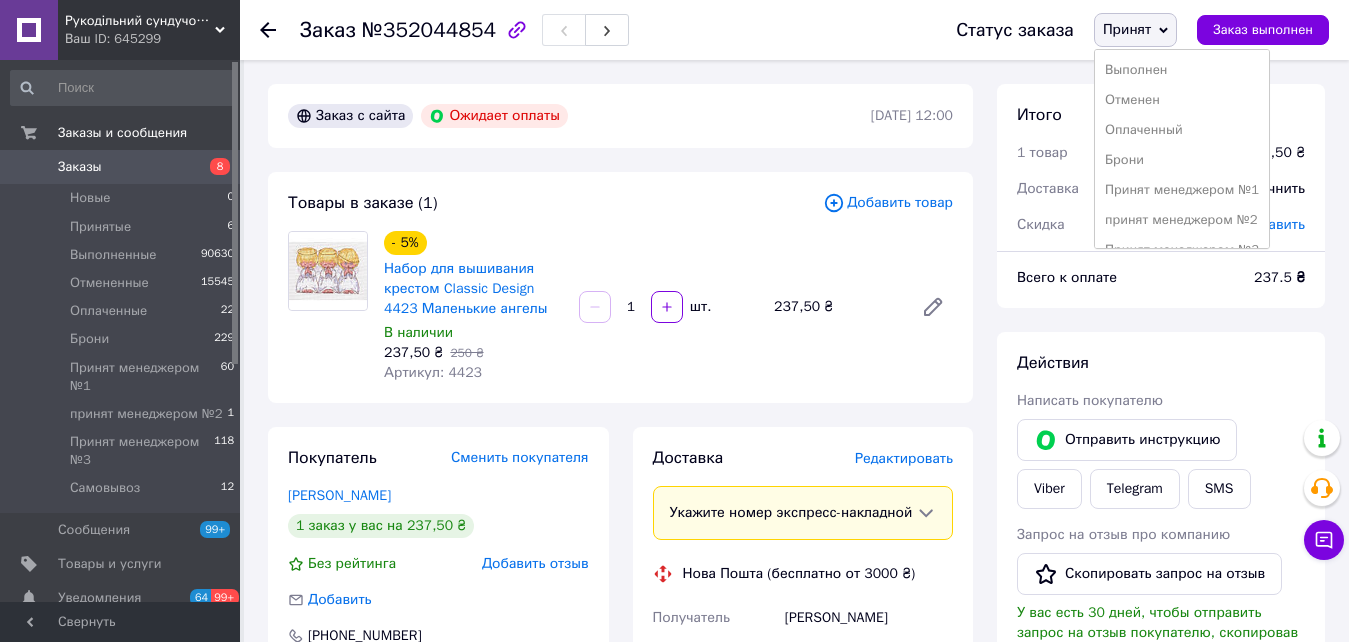 drag, startPoint x: 1193, startPoint y: 189, endPoint x: 1192, endPoint y: 230, distance: 41.01219 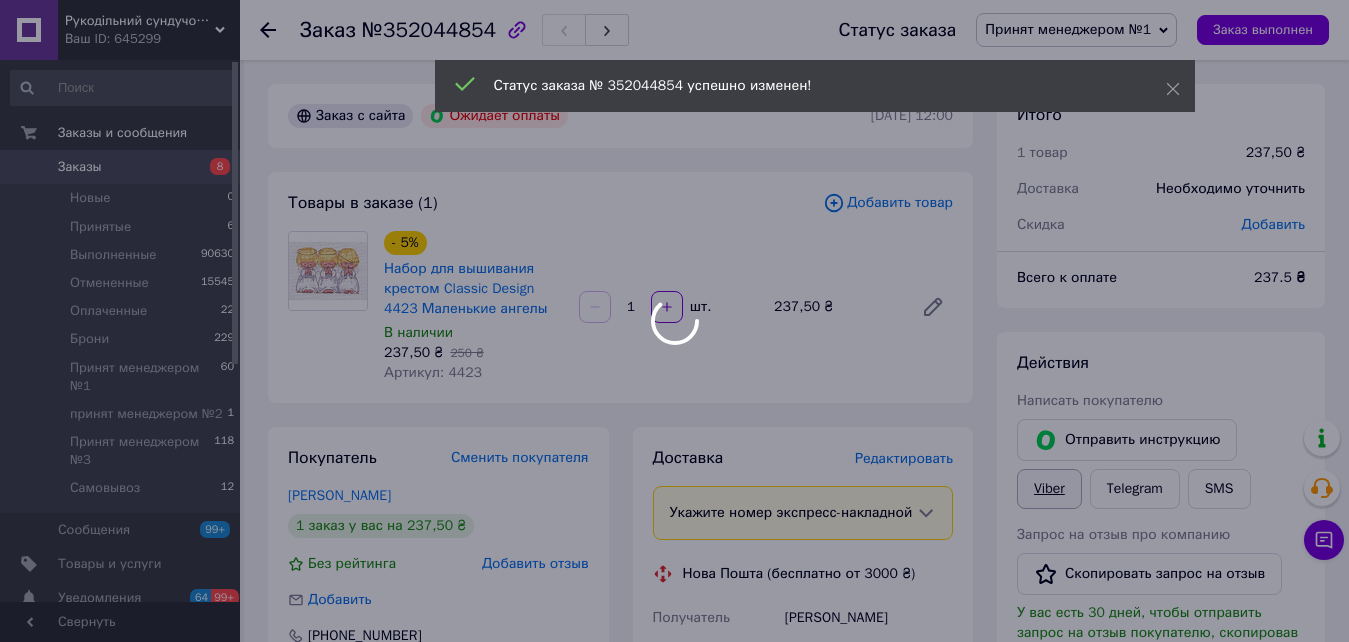 click on "Viber" at bounding box center [1049, 489] 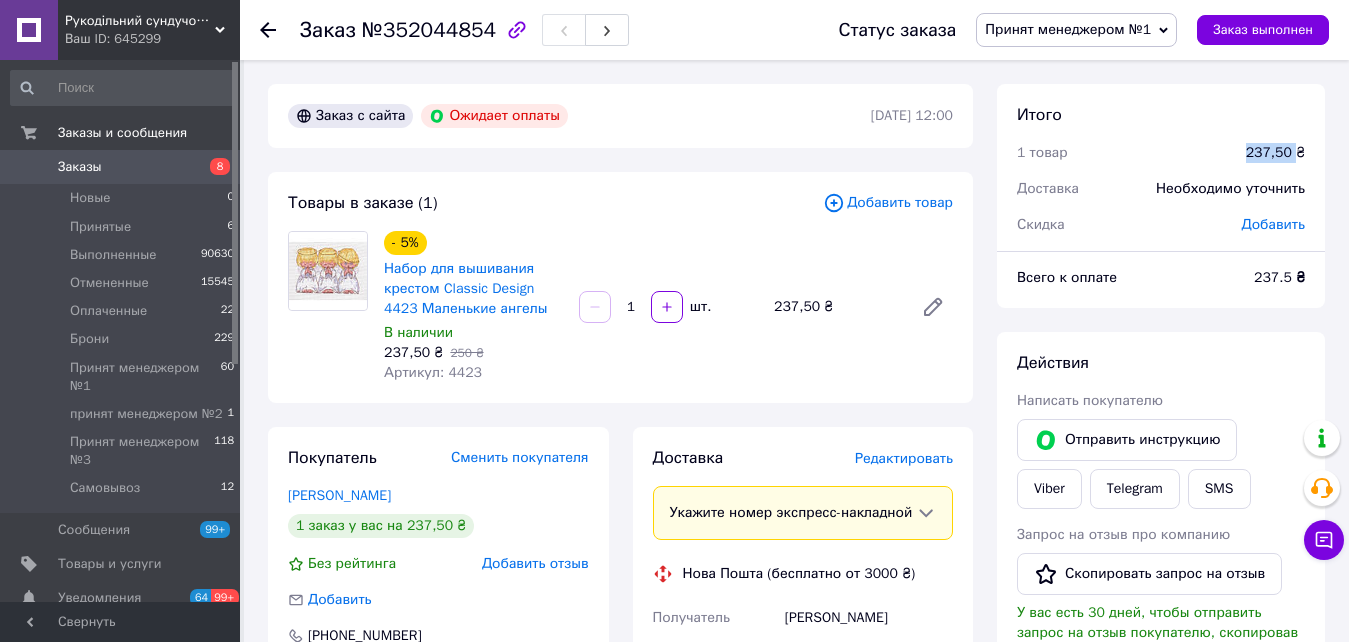 drag, startPoint x: 1236, startPoint y: 147, endPoint x: 1298, endPoint y: 153, distance: 62.289646 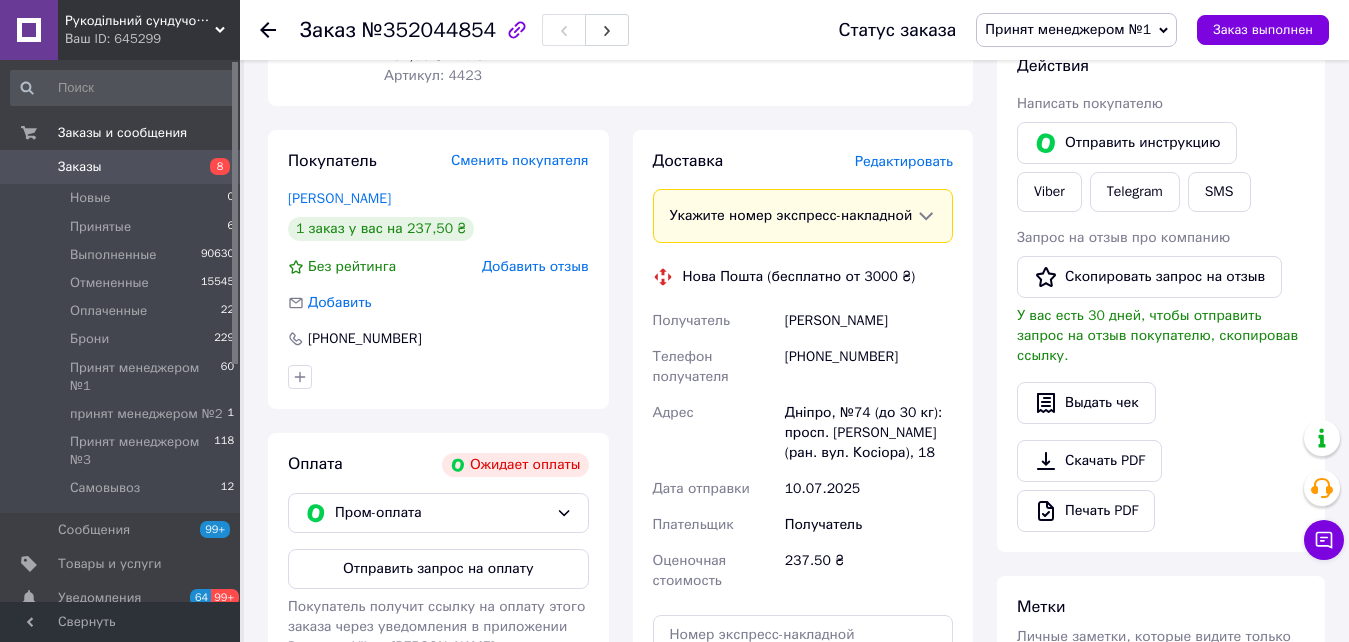 scroll, scrollTop: 400, scrollLeft: 0, axis: vertical 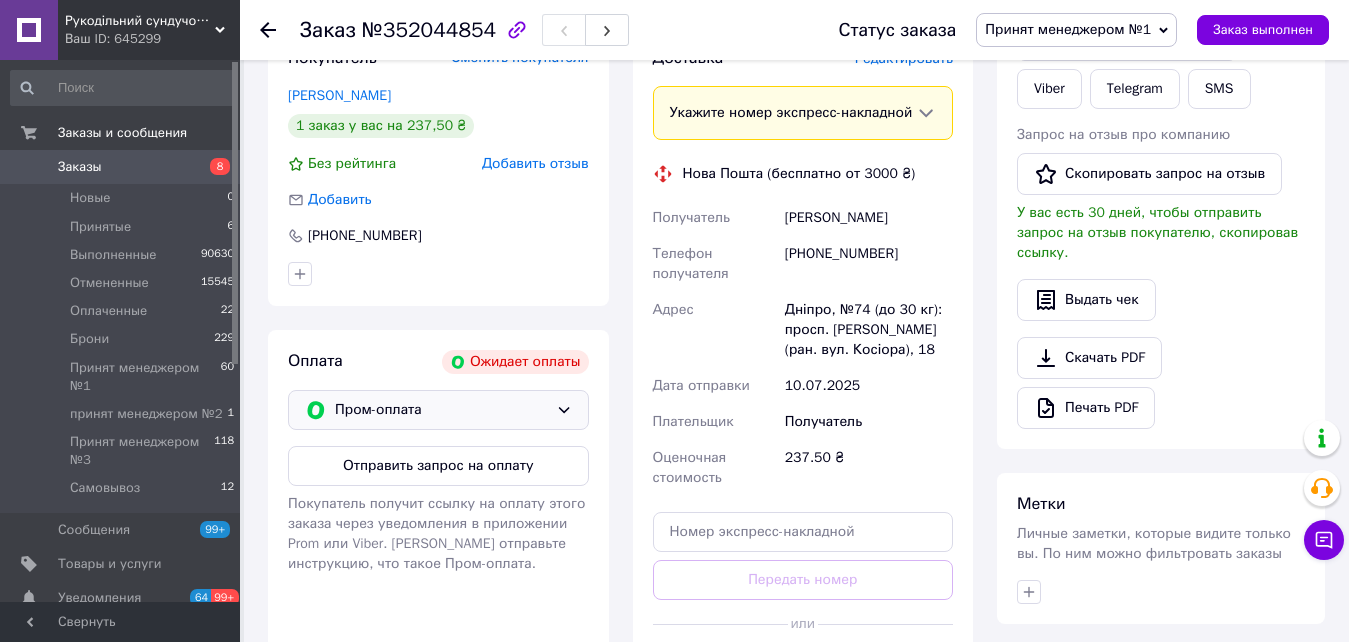 click on "Пром-оплата" at bounding box center (441, 410) 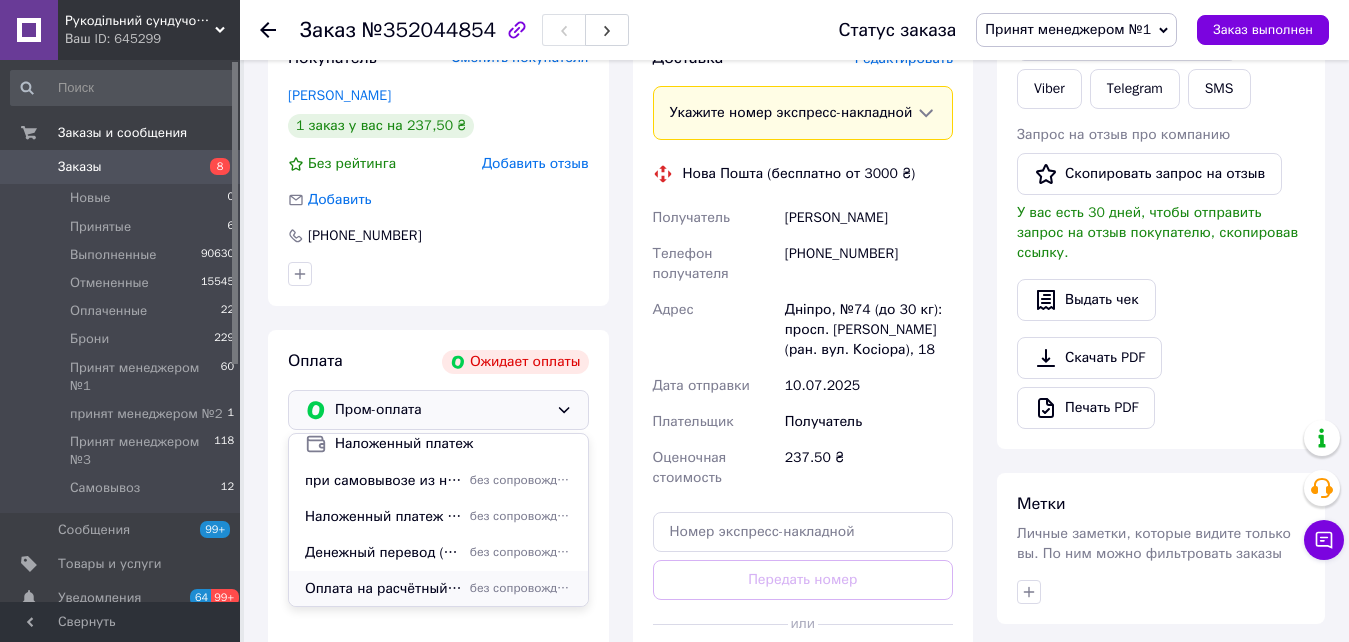 scroll, scrollTop: 48, scrollLeft: 0, axis: vertical 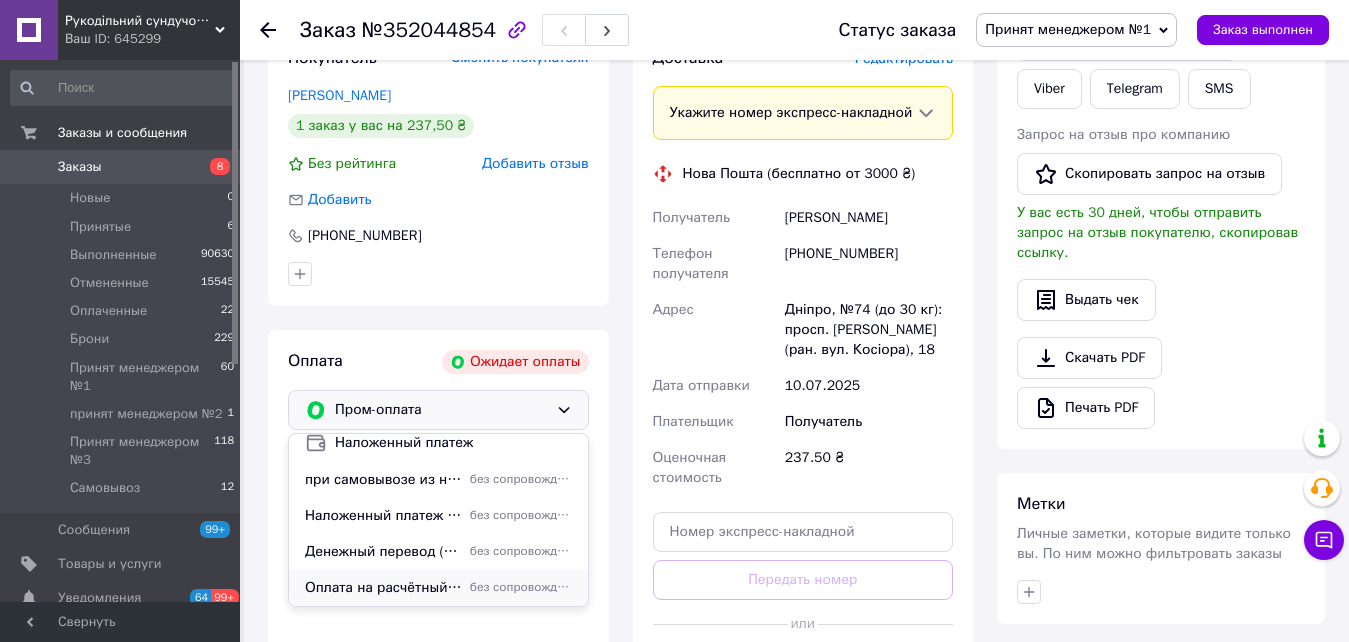 click on "Оплата на расчётный счёт IBAN" at bounding box center [383, 588] 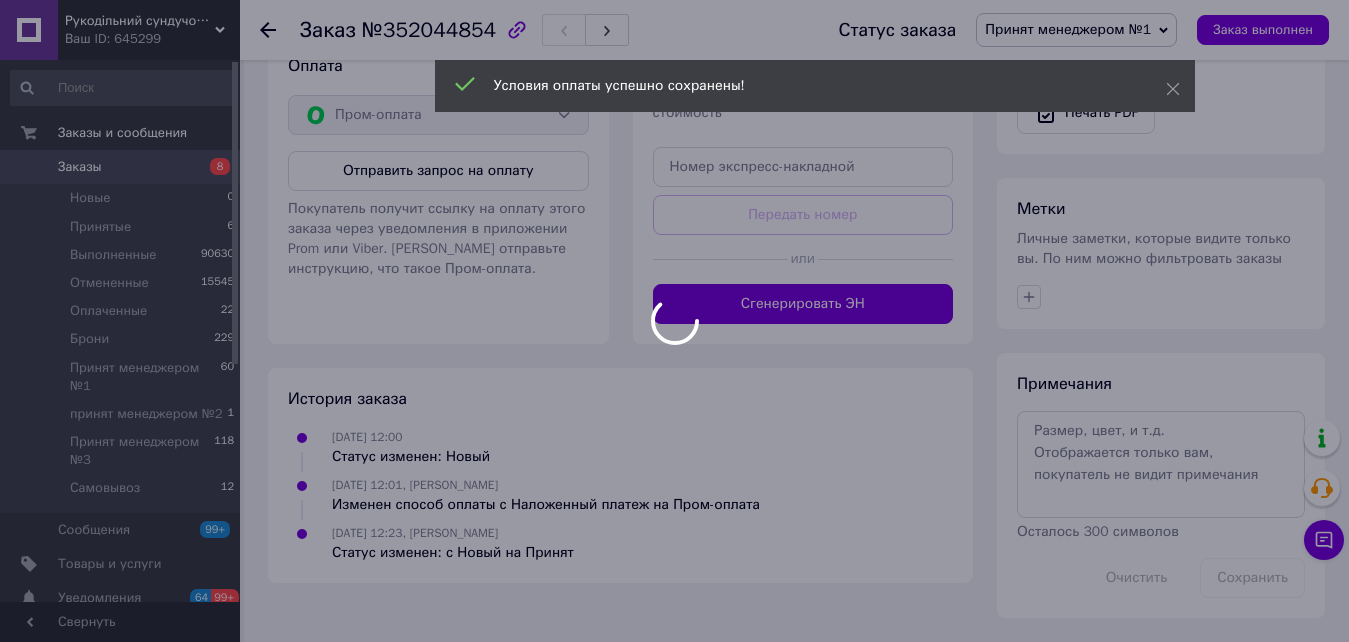 scroll, scrollTop: 680, scrollLeft: 0, axis: vertical 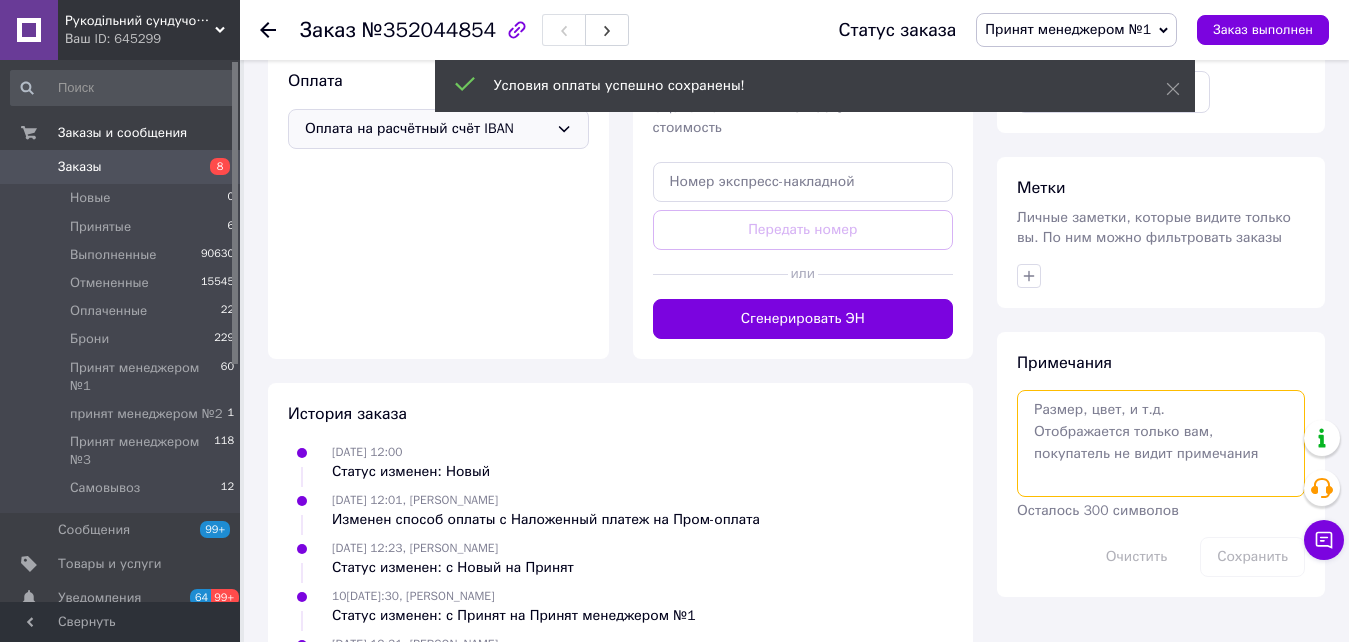 click at bounding box center (1161, 443) 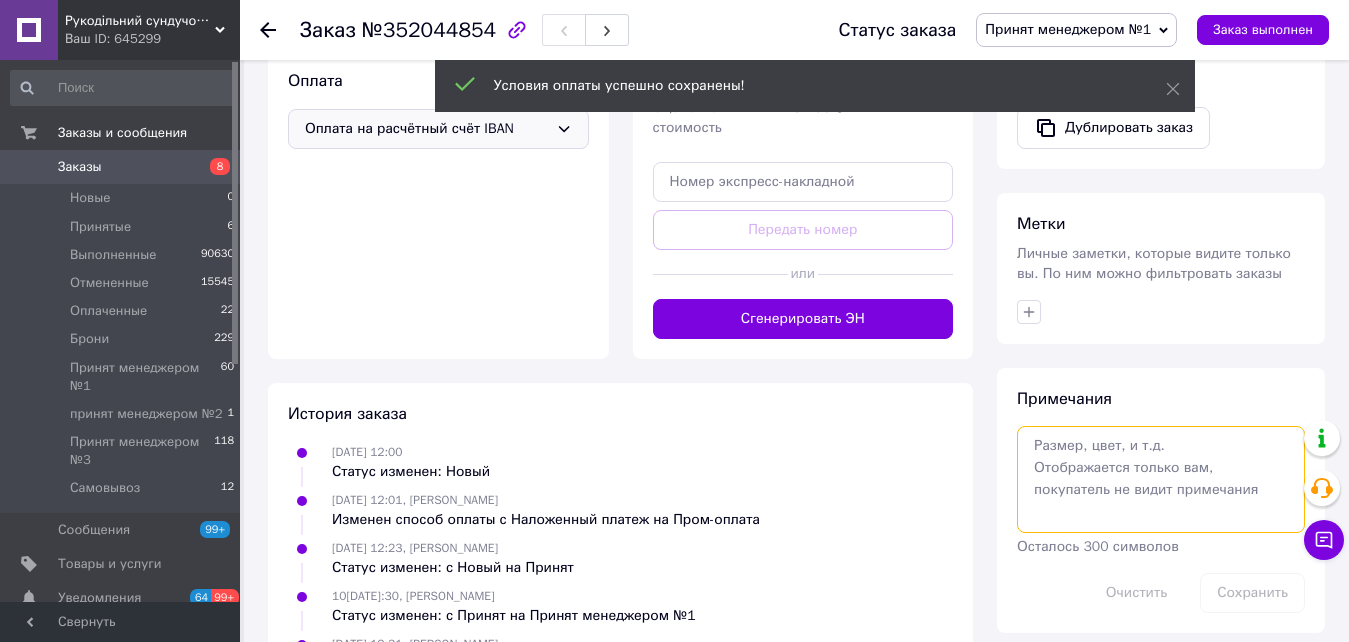 paste on "237,50" 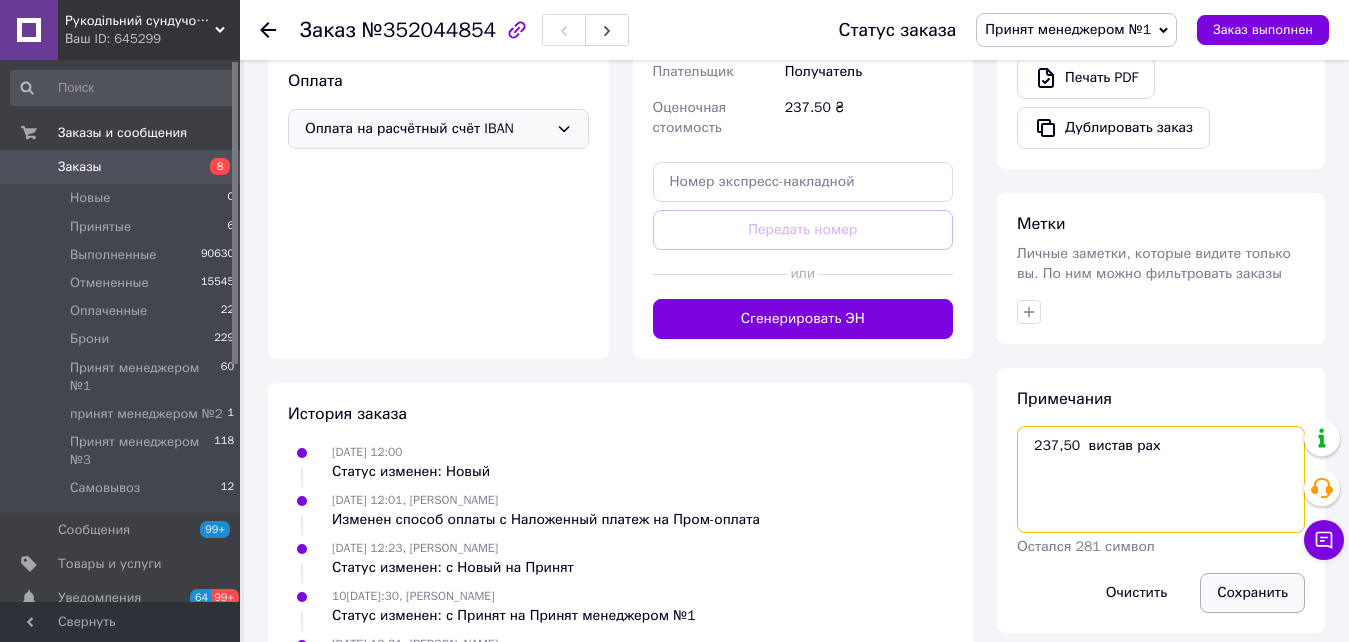 type on "237,50  вистав рах" 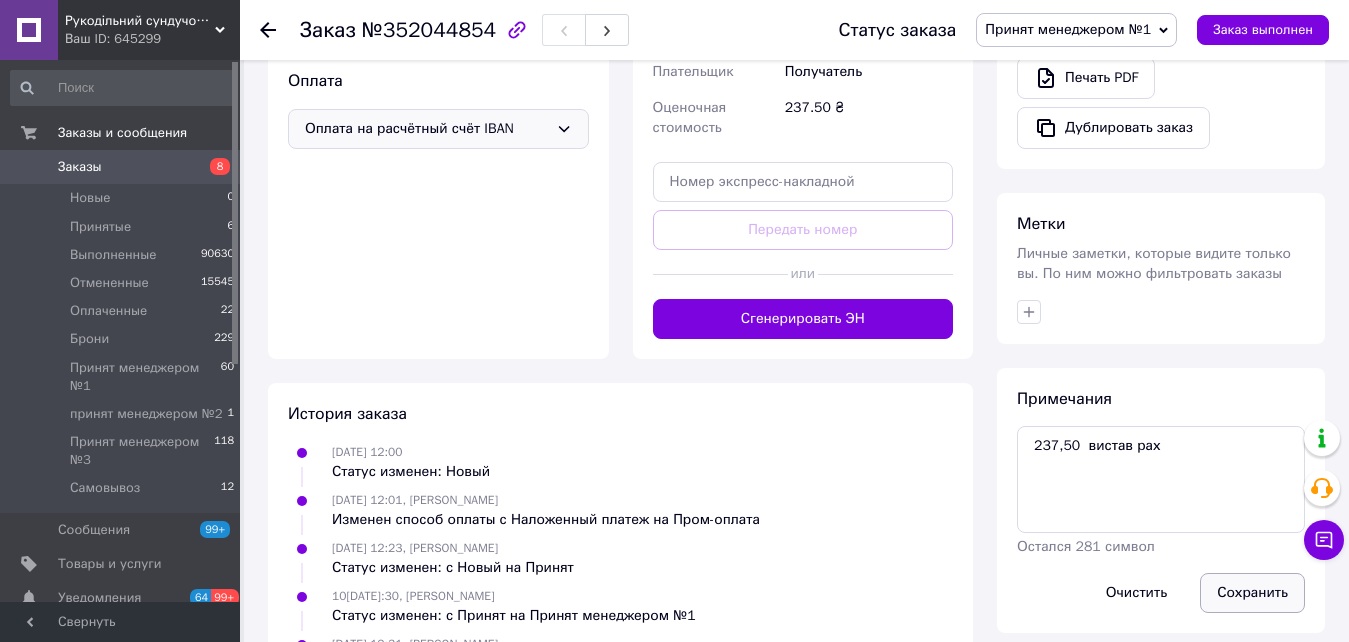 click on "Сохранить" at bounding box center (1252, 593) 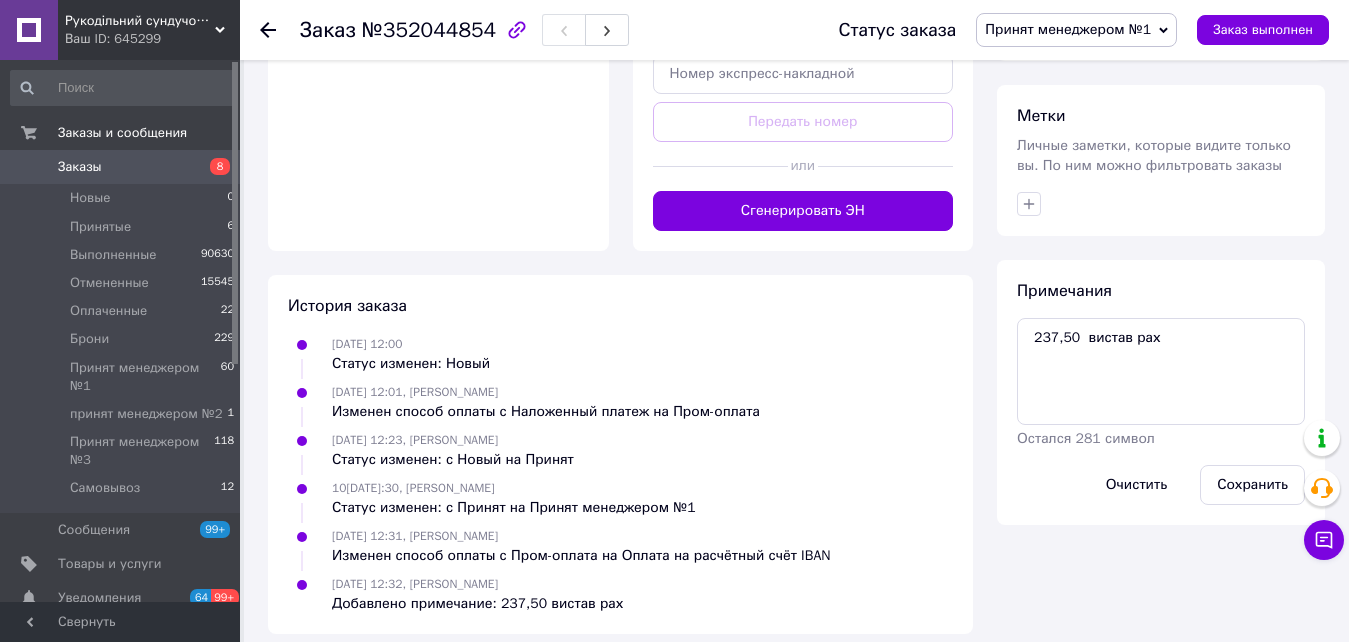 scroll, scrollTop: 824, scrollLeft: 0, axis: vertical 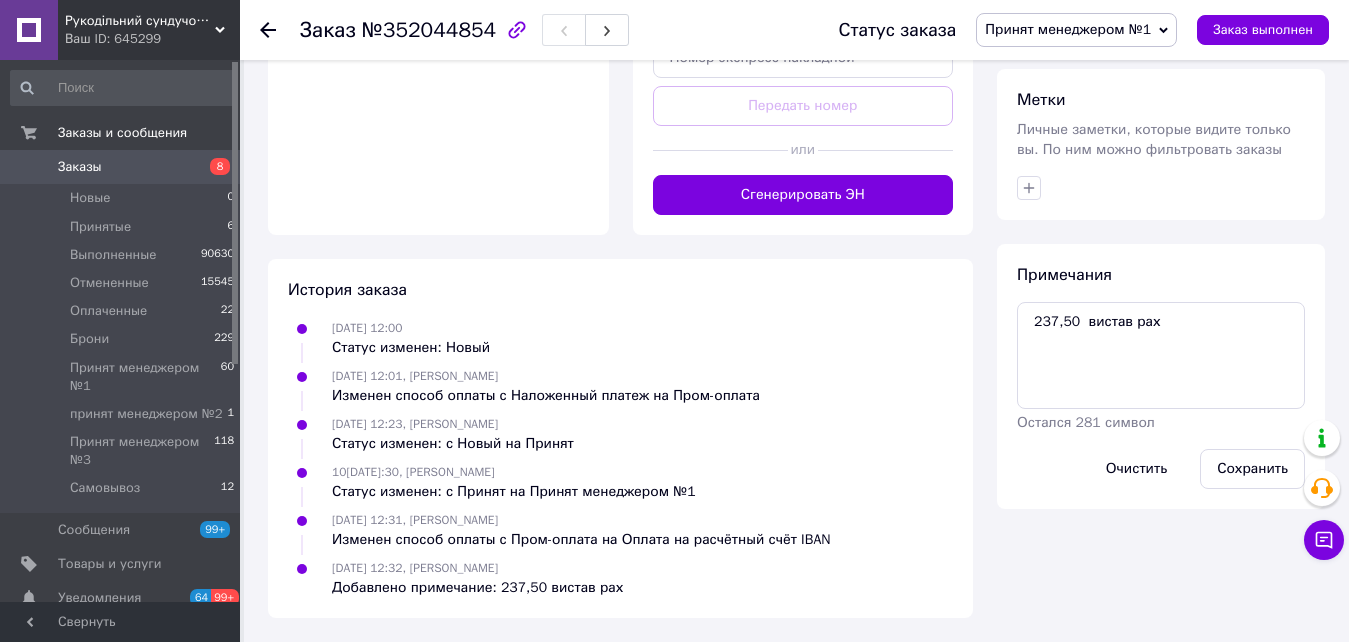 click on "8" at bounding box center [212, 167] 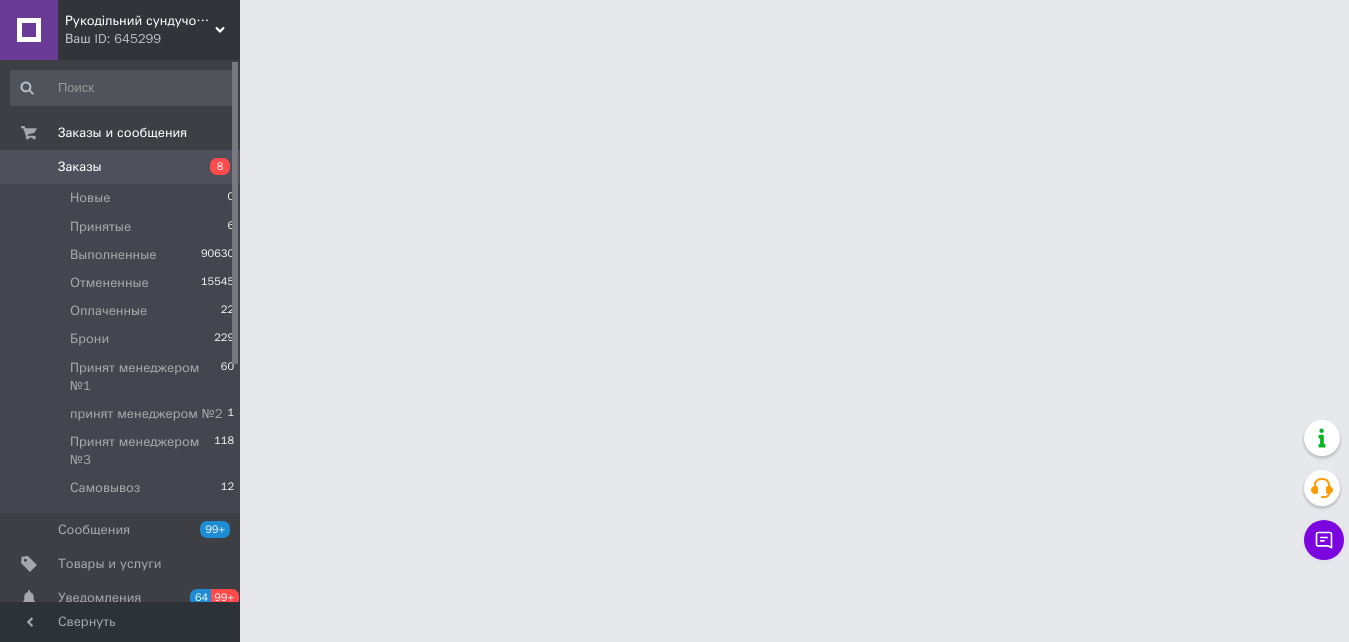 scroll, scrollTop: 0, scrollLeft: 0, axis: both 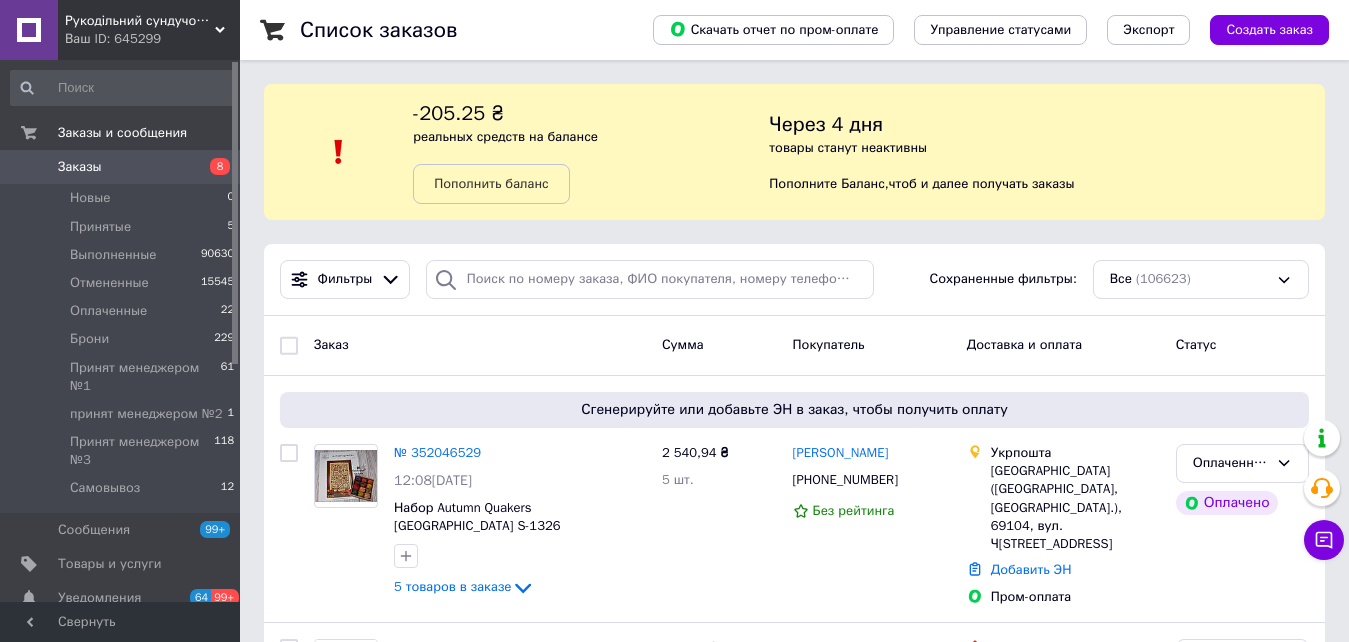 click on "8" at bounding box center (212, 167) 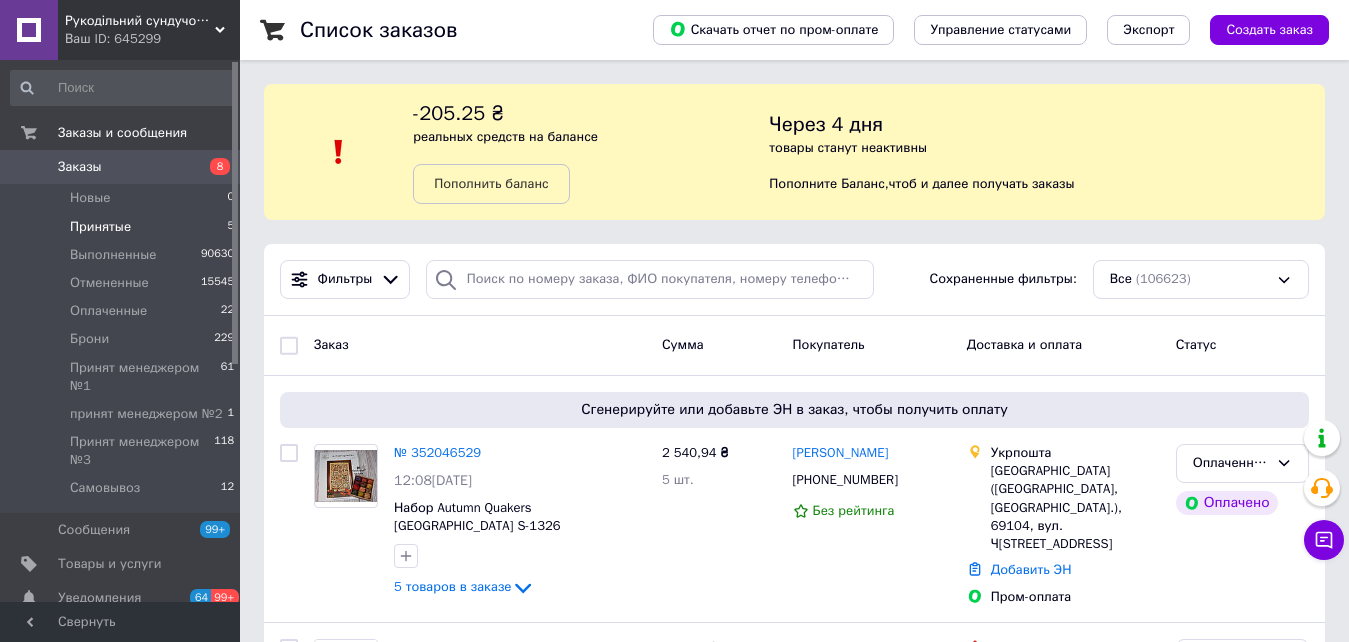 click on "Принятые 5" at bounding box center (123, 227) 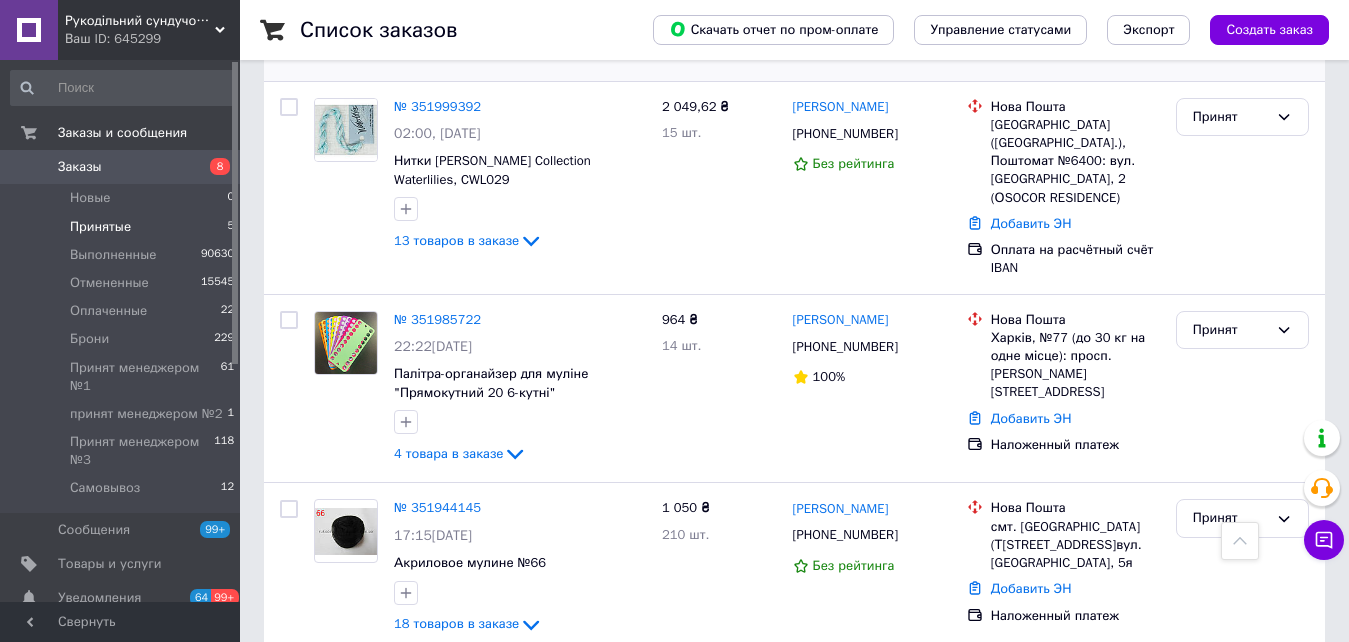 scroll, scrollTop: 741, scrollLeft: 0, axis: vertical 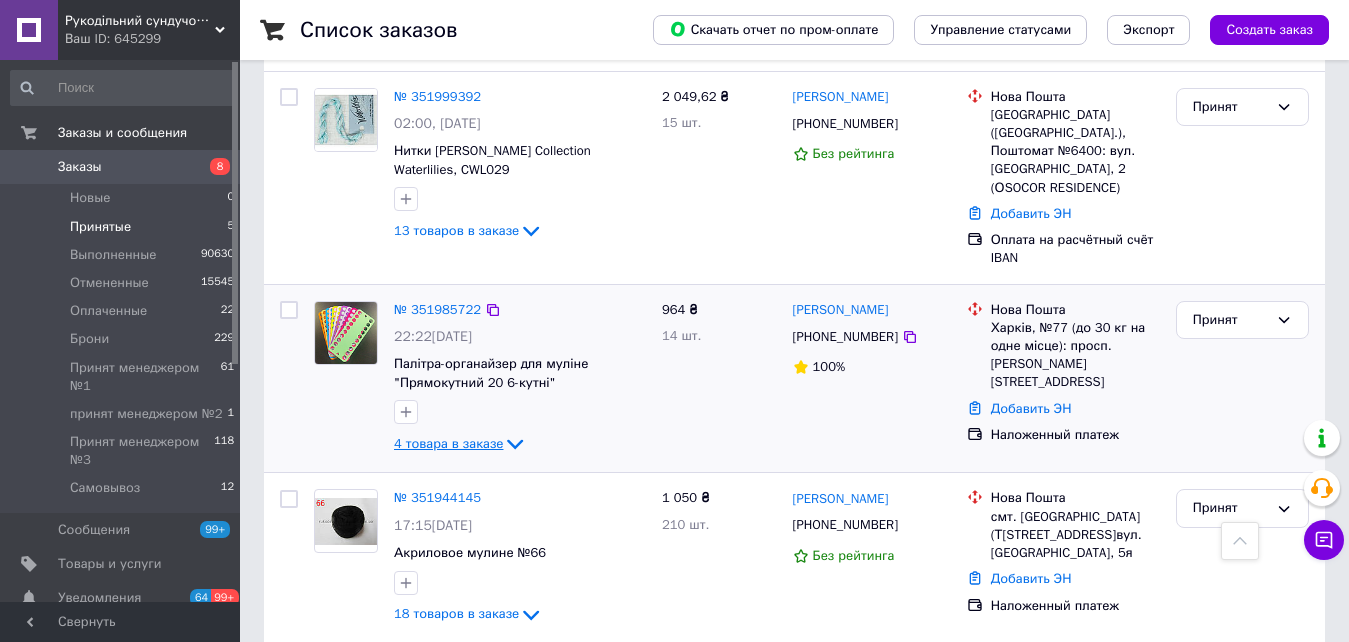 click on "4 товара в заказе" at bounding box center (448, 443) 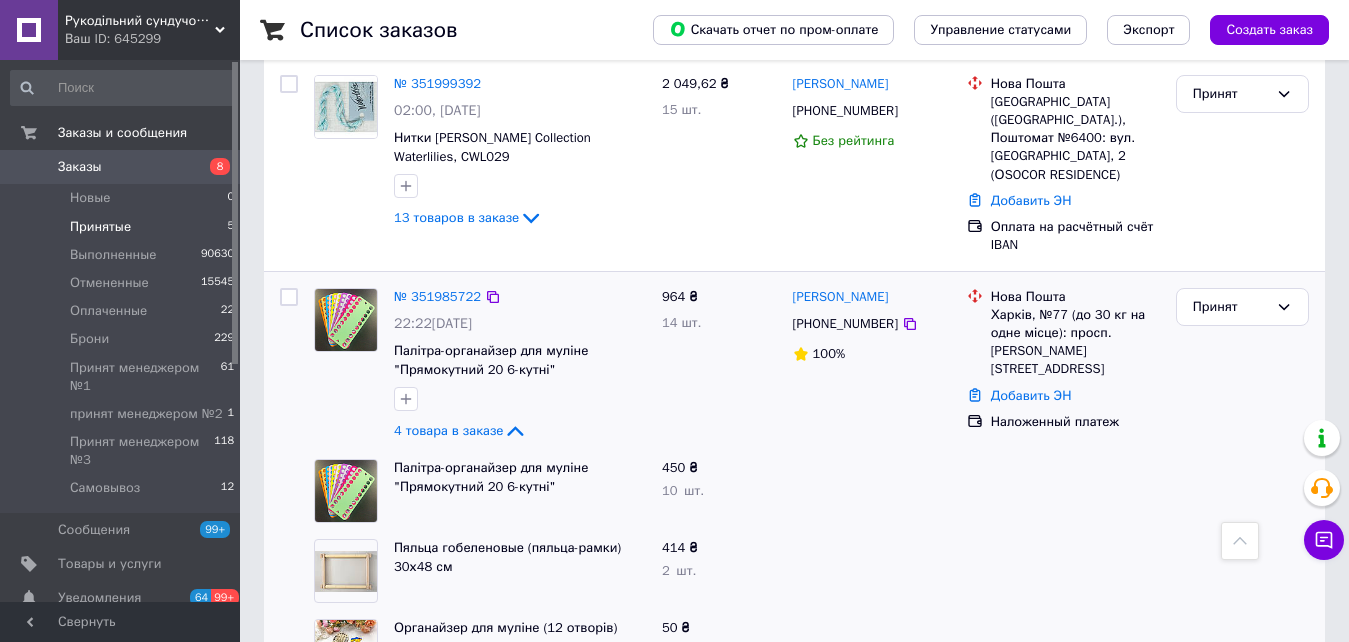 scroll, scrollTop: 661, scrollLeft: 0, axis: vertical 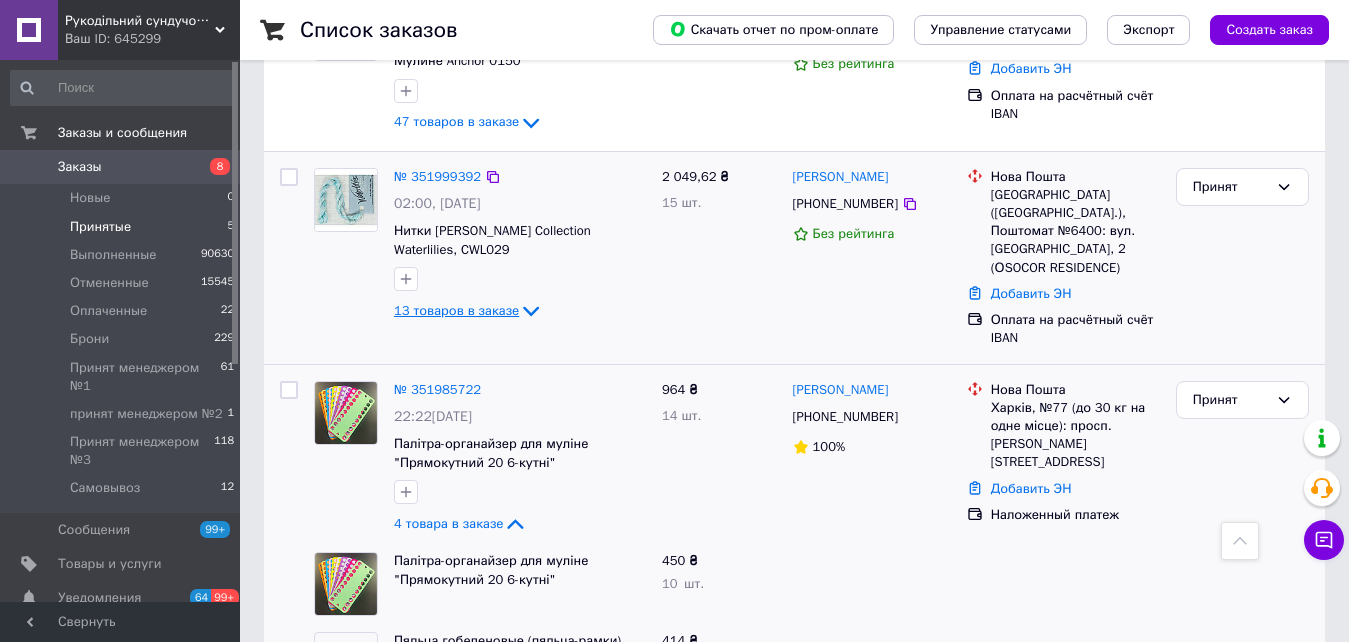 click on "13 товаров в заказе" at bounding box center [456, 310] 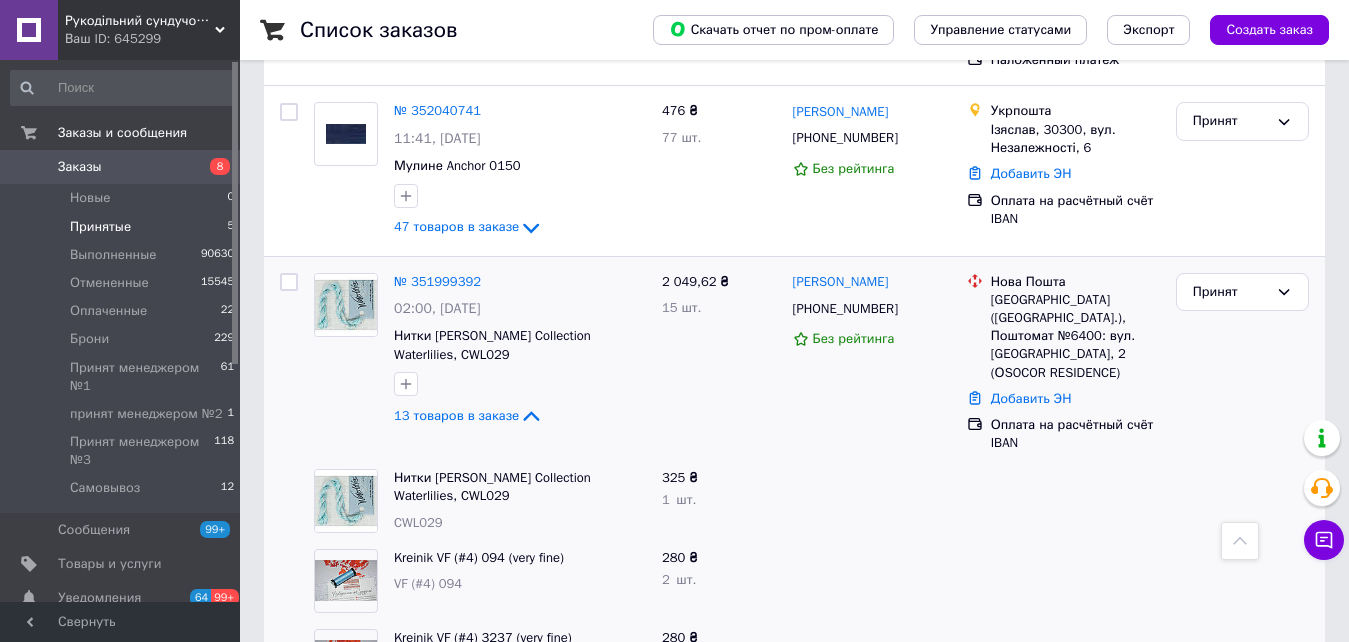 scroll, scrollTop: 461, scrollLeft: 0, axis: vertical 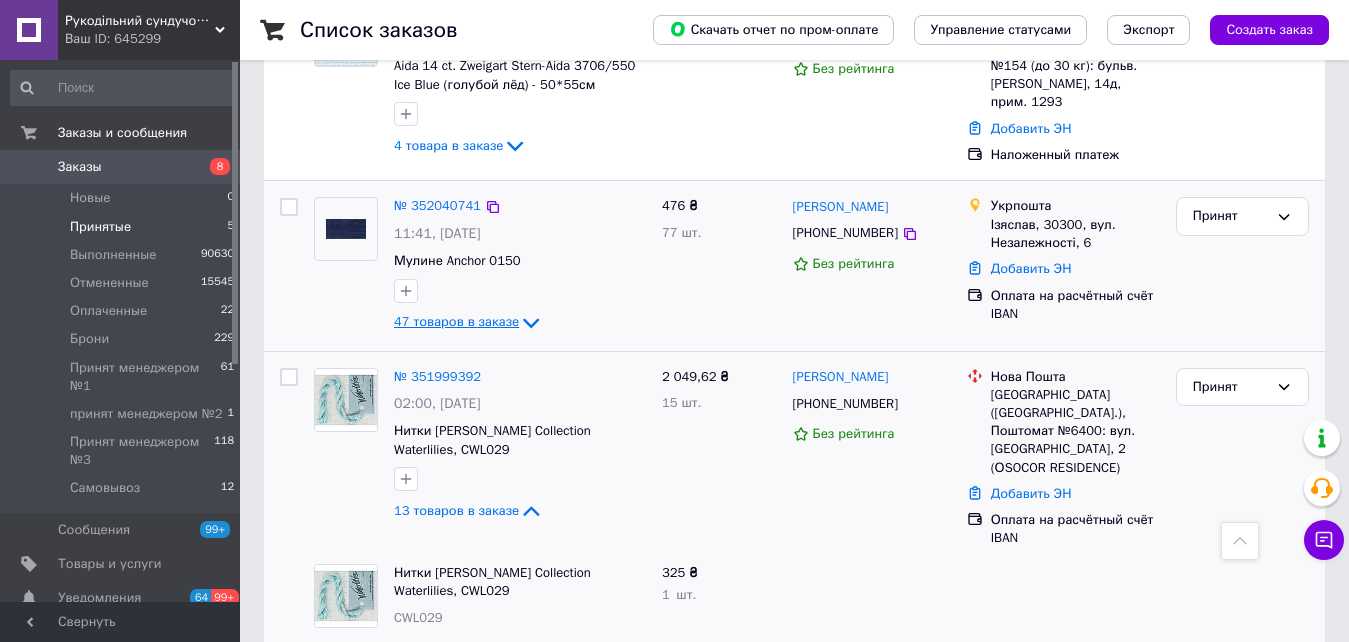 click on "47 товаров в заказе" at bounding box center [456, 321] 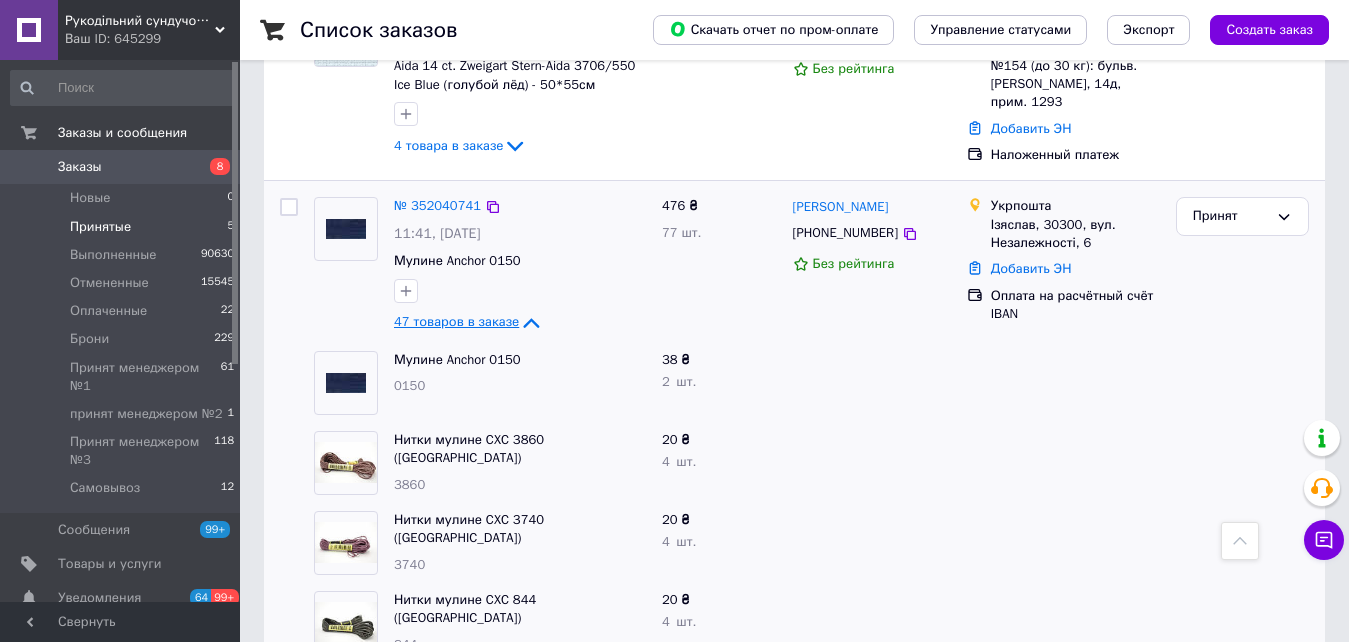 click on "47 товаров в заказе" at bounding box center [456, 321] 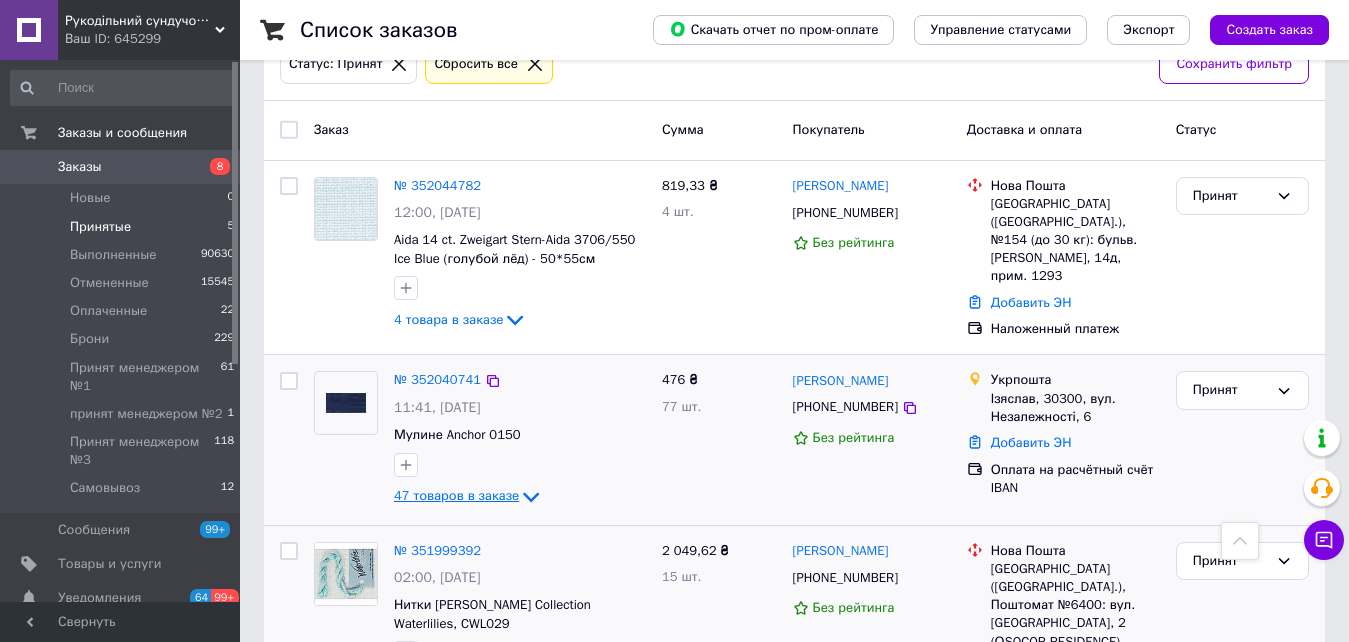 scroll, scrollTop: 161, scrollLeft: 0, axis: vertical 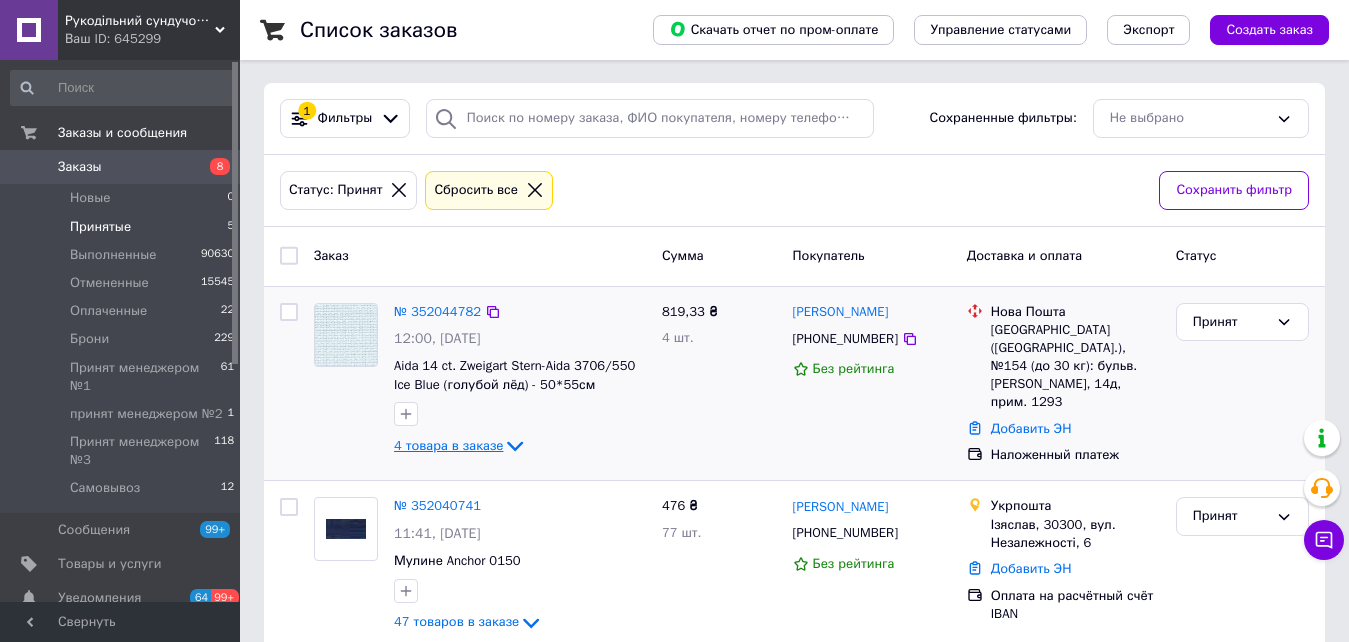 click on "4 товара в заказе" at bounding box center [448, 445] 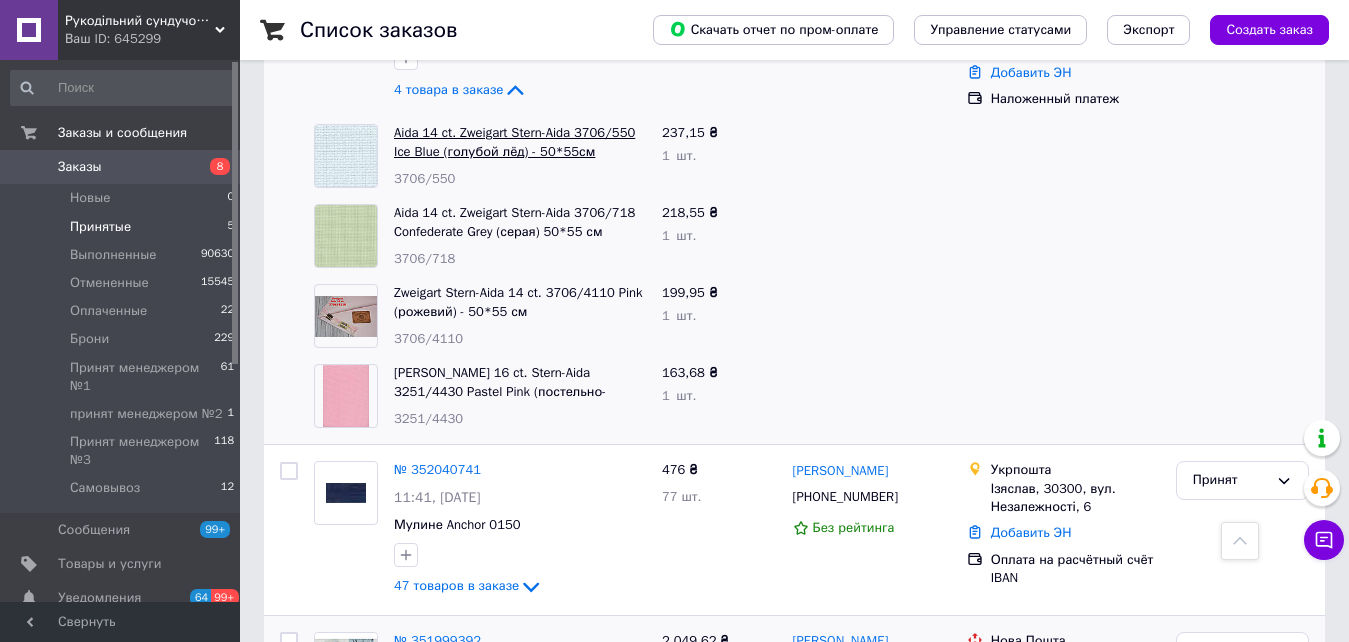 scroll, scrollTop: 361, scrollLeft: 0, axis: vertical 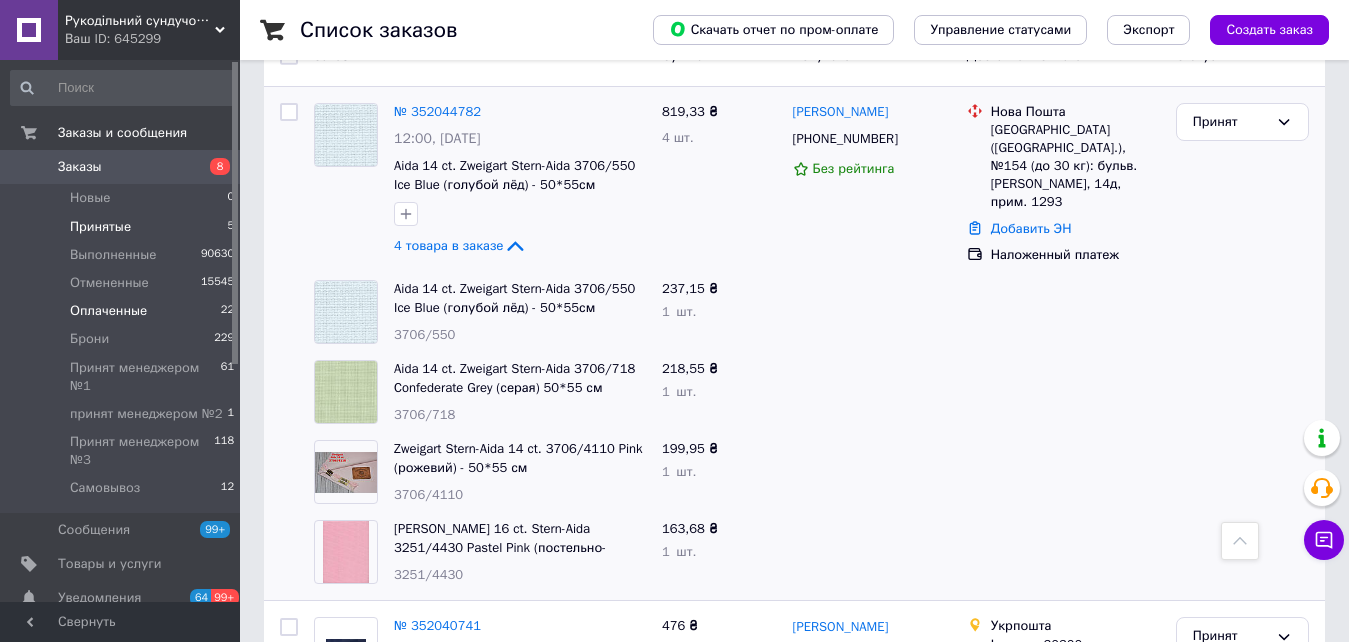 click on "Оплаченные 22" at bounding box center [123, 311] 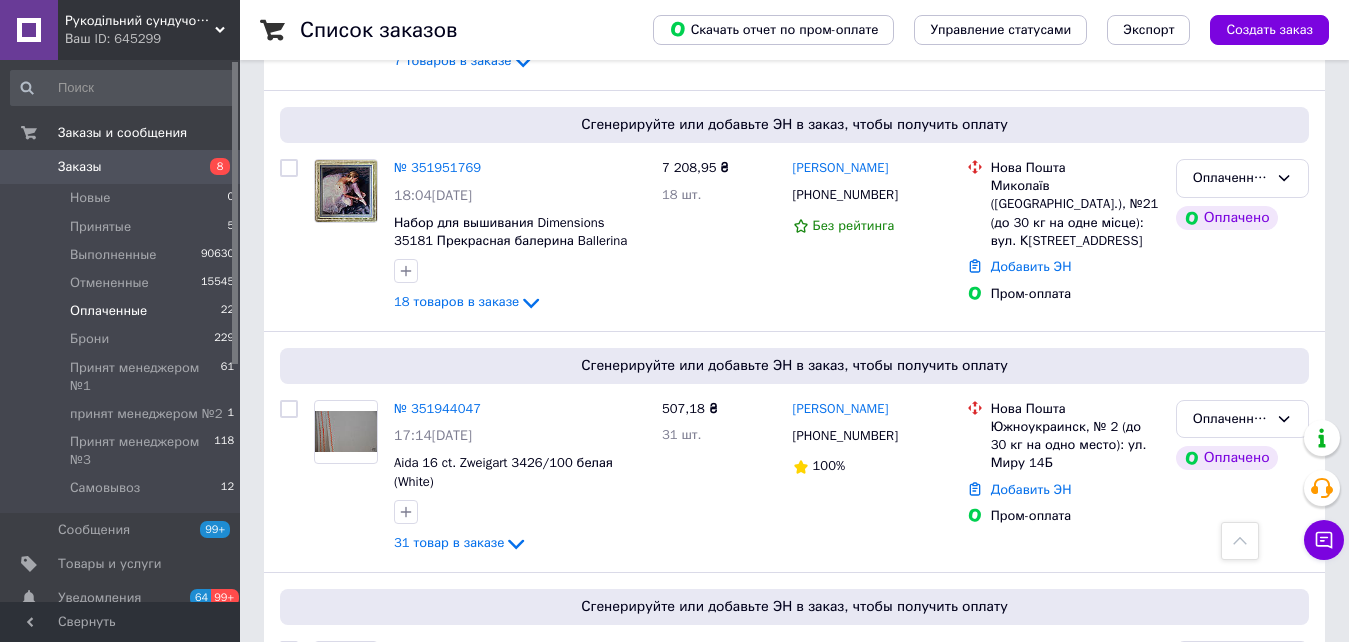 scroll, scrollTop: 1546, scrollLeft: 0, axis: vertical 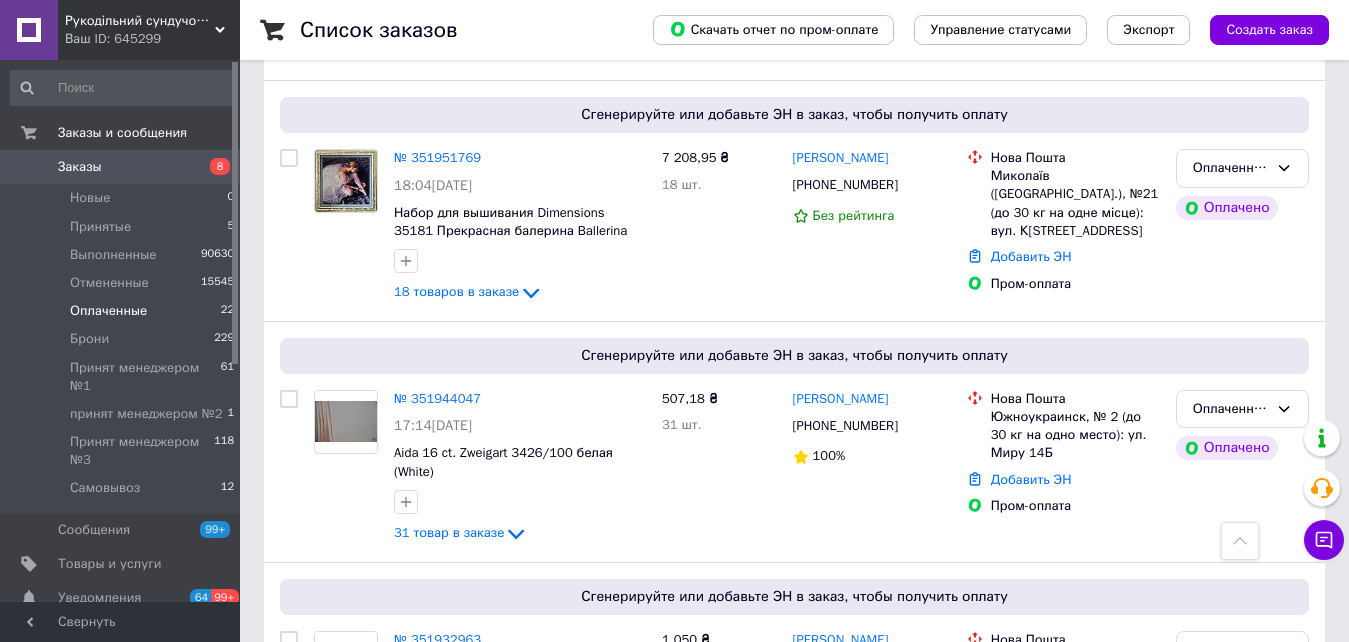 click on "Заказы" at bounding box center [121, 167] 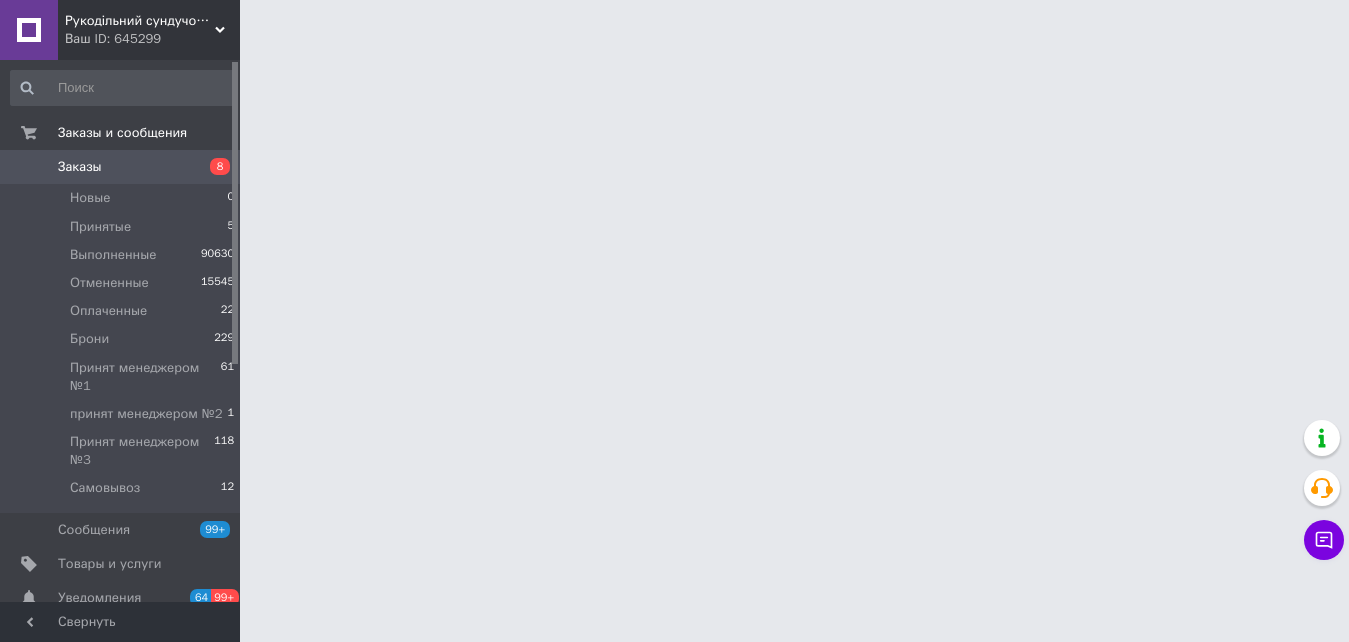 scroll, scrollTop: 0, scrollLeft: 0, axis: both 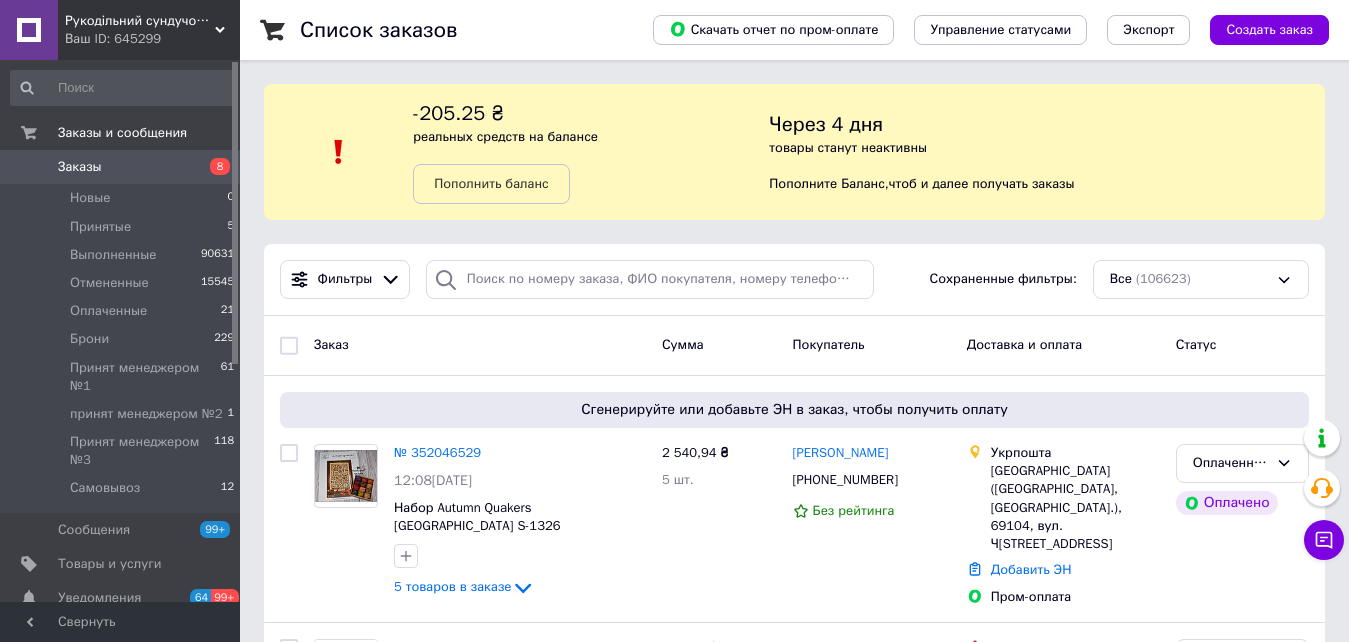click on "8" at bounding box center (212, 167) 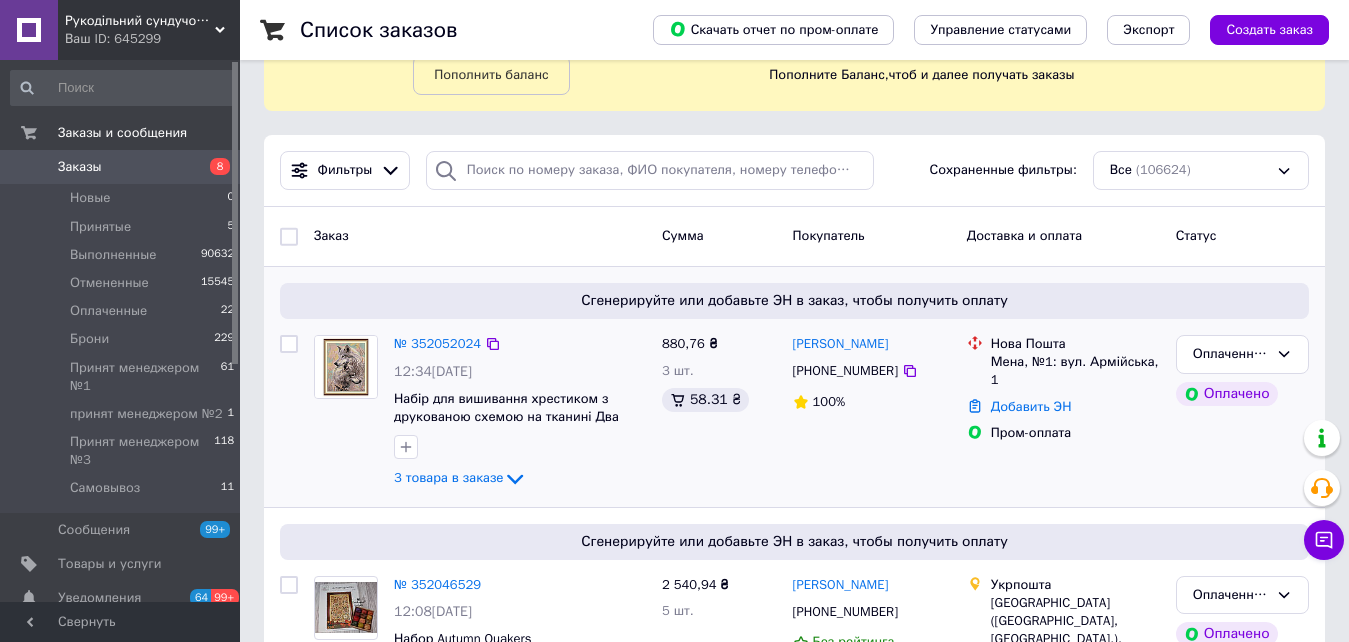 scroll, scrollTop: 200, scrollLeft: 0, axis: vertical 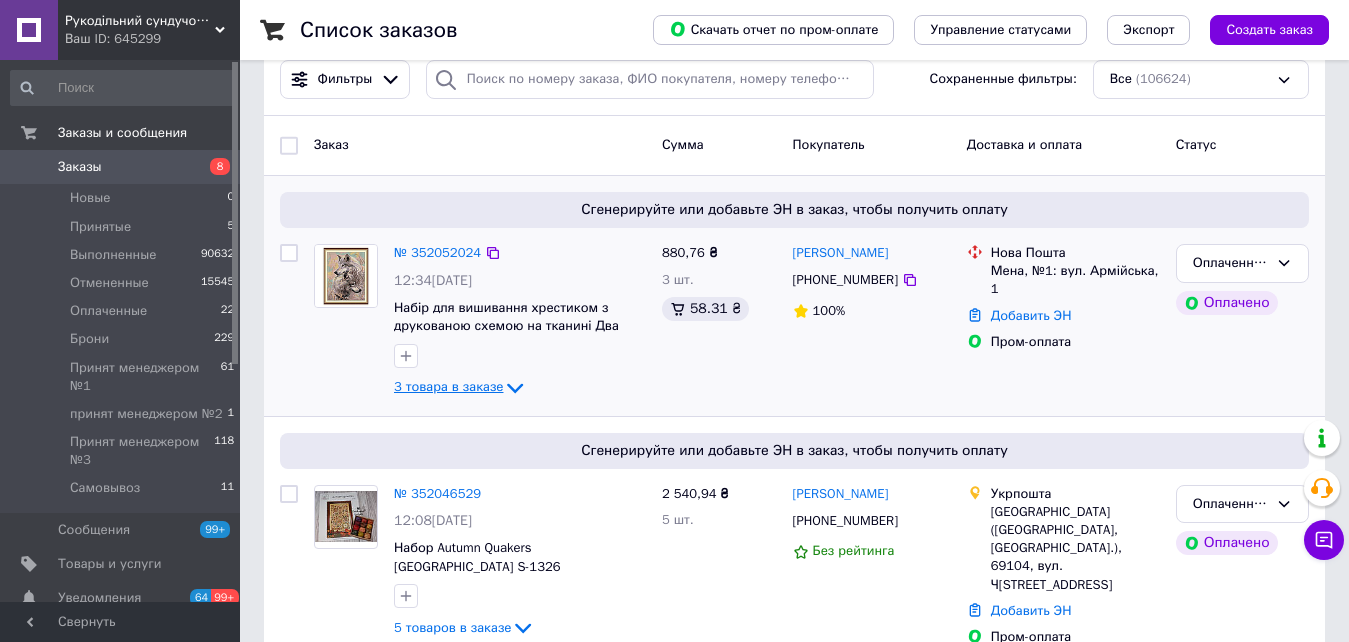 click on "3 товара в заказе" at bounding box center [448, 386] 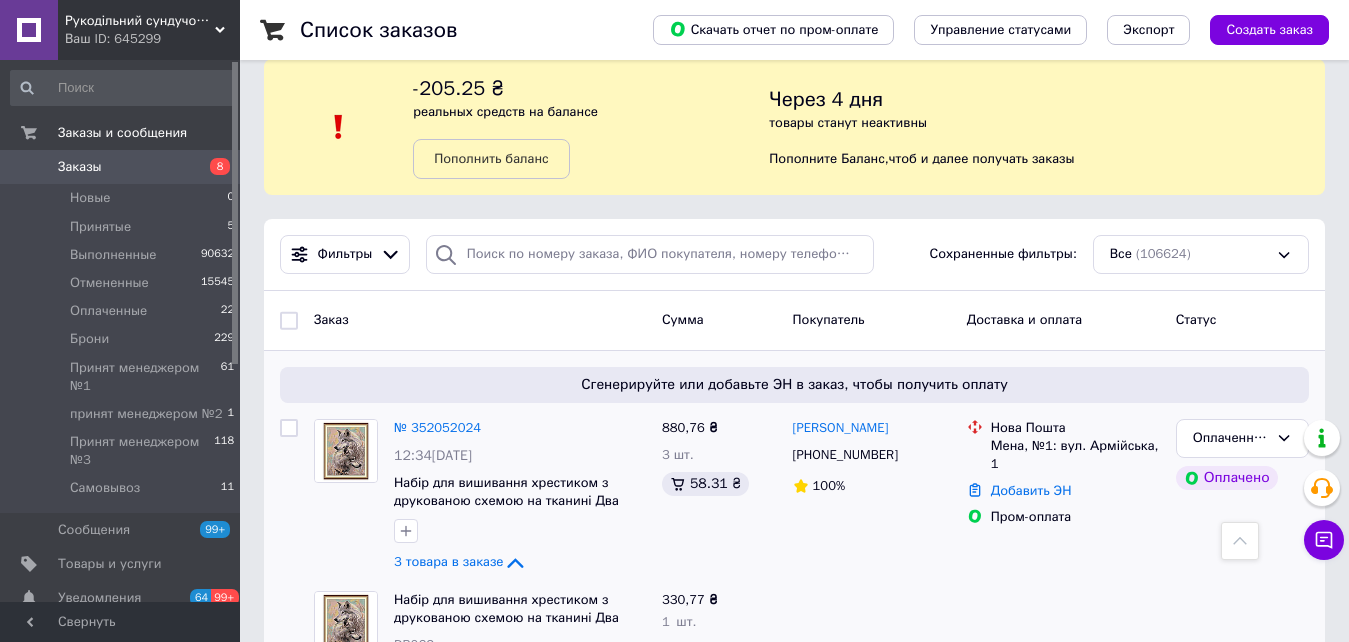 scroll, scrollTop: 0, scrollLeft: 0, axis: both 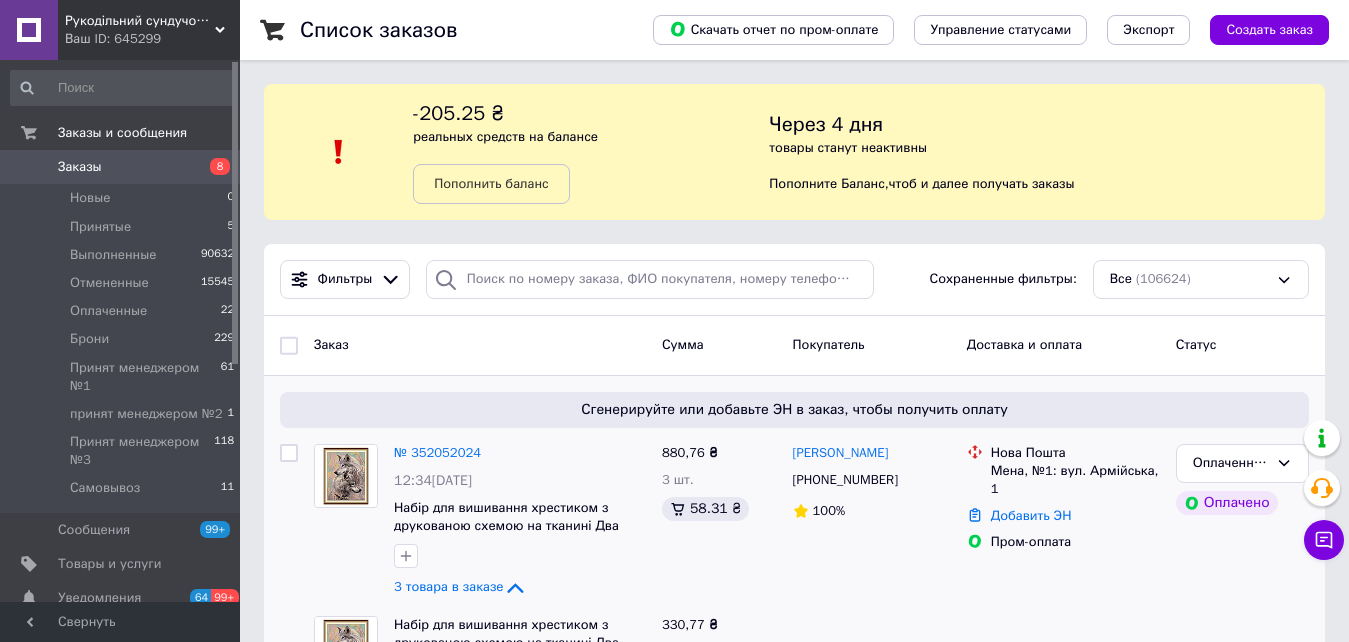 click on "Заказы" at bounding box center [80, 167] 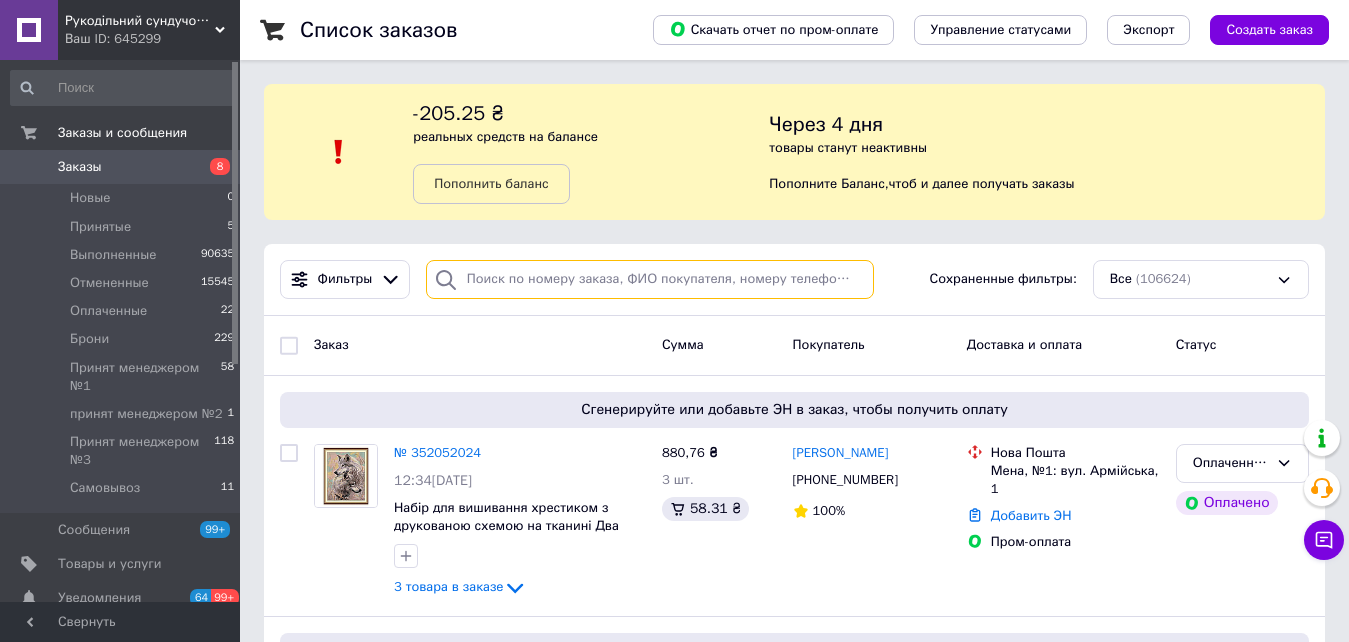 click at bounding box center (650, 279) 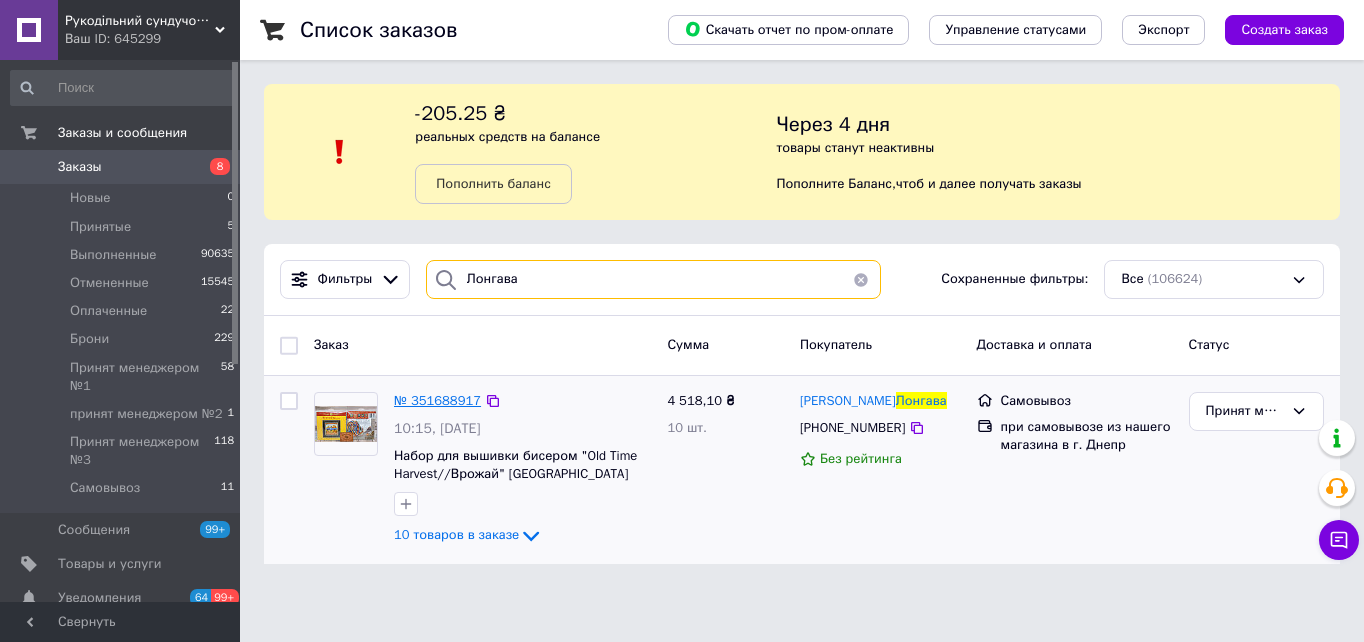 type on "Лонгава" 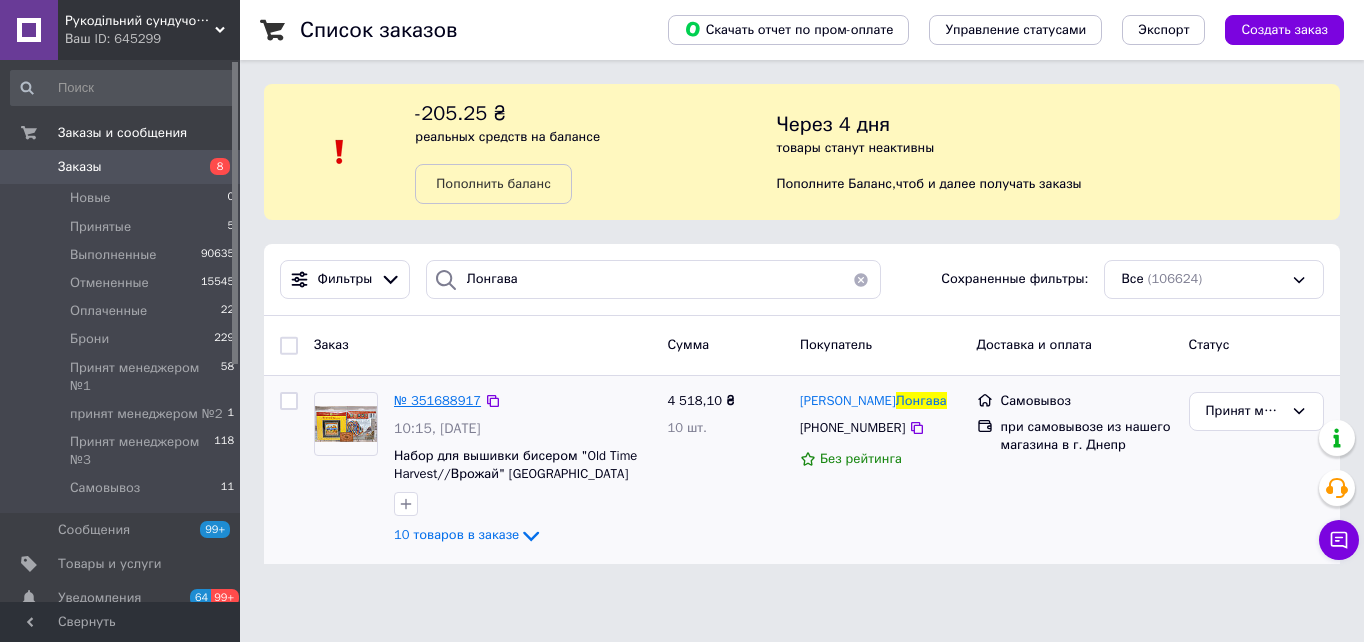 click on "№ 351688917" at bounding box center (437, 400) 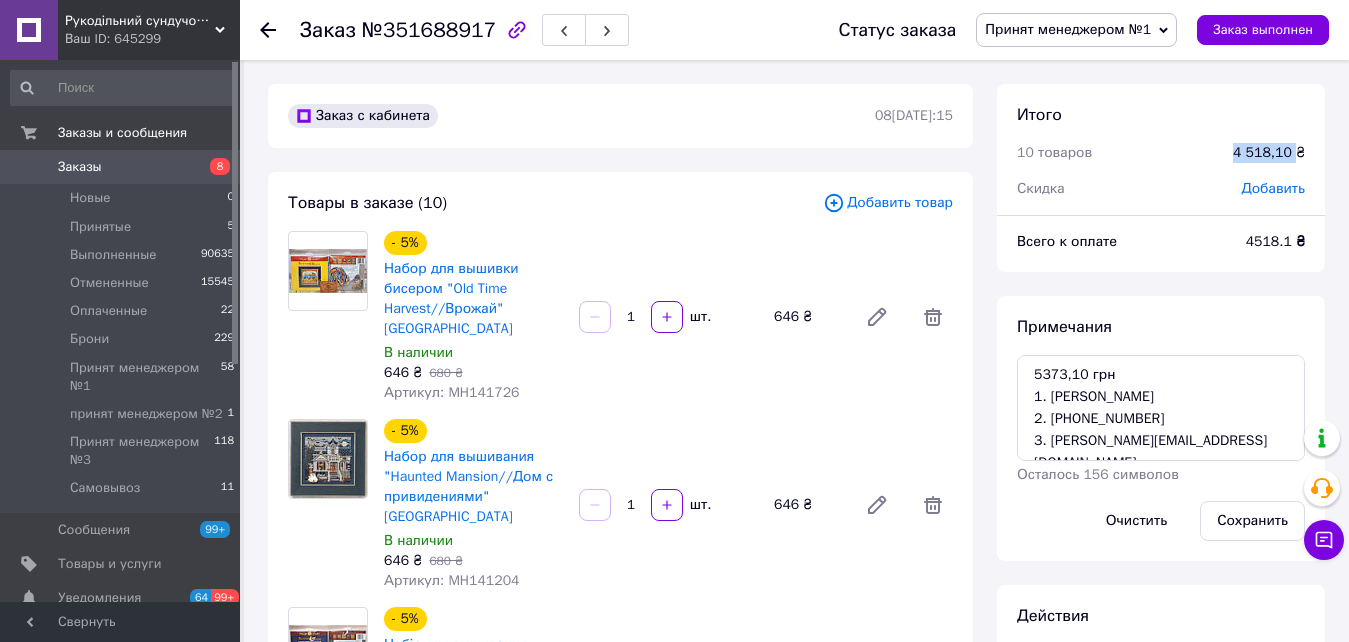 drag, startPoint x: 1245, startPoint y: 151, endPoint x: 1296, endPoint y: 160, distance: 51.78803 